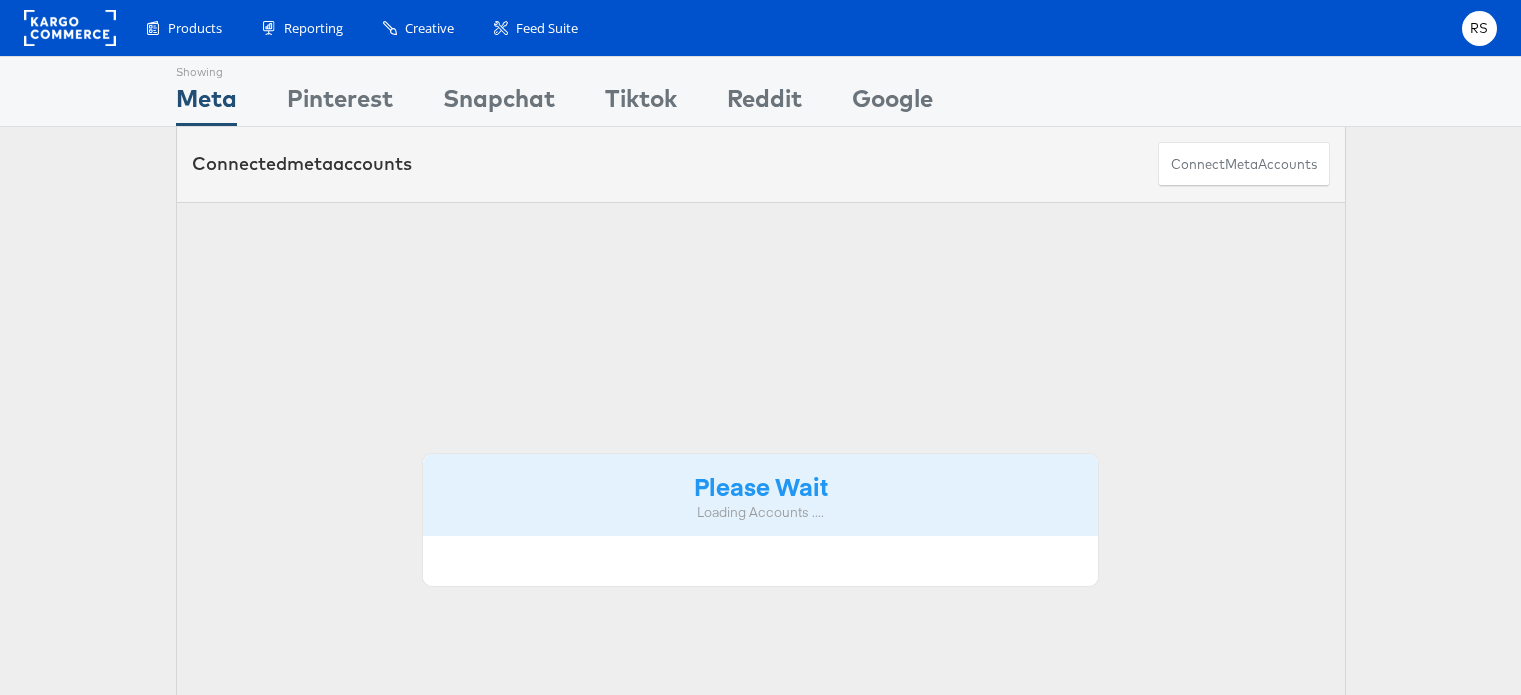 scroll, scrollTop: 0, scrollLeft: 0, axis: both 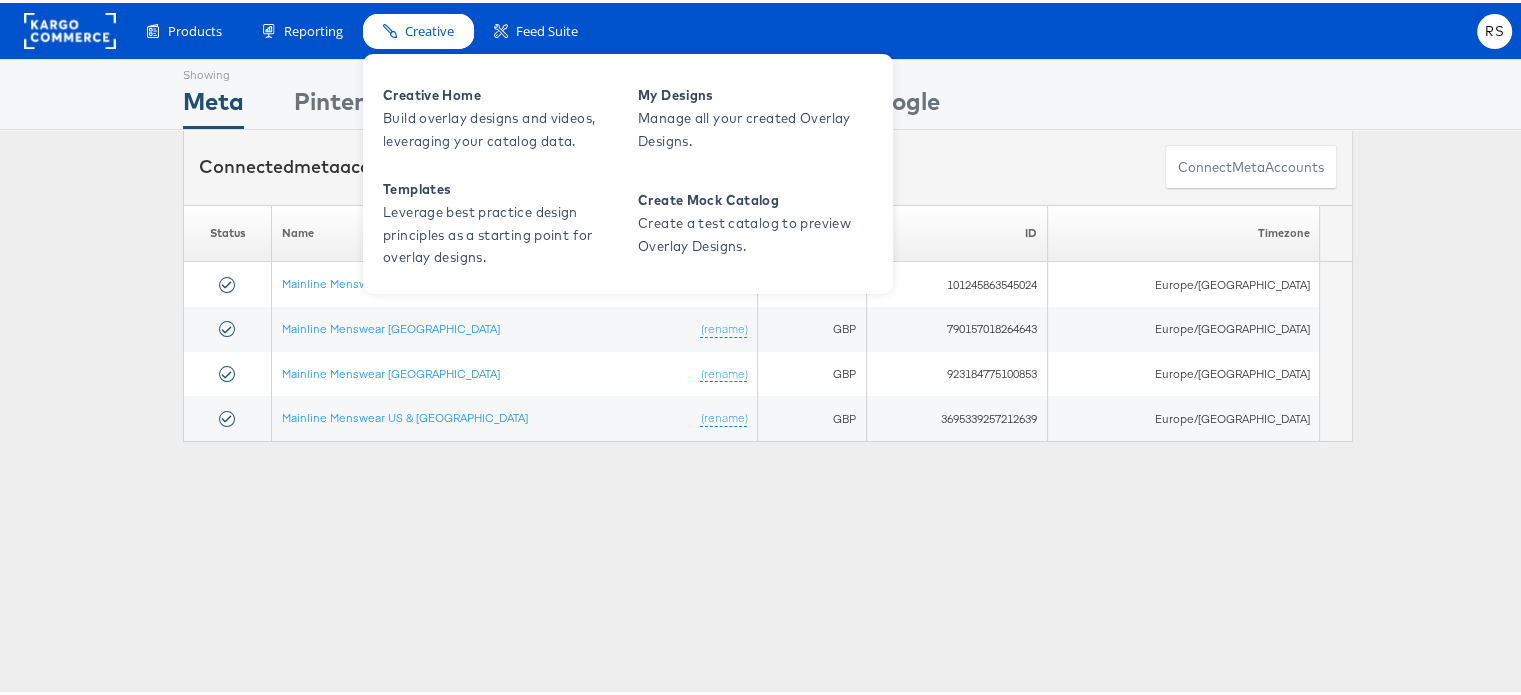 click on "Products
Product Catalogs
Enhance Your Product Catalog, Map Them to Publishers, and Incorporate Overlay Designs.
Product Sets
Create filtered sets to control which products appear in your ads.
Reporting
Scheduled Reports
Automate Meta reports to run at a specific time." at bounding box center (768, 347) 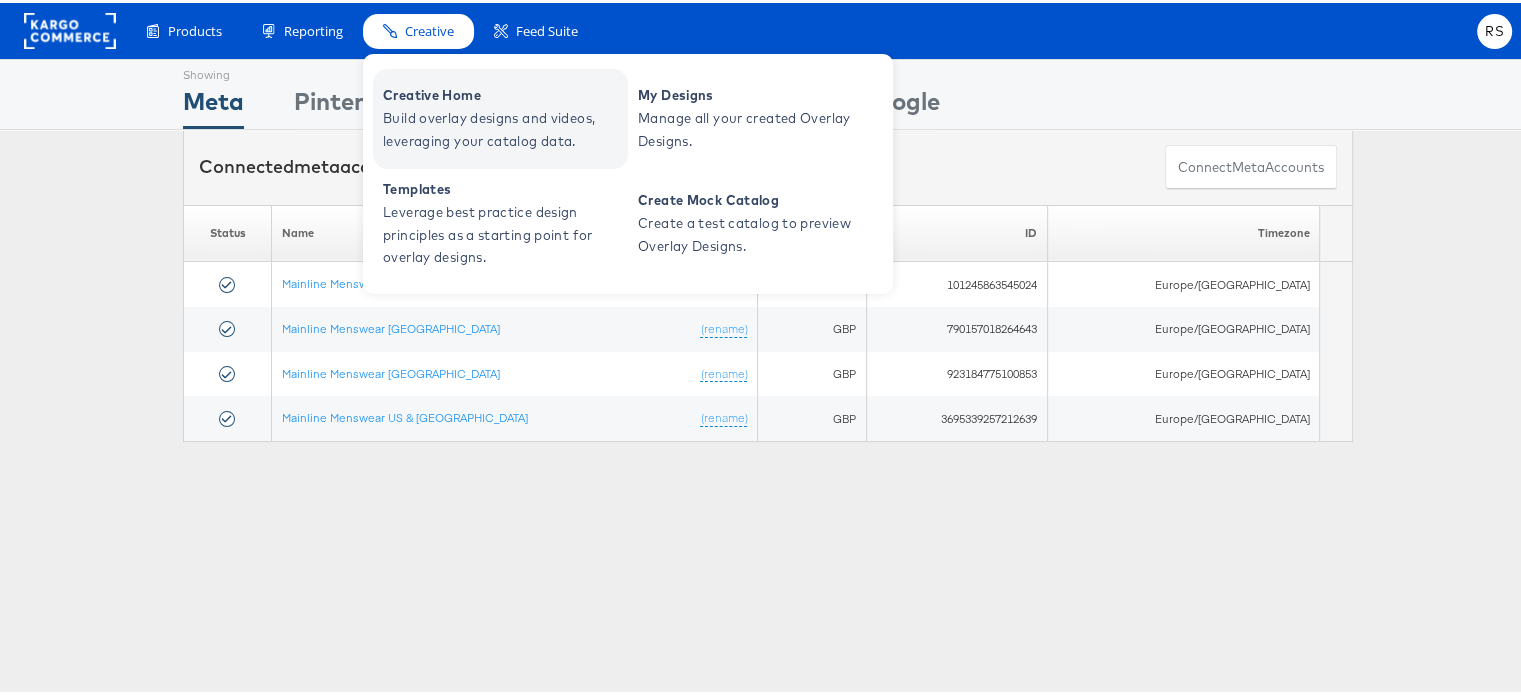 click on "Creative Home" at bounding box center [503, 92] 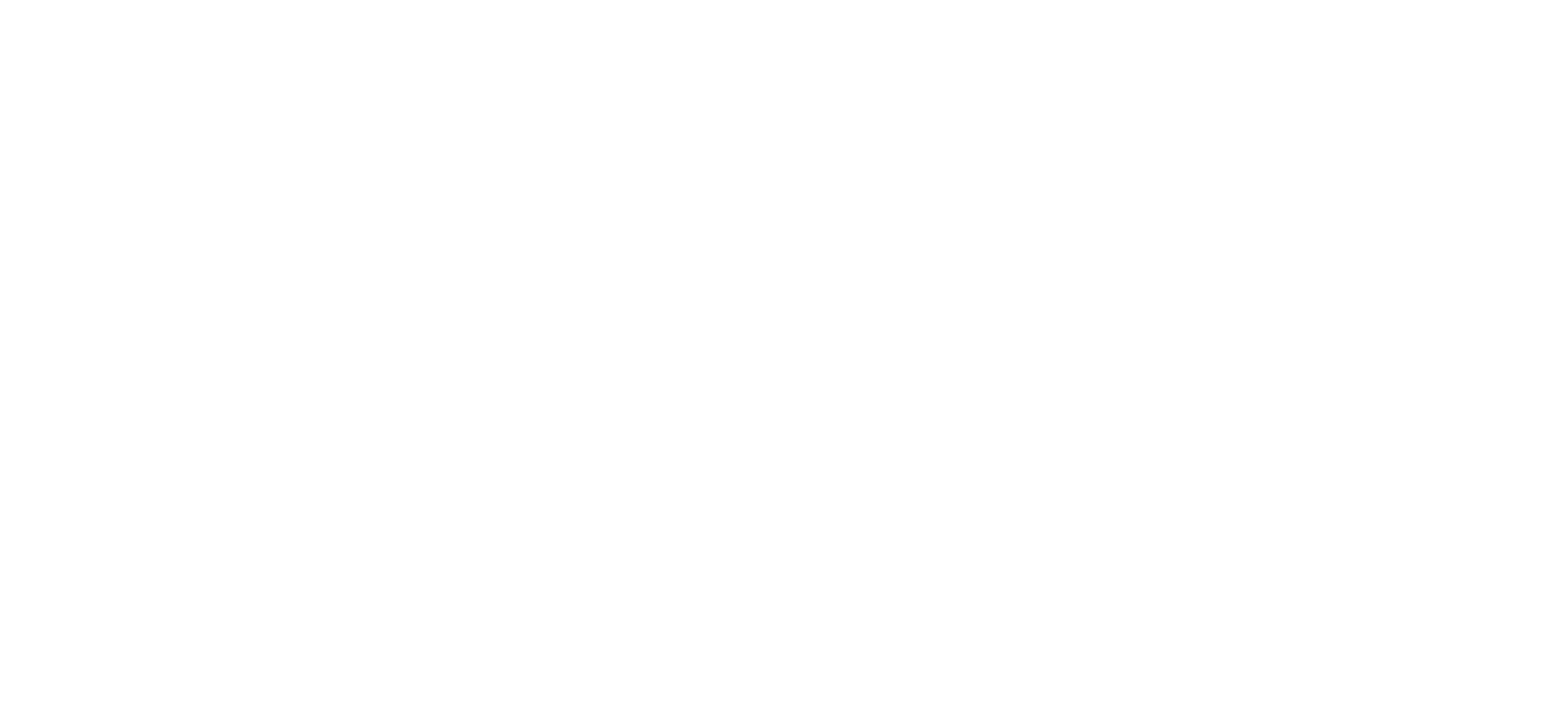scroll, scrollTop: 0, scrollLeft: 0, axis: both 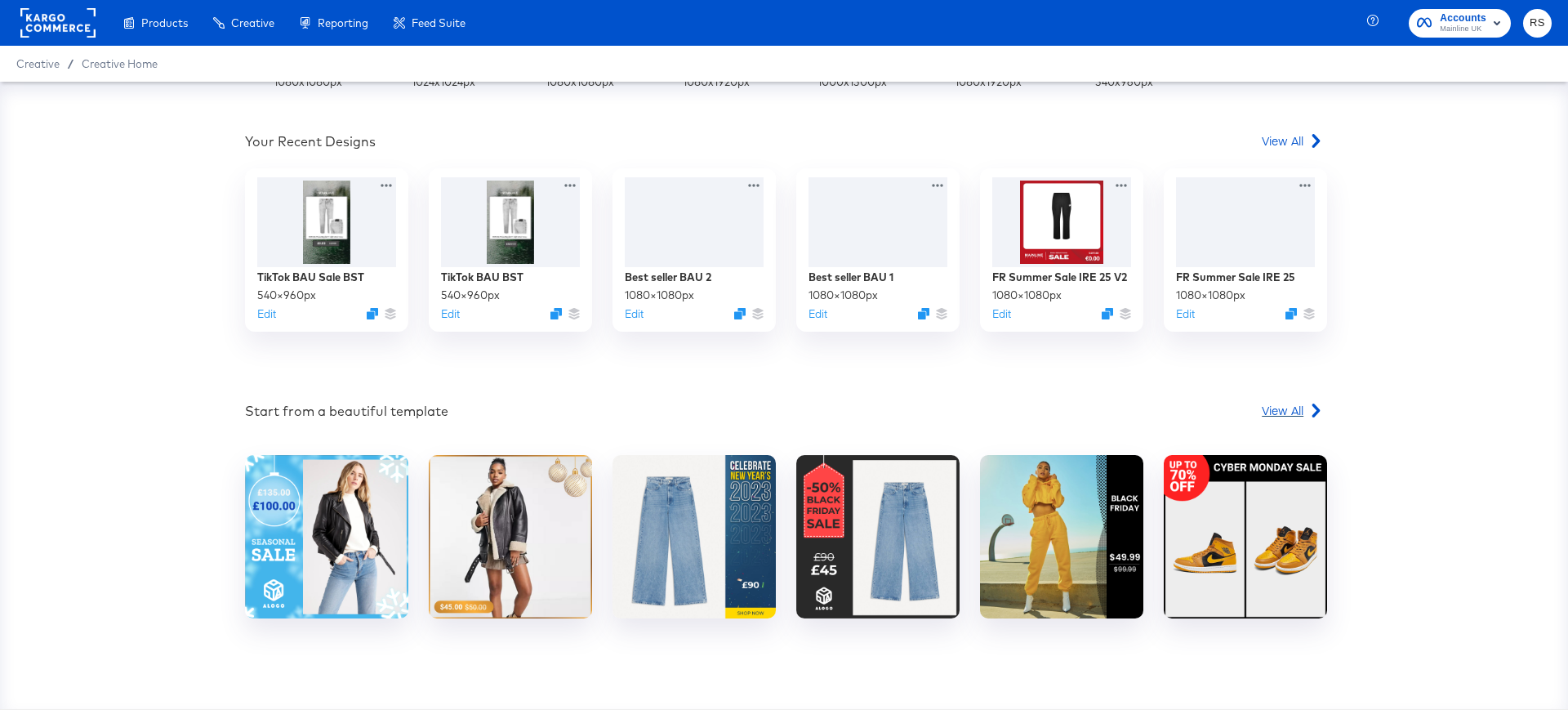click on "View All" at bounding box center (1282, 410) 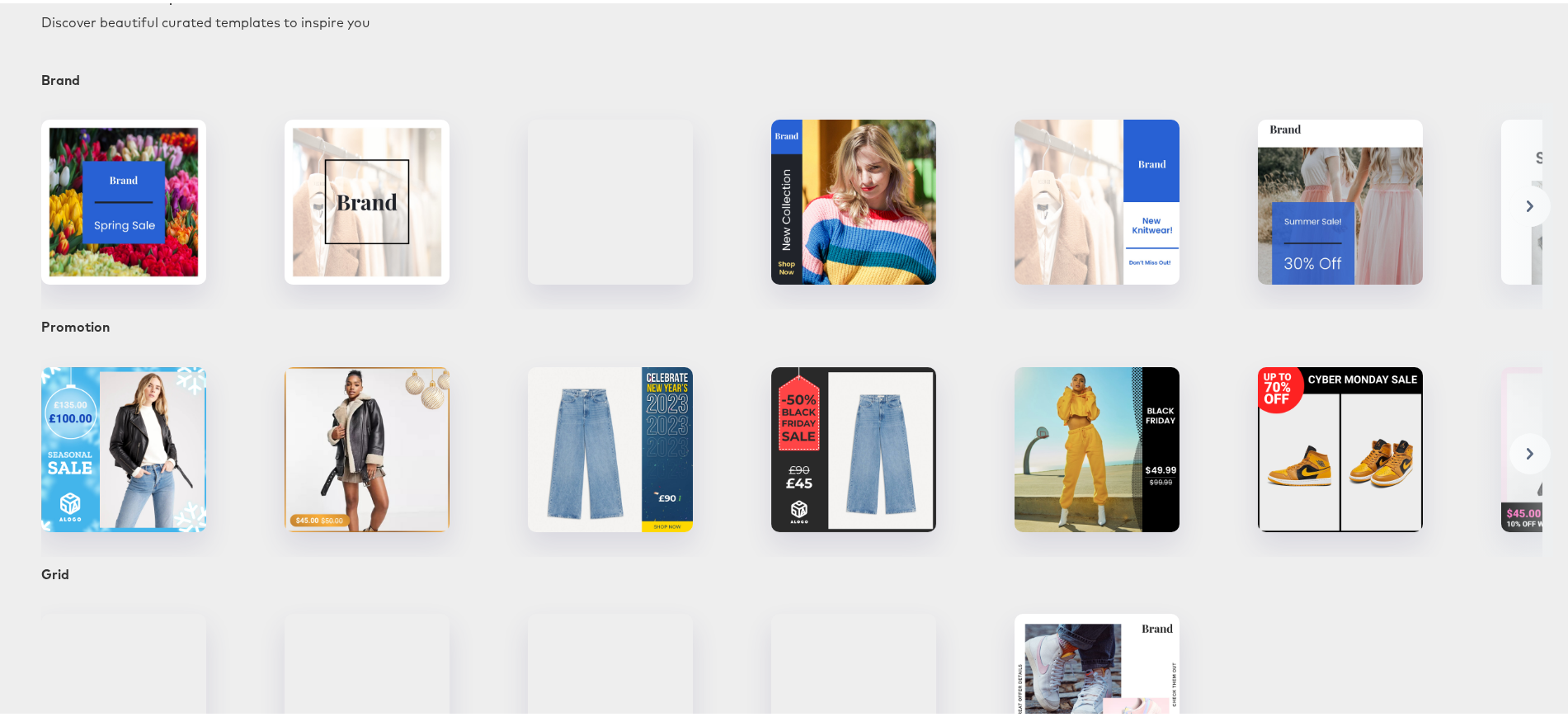 scroll, scrollTop: 182, scrollLeft: 0, axis: vertical 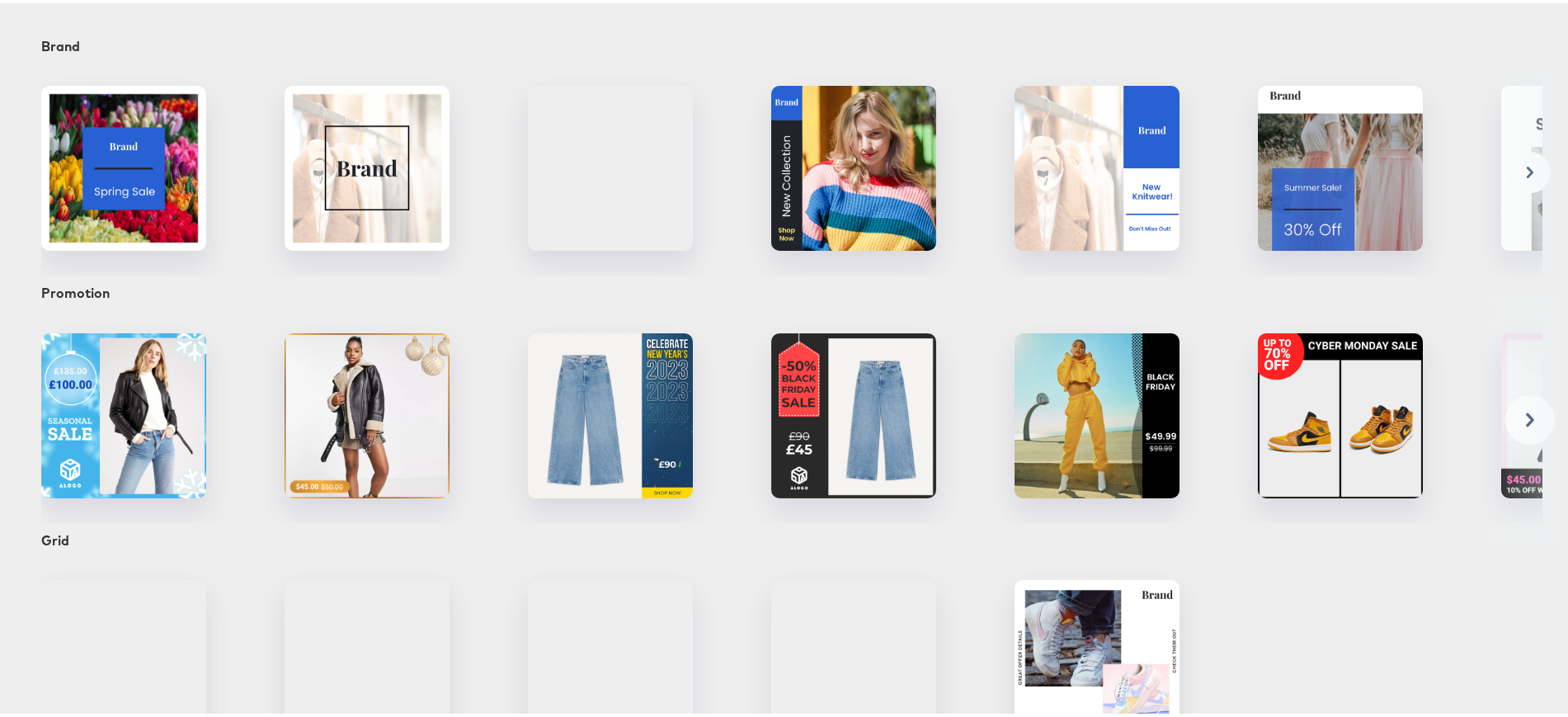 click 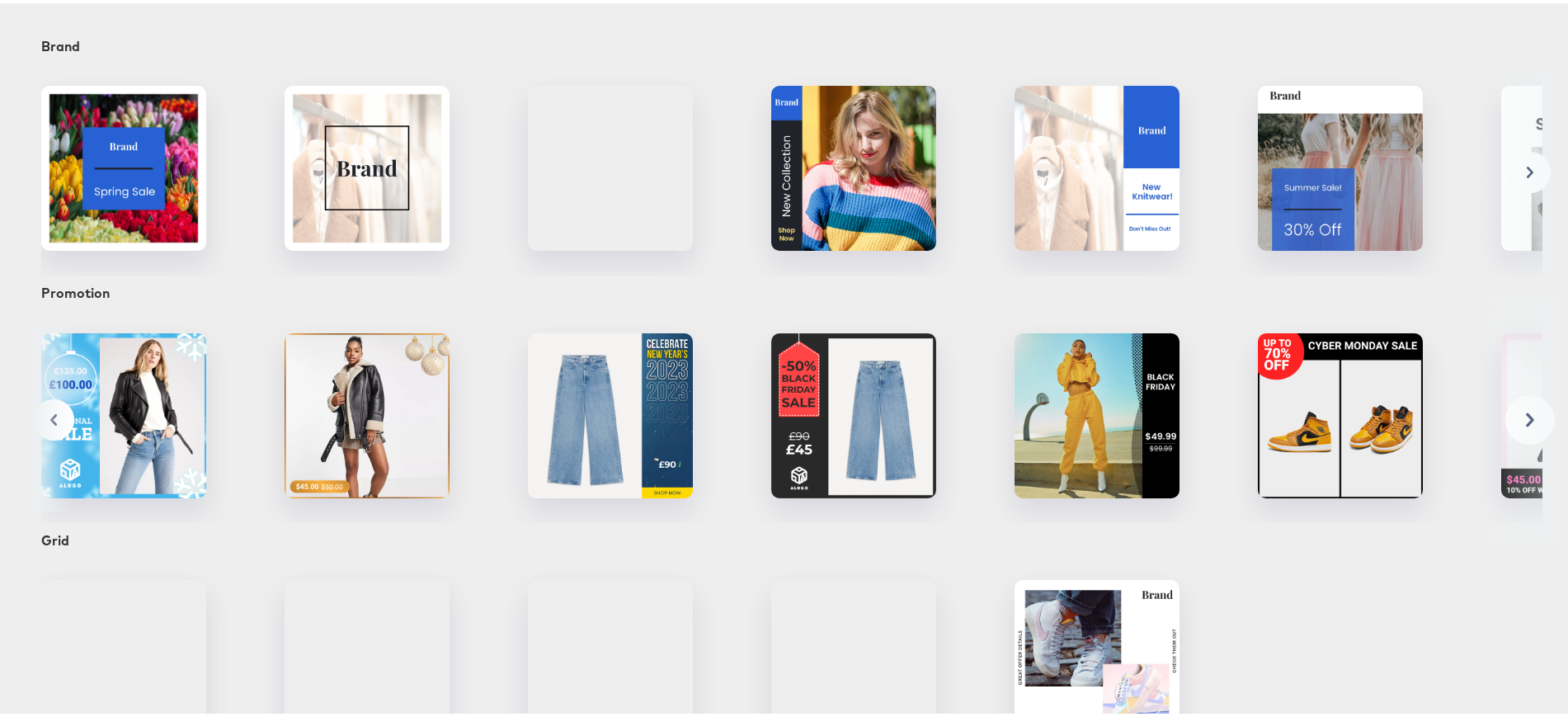 scroll, scrollTop: 0, scrollLeft: 124, axis: horizontal 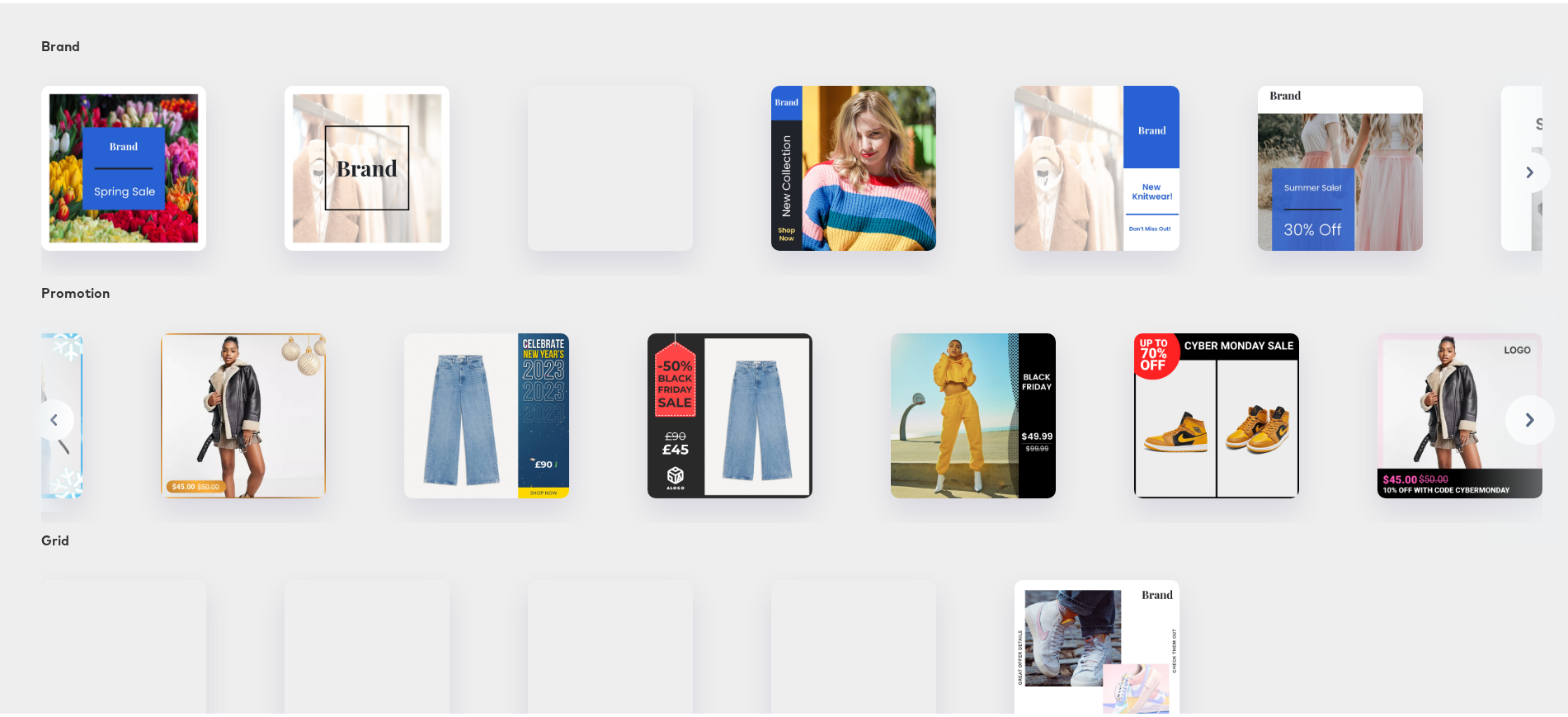 click 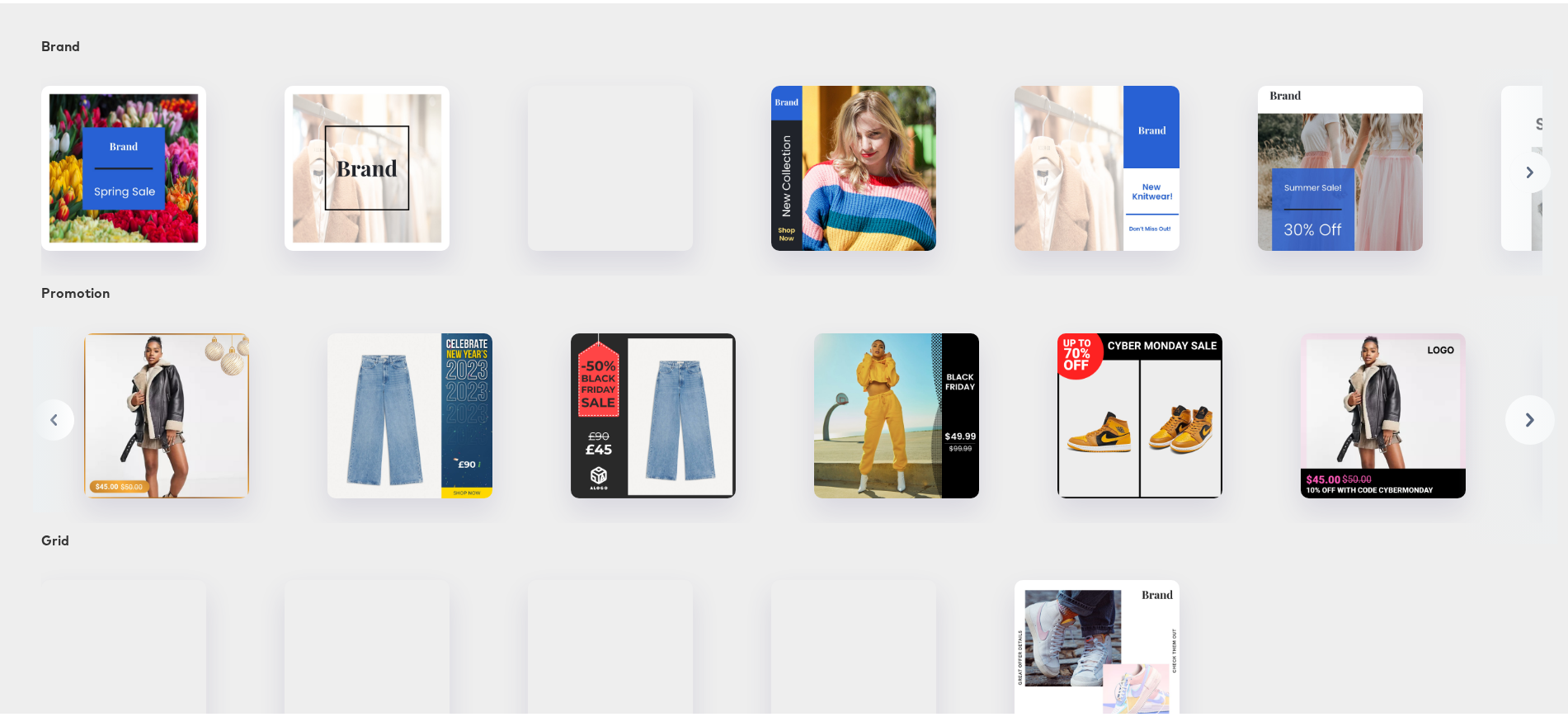 scroll, scrollTop: 0, scrollLeft: 247, axis: horizontal 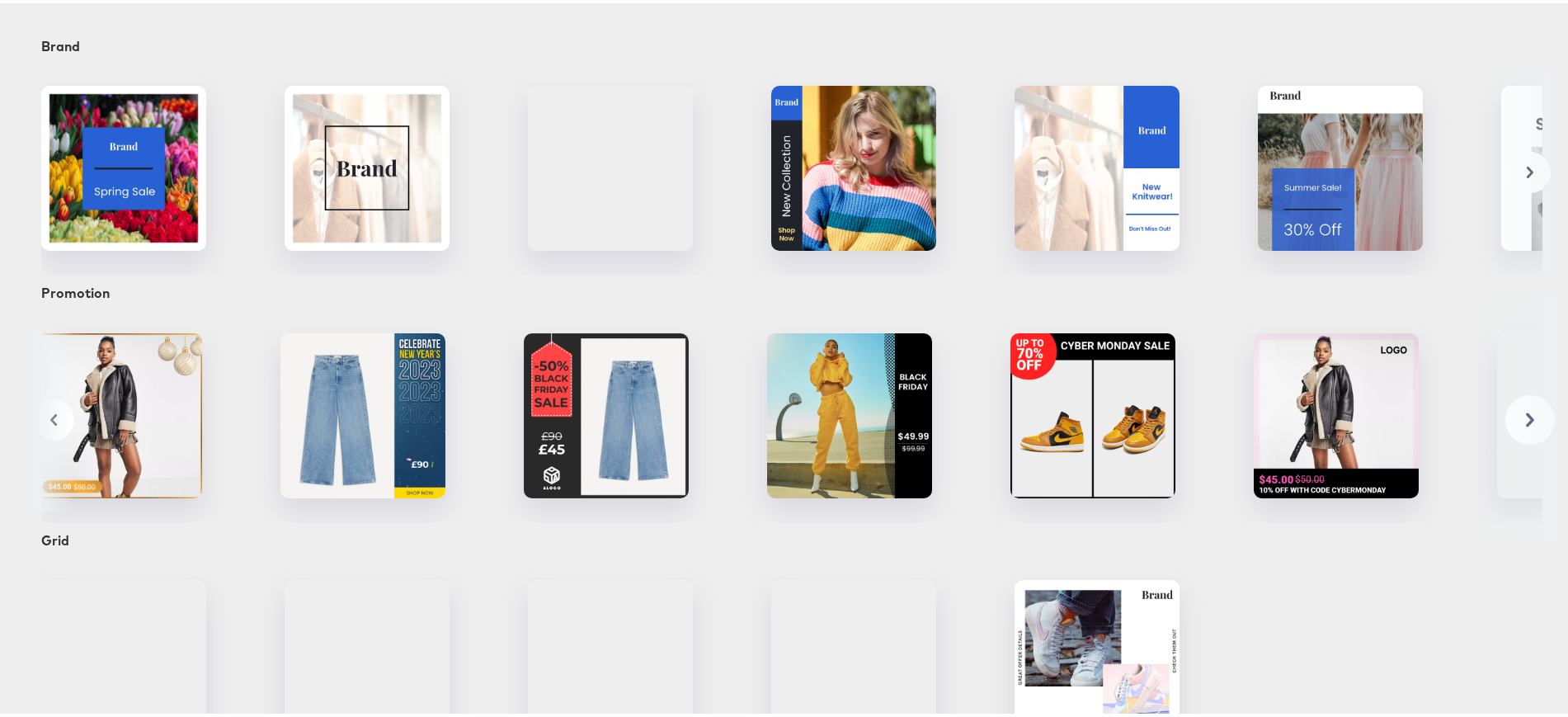 click 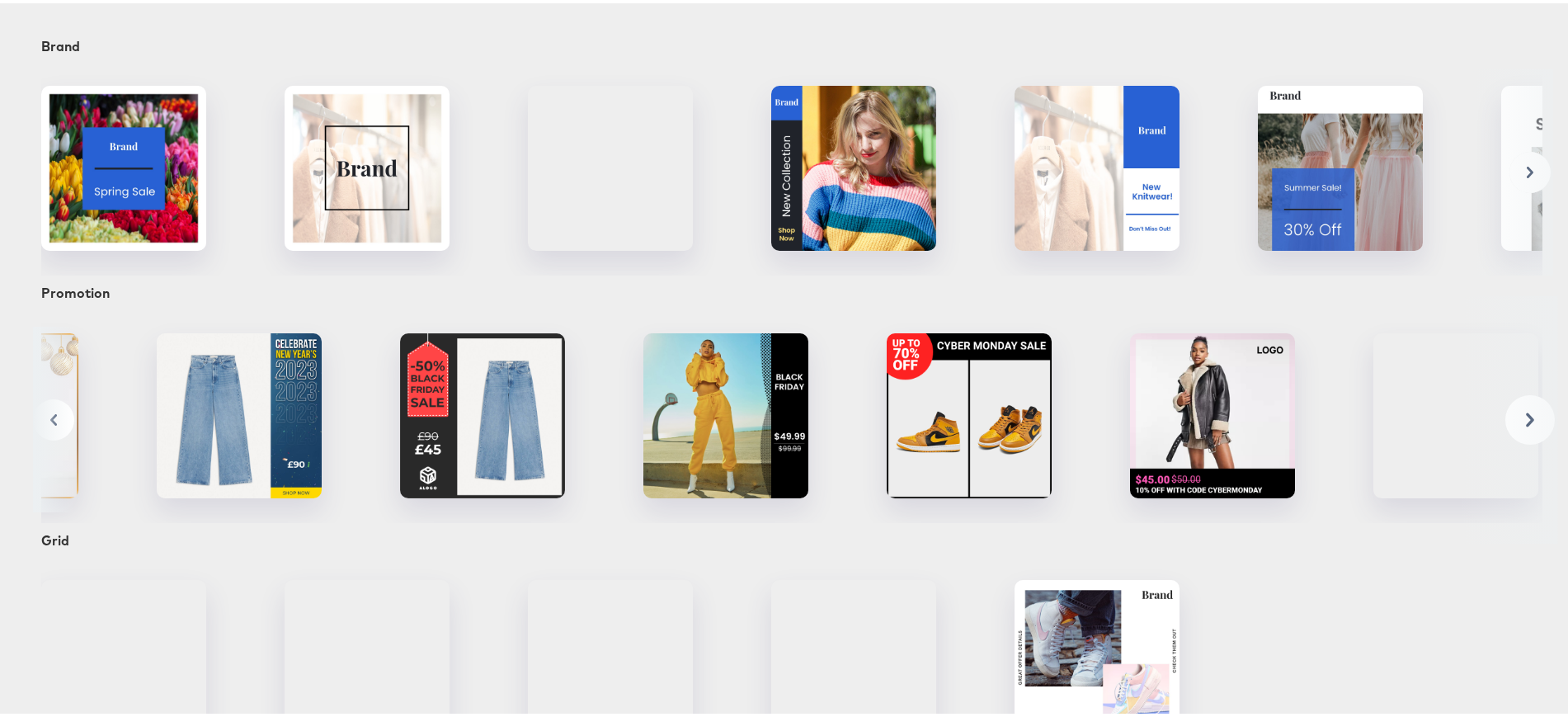 click 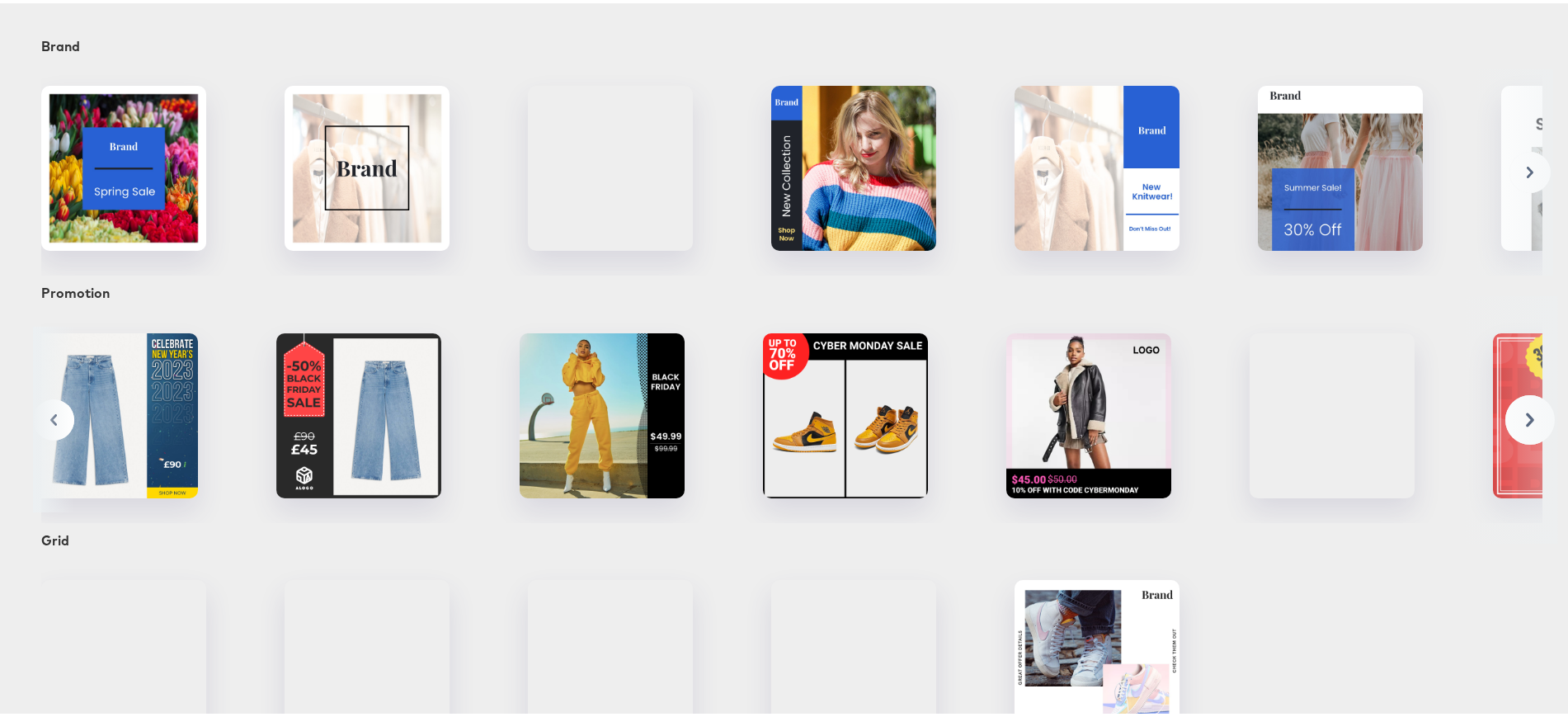 click 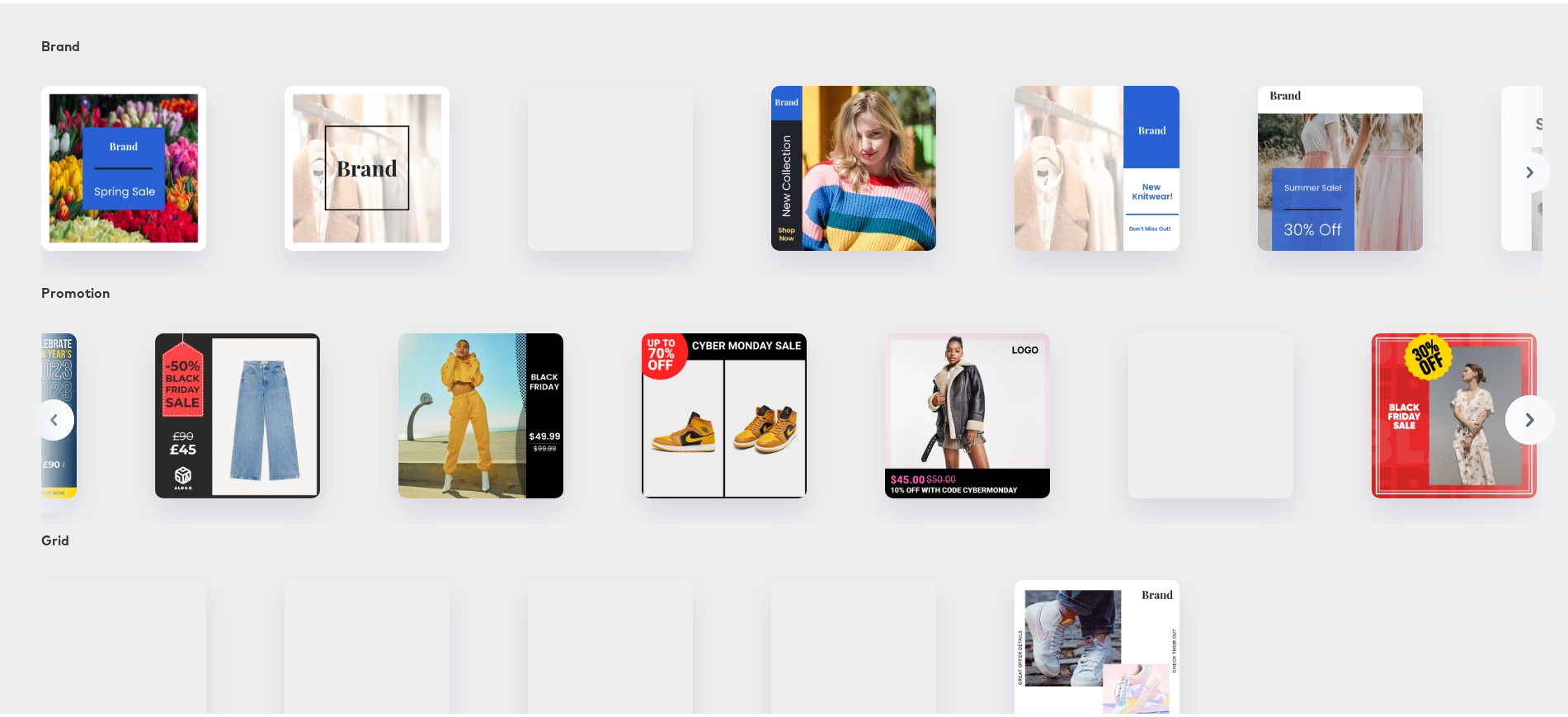 scroll, scrollTop: 0, scrollLeft: 619, axis: horizontal 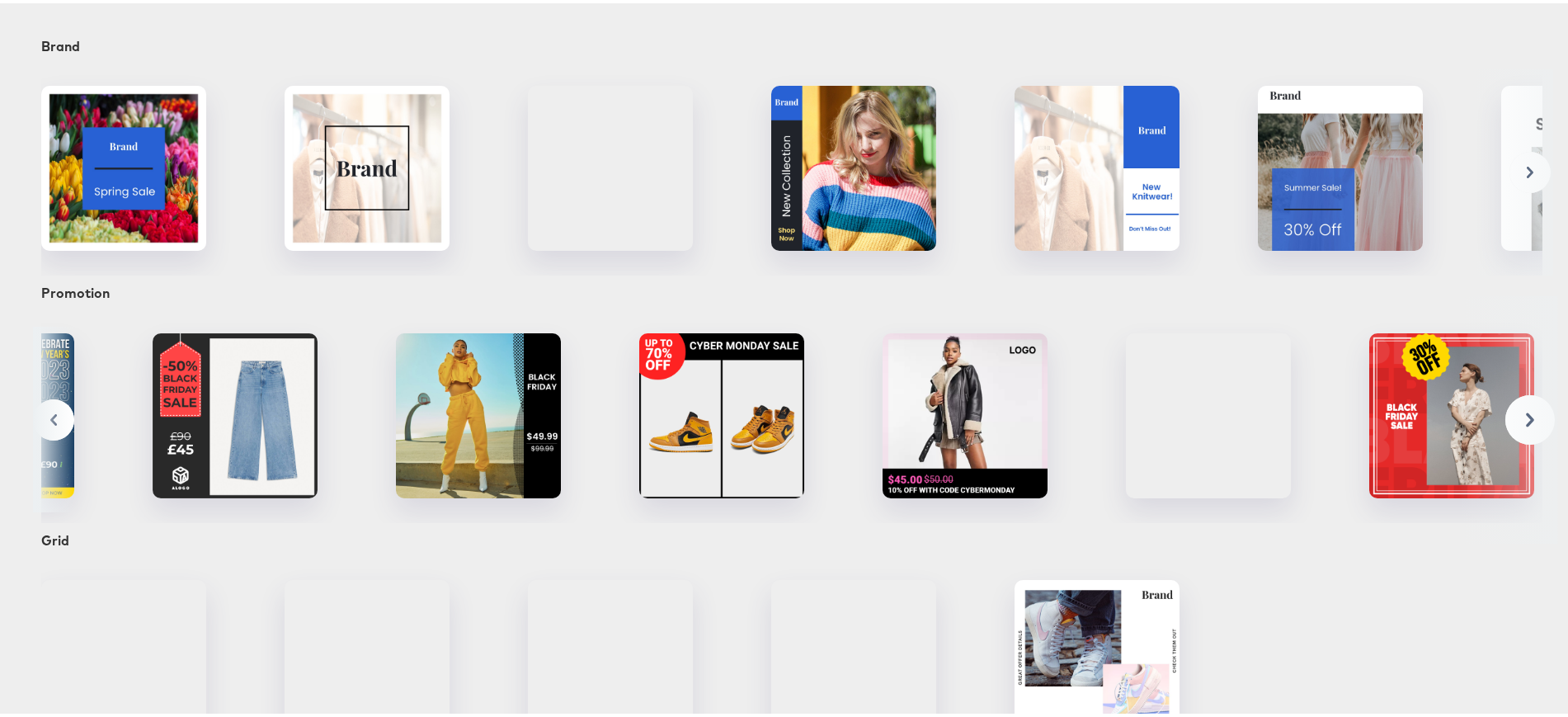 click 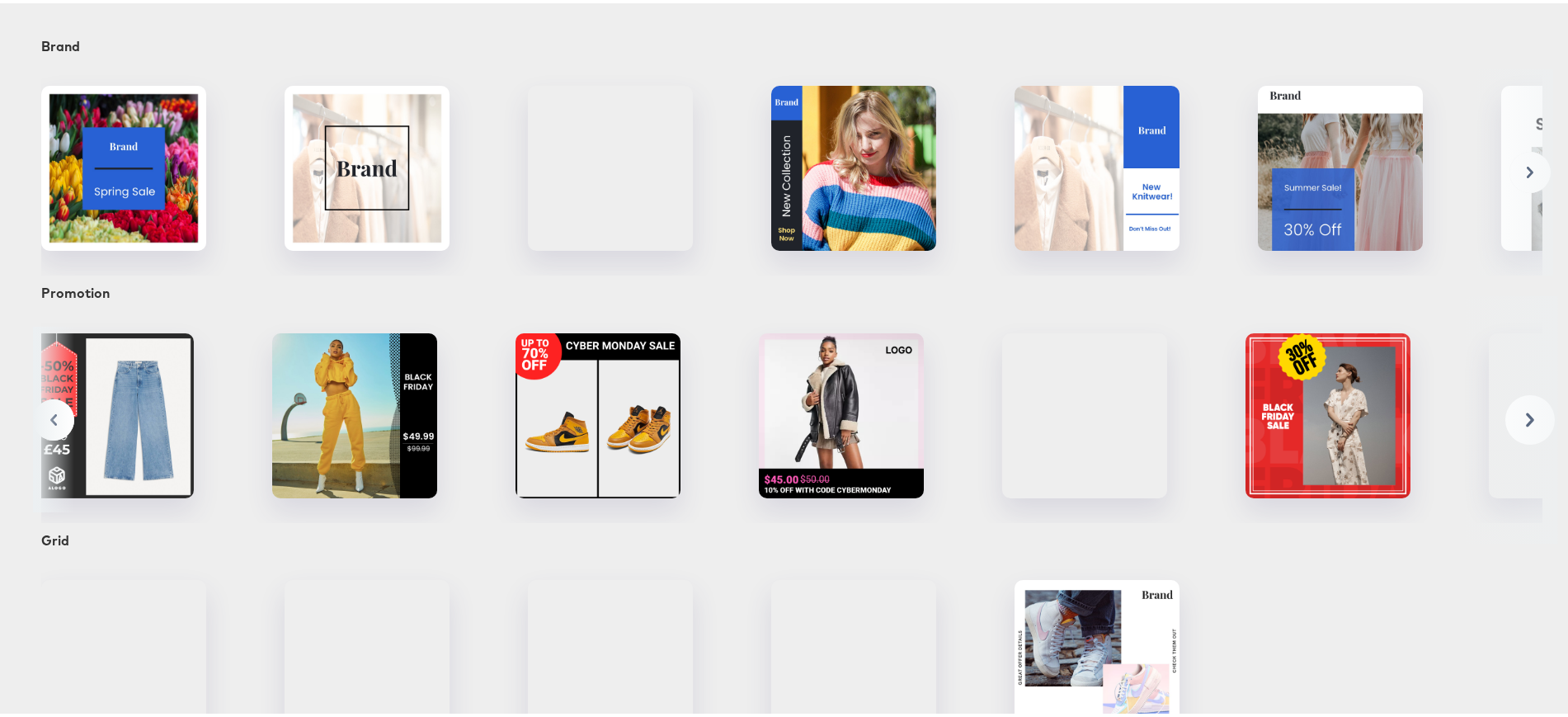 click 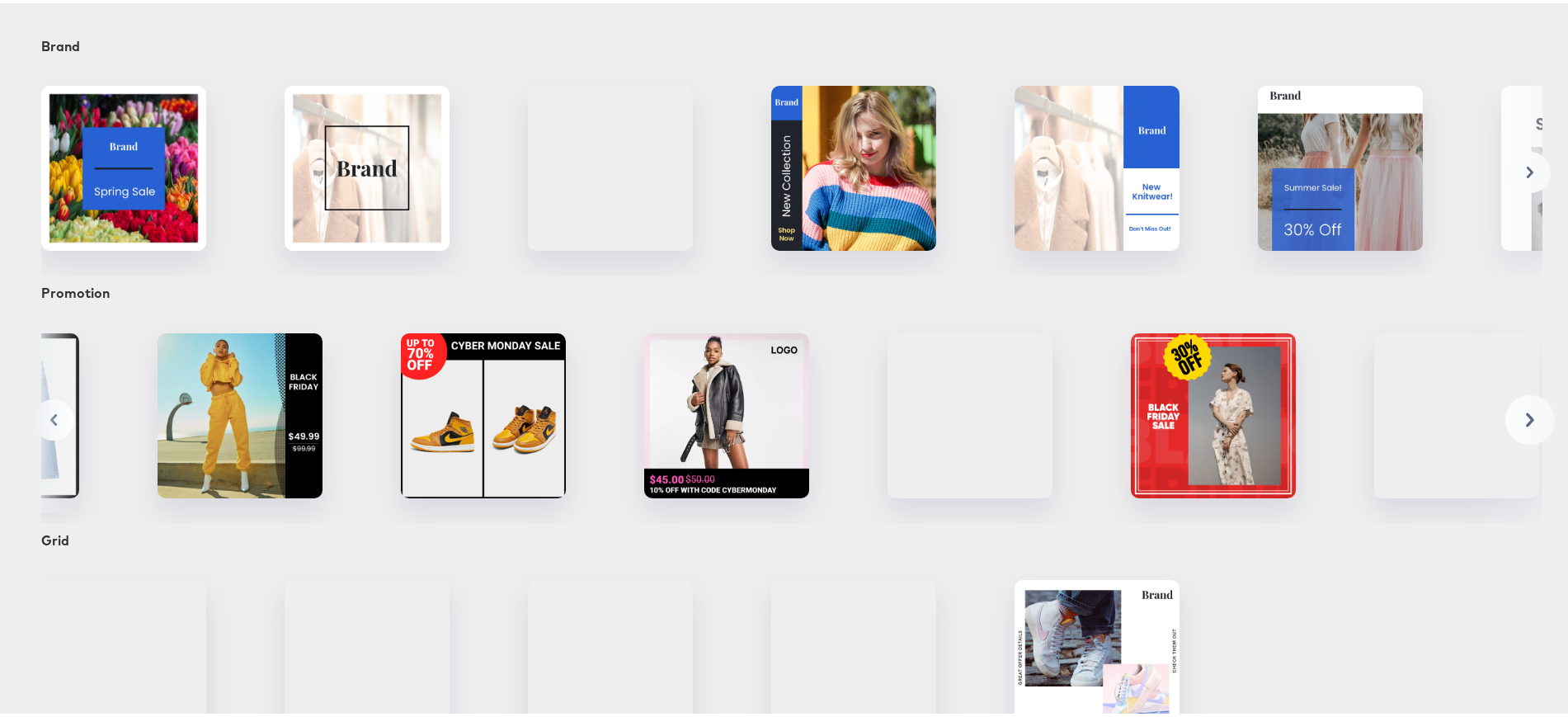 scroll, scrollTop: 0, scrollLeft: 866, axis: horizontal 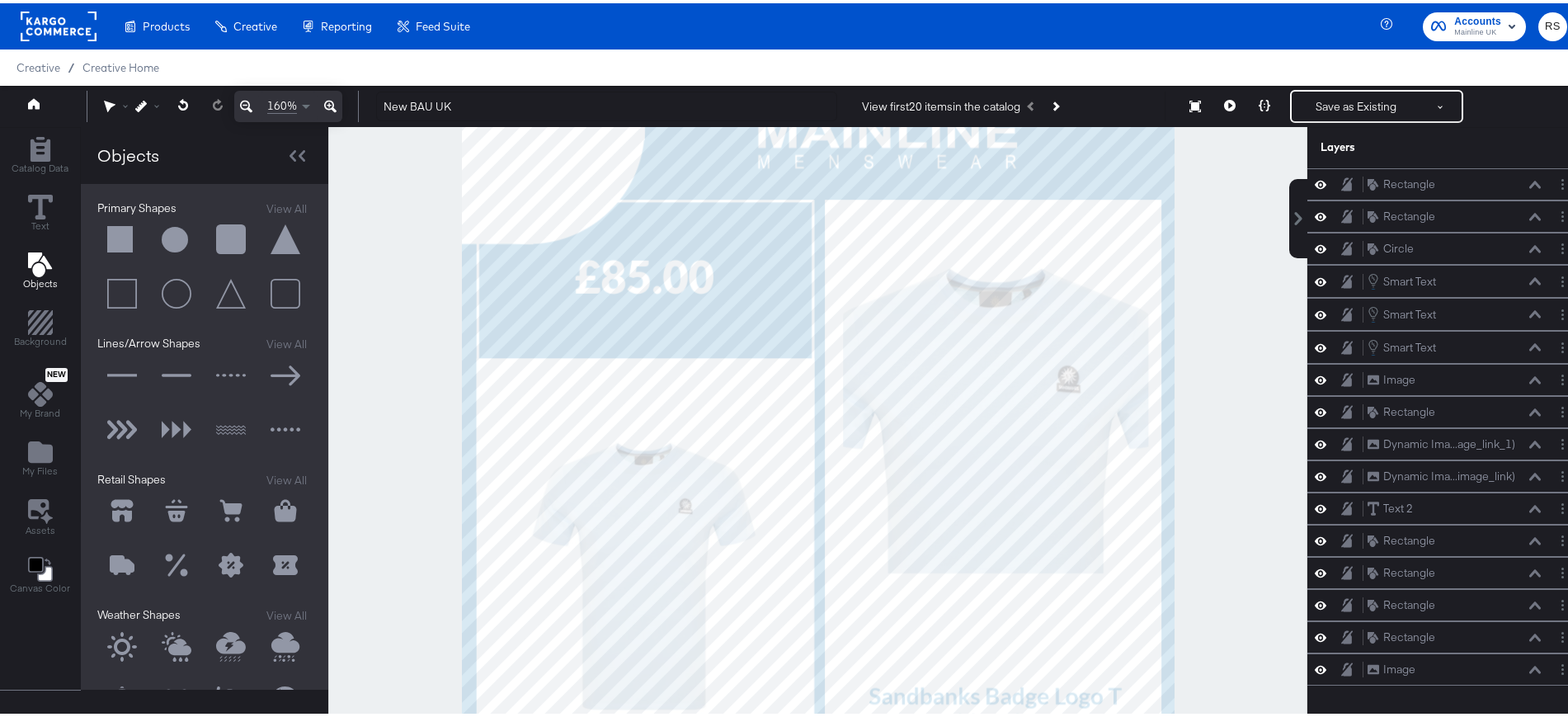 click 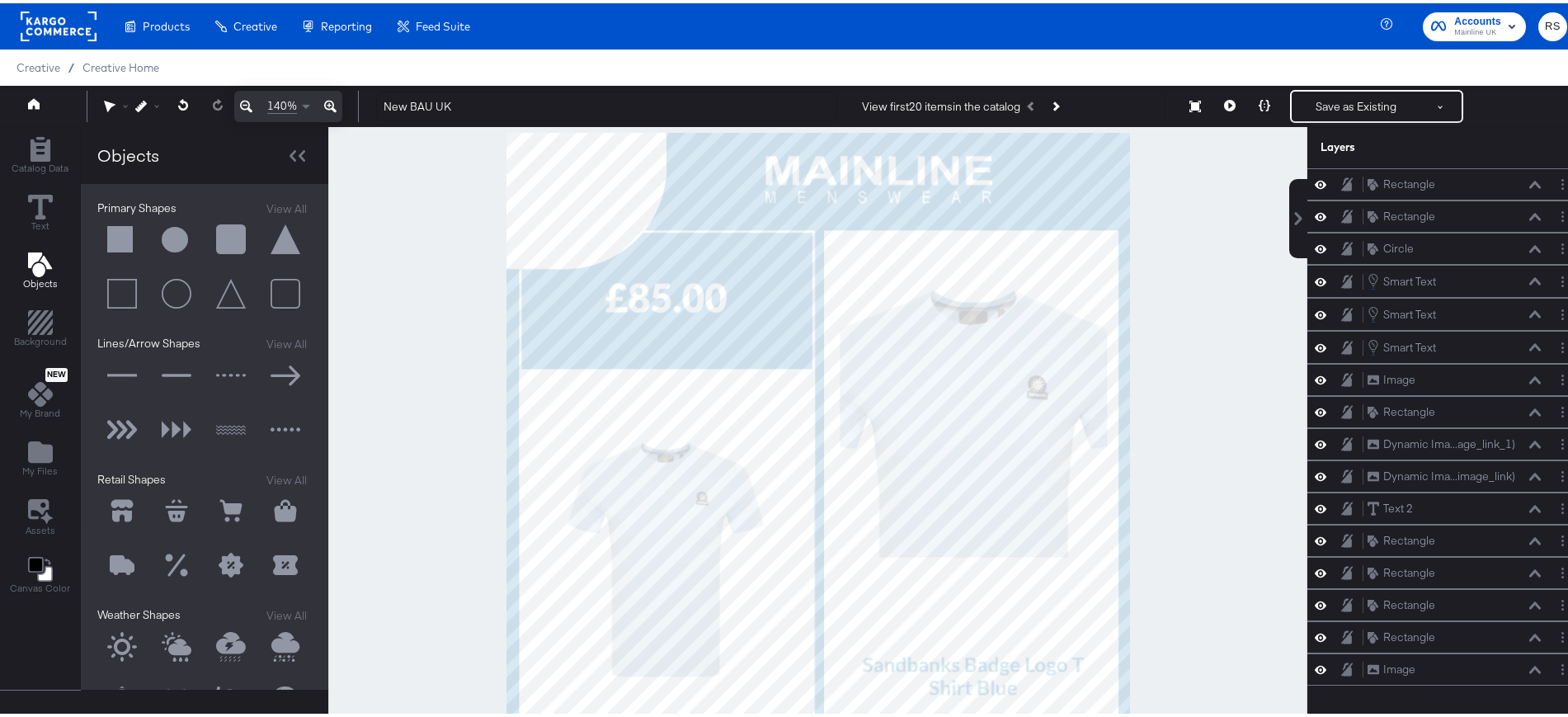 click 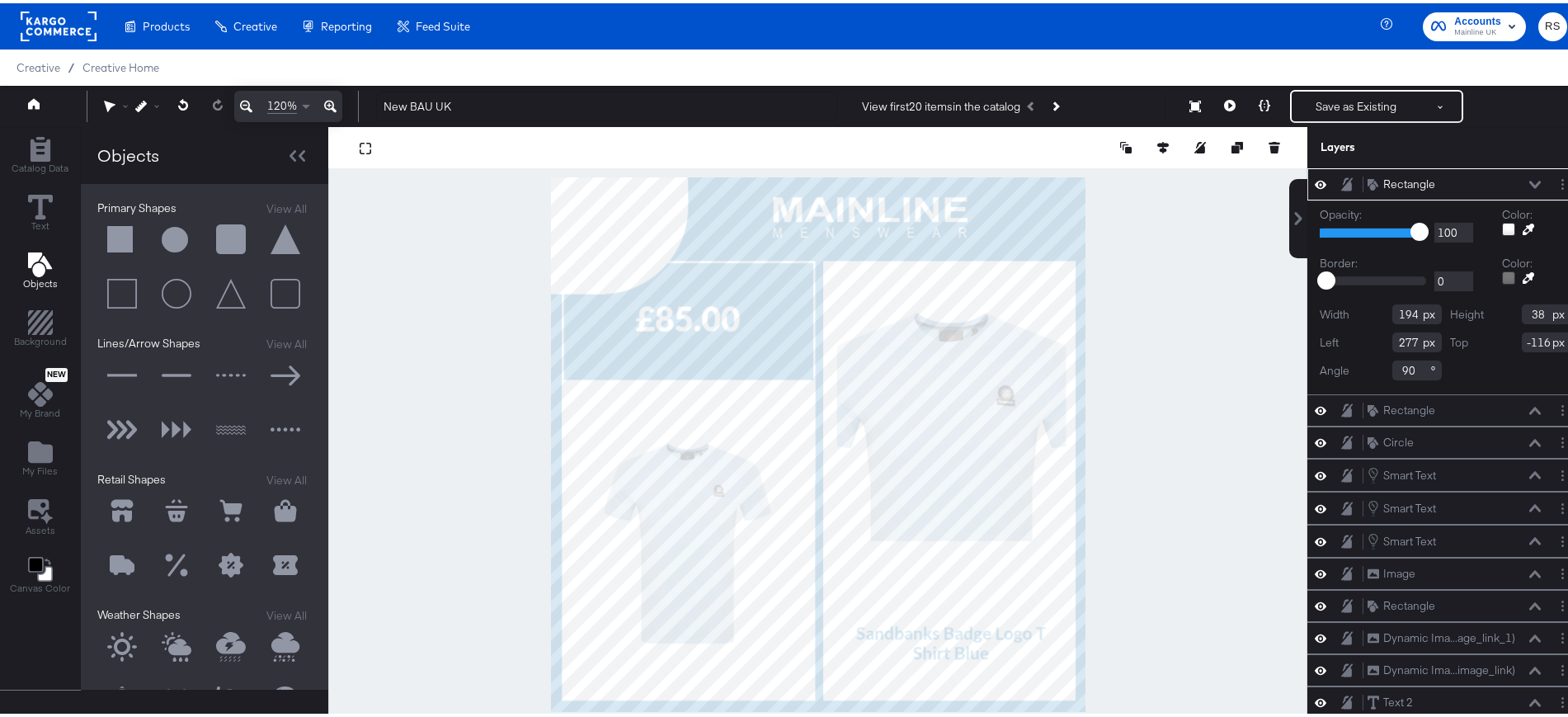 type on "-141" 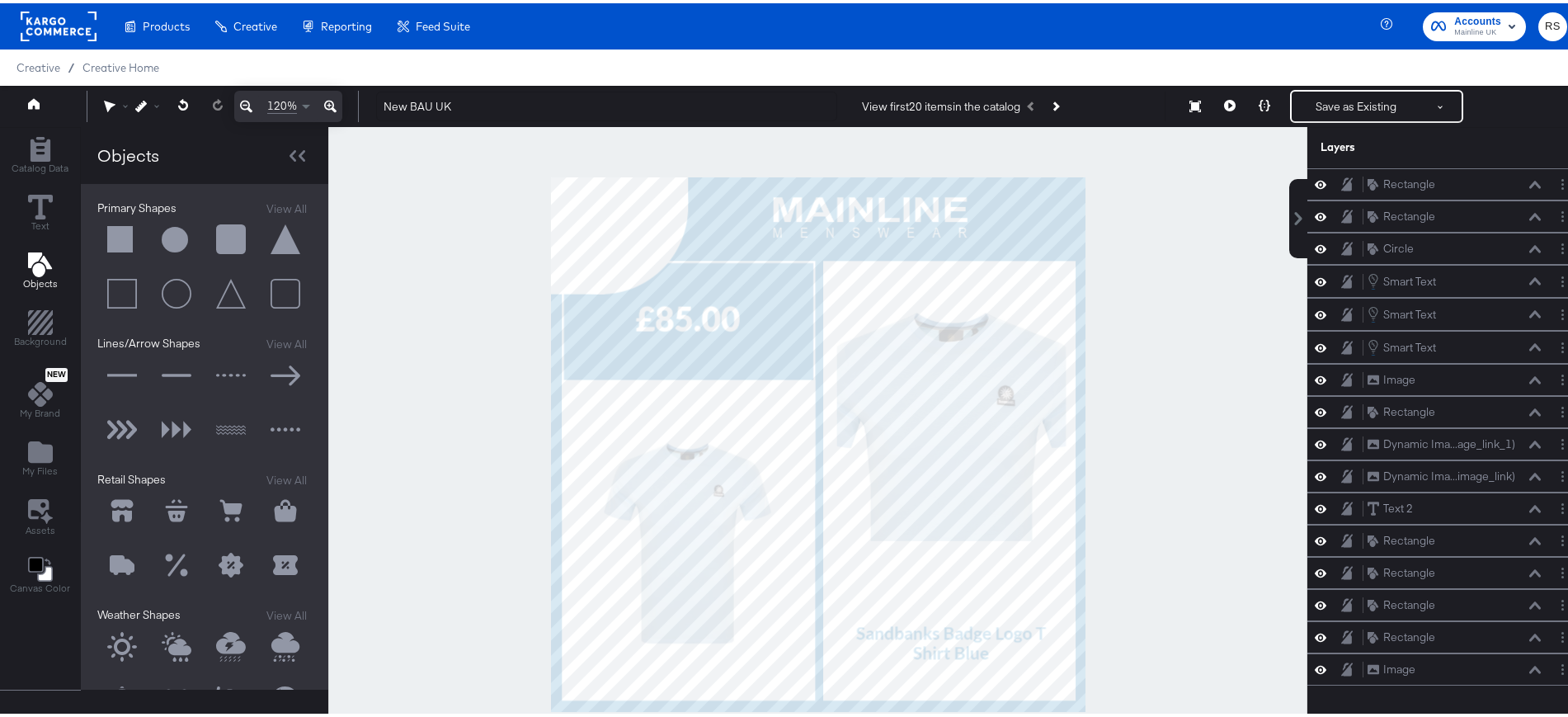 click at bounding box center (817, 441) 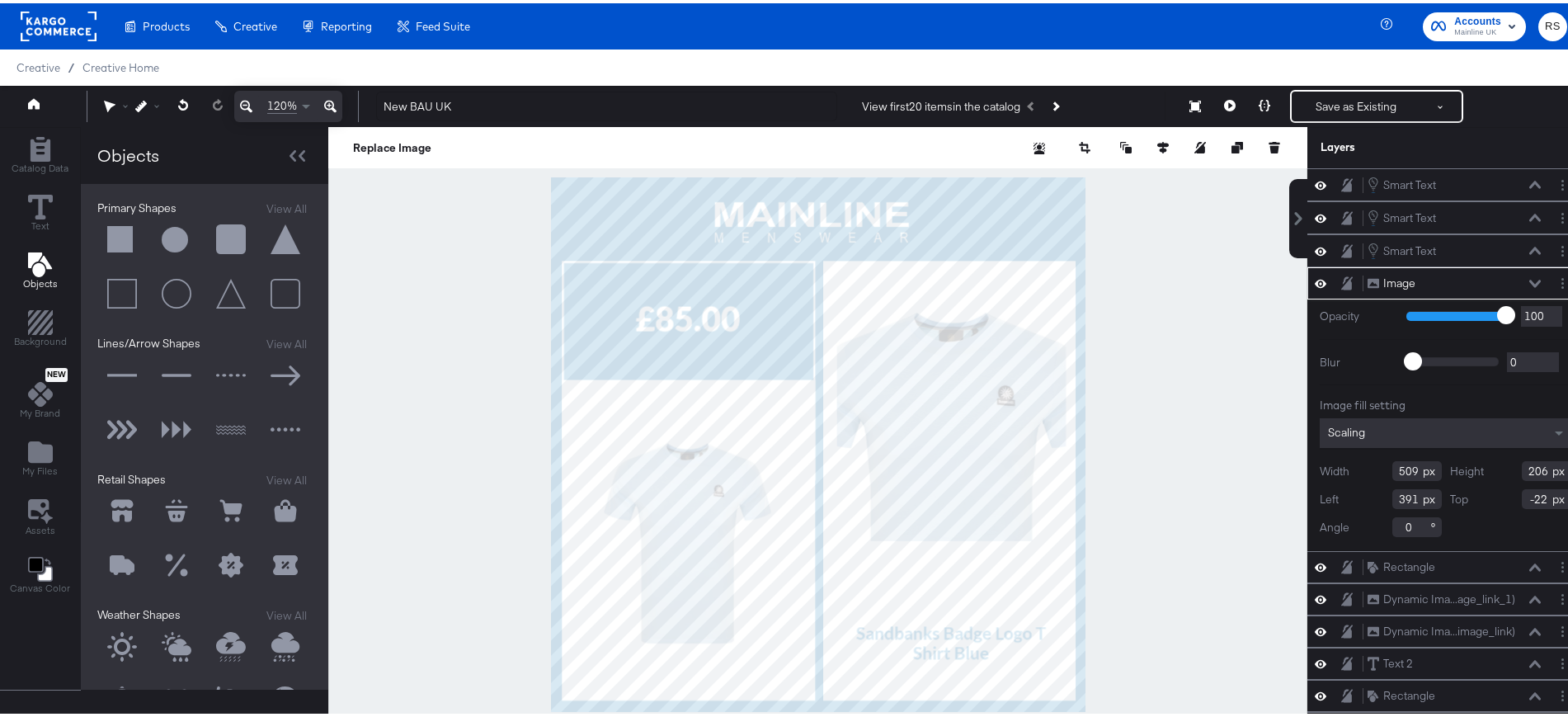 type on "273" 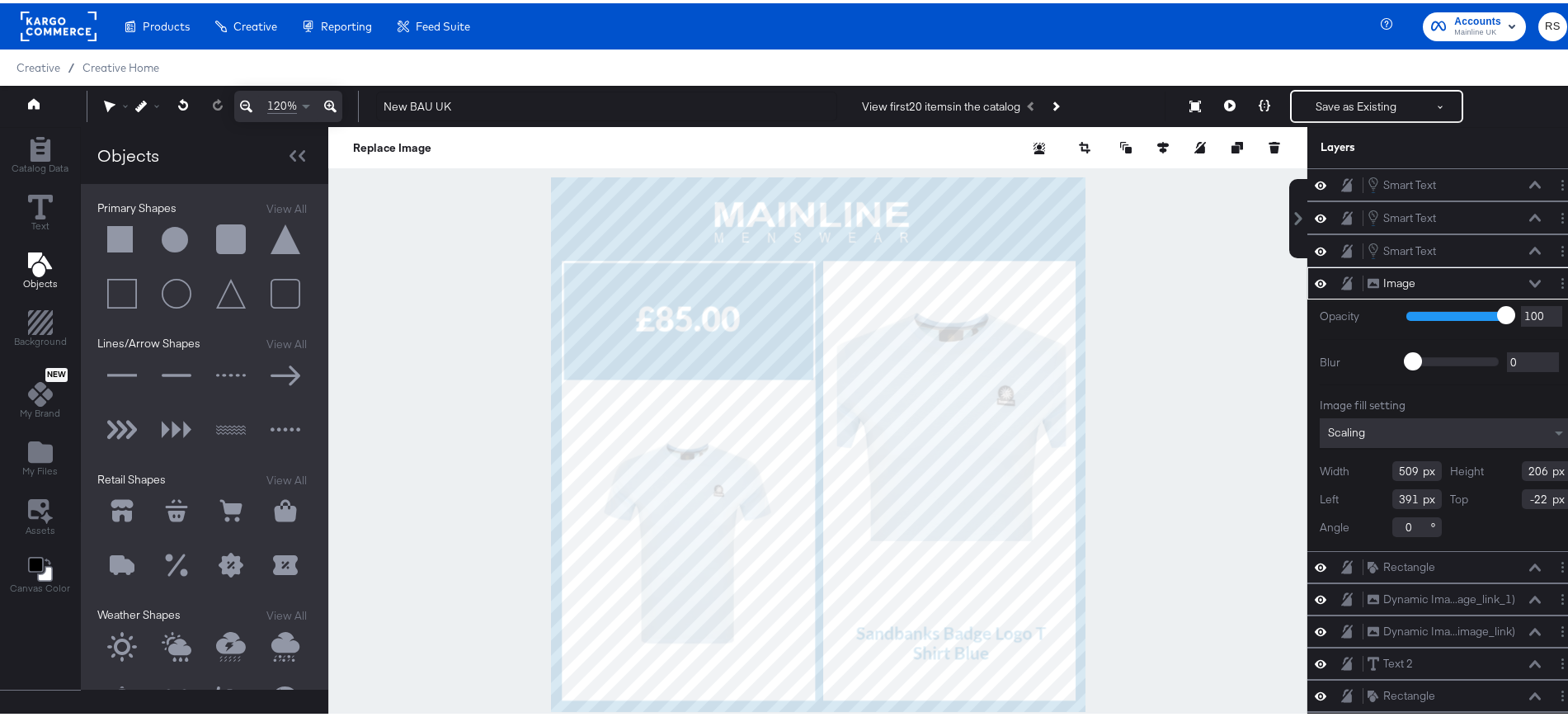 type on "-12" 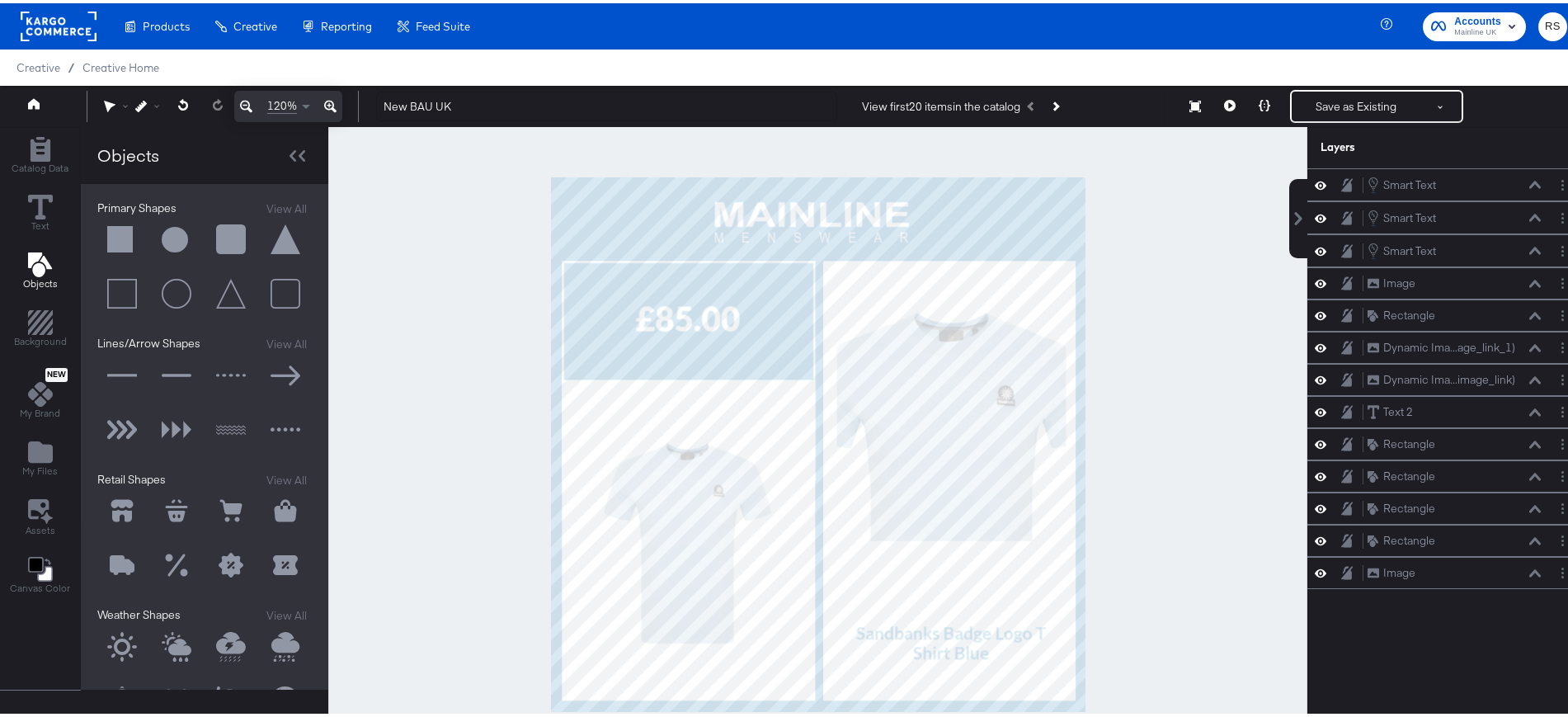 click at bounding box center [817, 441] 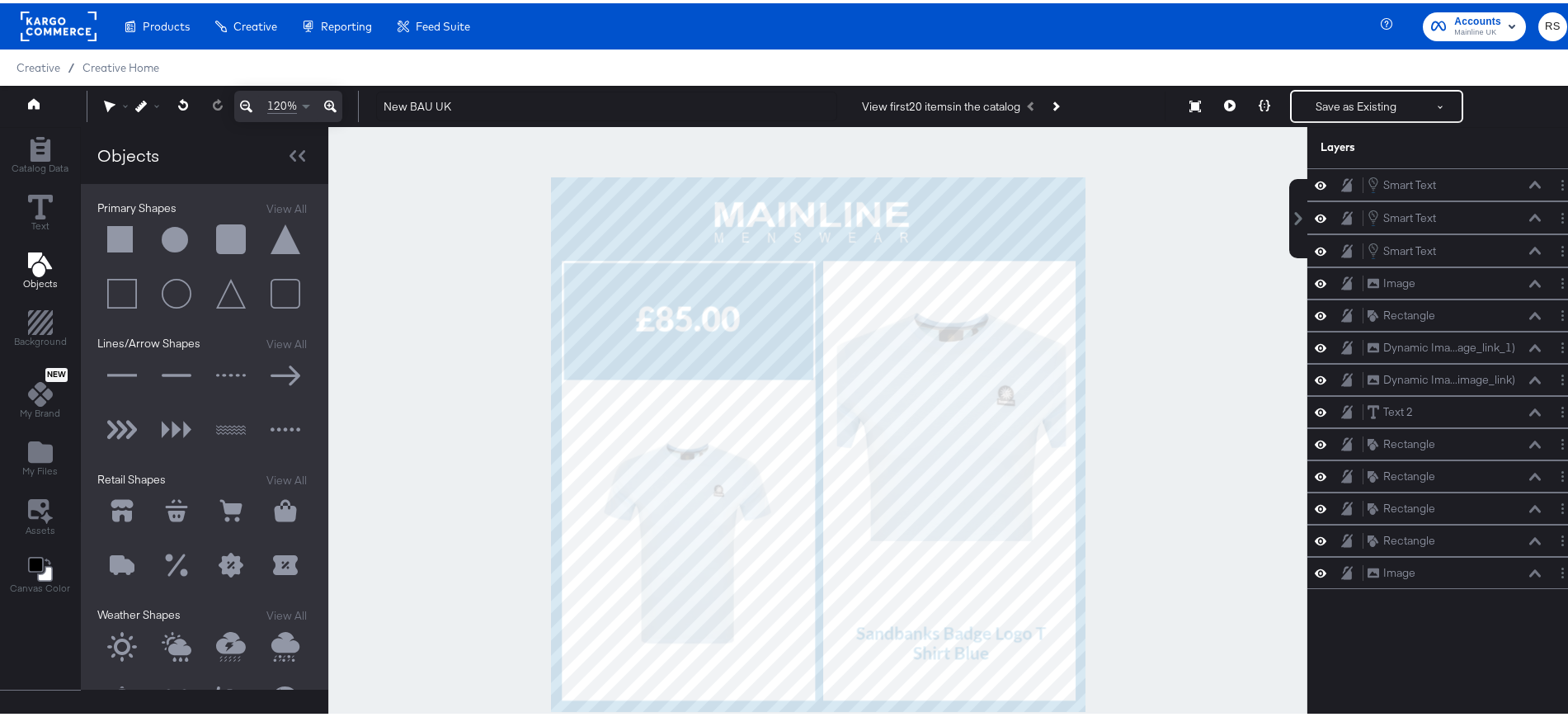 click 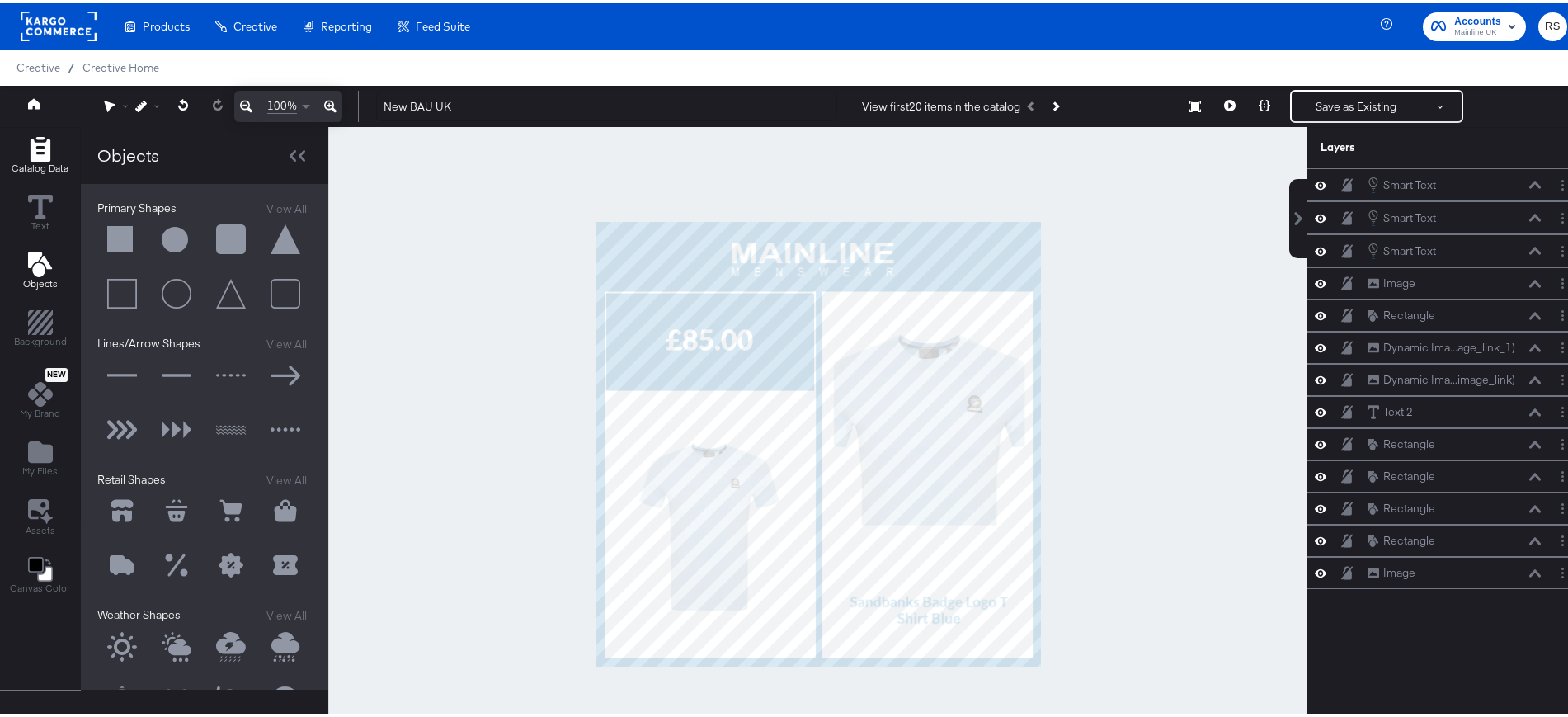 click on "Catalog Data" at bounding box center [40, 165] 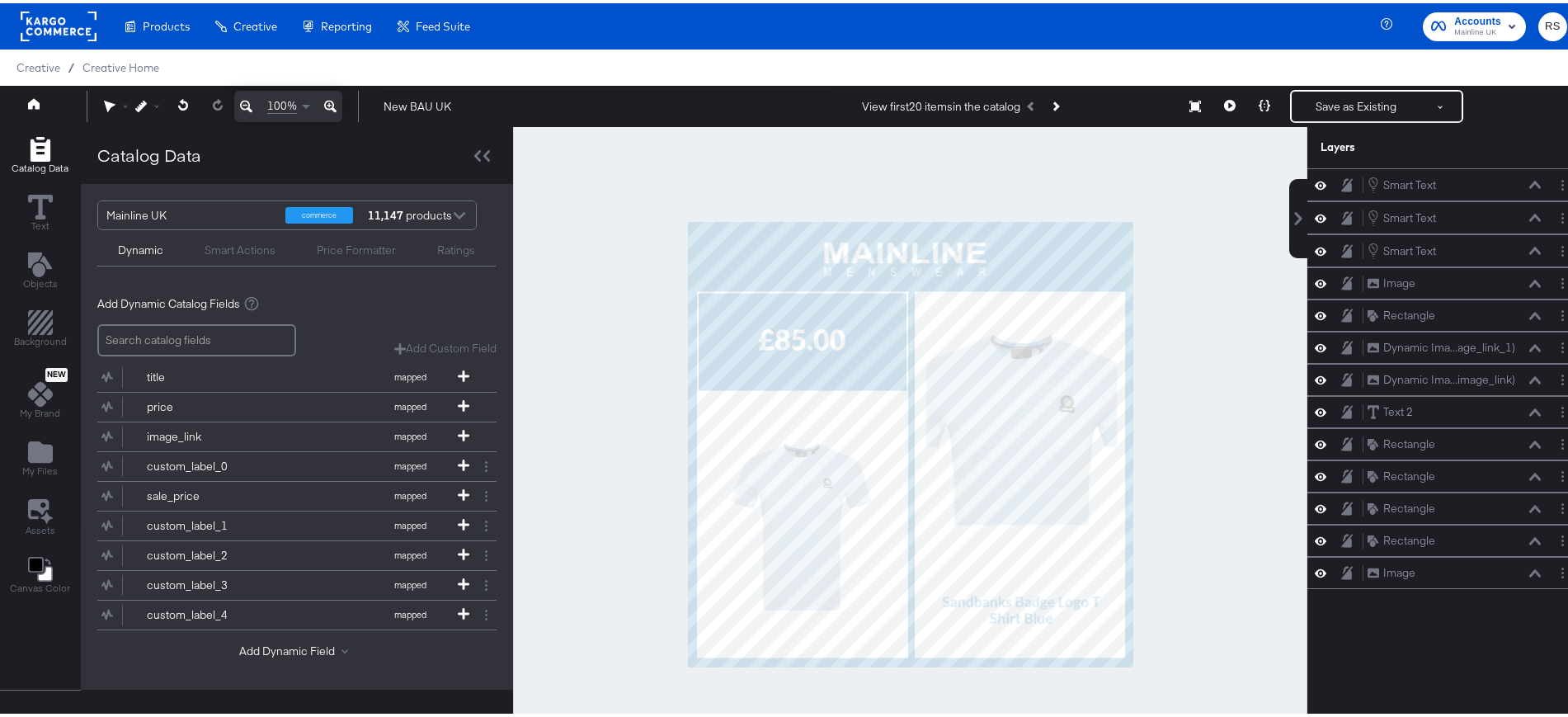 click on "Smart Actions" at bounding box center [240, 247] 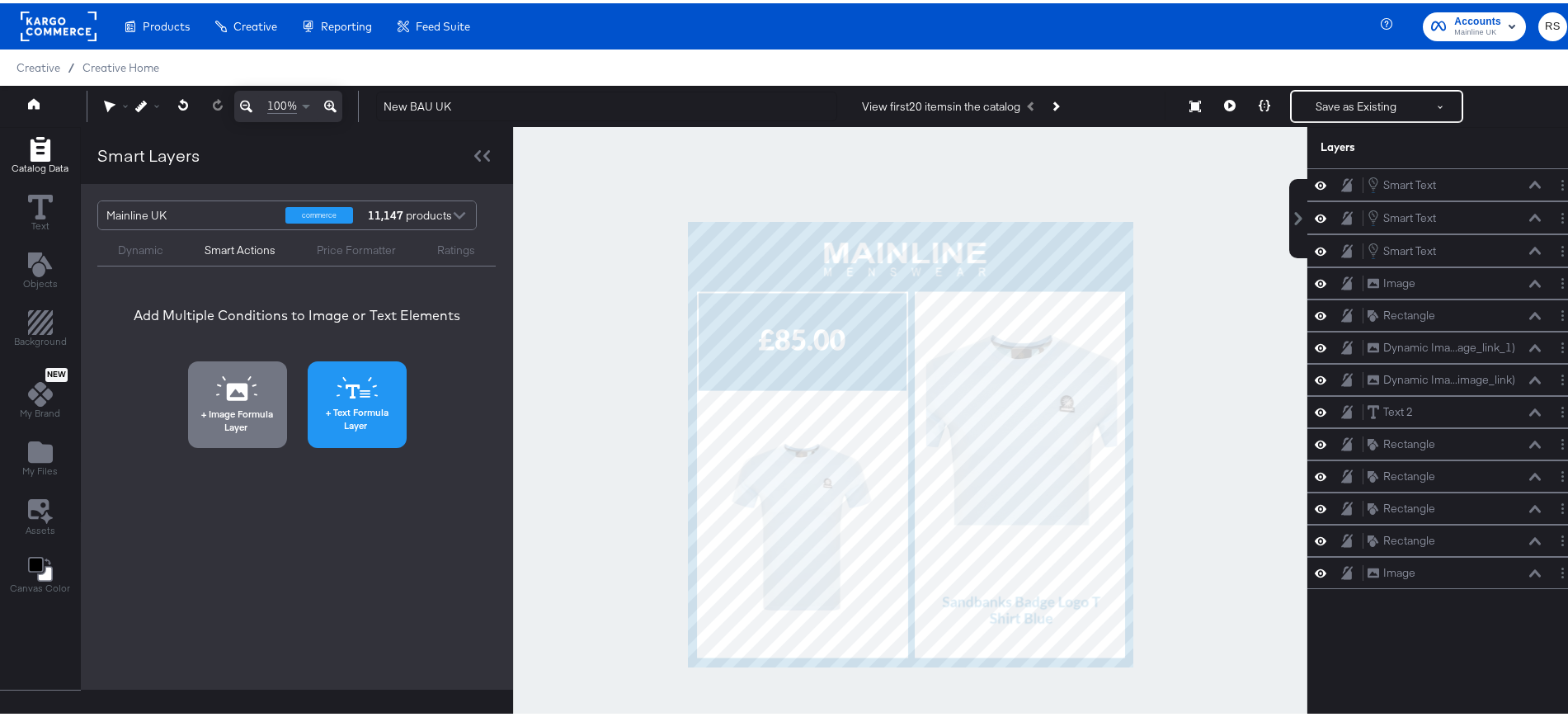 click on "Text Formula Layer" at bounding box center [357, 415] 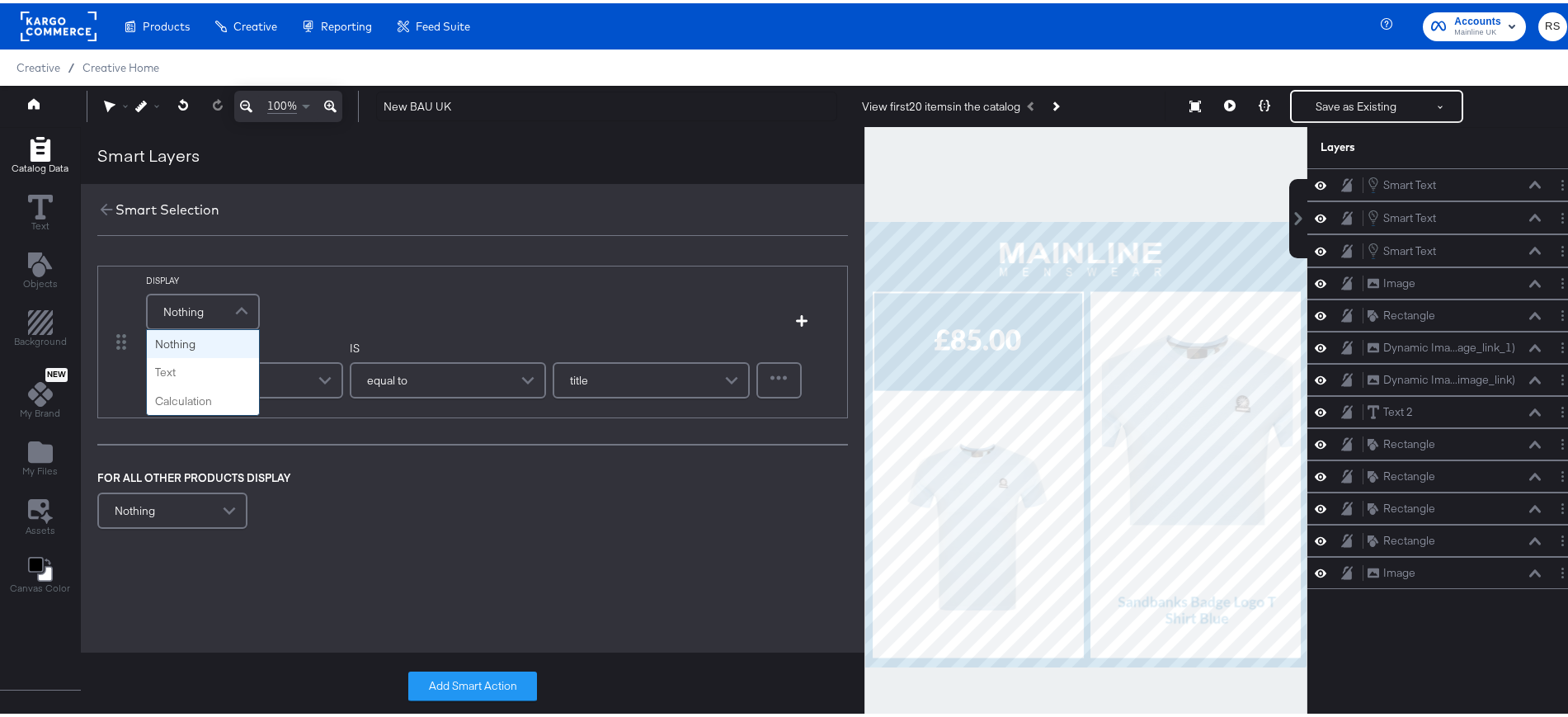 click at bounding box center [243, 309] 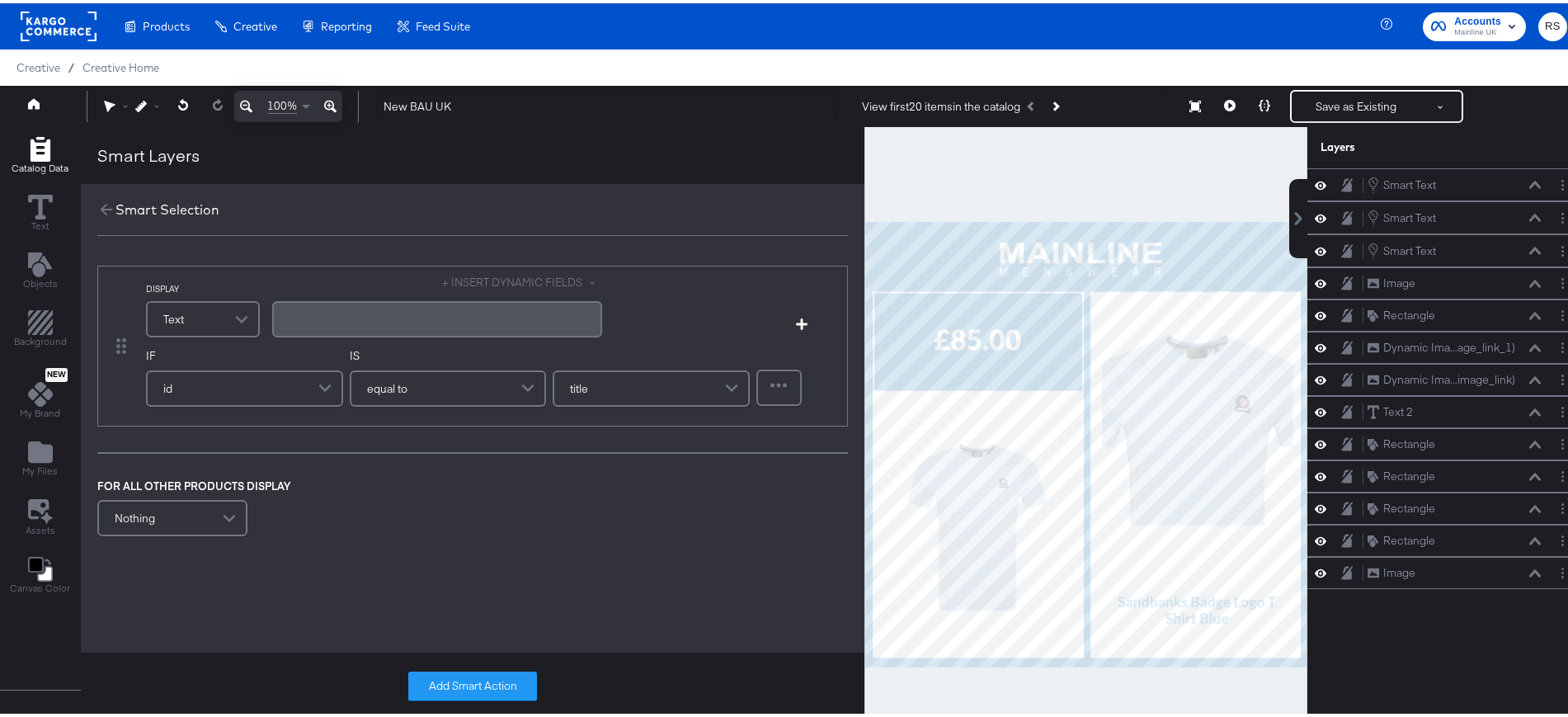 click on "﻿" at bounding box center (437, 316) 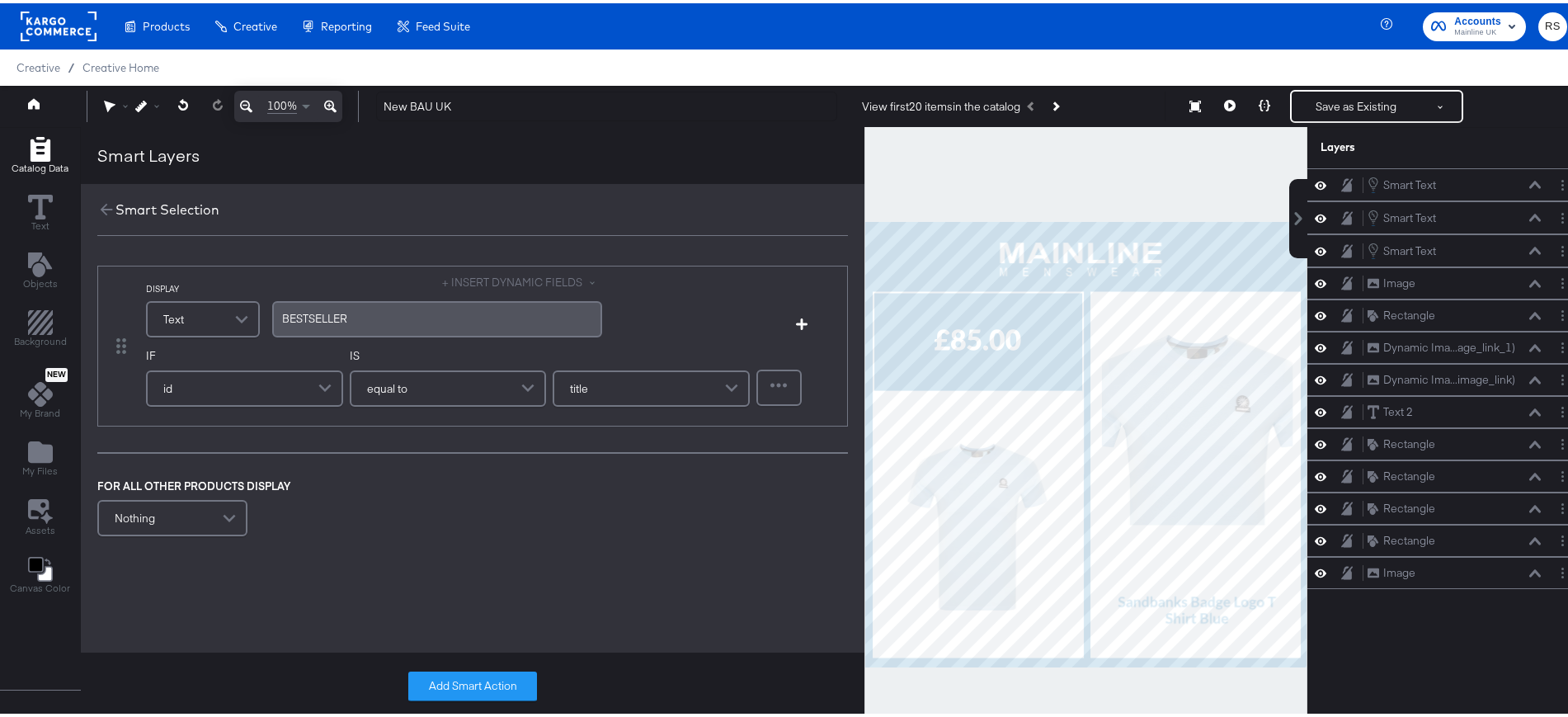 click at bounding box center [327, 385] 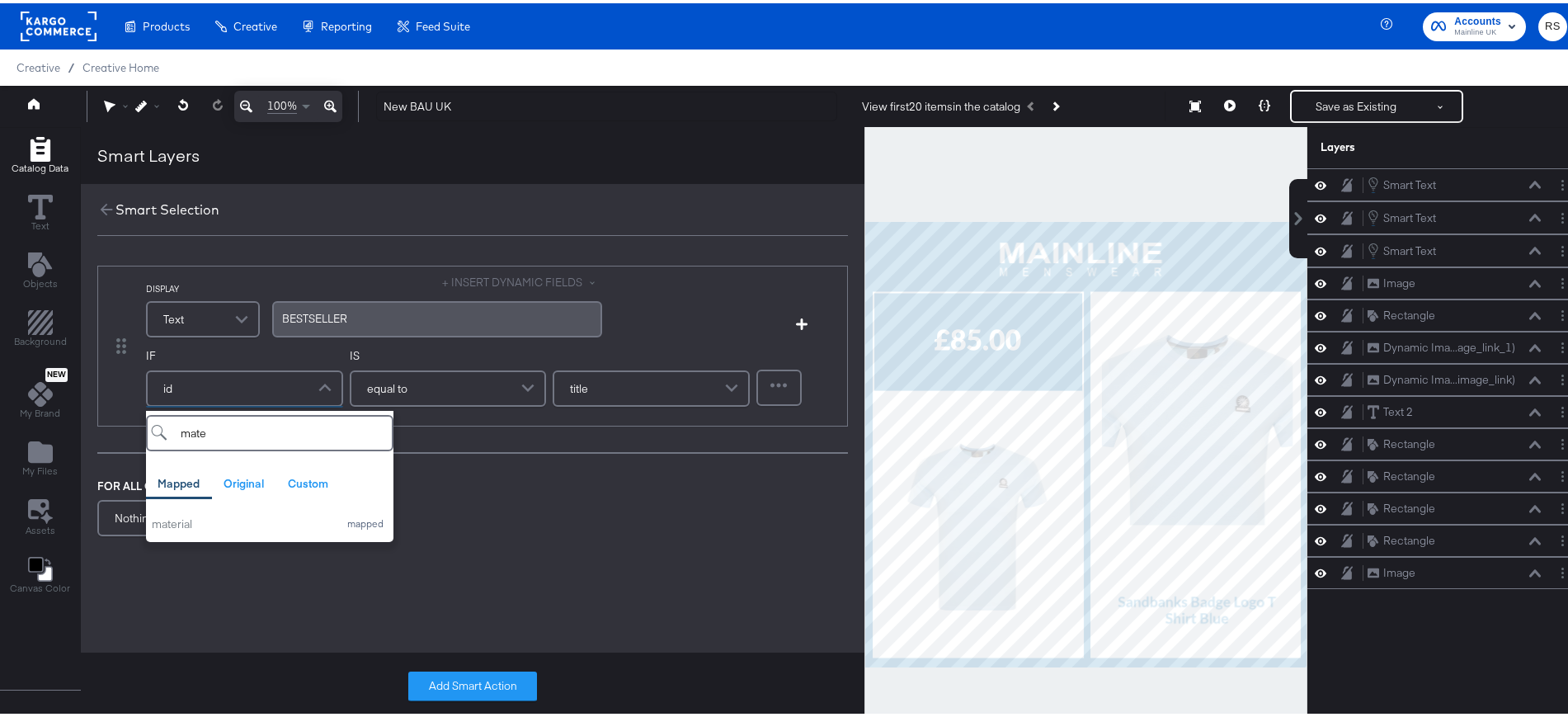 scroll, scrollTop: 78, scrollLeft: 0, axis: vertical 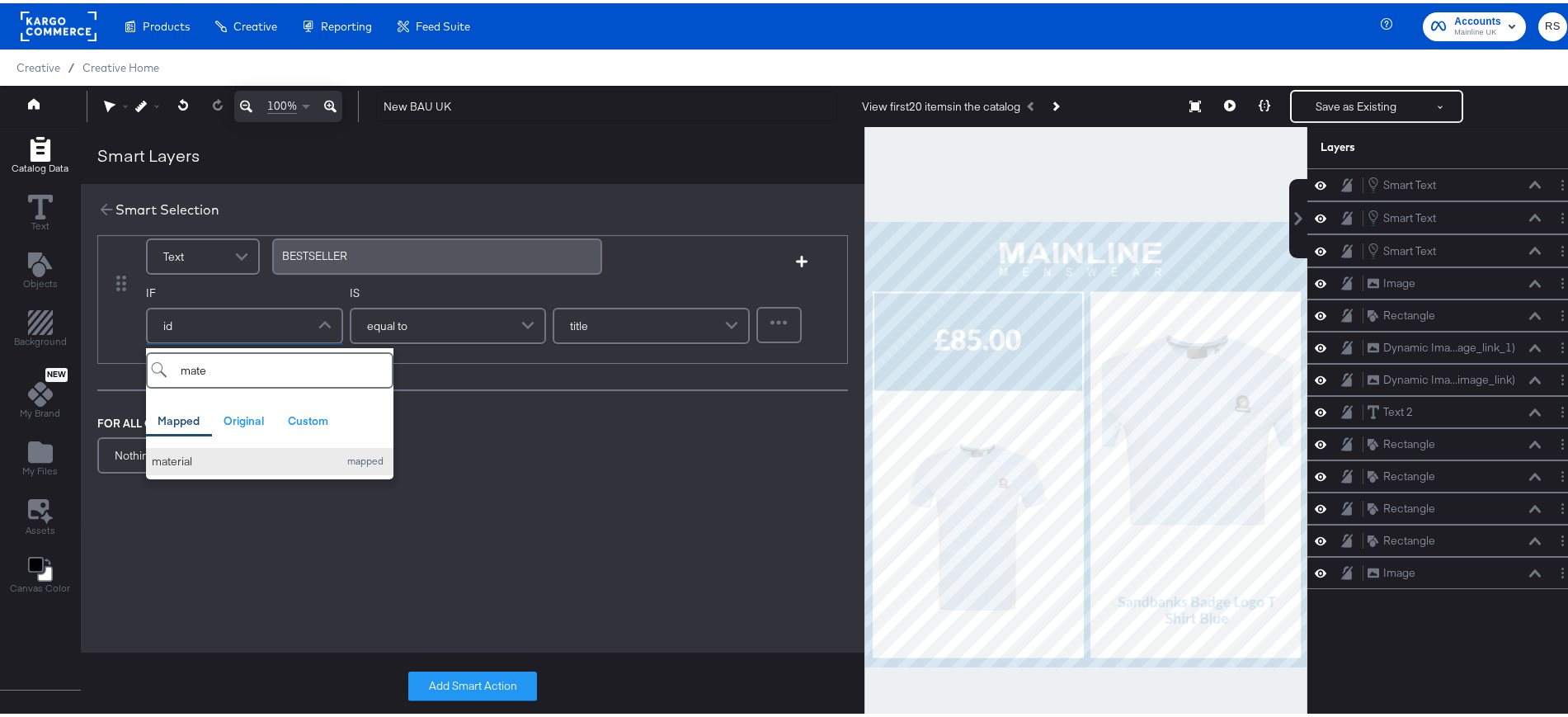 type on "mate" 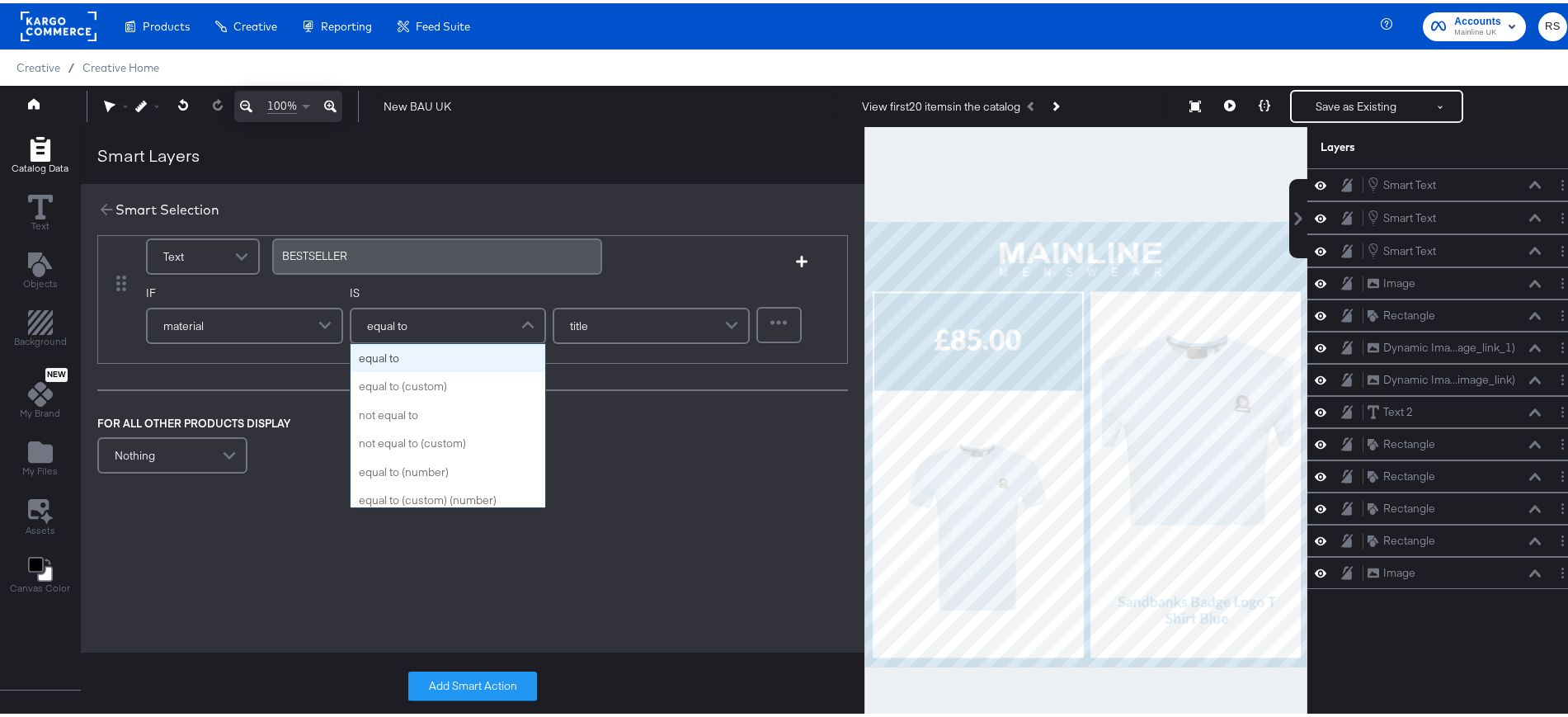 click on "equal to" at bounding box center (448, 323) 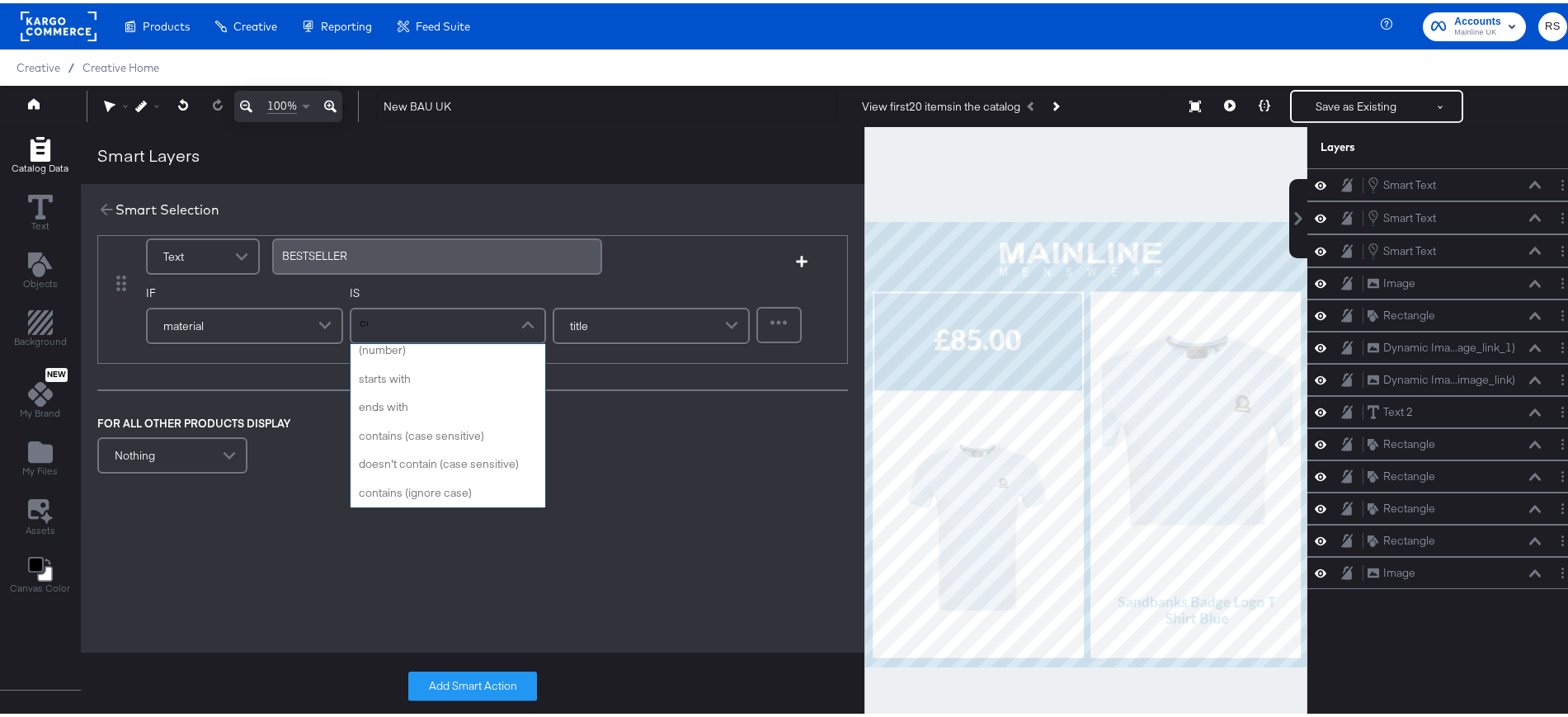 scroll, scrollTop: 0, scrollLeft: 0, axis: both 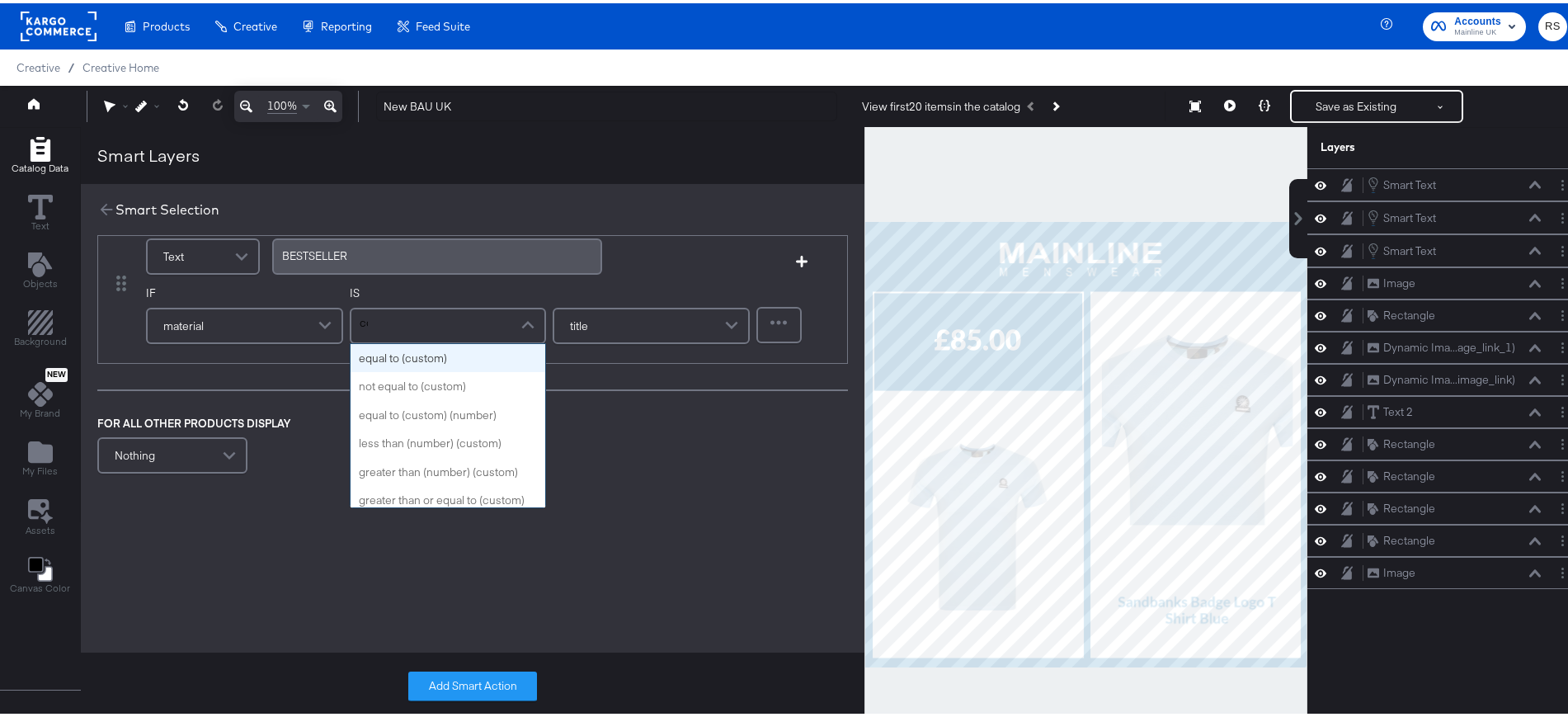 type on "cont" 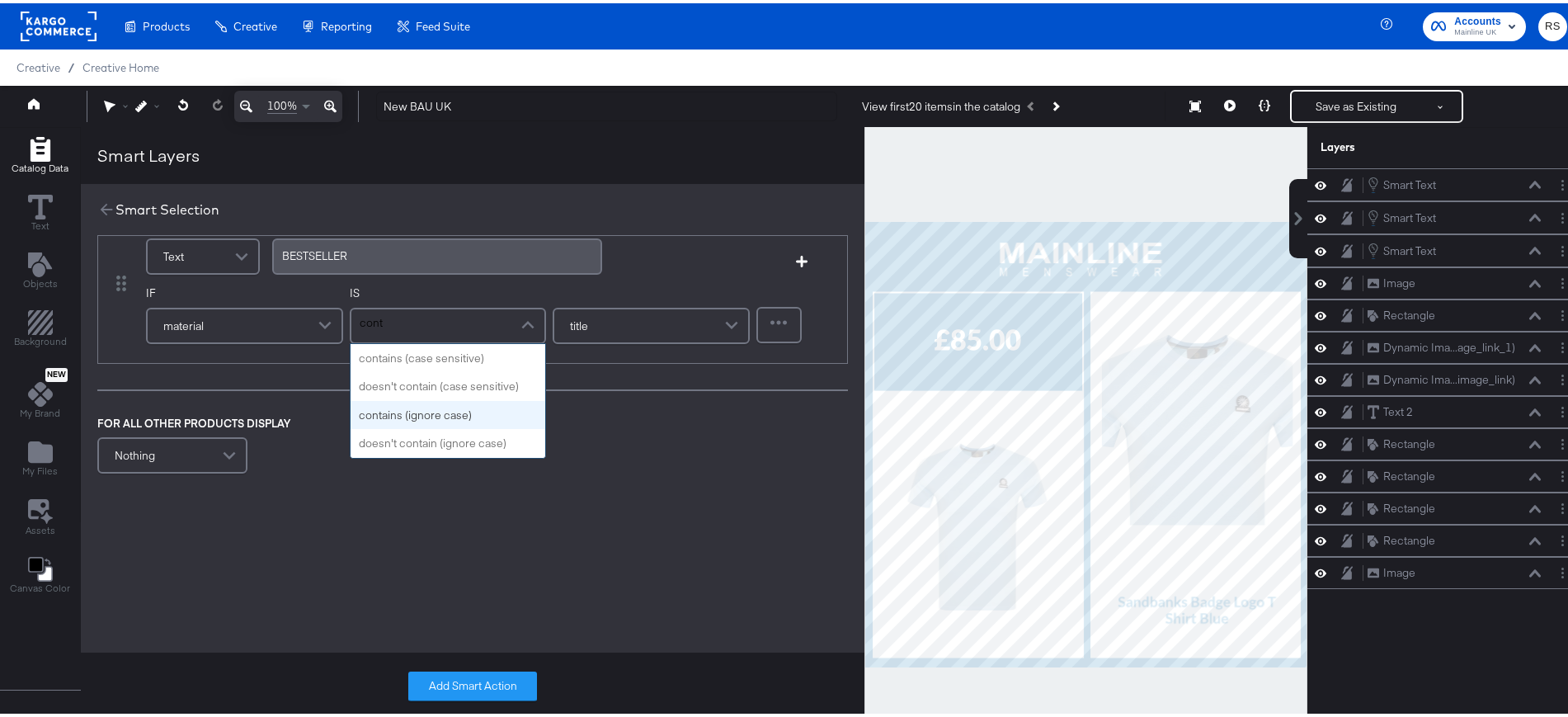 type 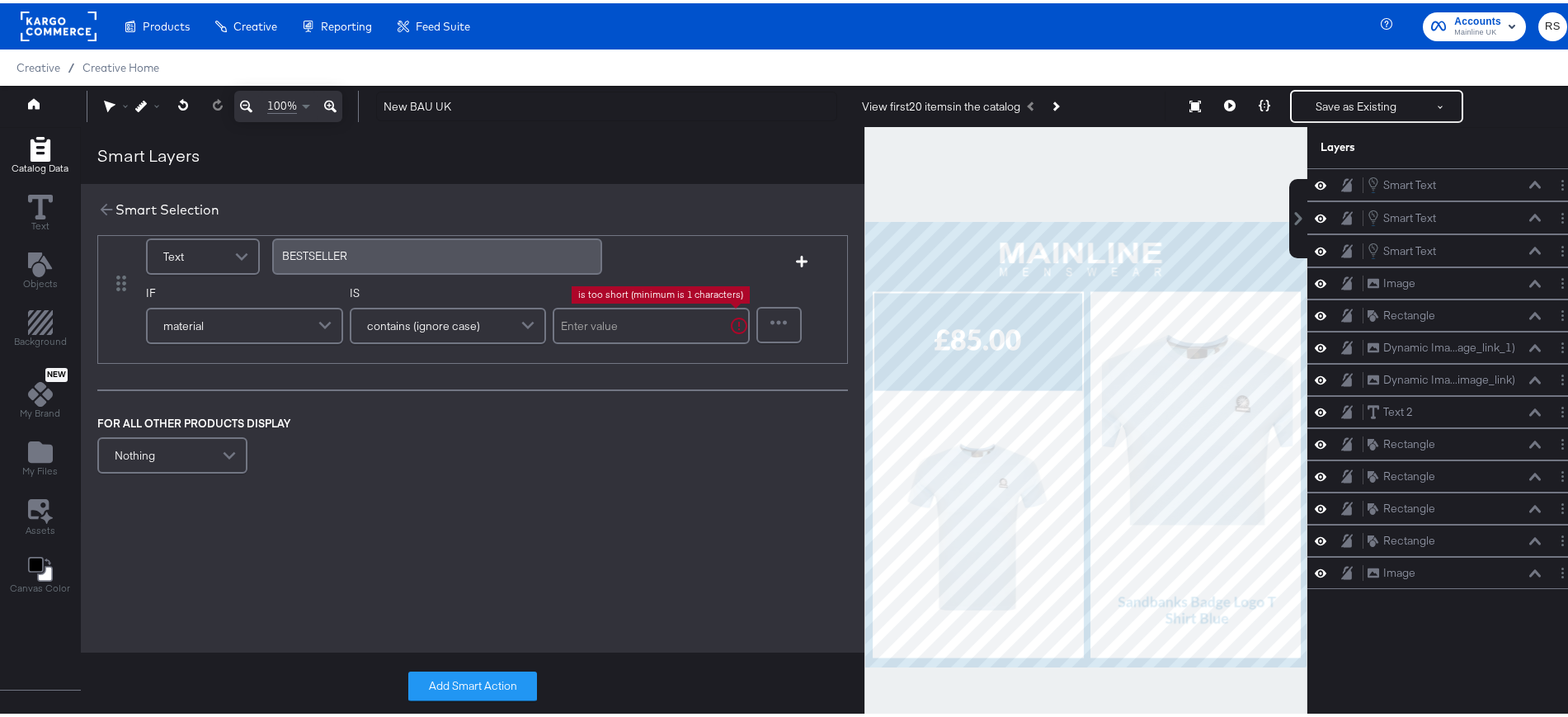 click at bounding box center [651, 323] 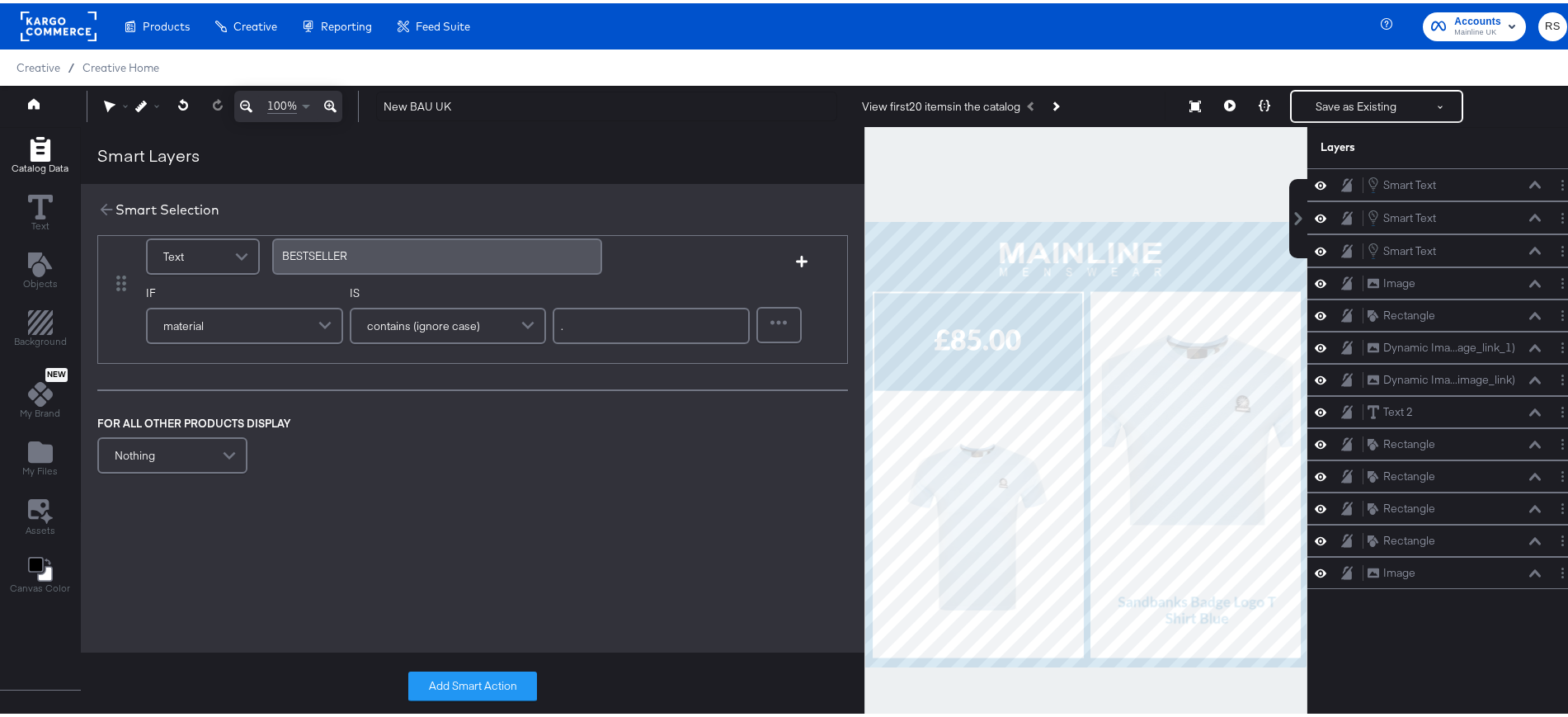 type on "." 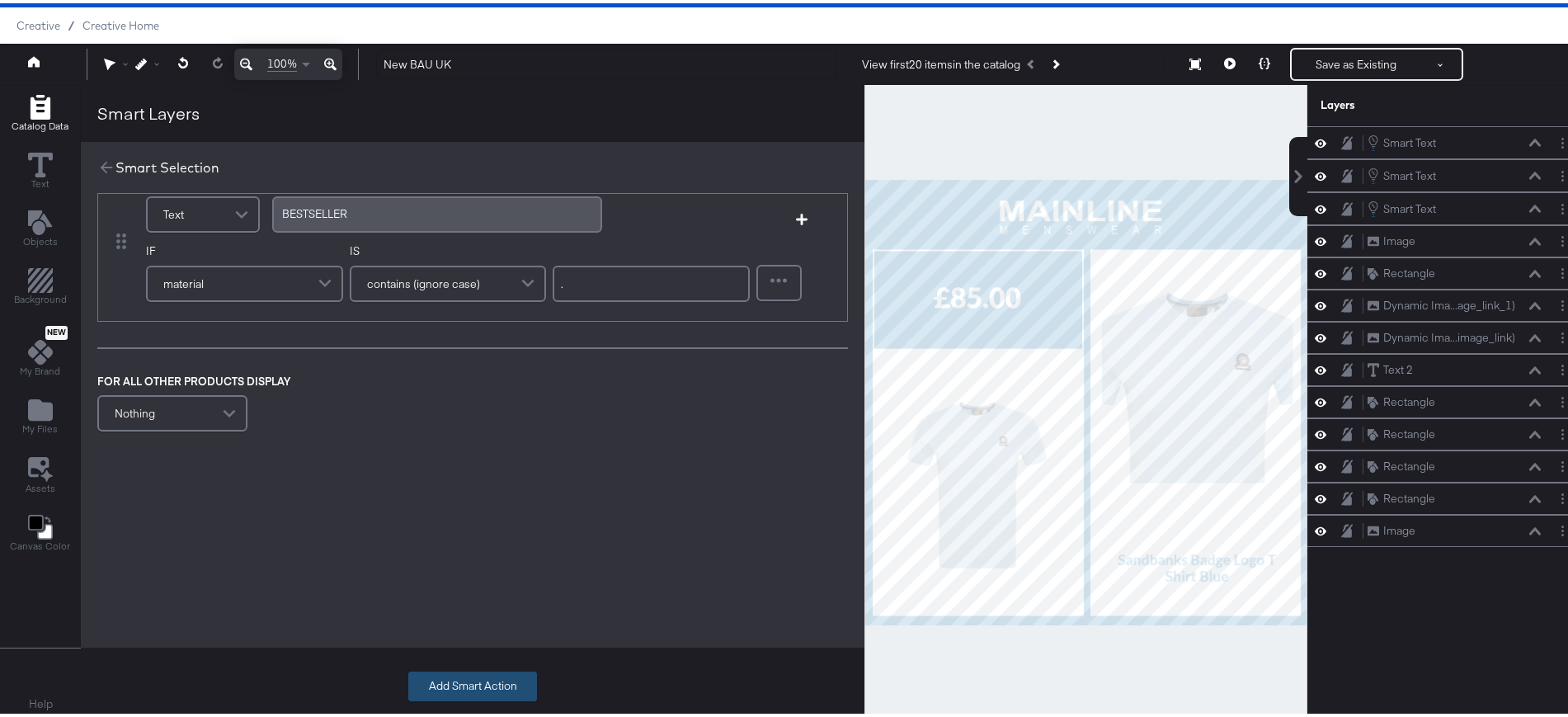 click on "Add Smart Action" at bounding box center (473, 683) 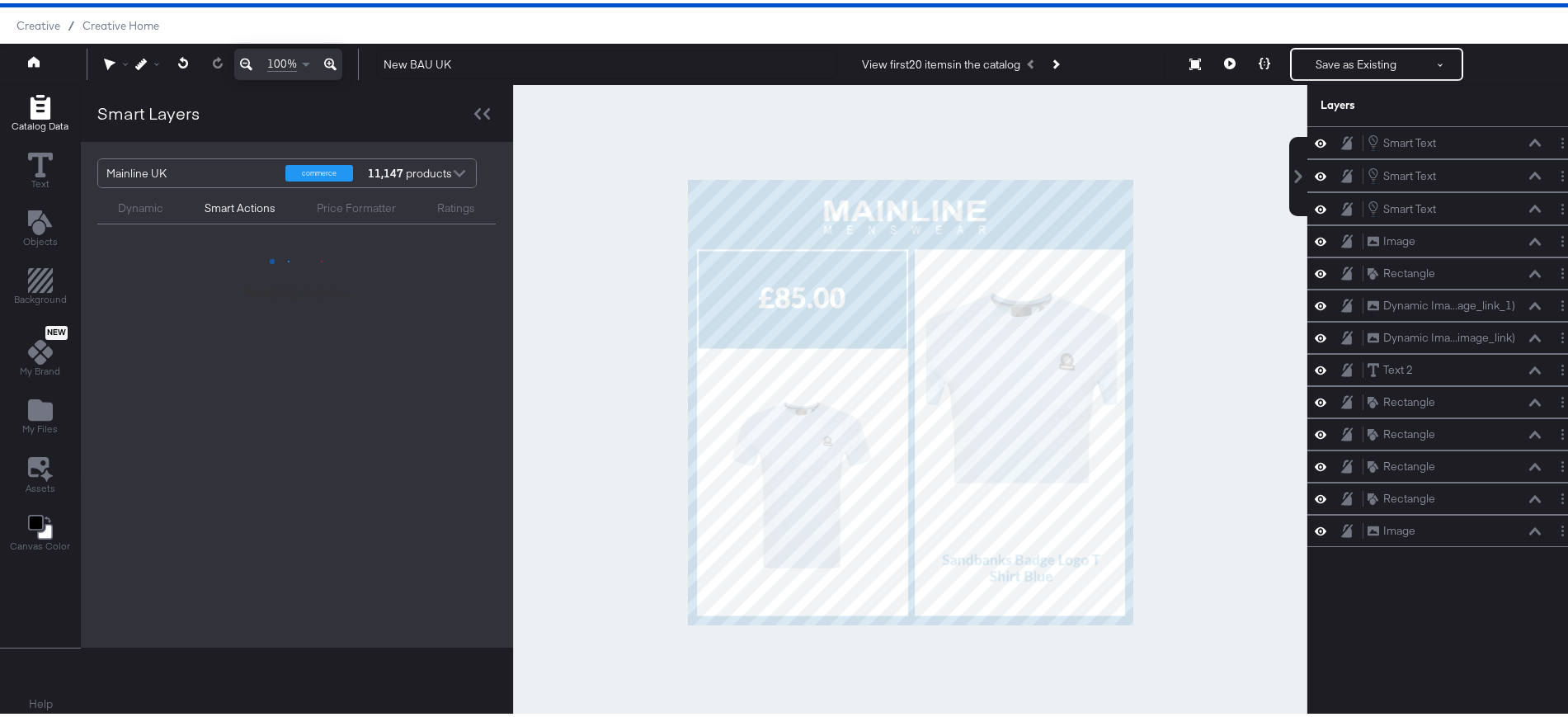 scroll, scrollTop: 0, scrollLeft: 0, axis: both 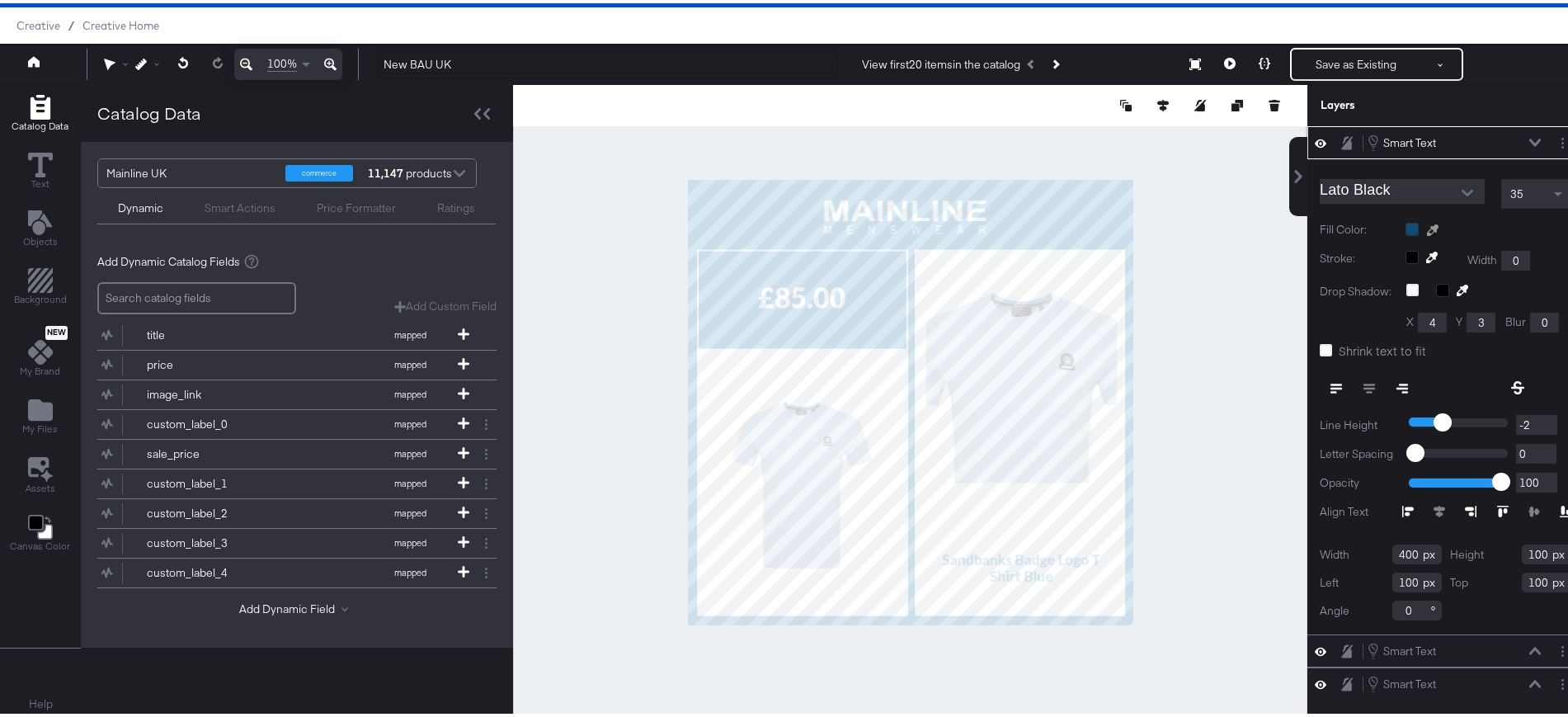 click 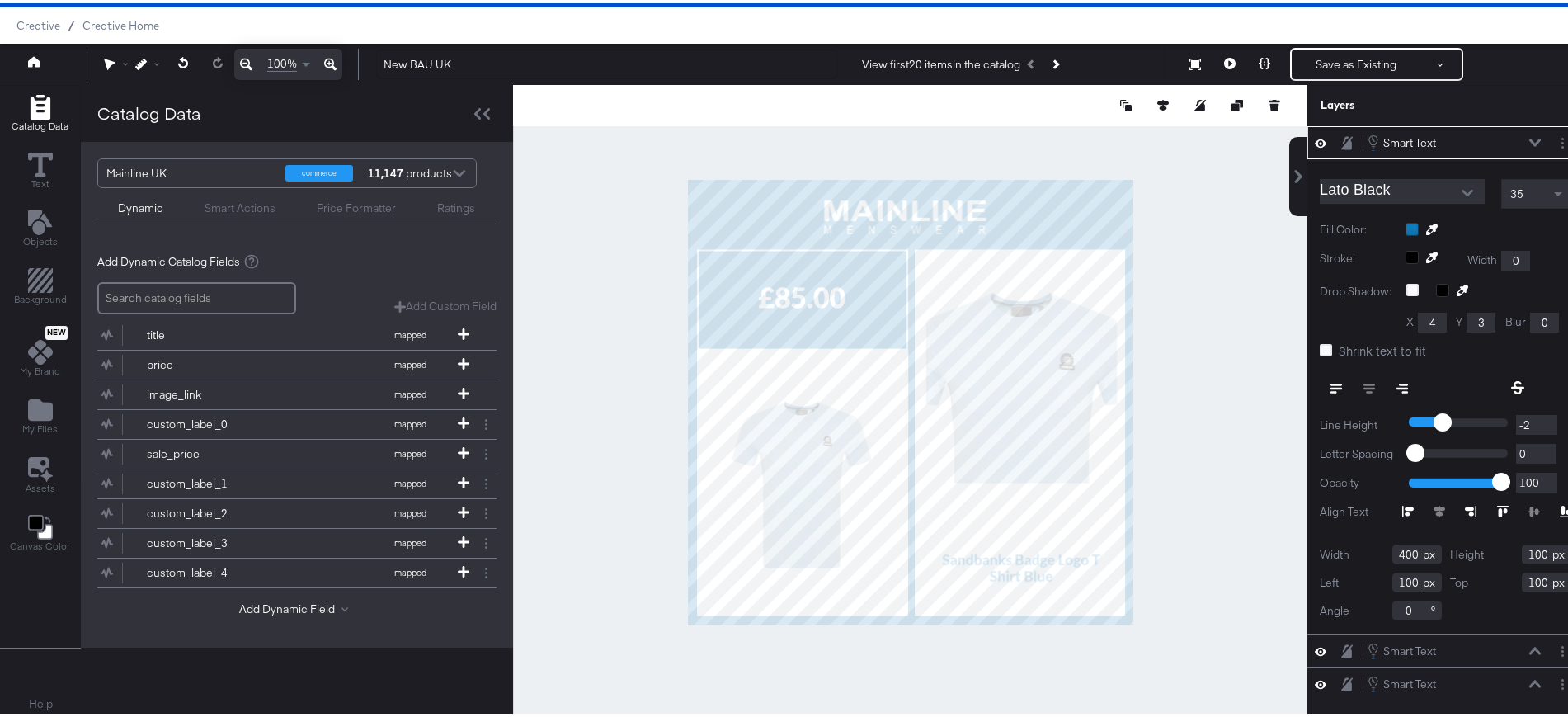 type on "76" 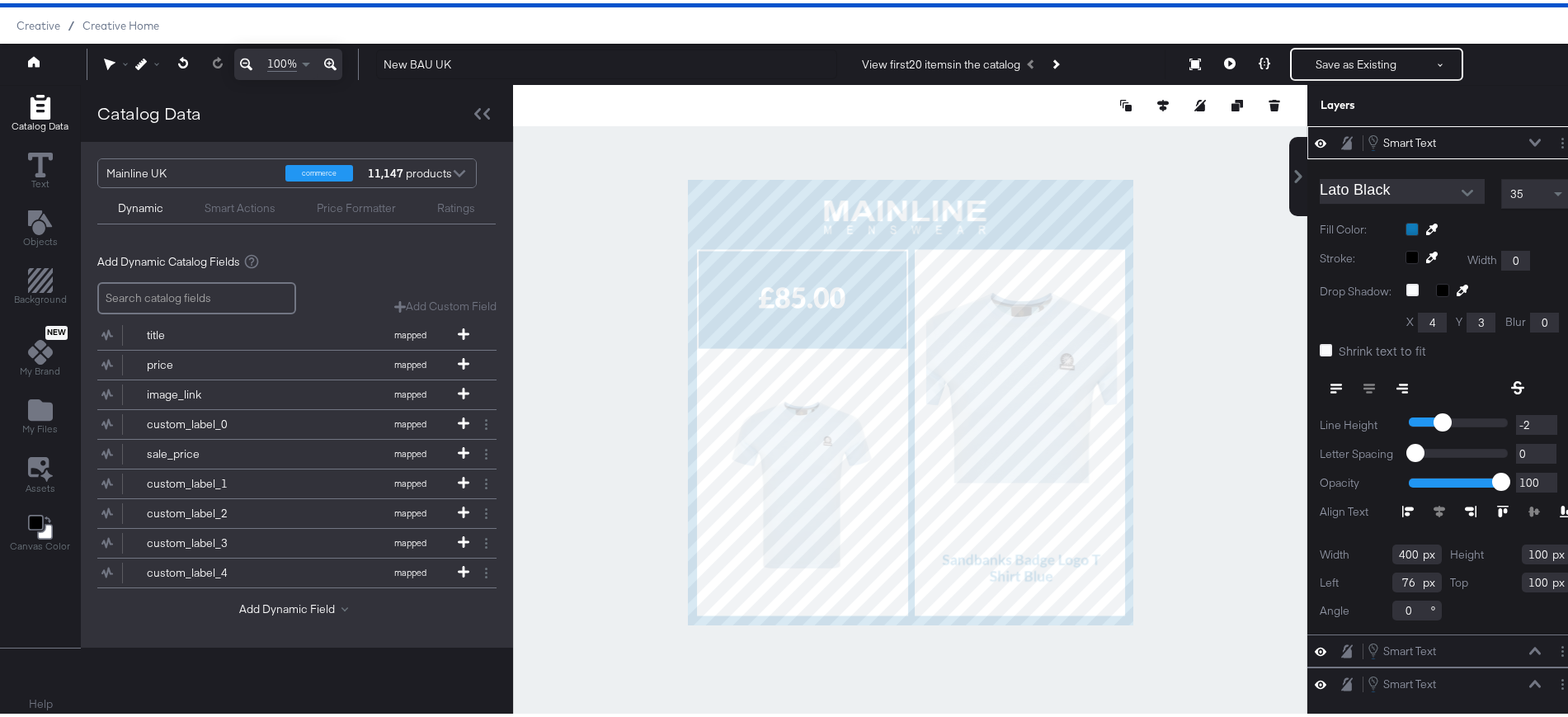 type on "42" 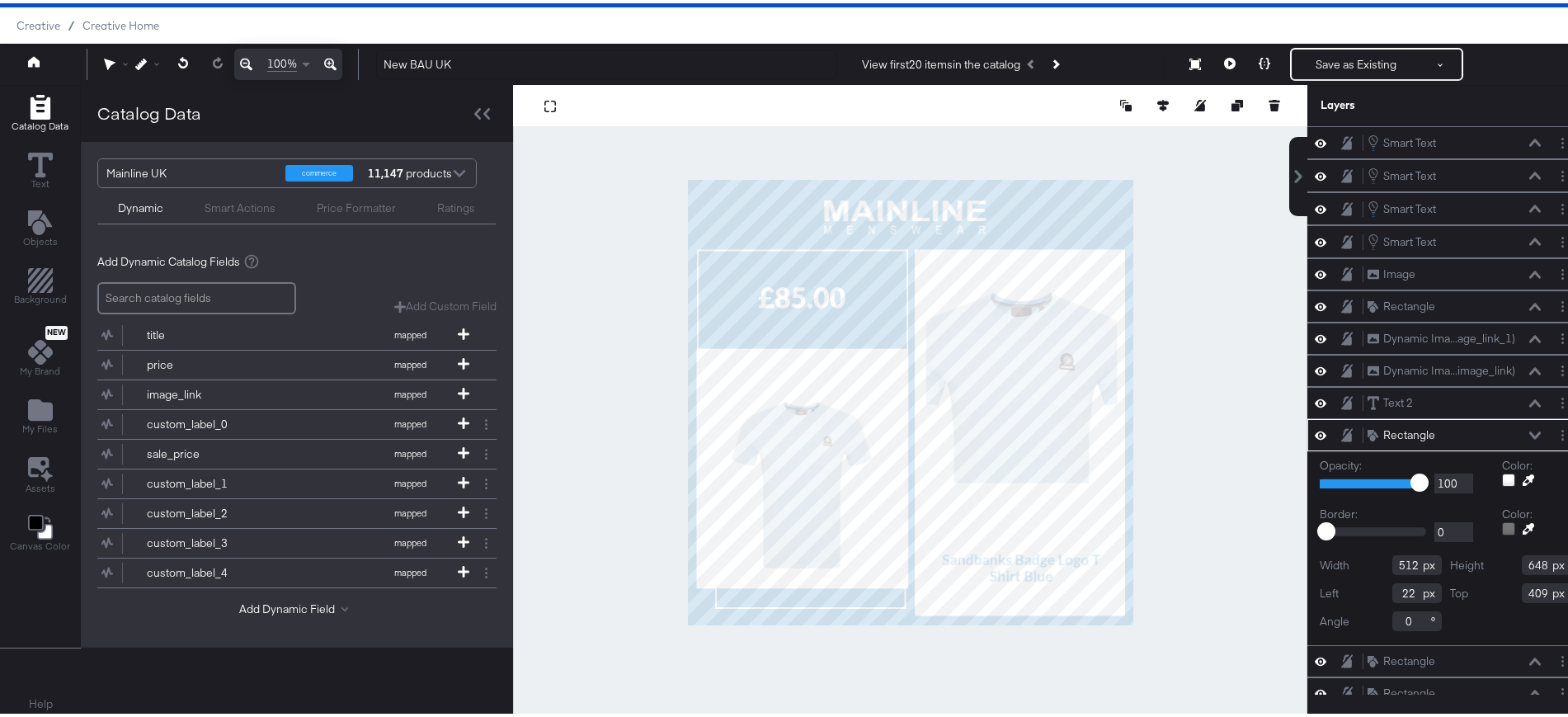 type on "21" 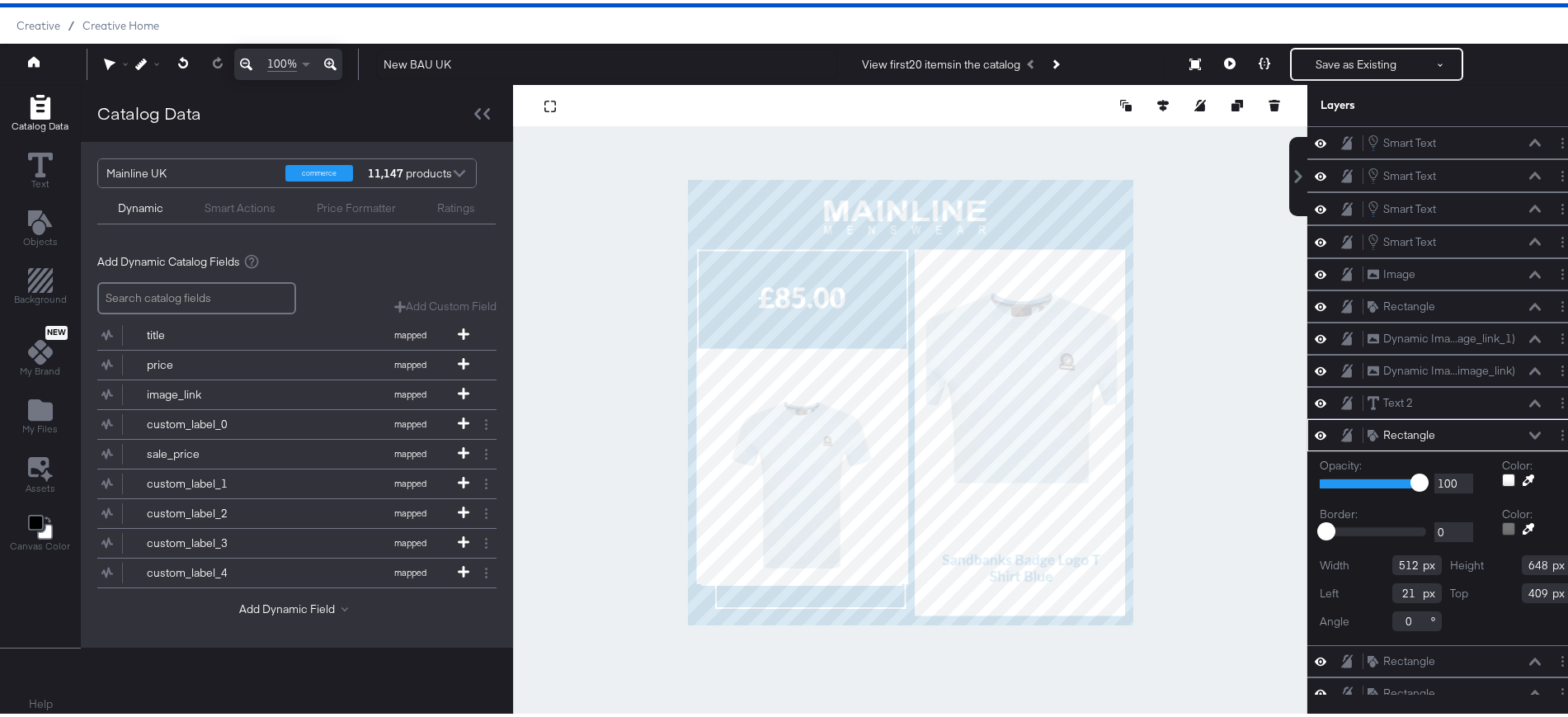 type on "513" 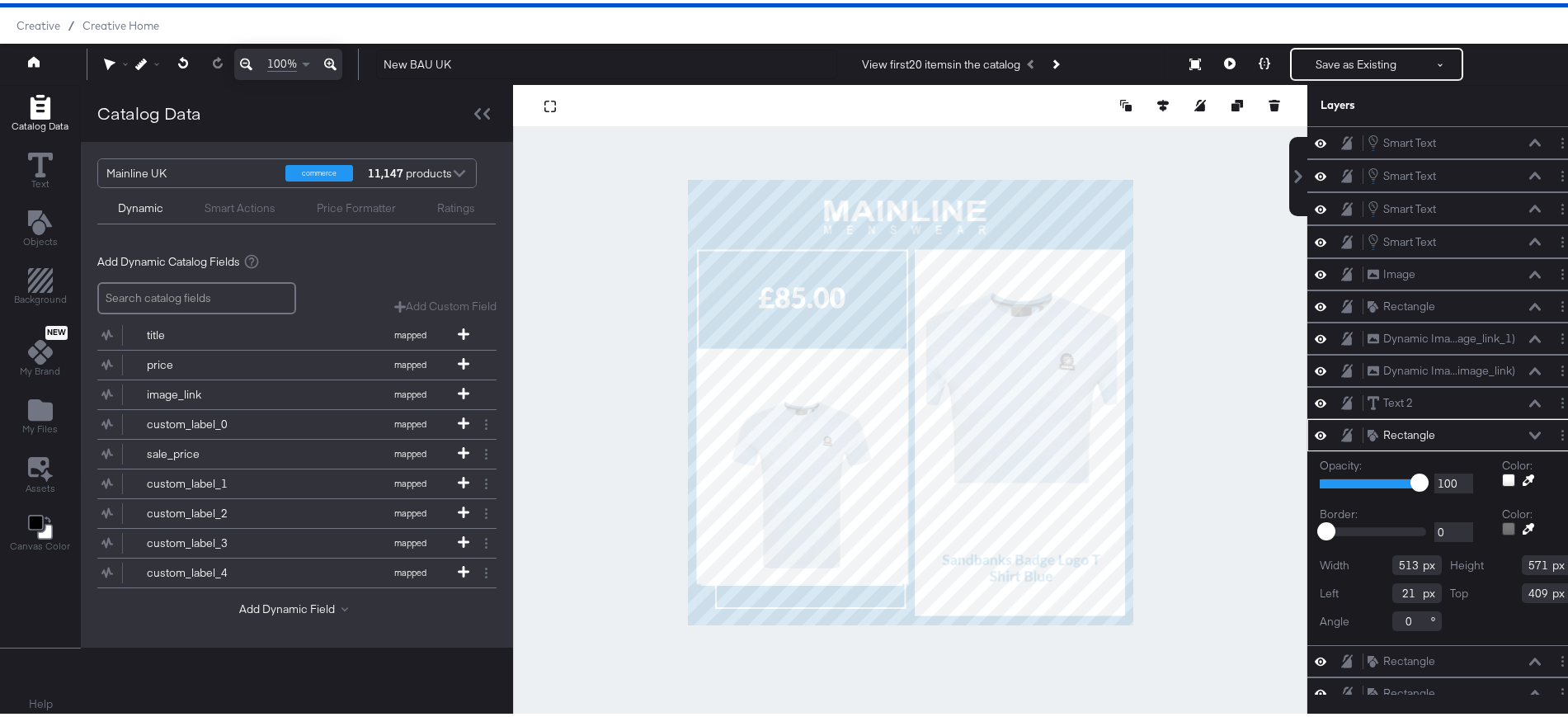 scroll, scrollTop: 7, scrollLeft: 0, axis: vertical 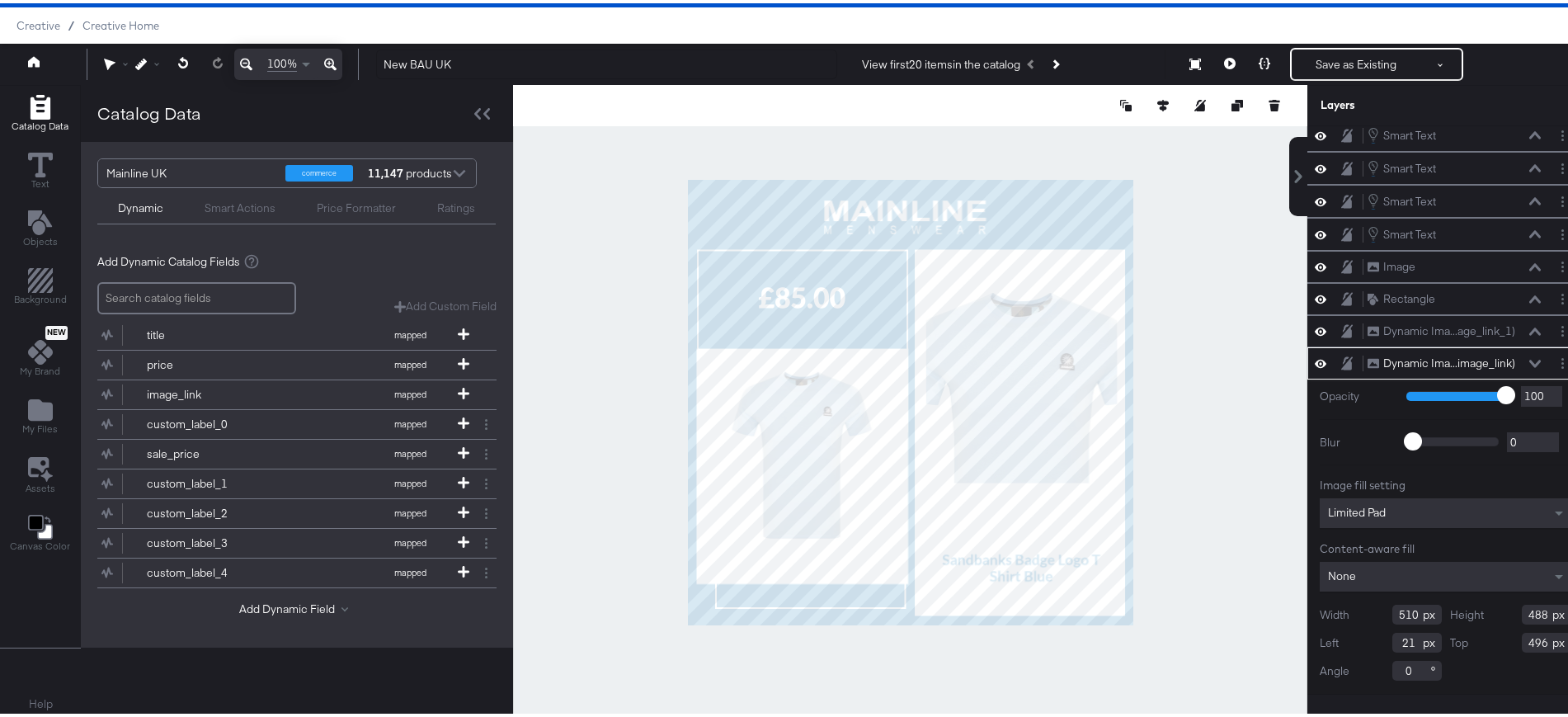 type on "422" 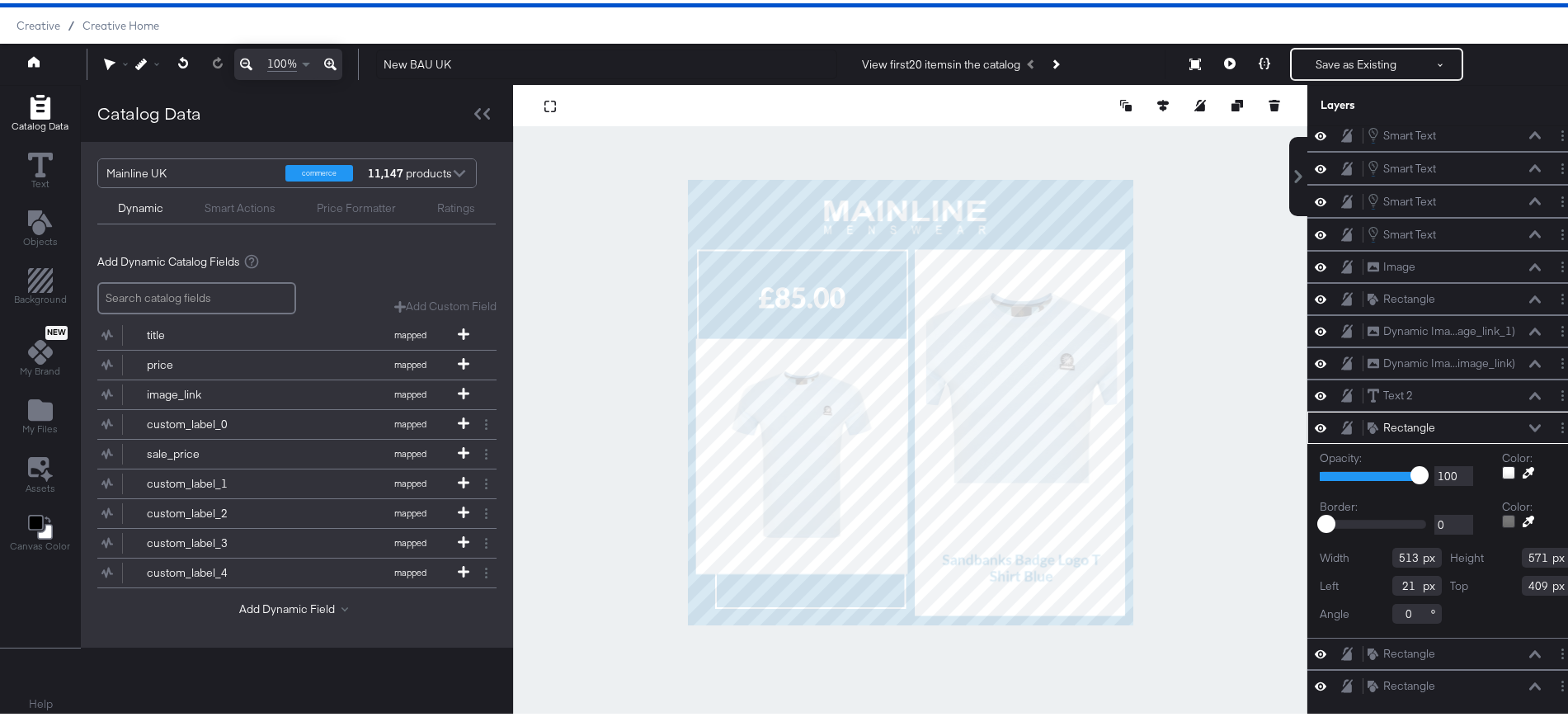 type on "19" 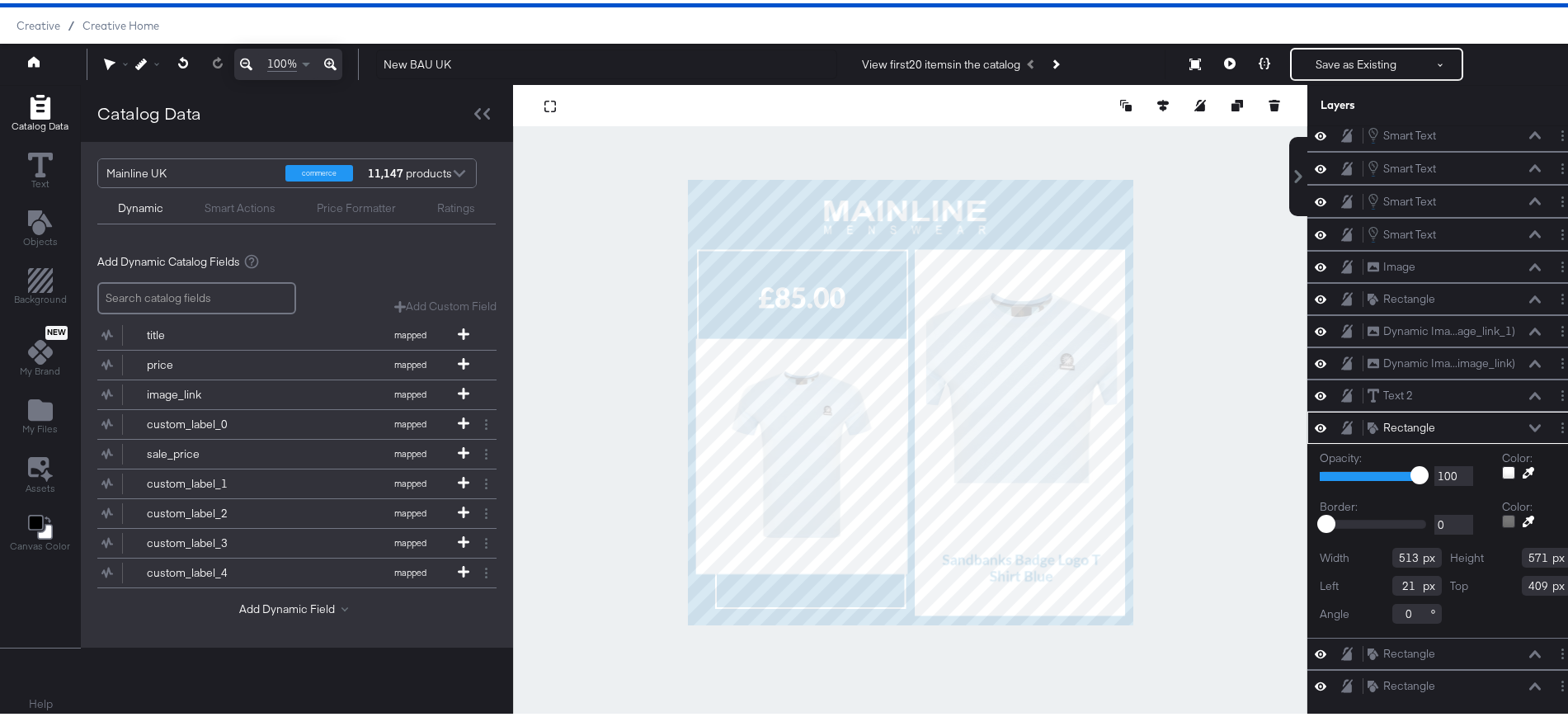 type on "387" 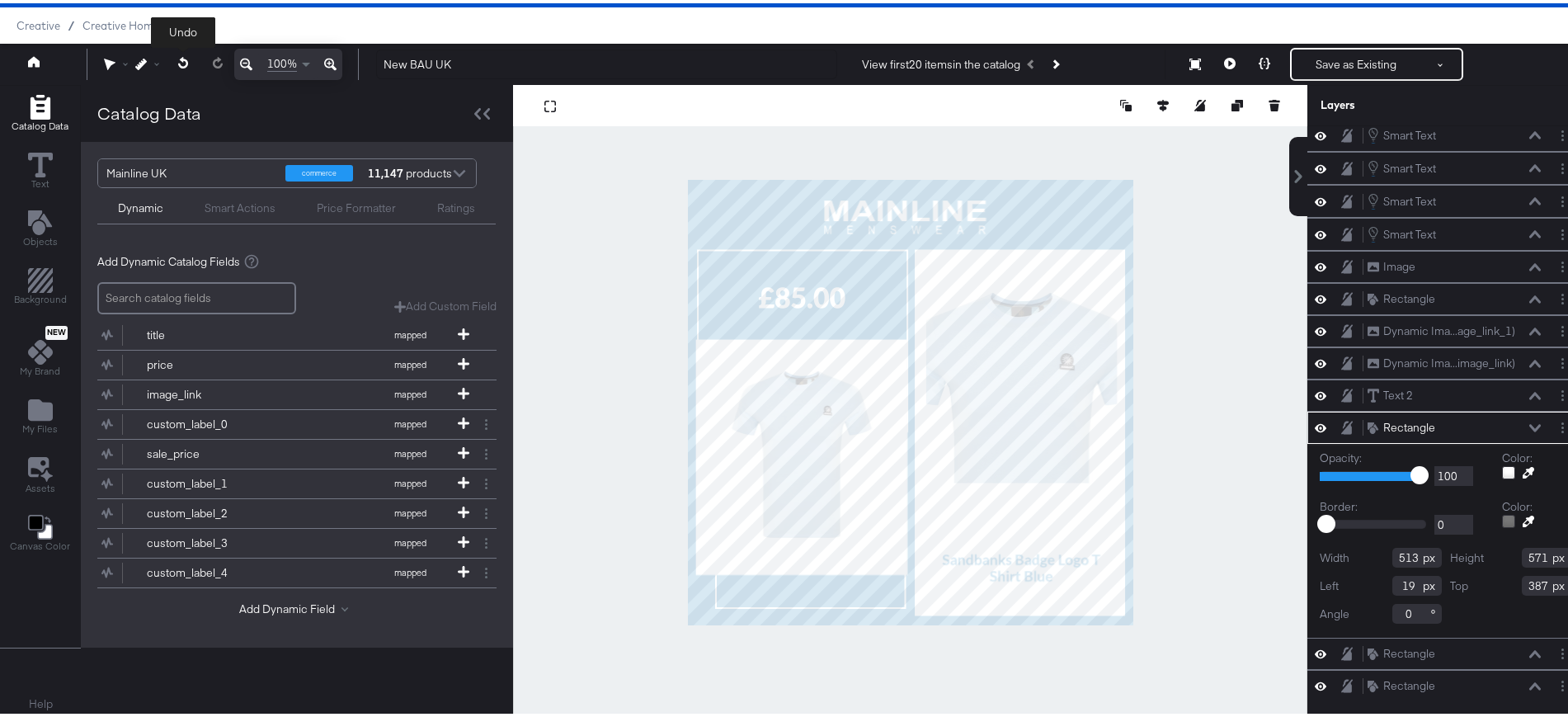 click at bounding box center [183, 60] 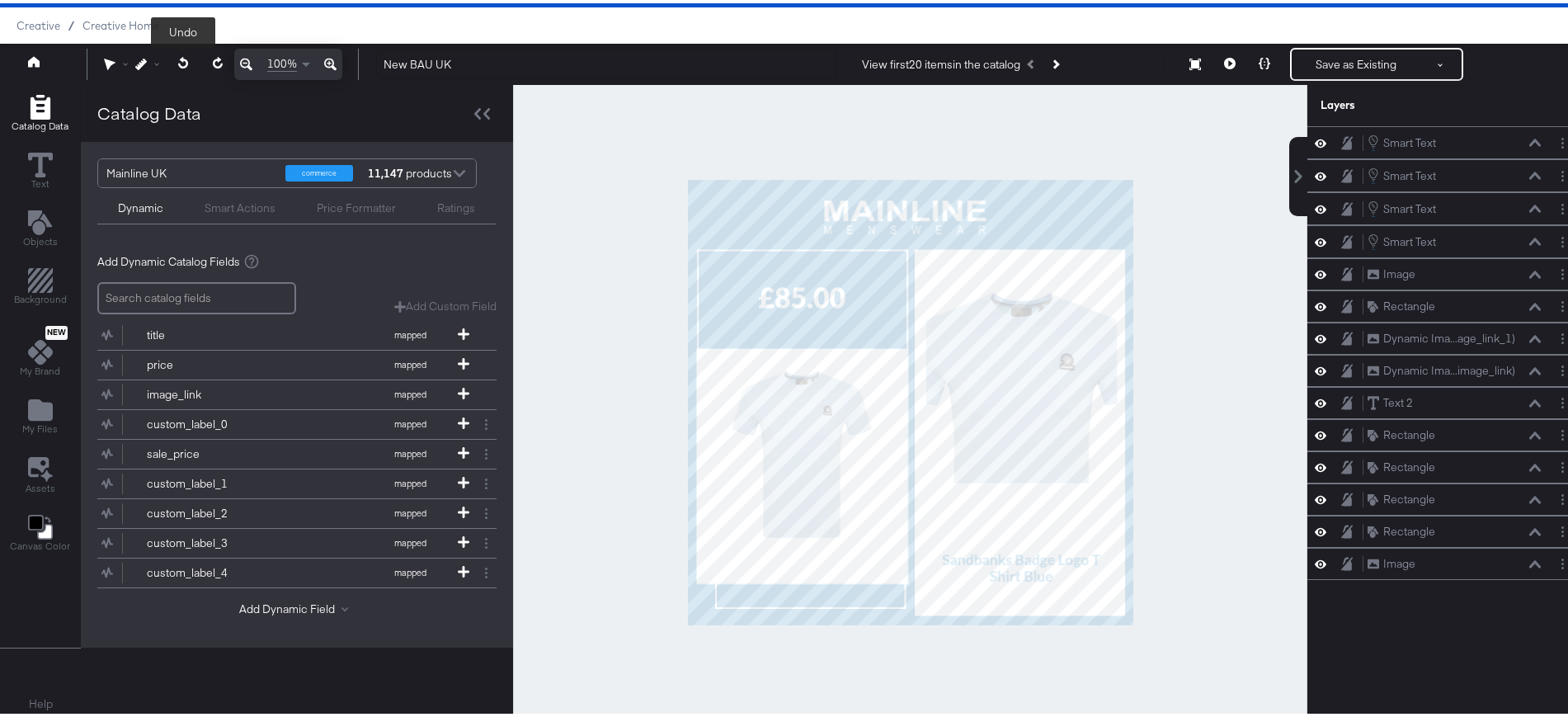 scroll, scrollTop: 0, scrollLeft: 0, axis: both 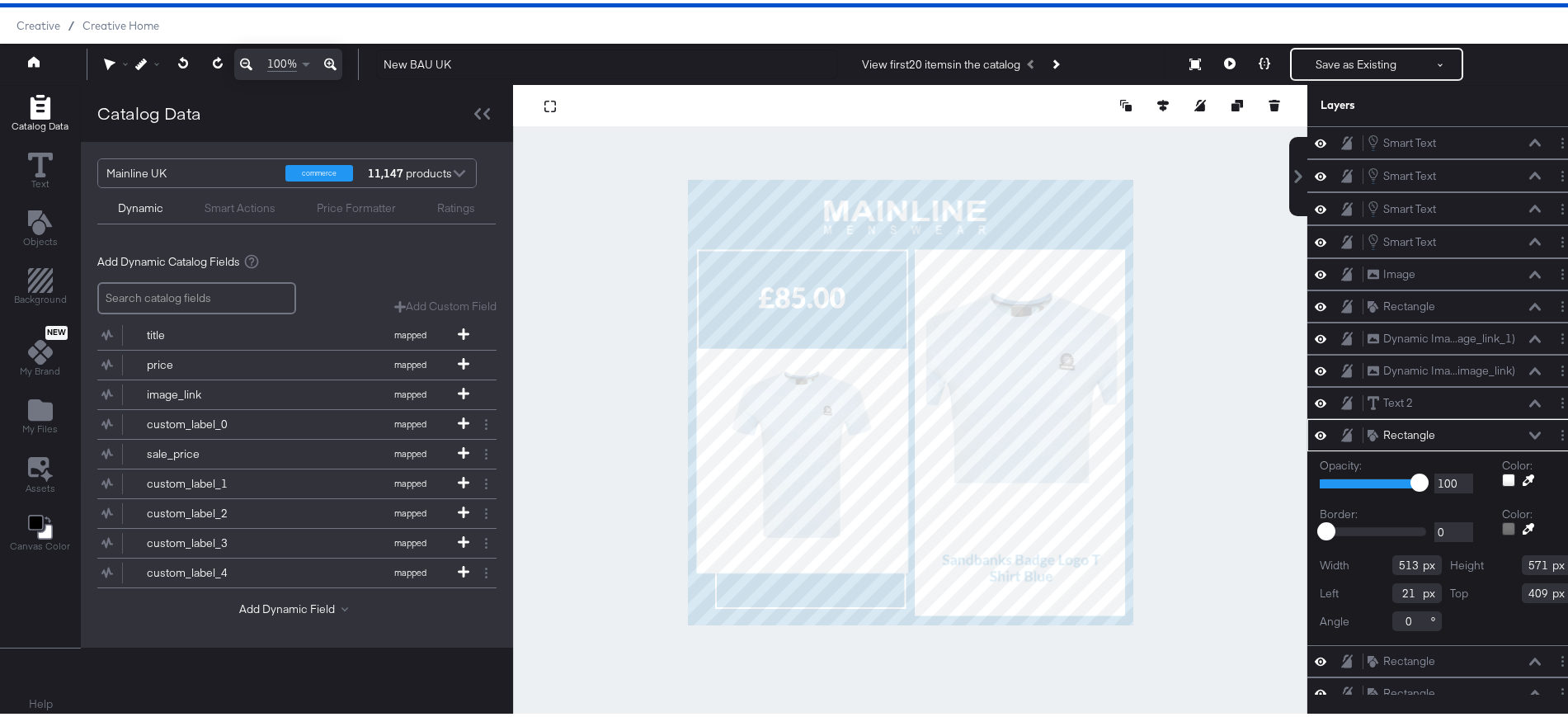 type on "545" 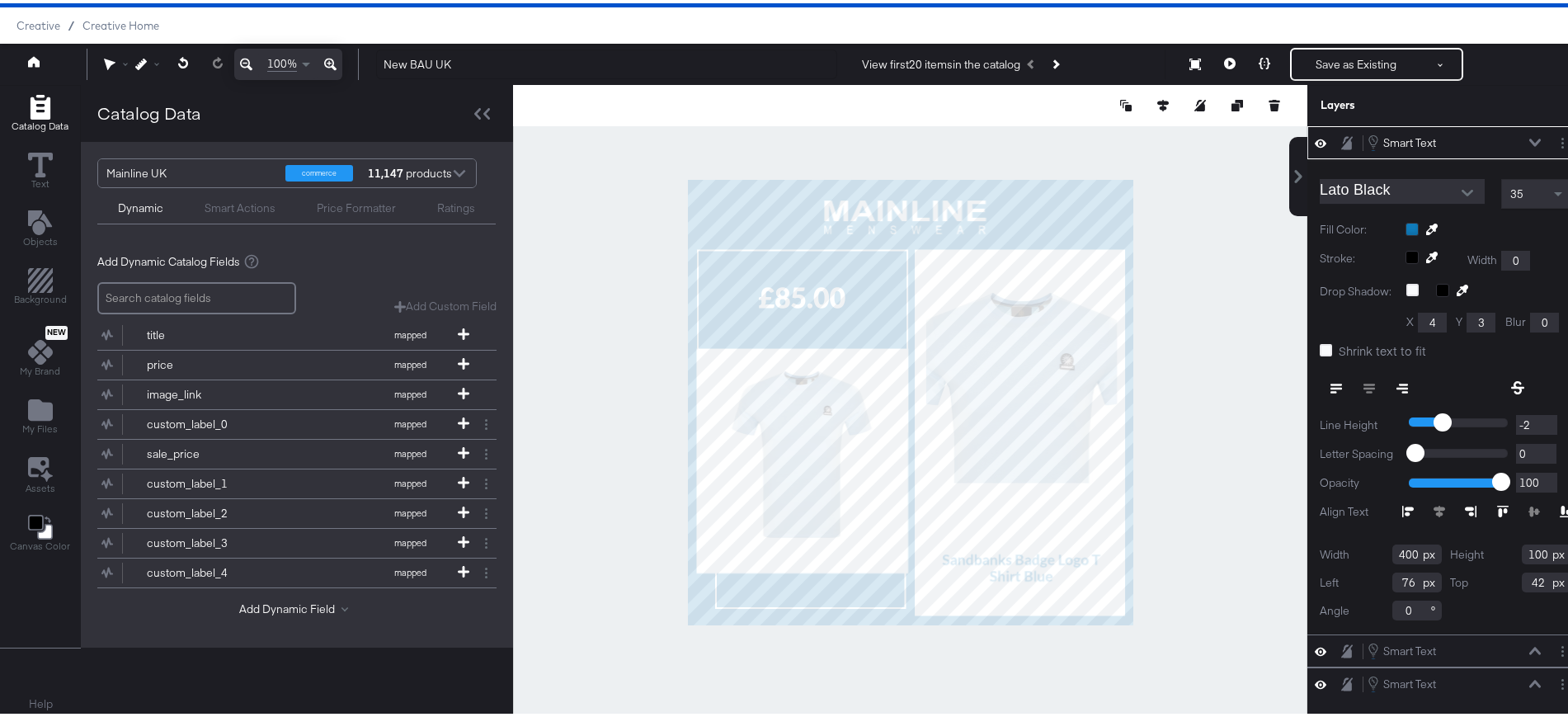 type on "21" 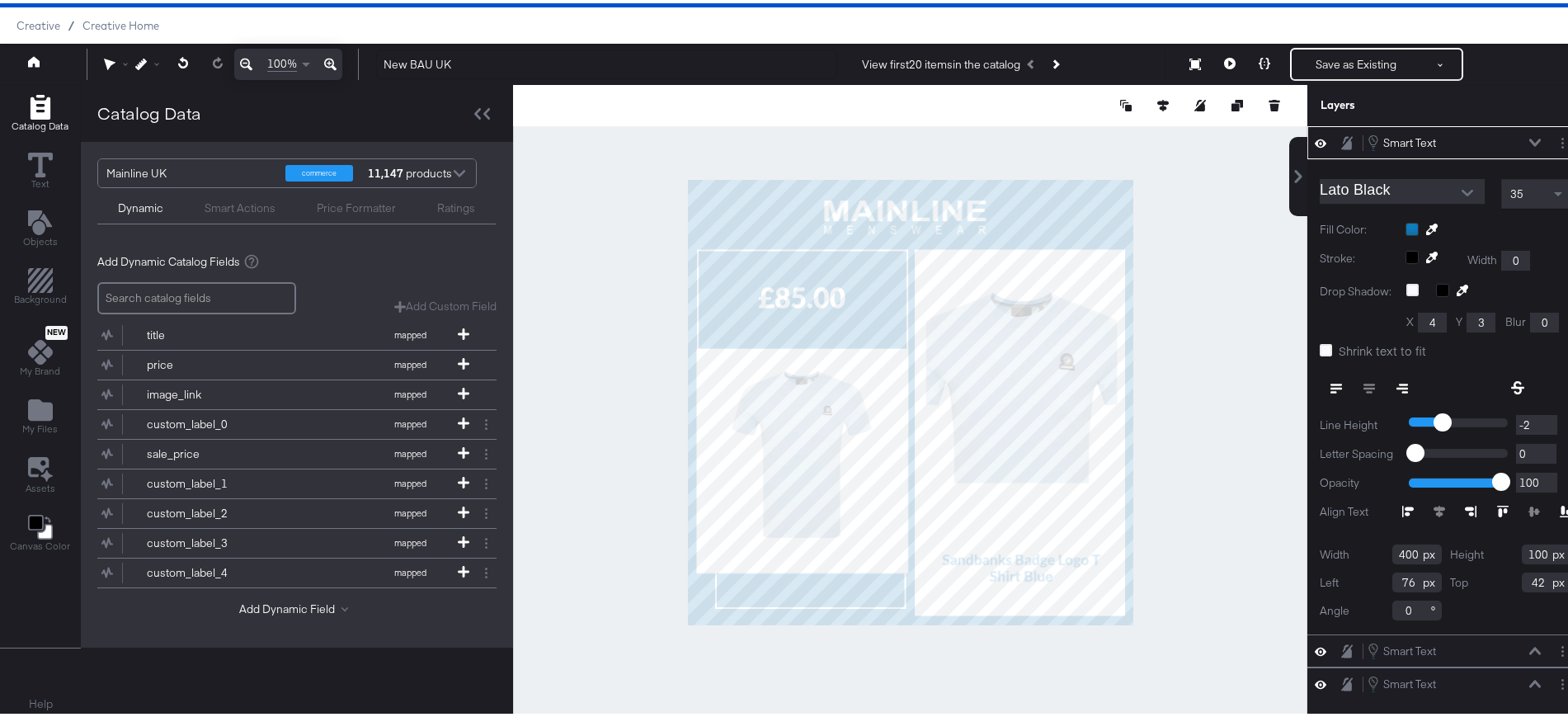 type on "942" 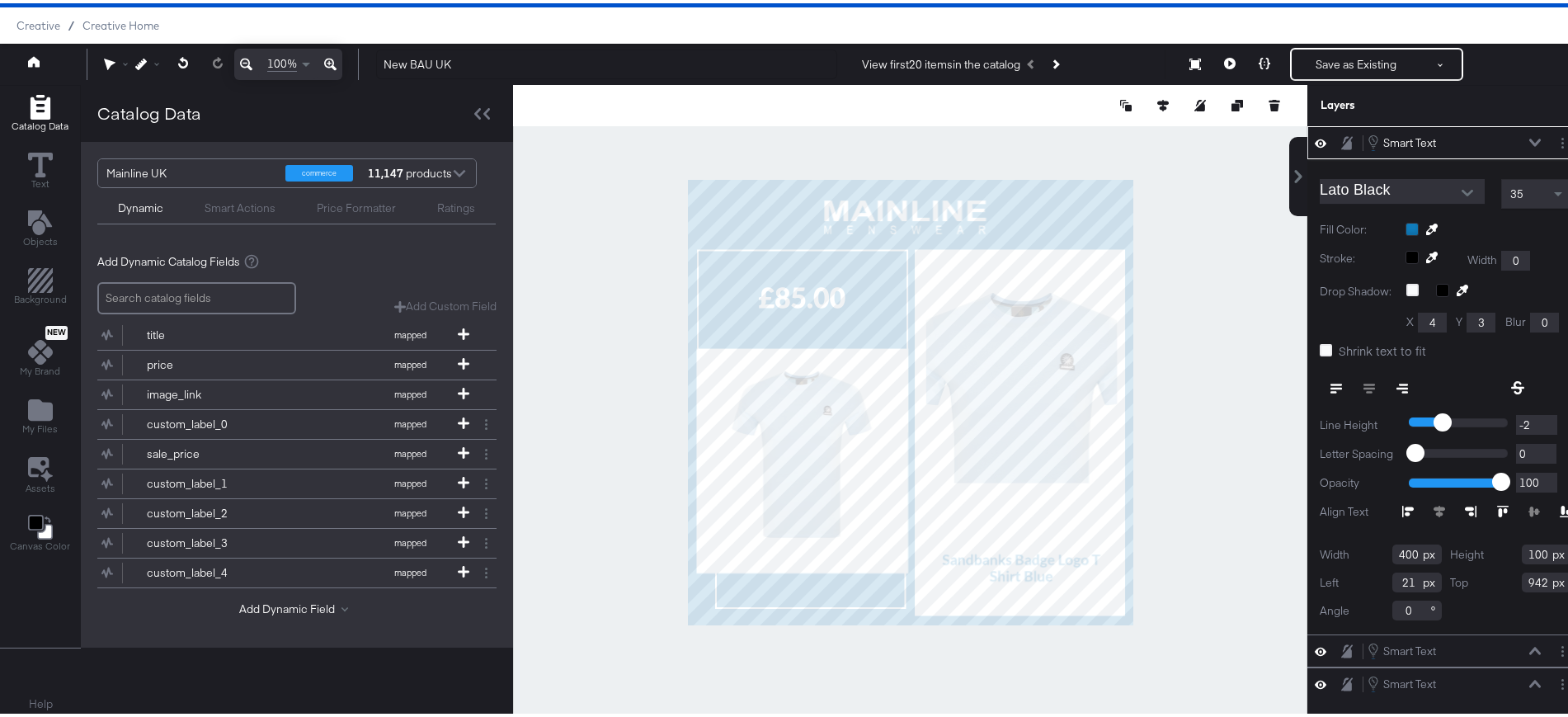 type on "513" 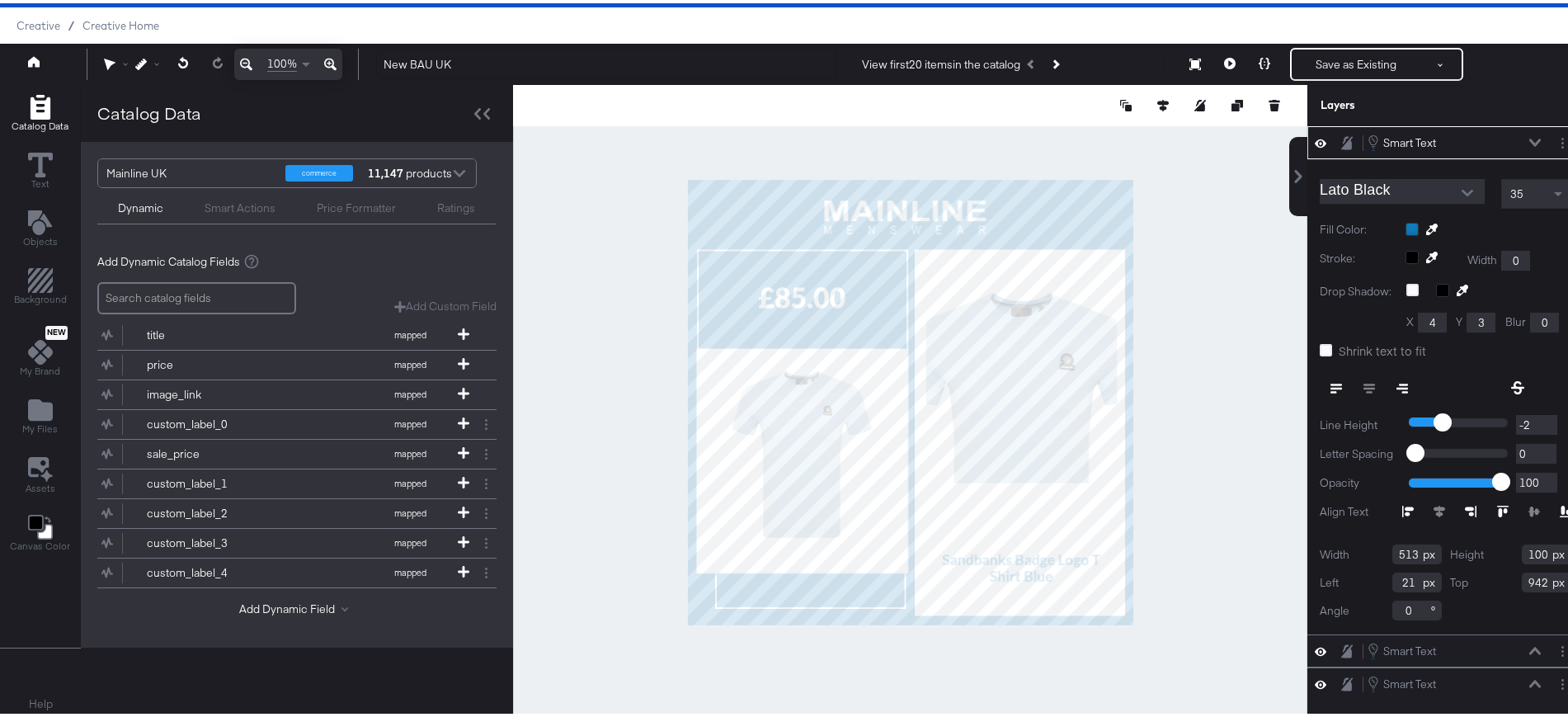 type on "115" 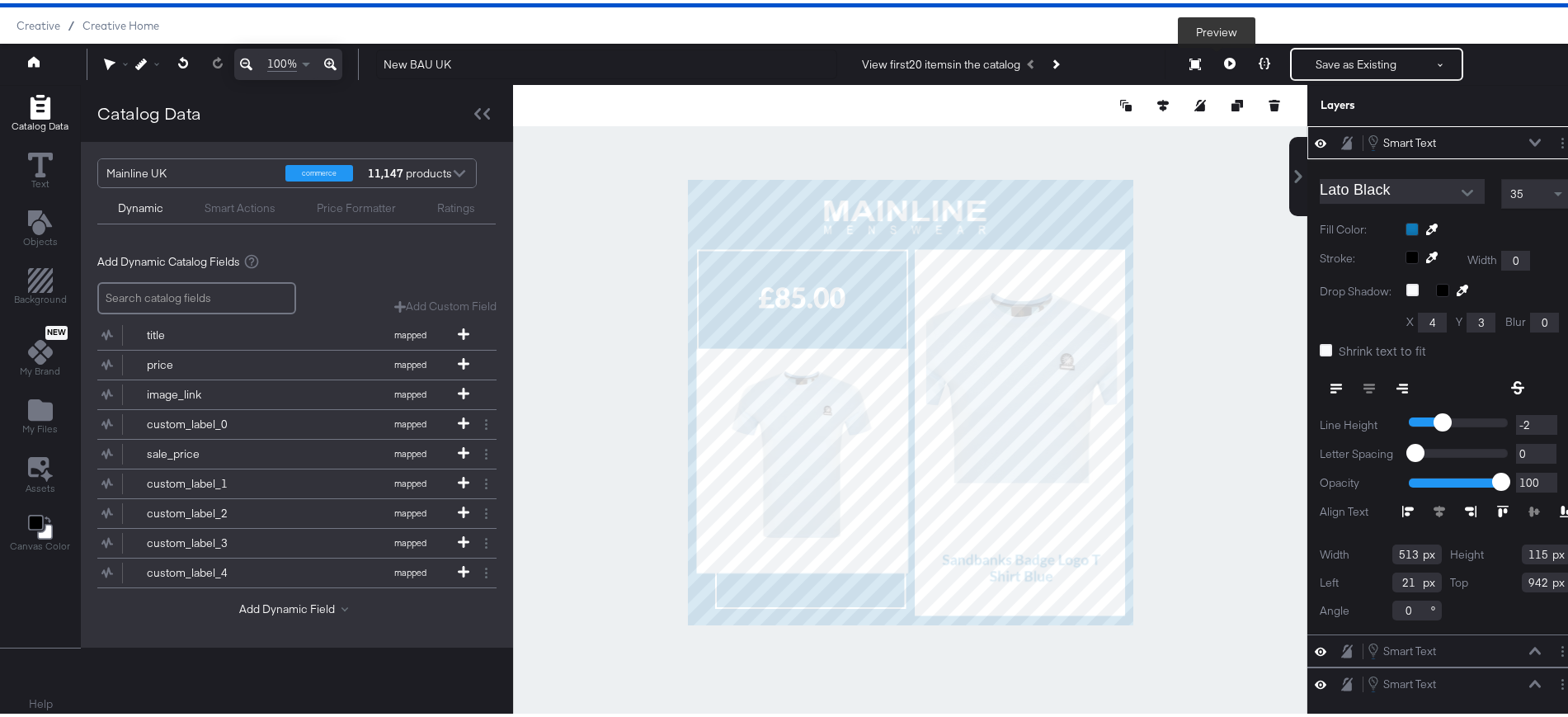 click 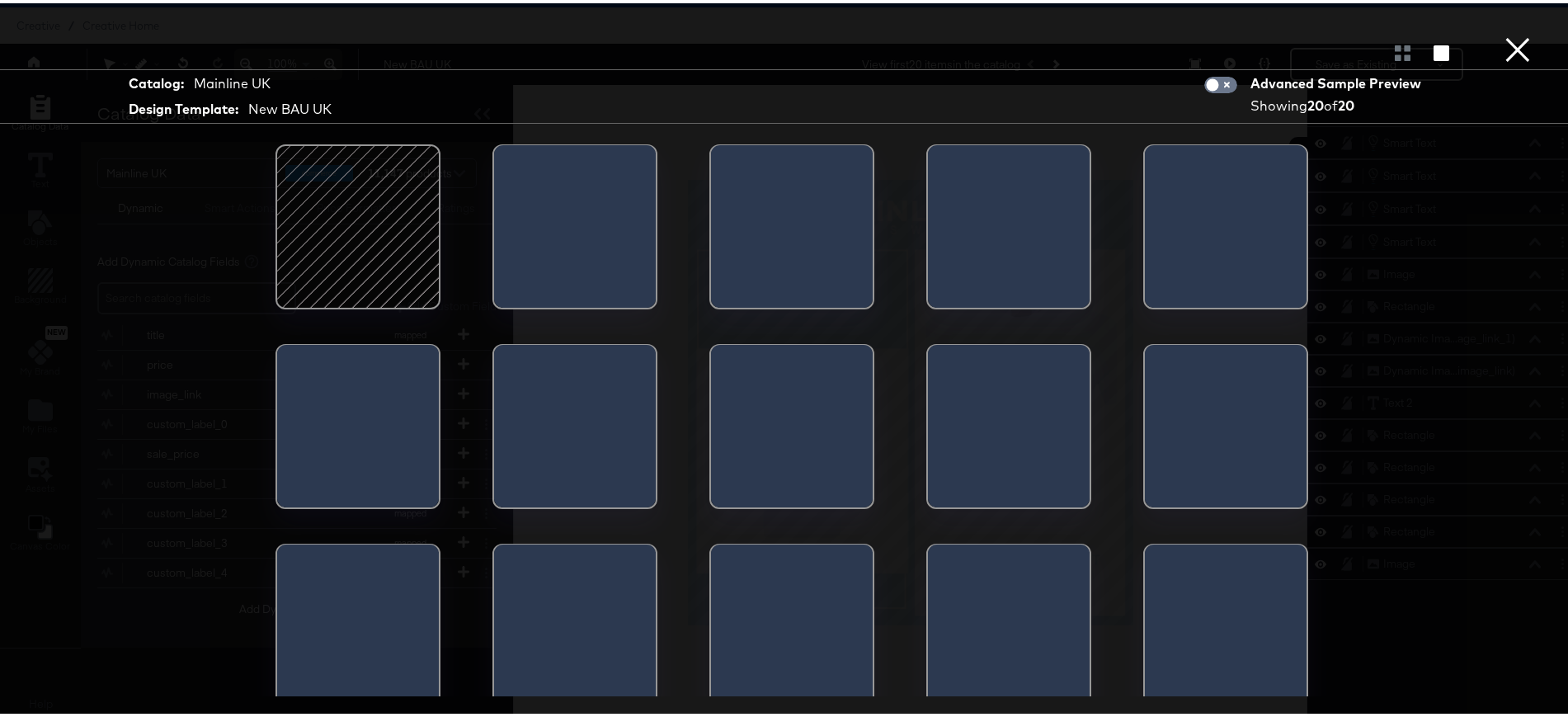 click on "×" at bounding box center (1518, 17) 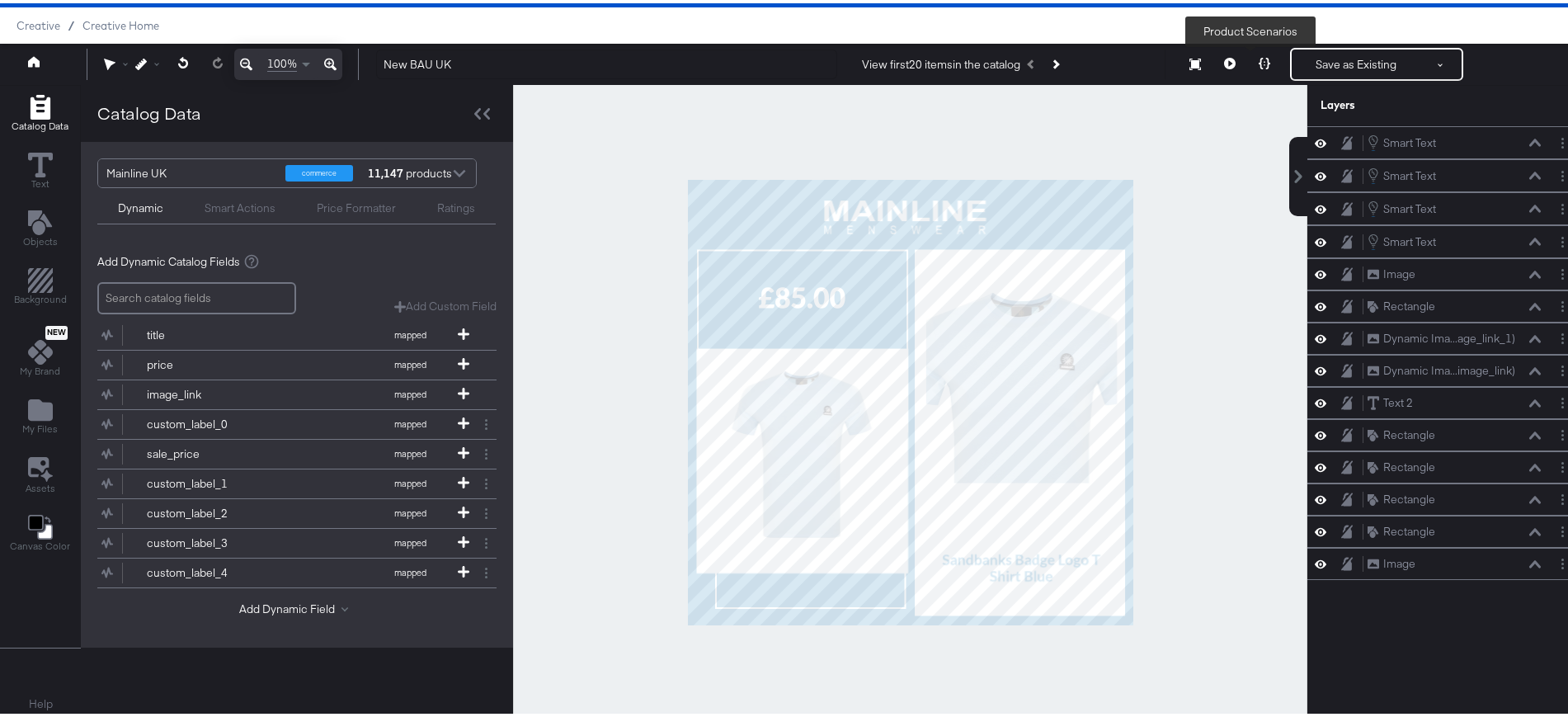 click 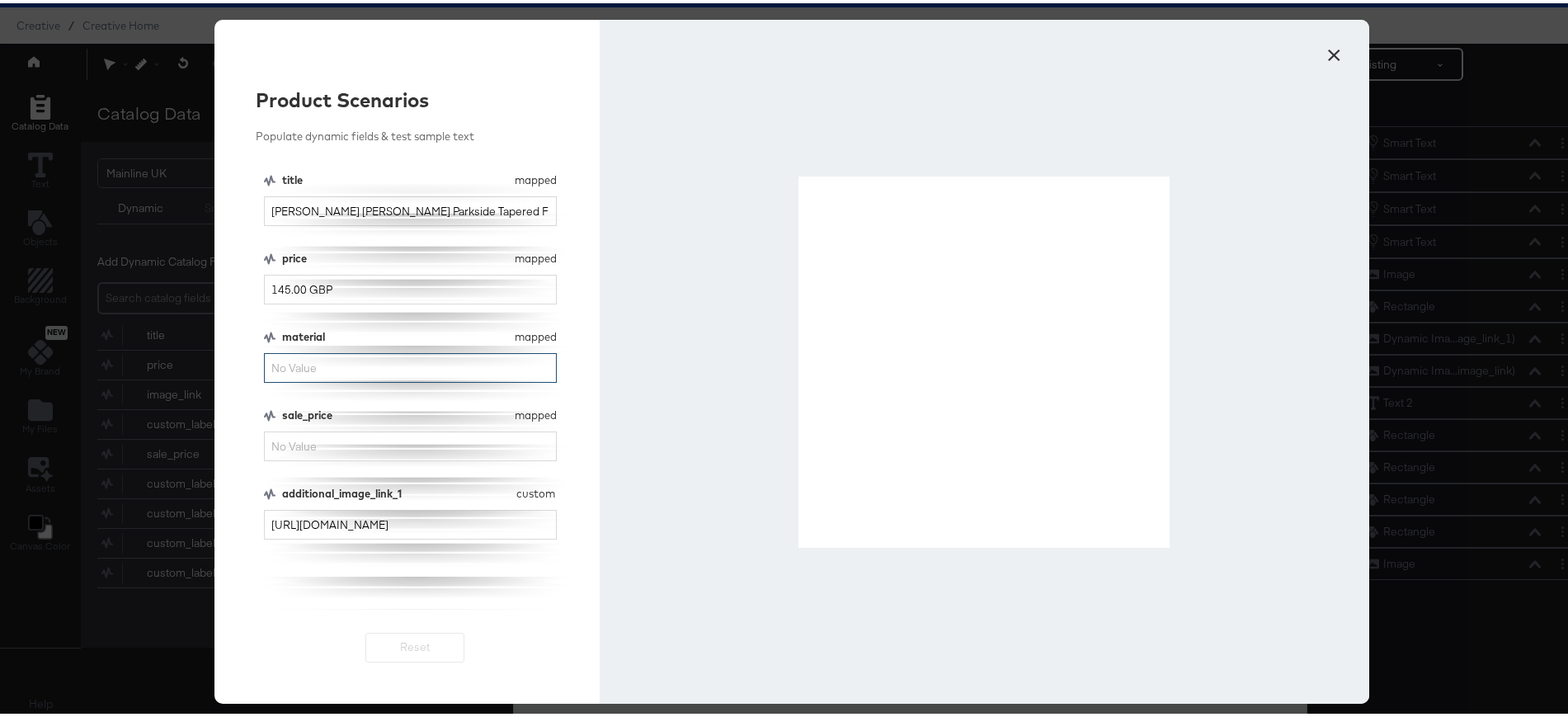 click on "material" at bounding box center [410, 365] 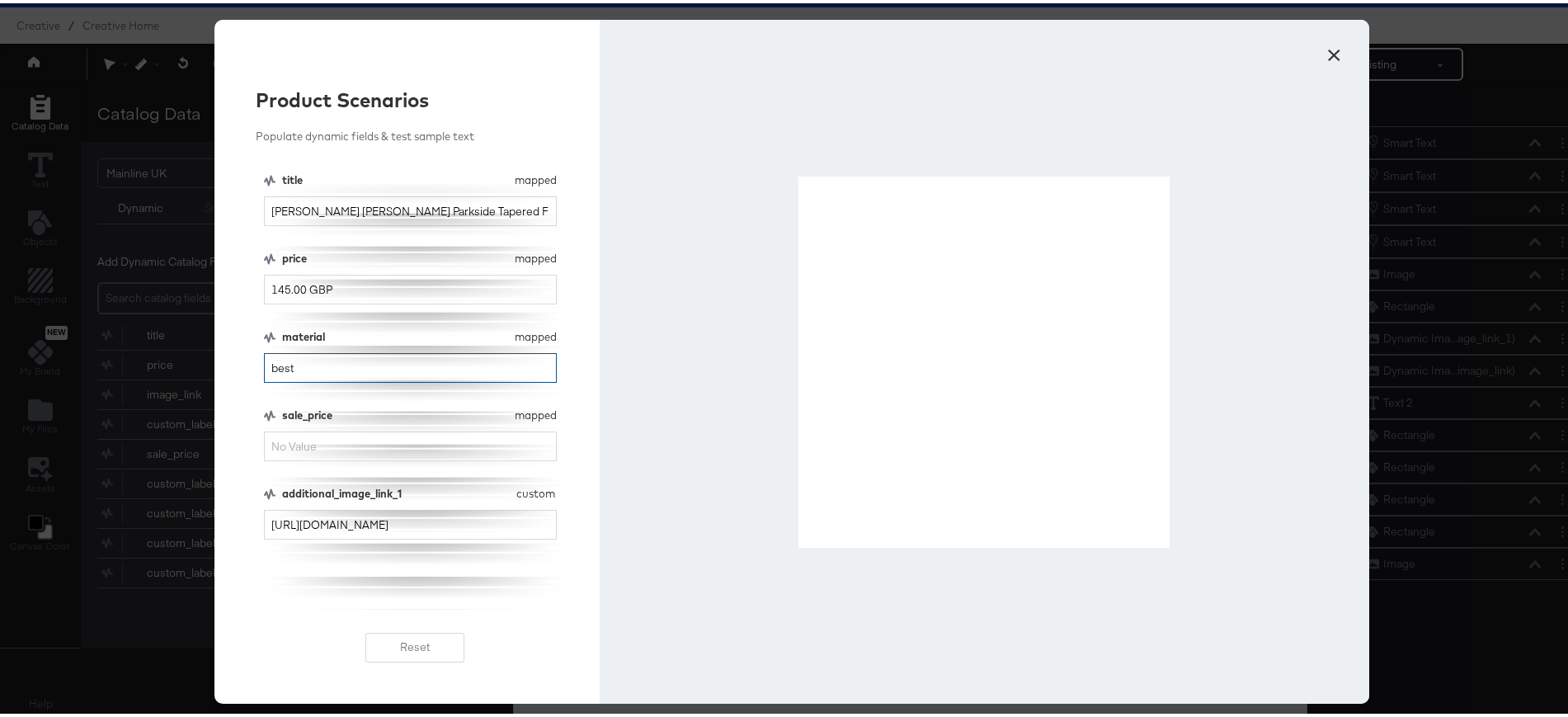 type on "best" 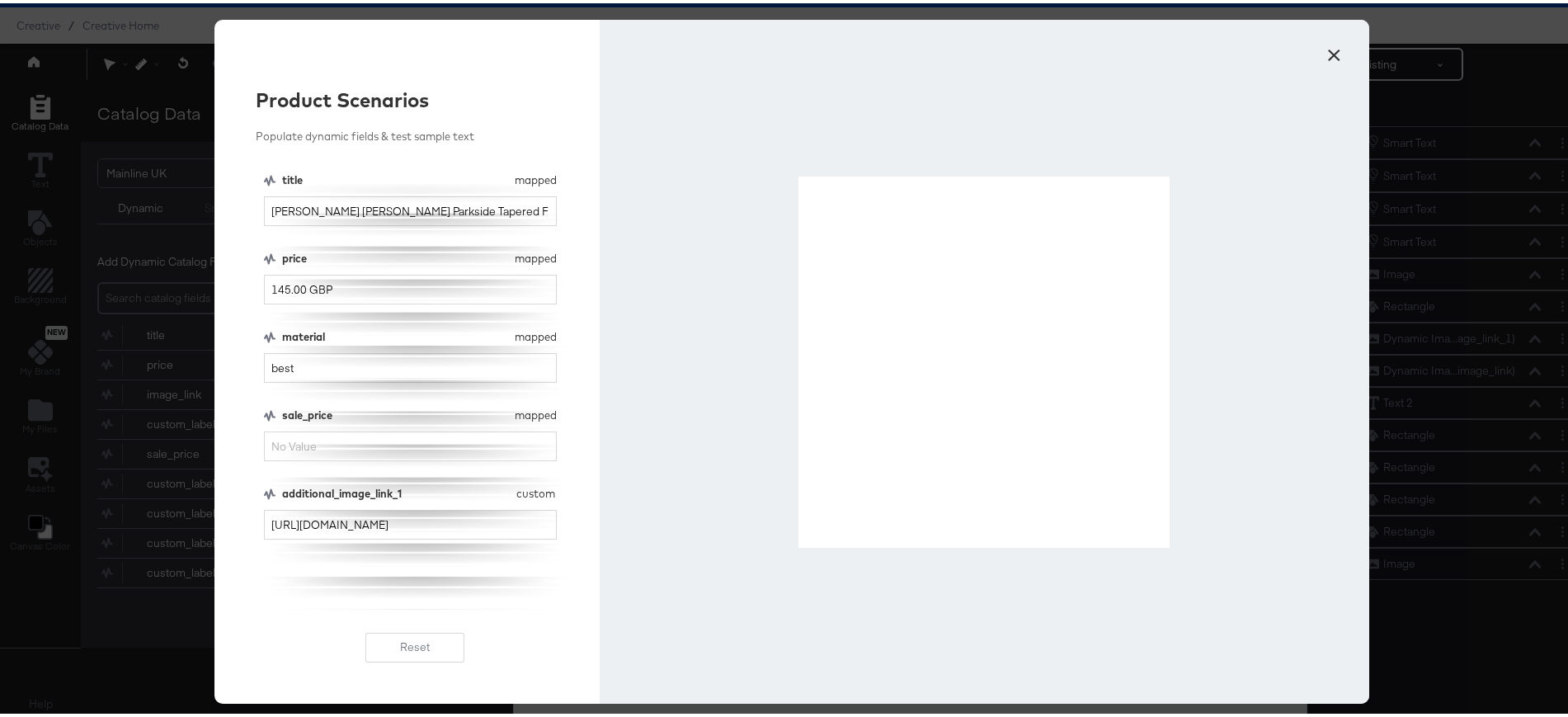 click on "×" at bounding box center (1334, 48) 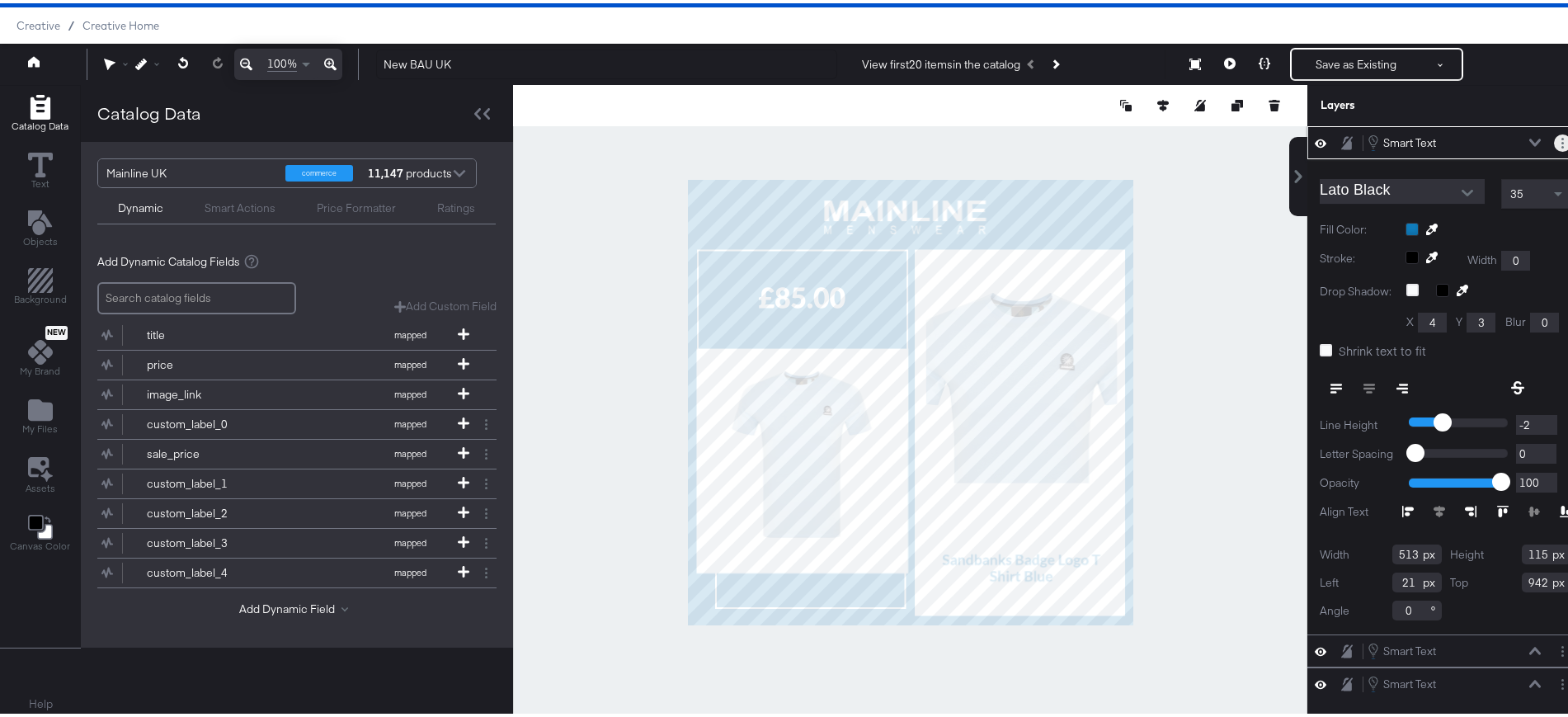 click at bounding box center [1562, 139] 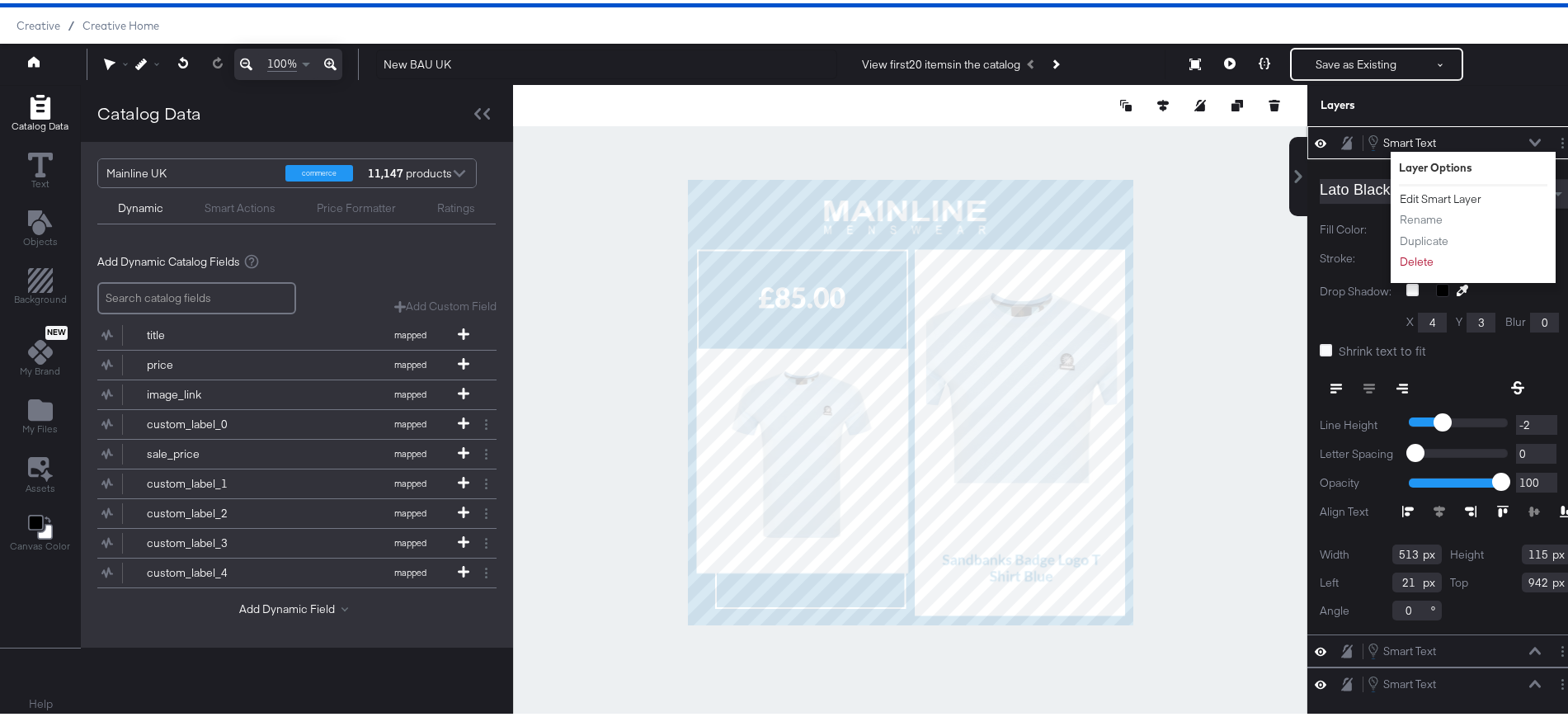 click on "Edit Smart Layer" at bounding box center (1440, 196) 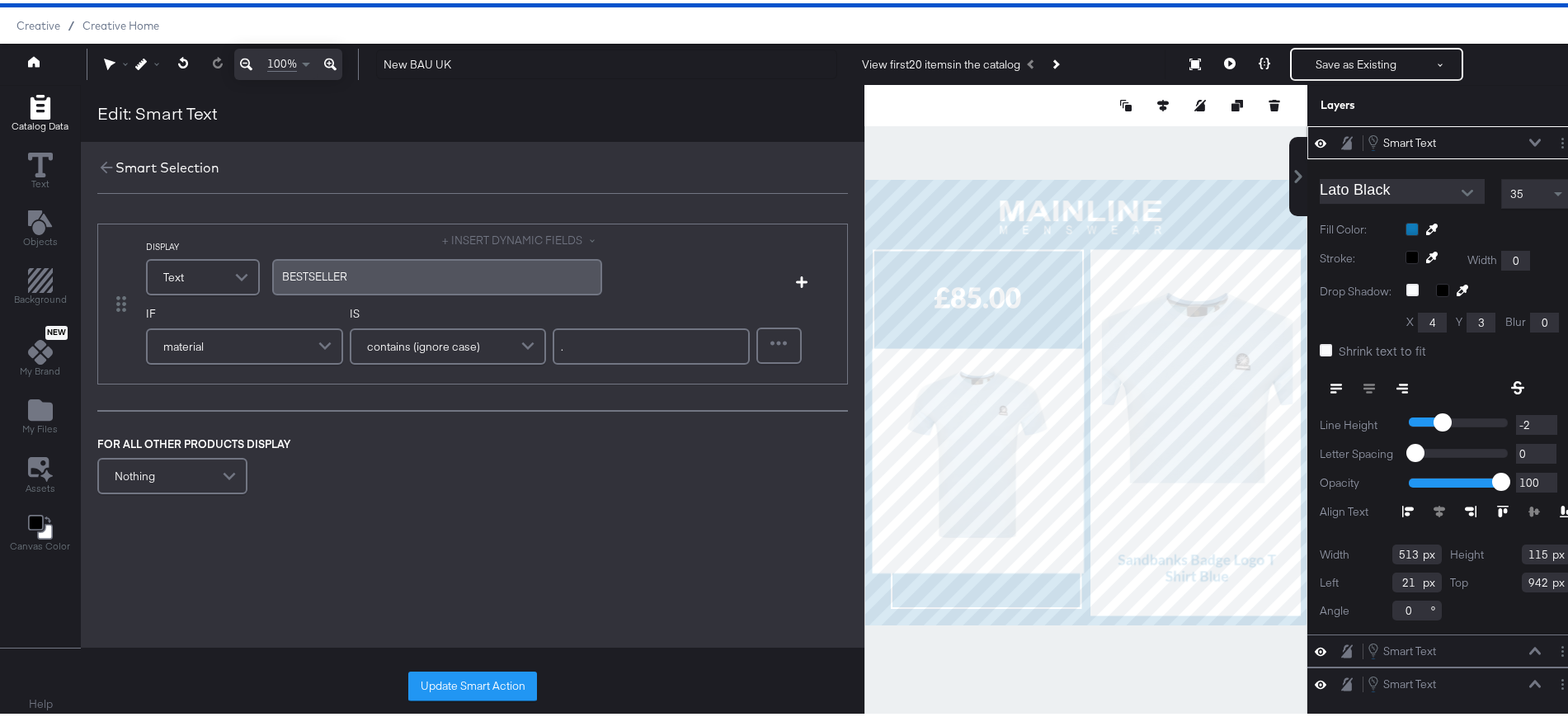 click on "." at bounding box center (651, 343) 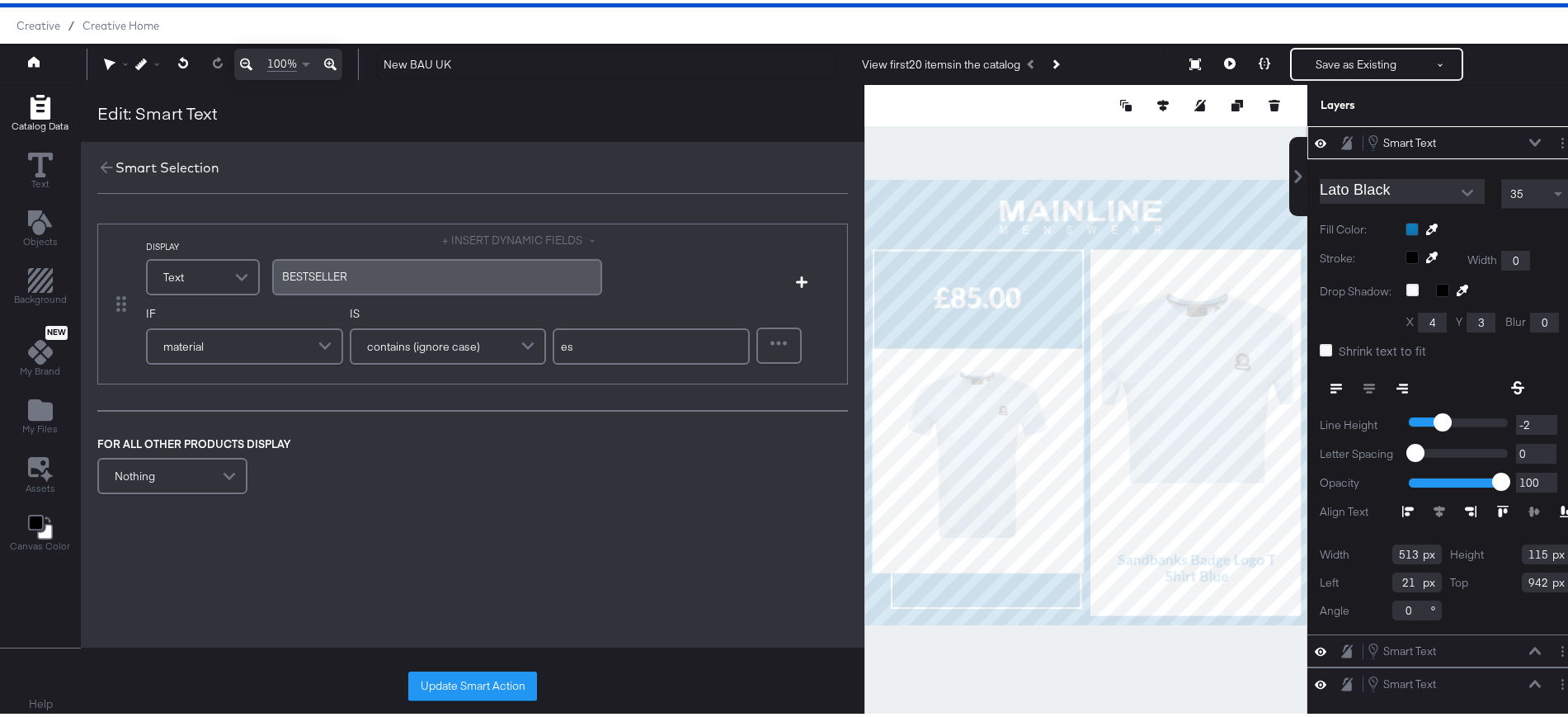 type on "e" 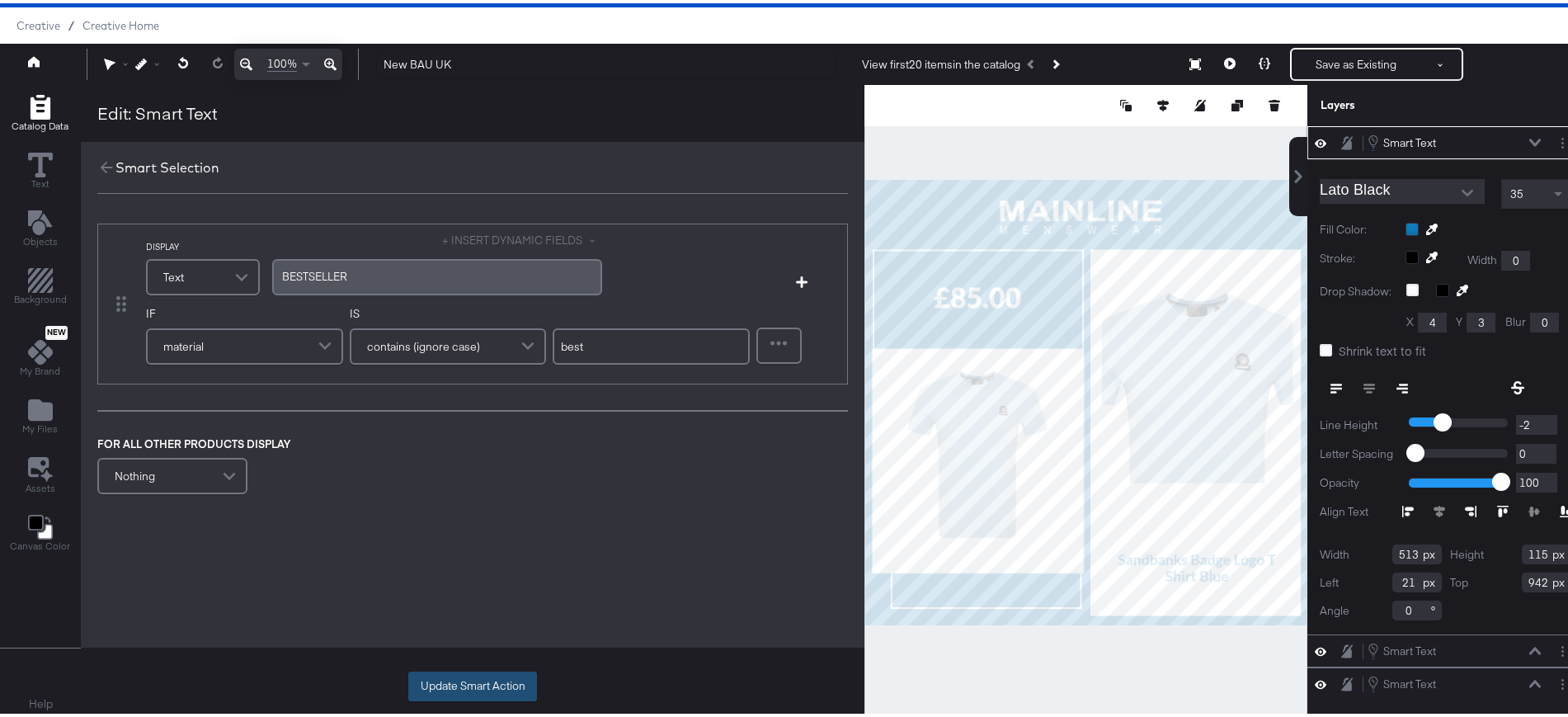 type on "best" 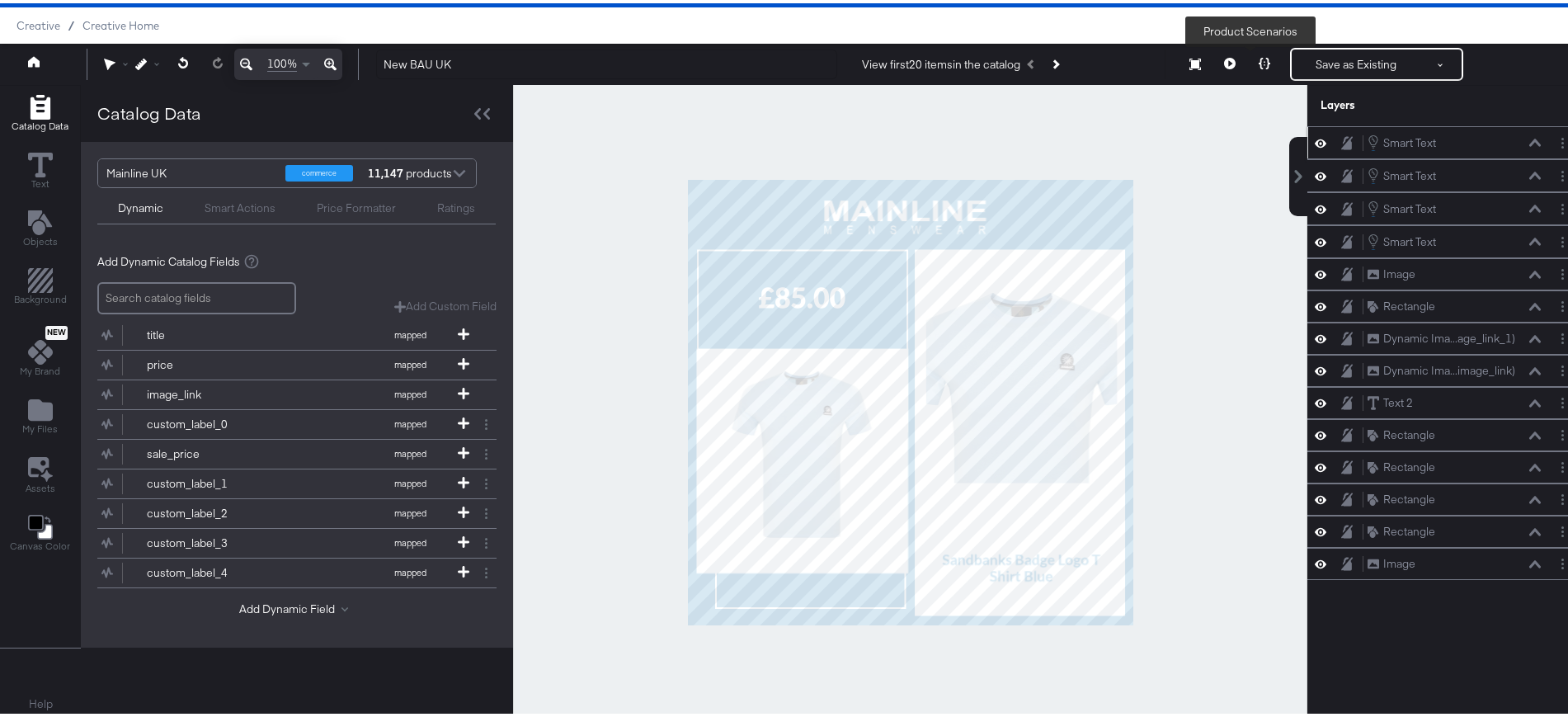 click 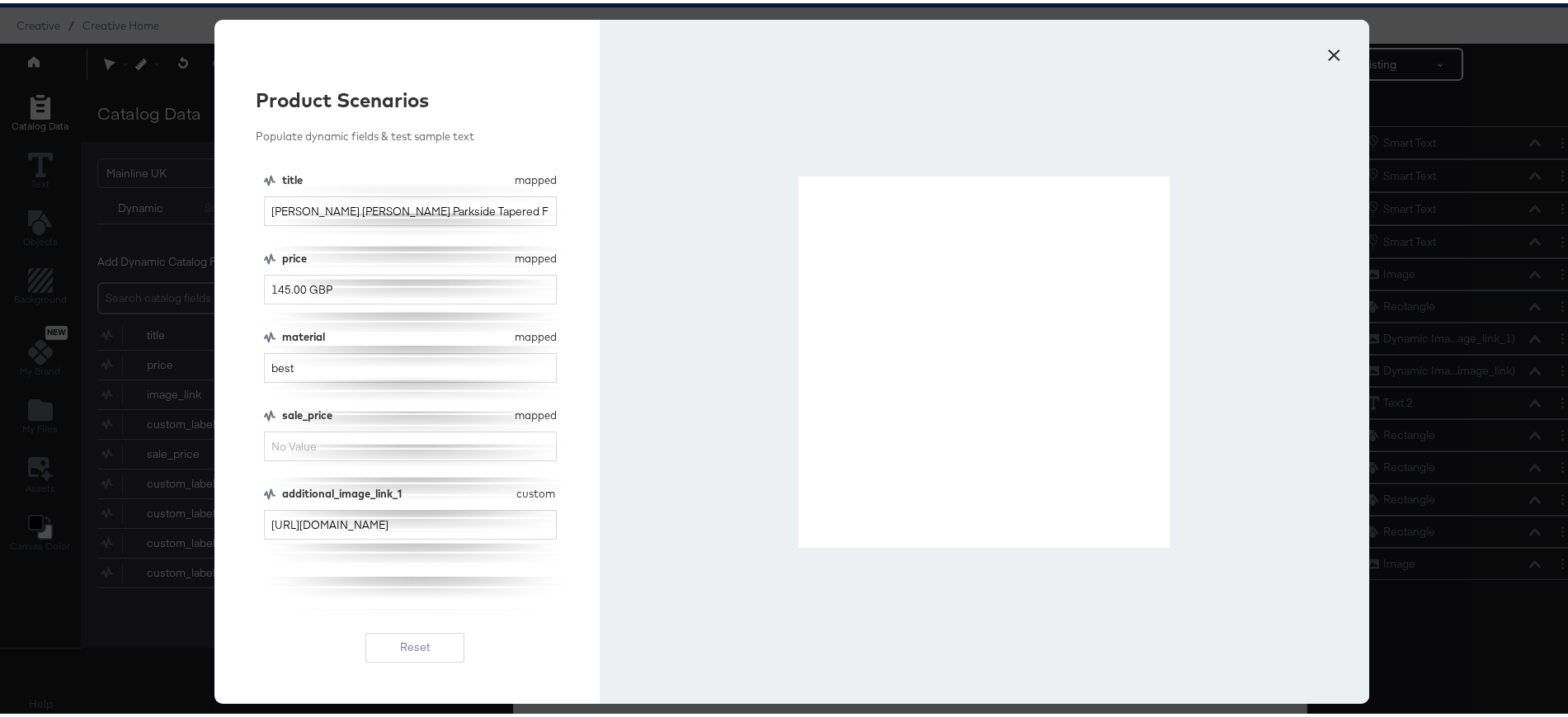 click on "×" at bounding box center (1334, 48) 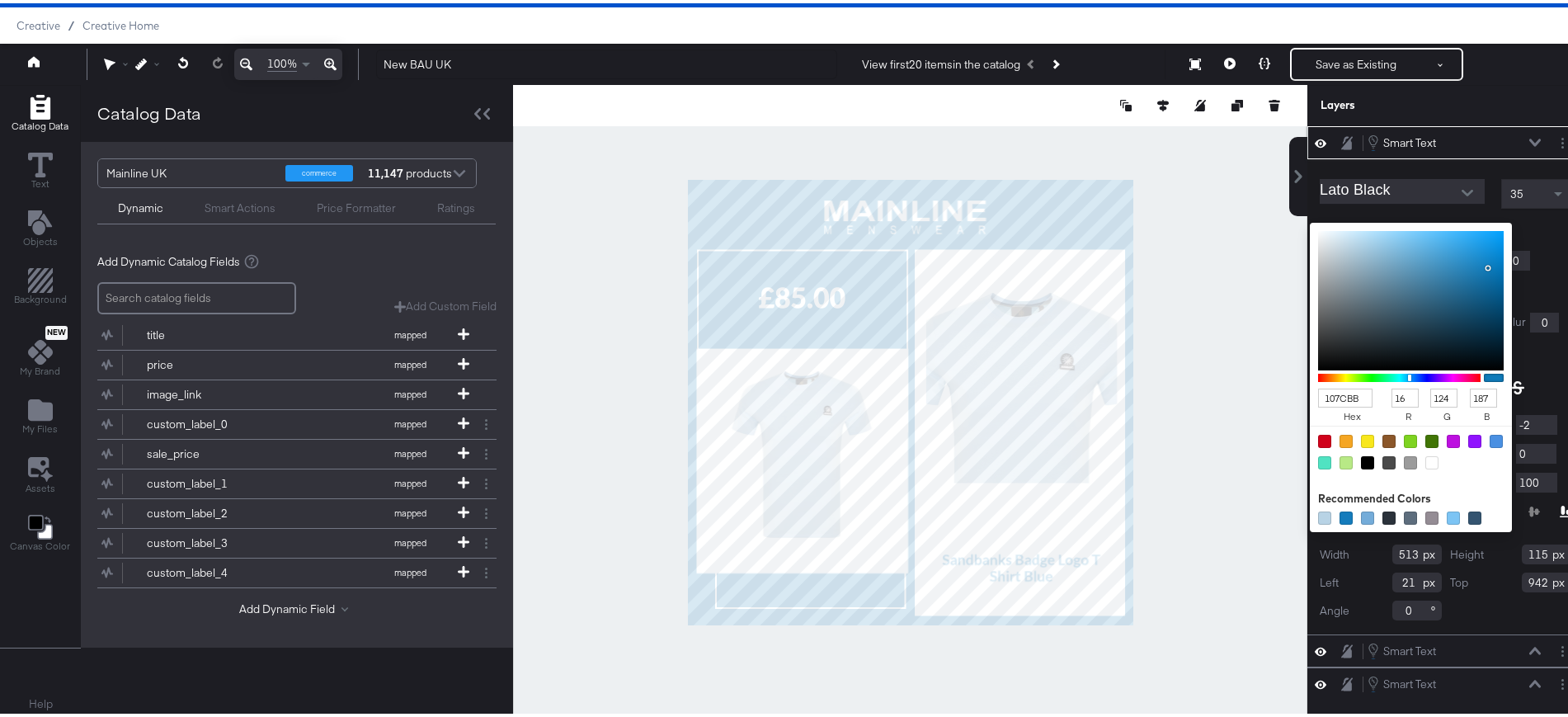 click on "107CBB hex 16 r 124 g 187 b 100 a Recommended Colors" at bounding box center [1488, 226] 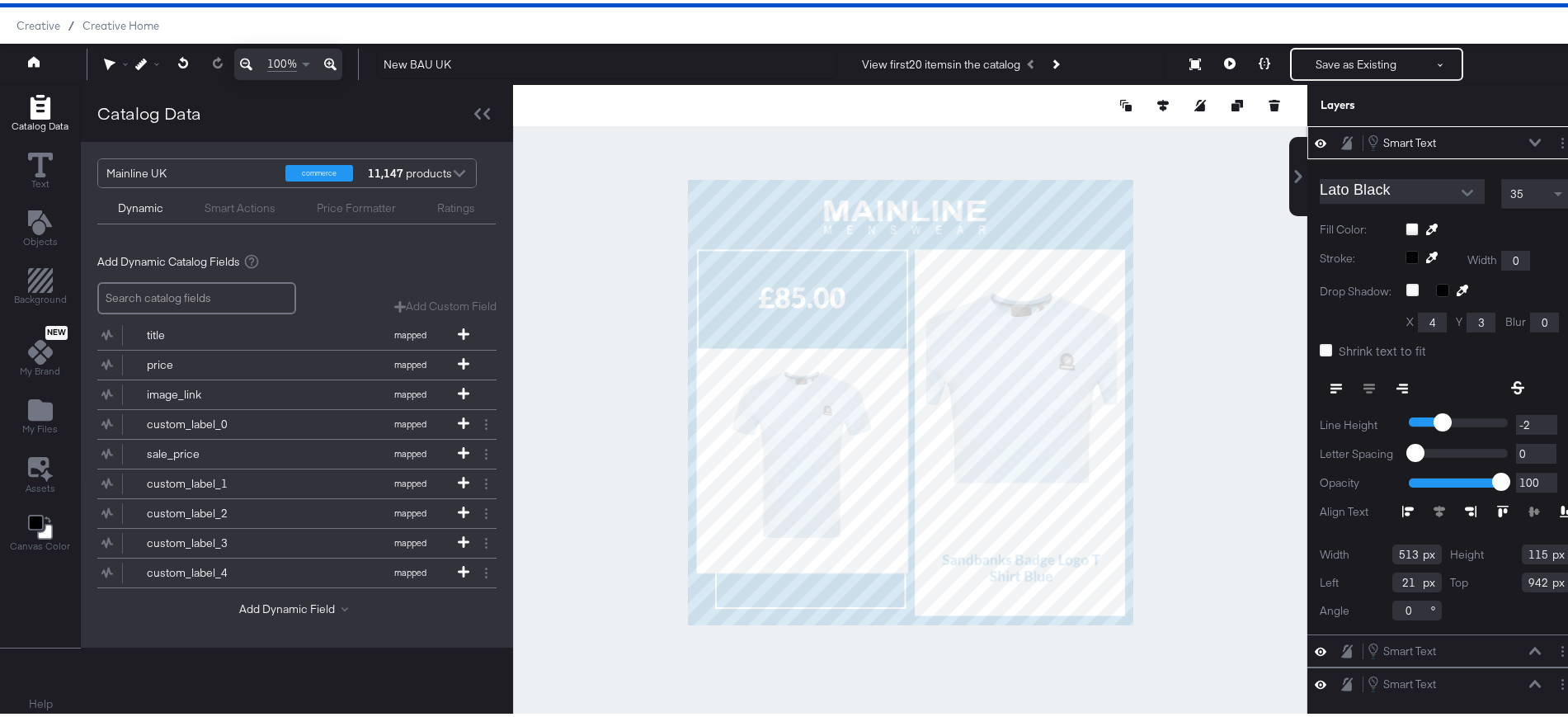 click at bounding box center (1493, 289) 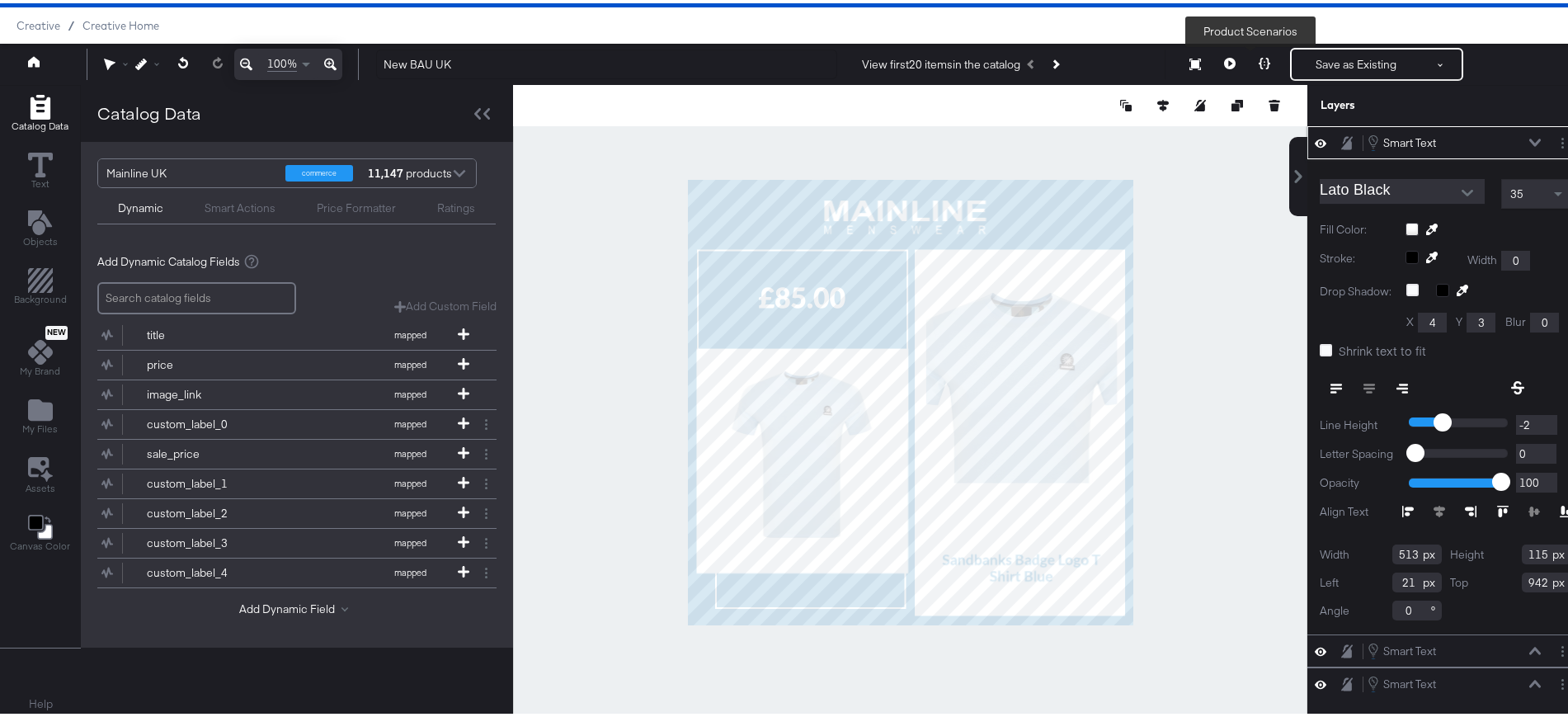 click 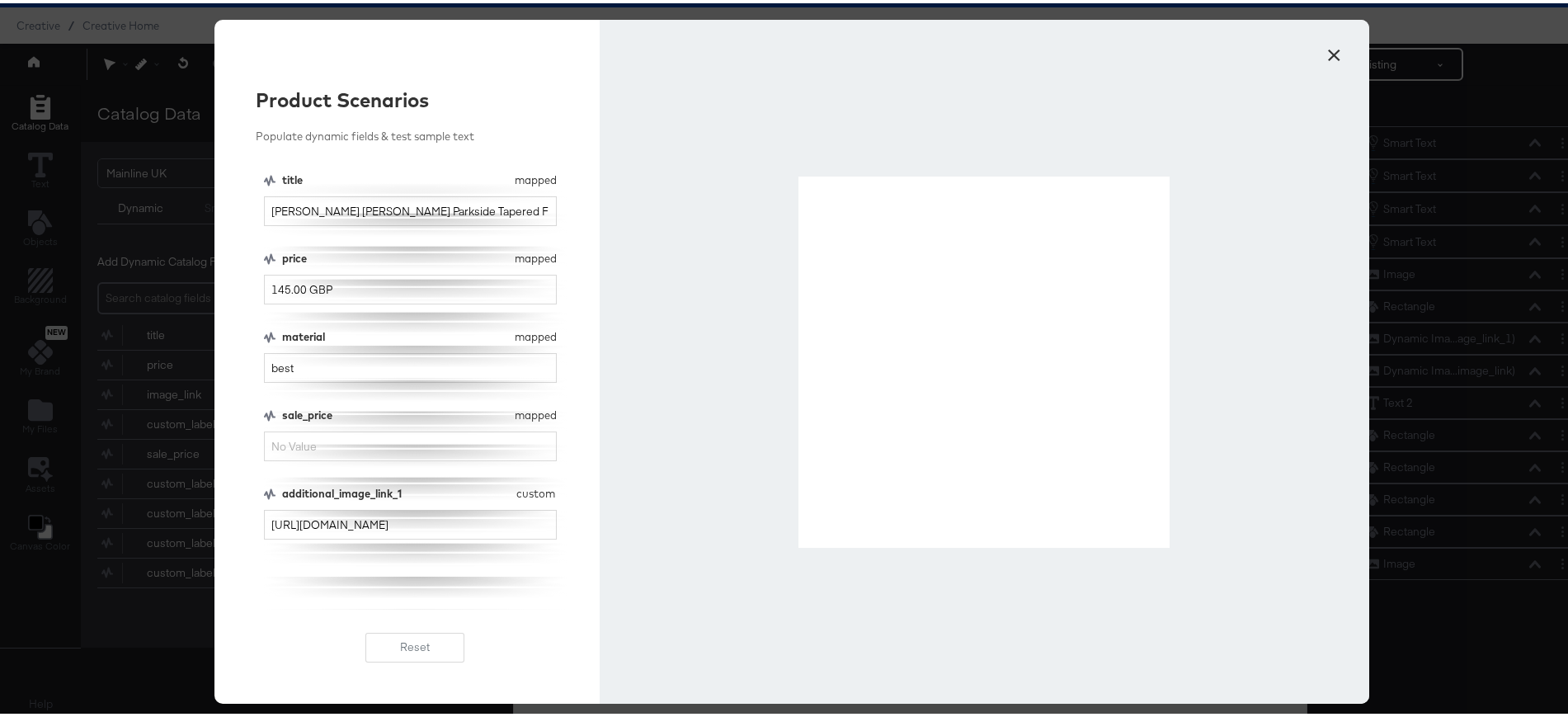 click on "×" at bounding box center [1334, 48] 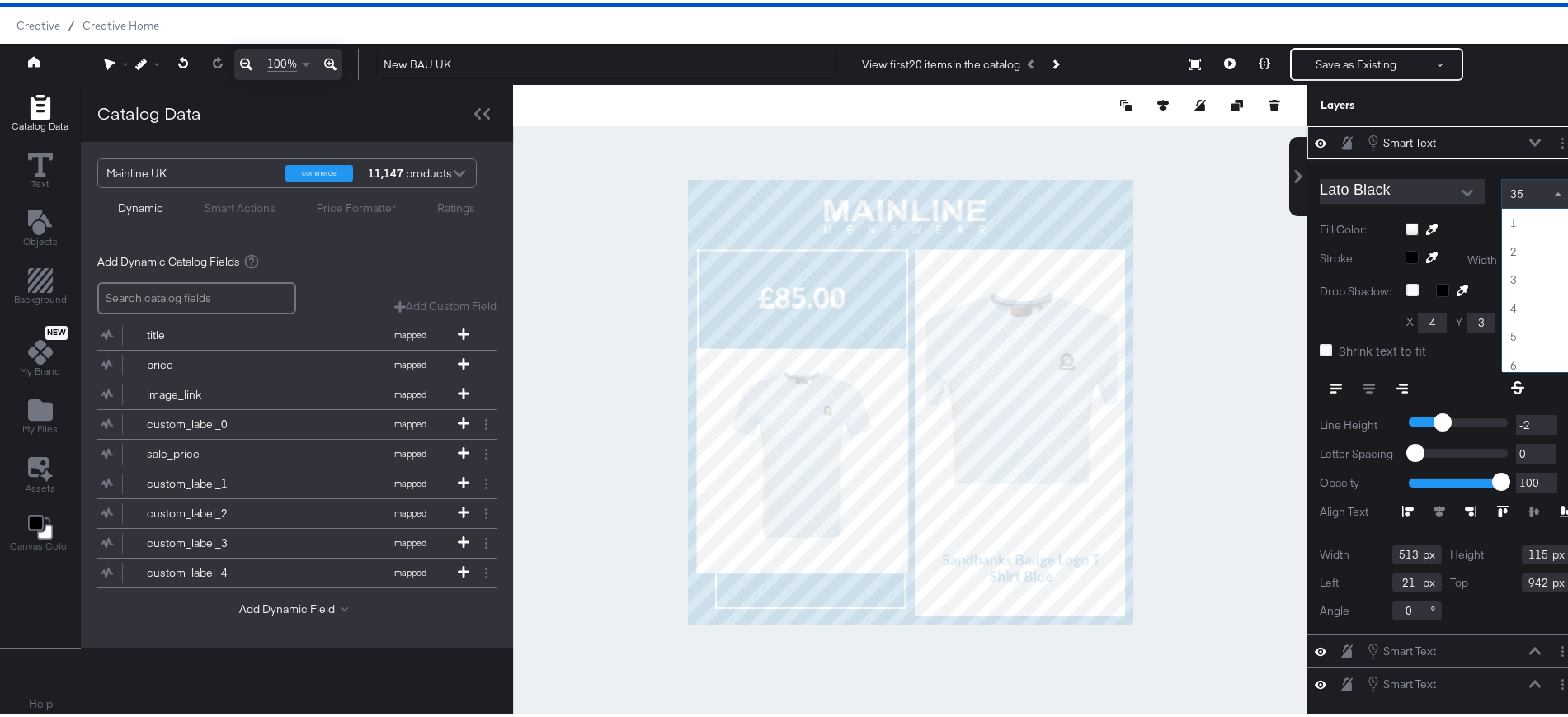 click at bounding box center (1560, 191) 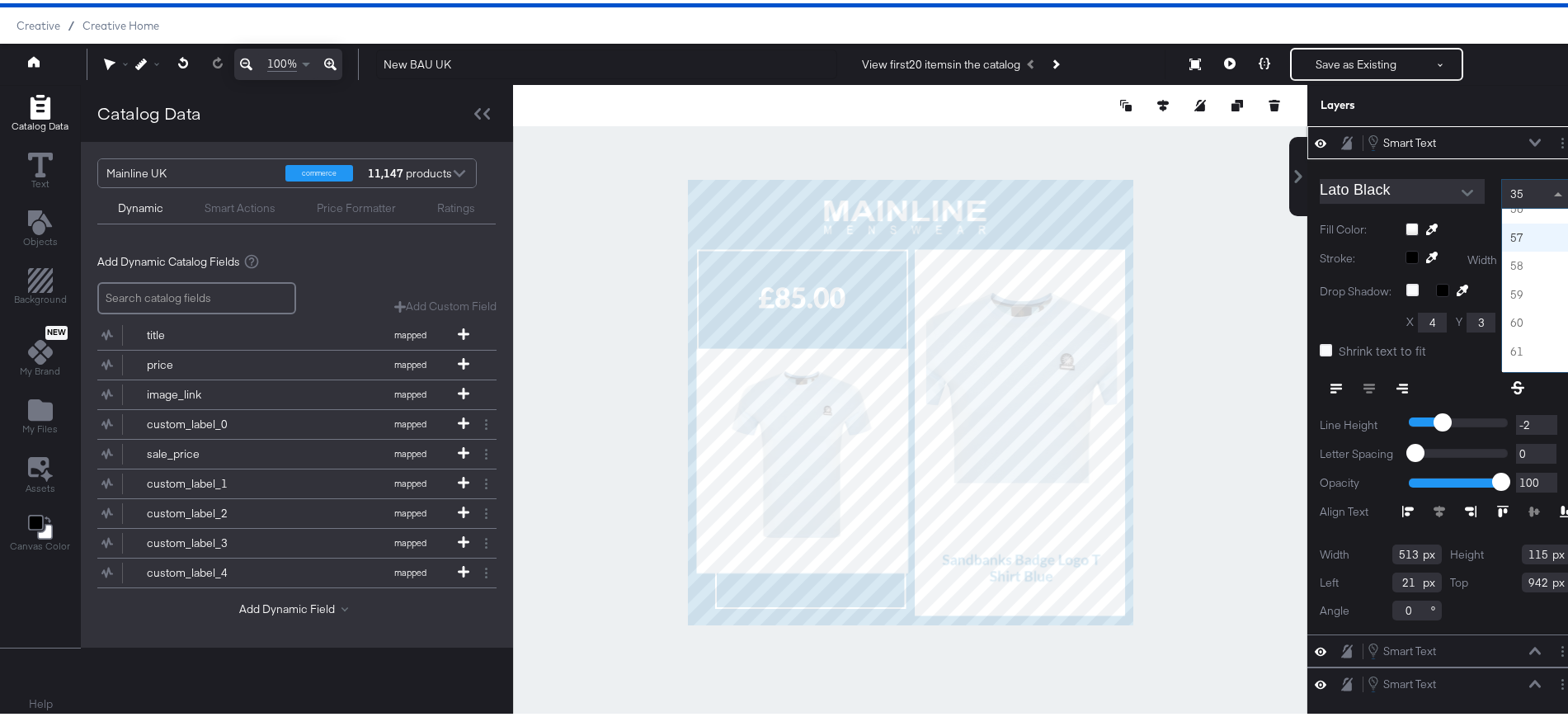 scroll, scrollTop: 1581, scrollLeft: 0, axis: vertical 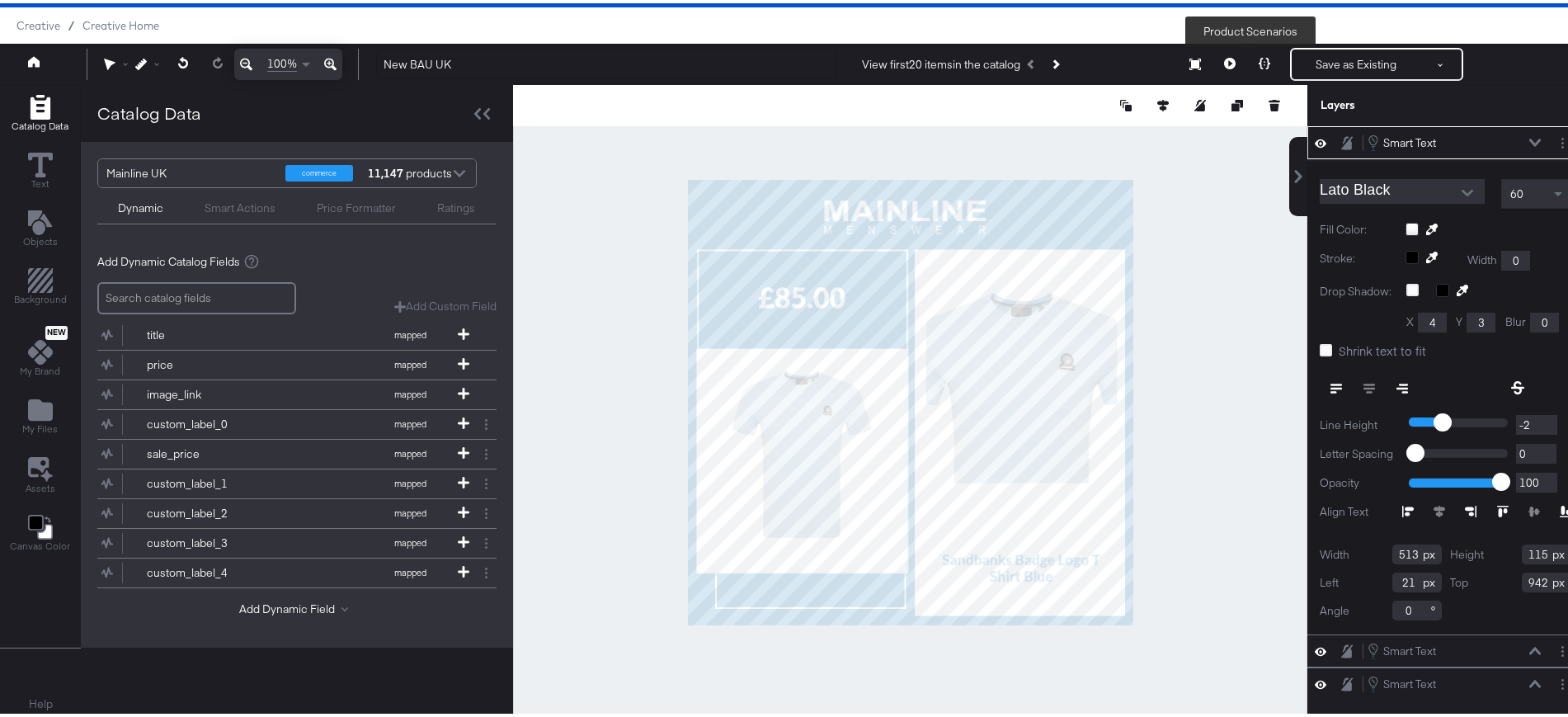 click 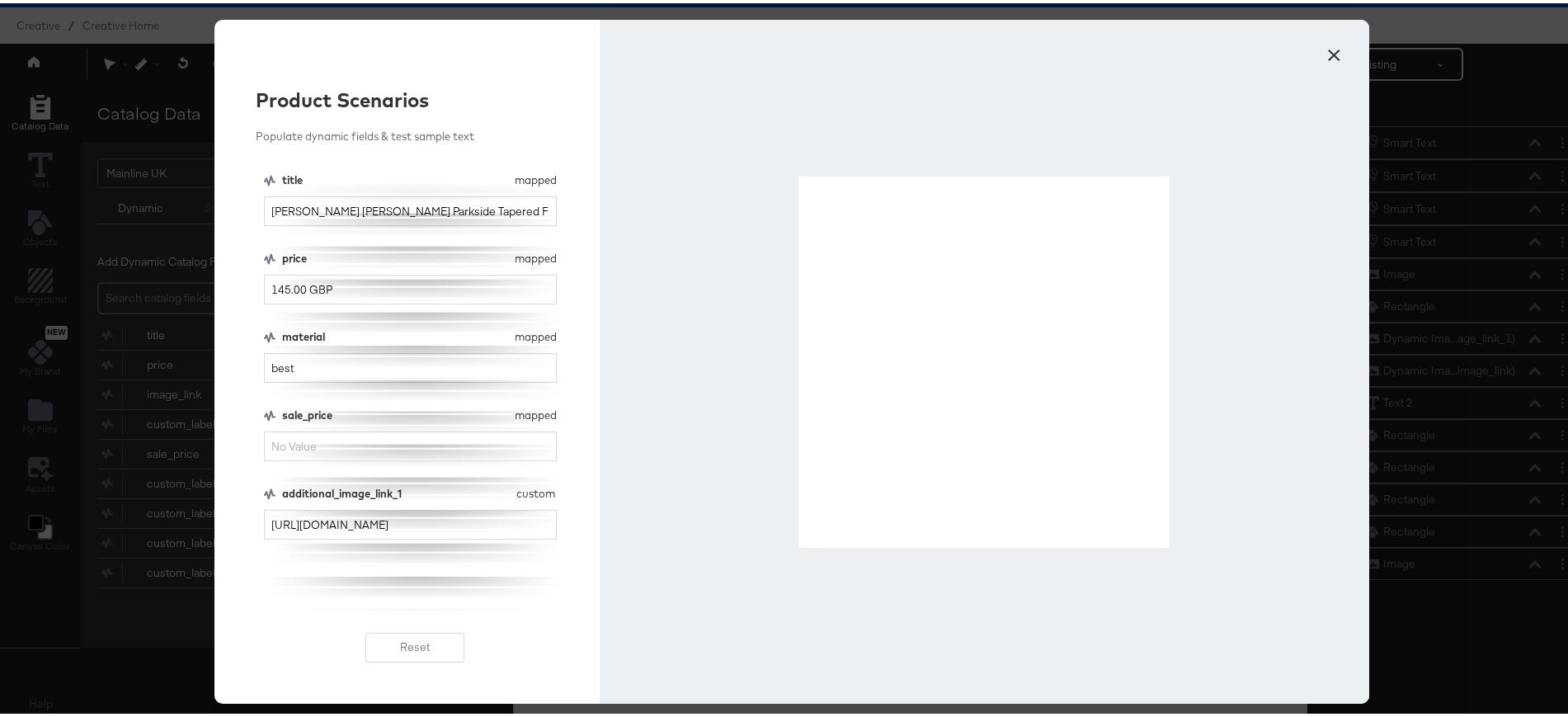 click on "×" at bounding box center [1334, 48] 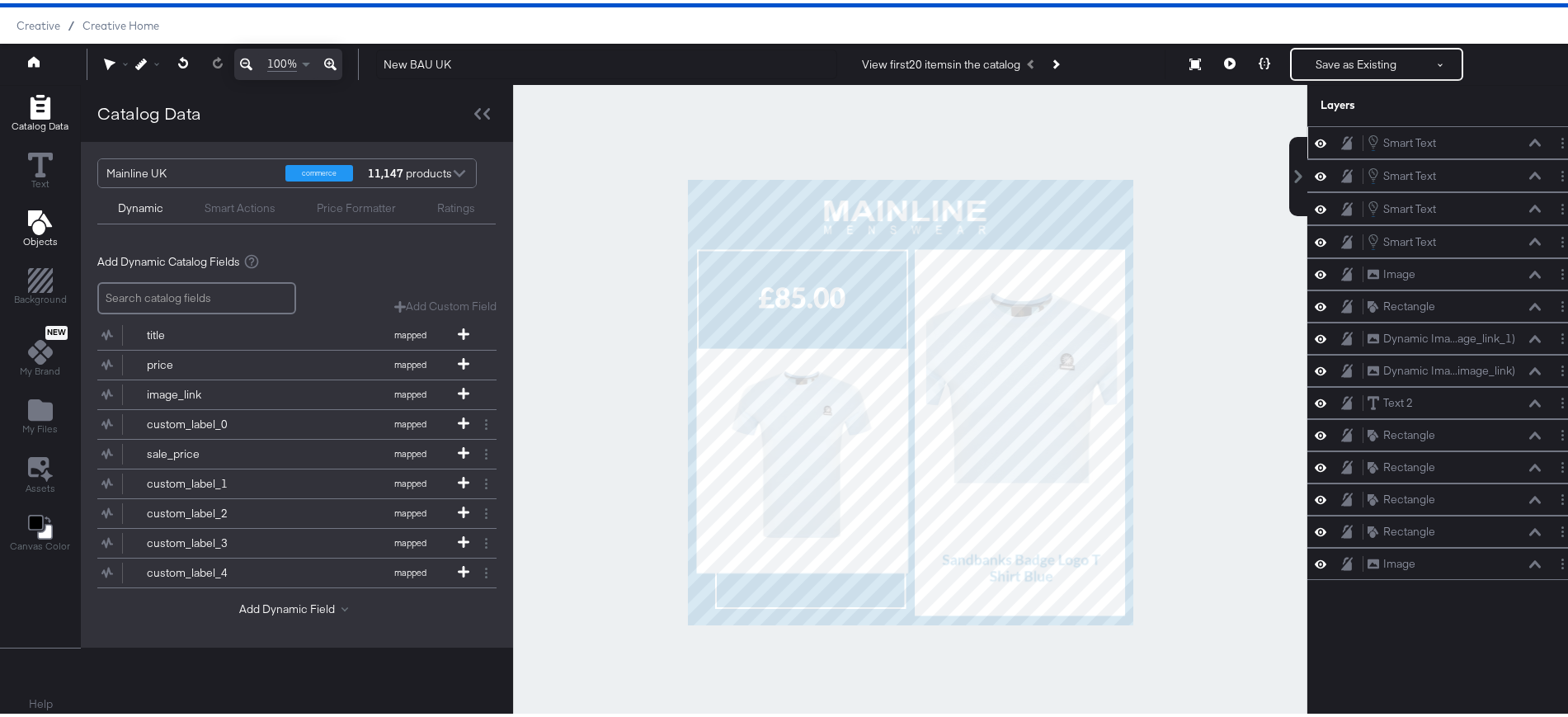 click on "Objects" at bounding box center (40, 226) 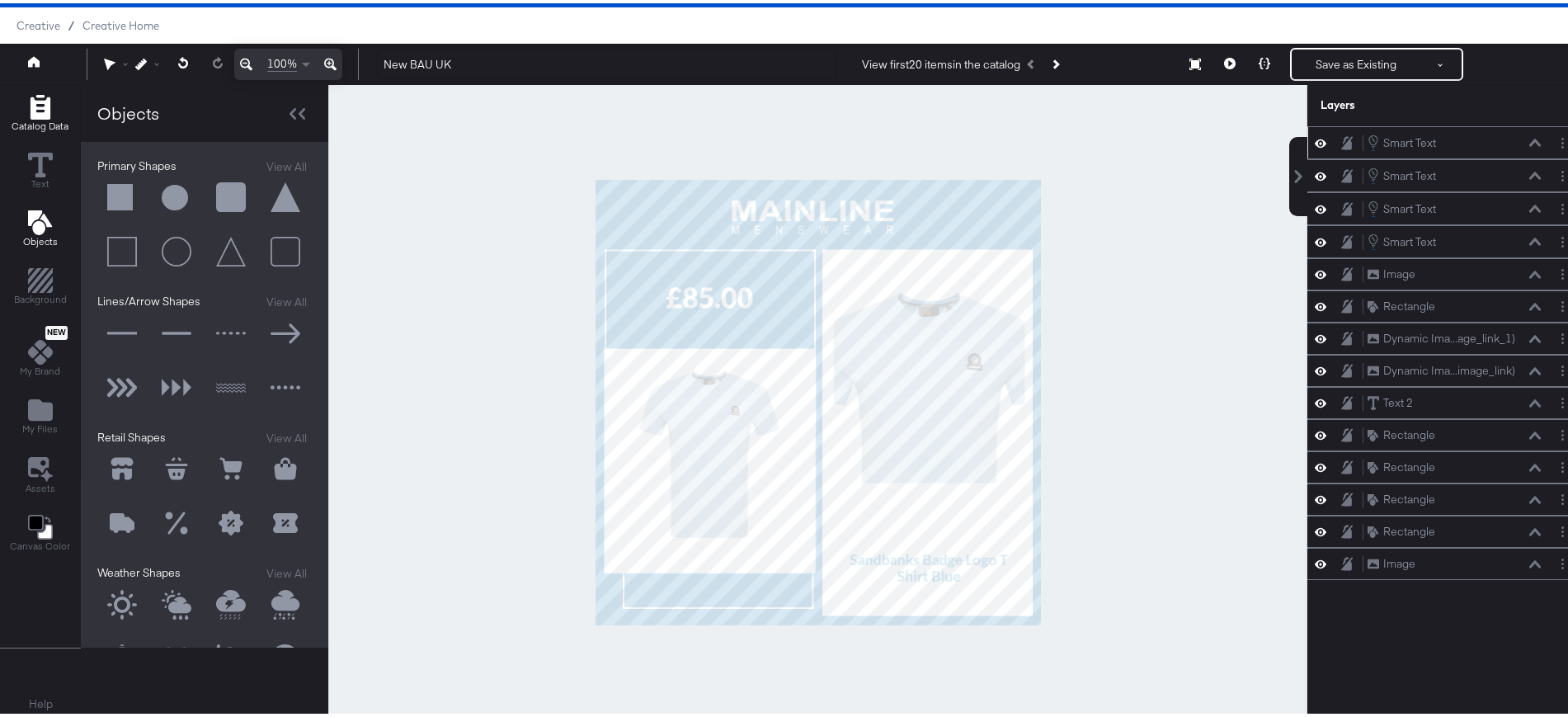 click 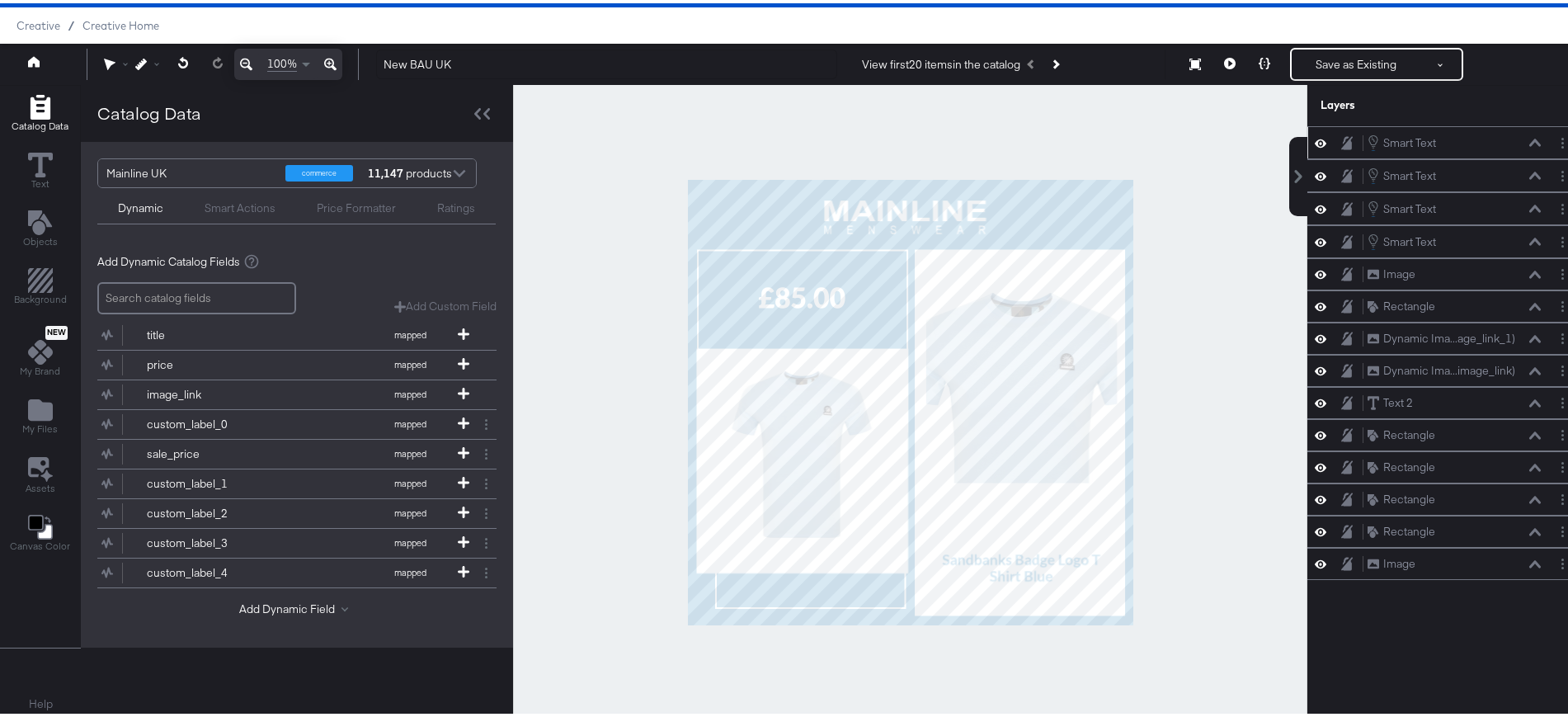 click on "Dynamic Smart Actions Price Formatter Ratings" at bounding box center (296, 203) 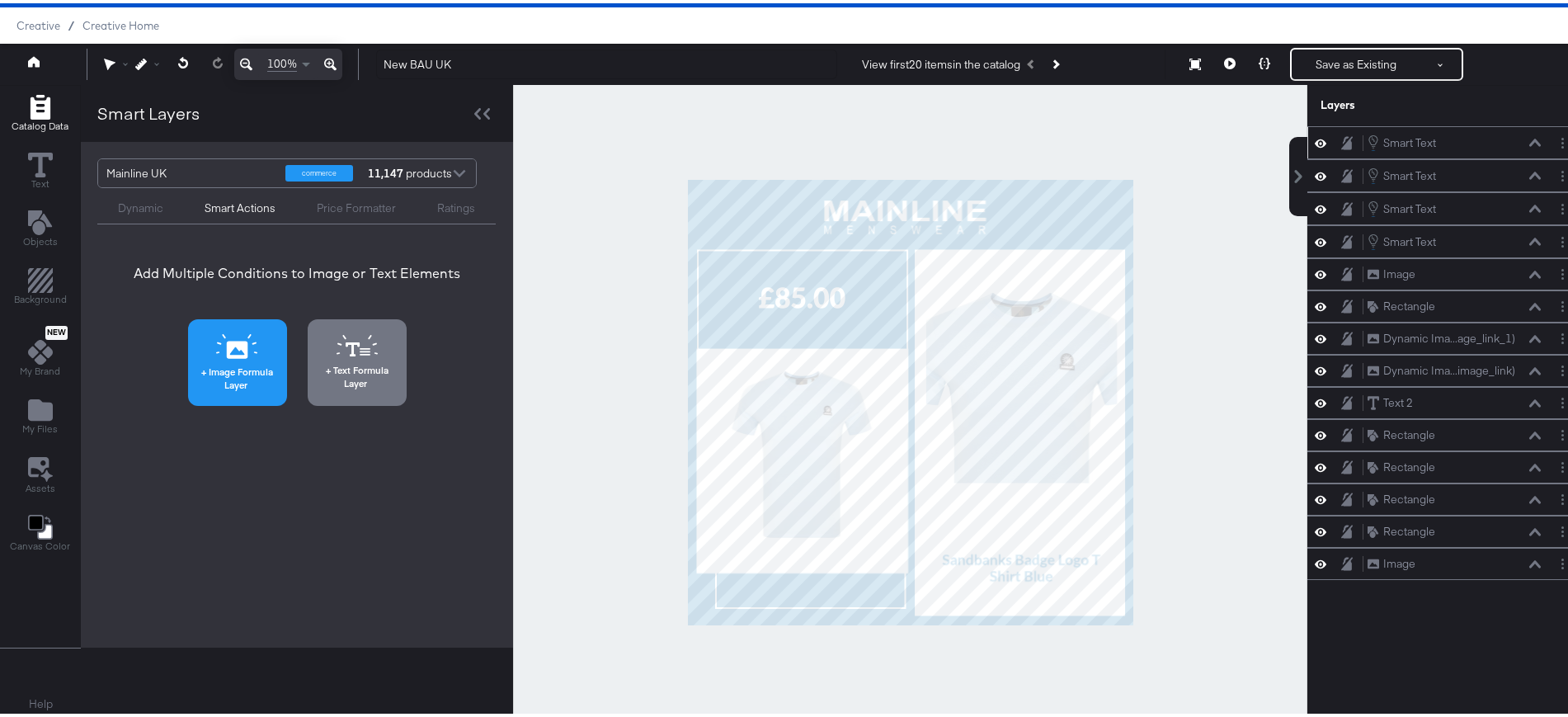 click on "Image Formula Layer" at bounding box center [238, 359] 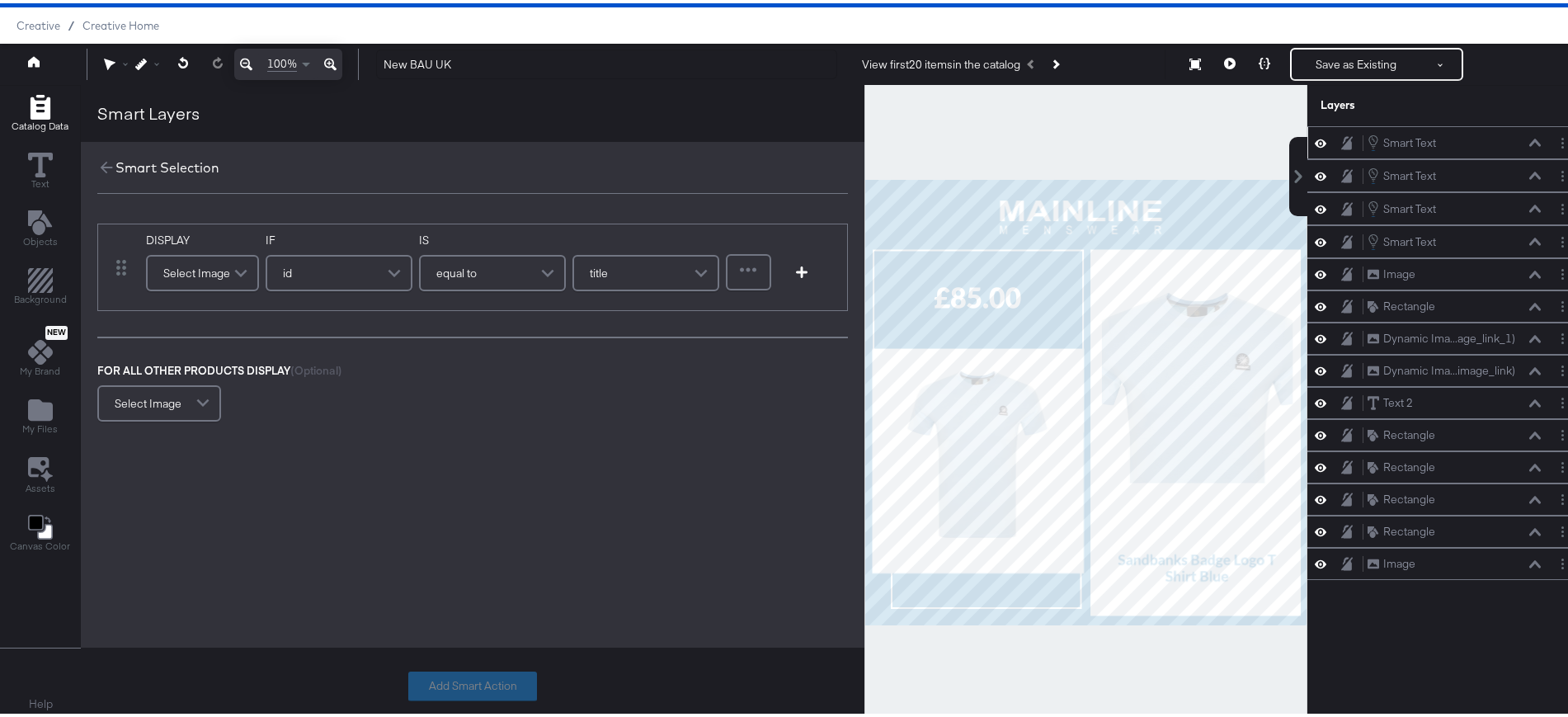 click on "Select Image" at bounding box center (202, 270) 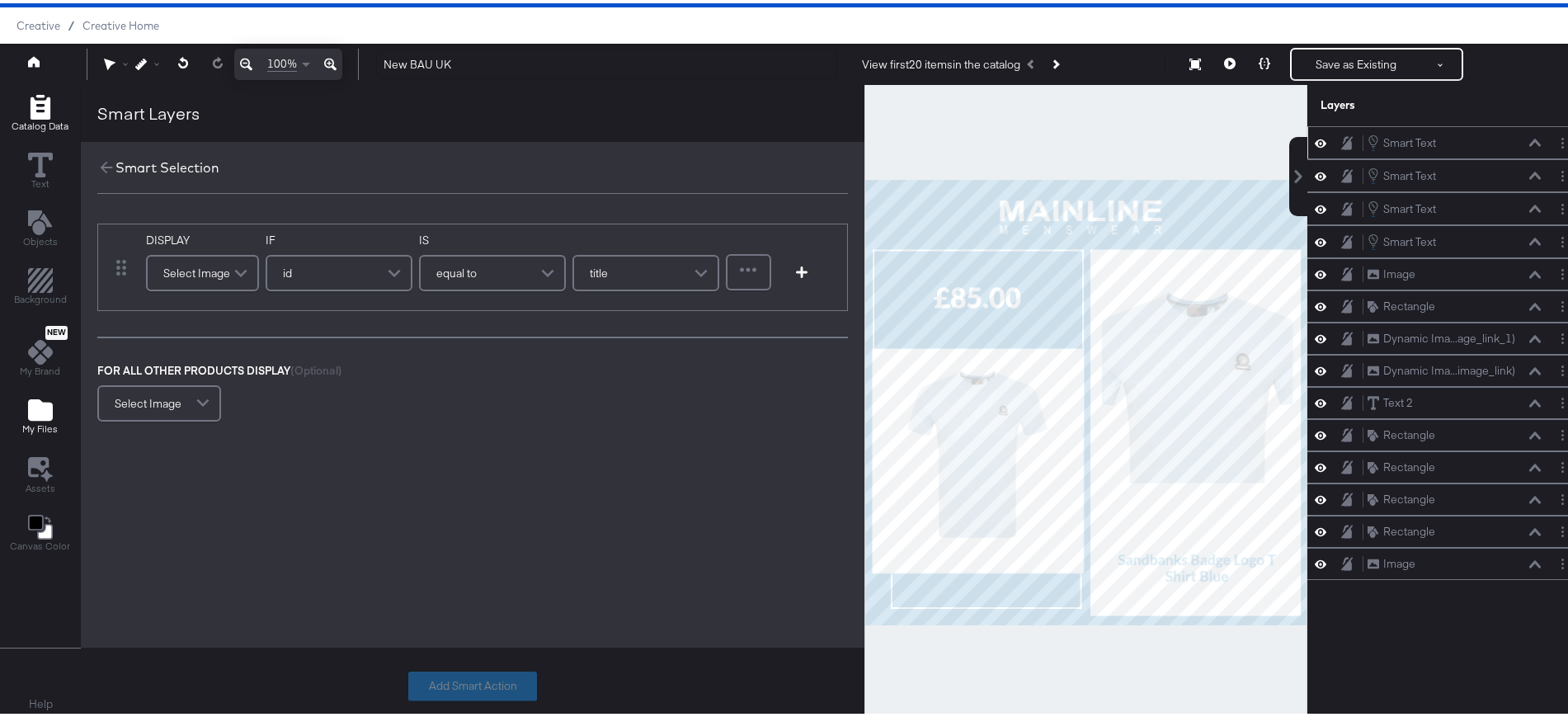 click 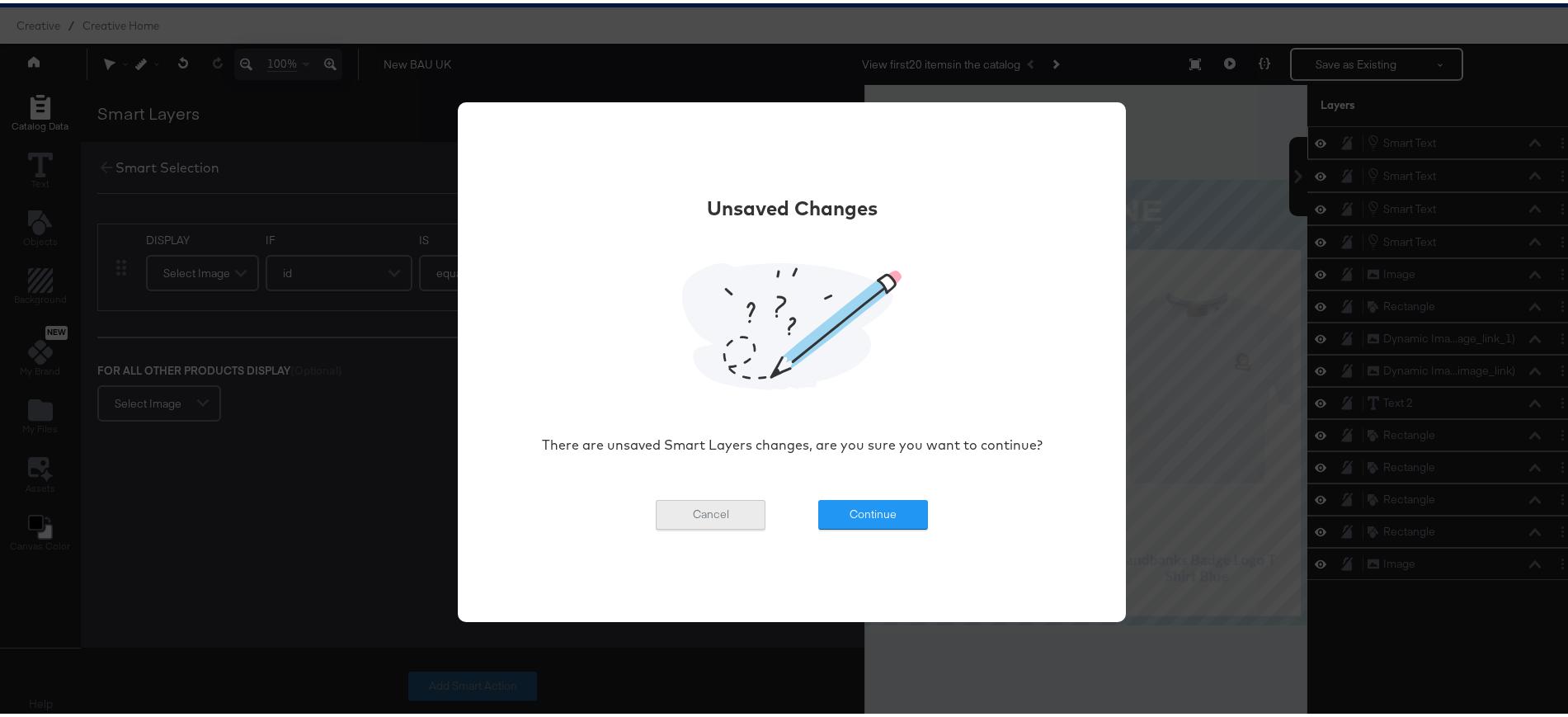 click on "Cancel" at bounding box center (710, 512) 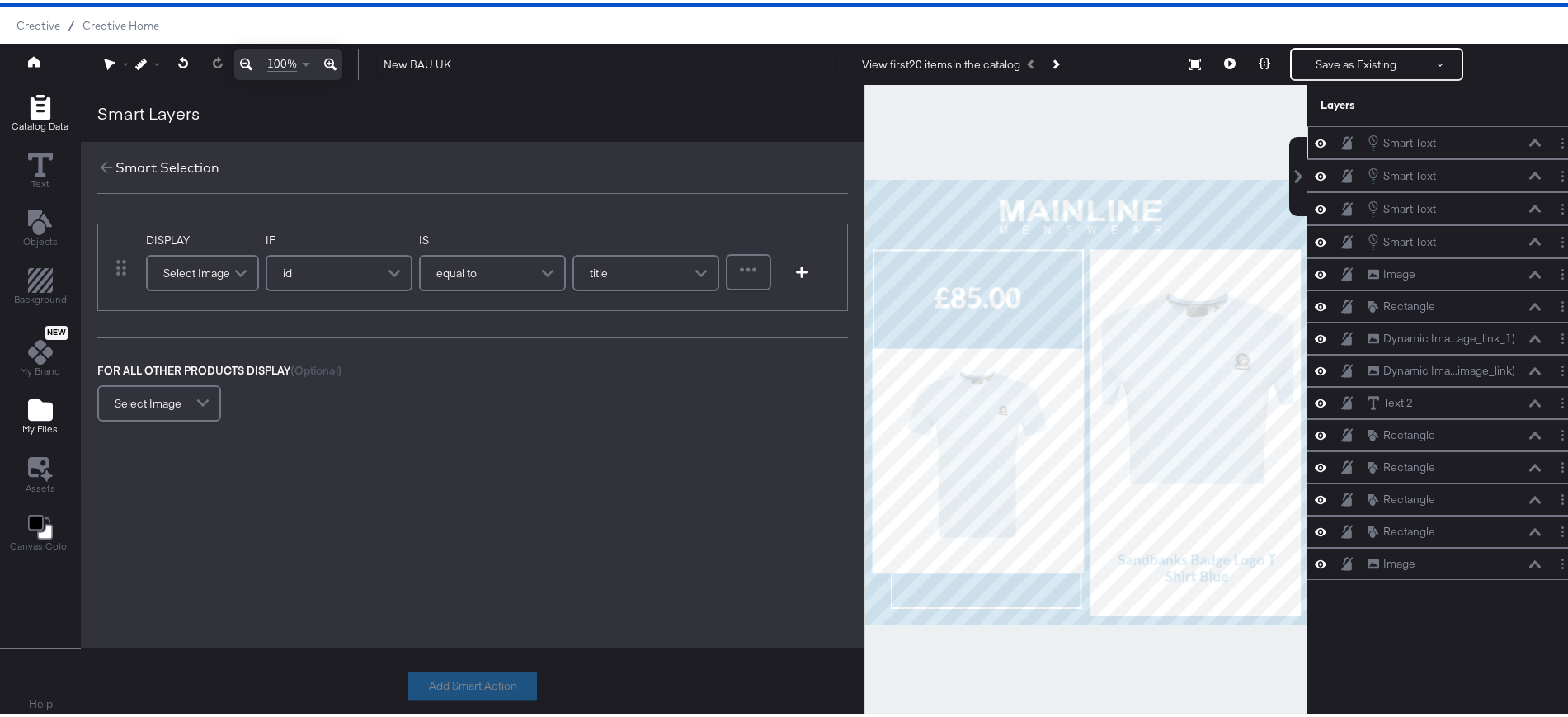 click 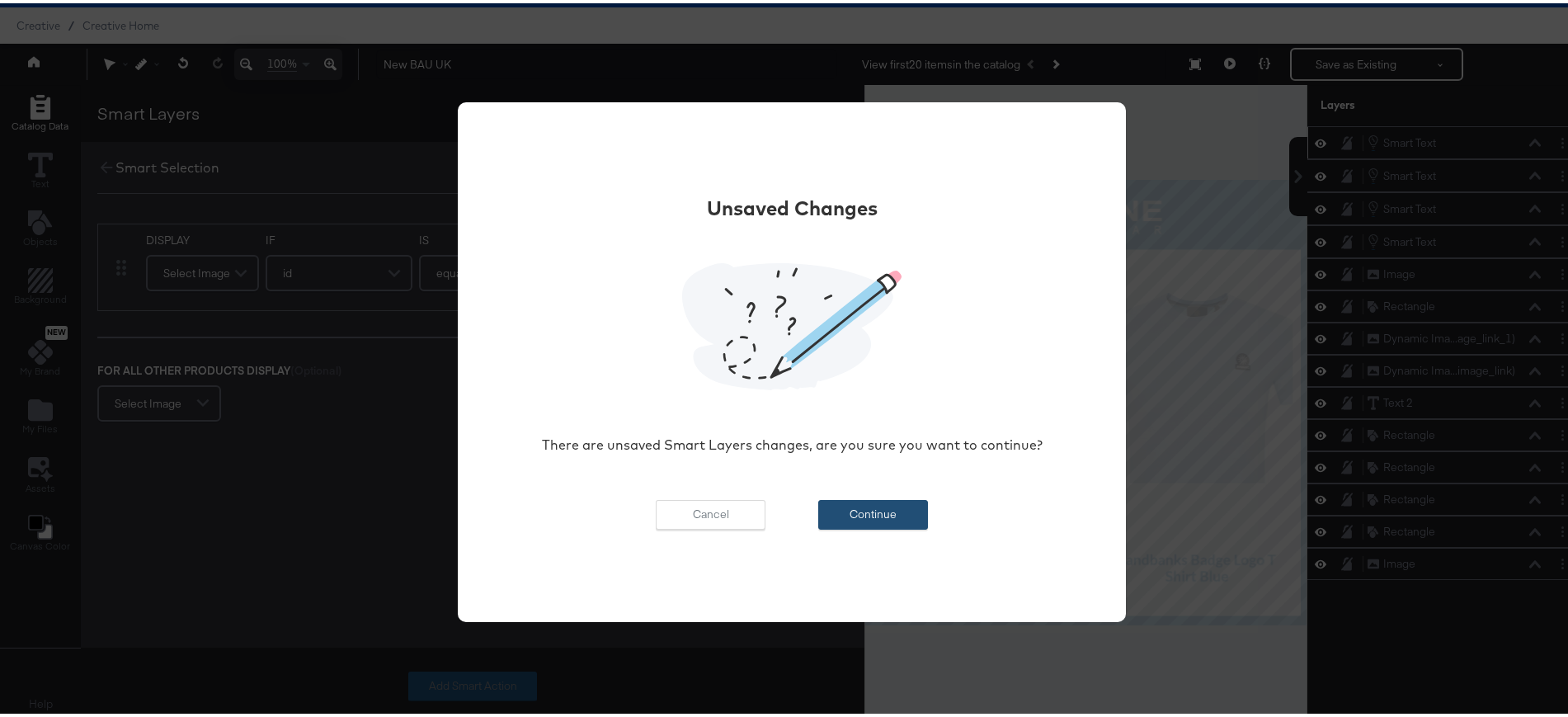 click on "Continue" at bounding box center [873, 512] 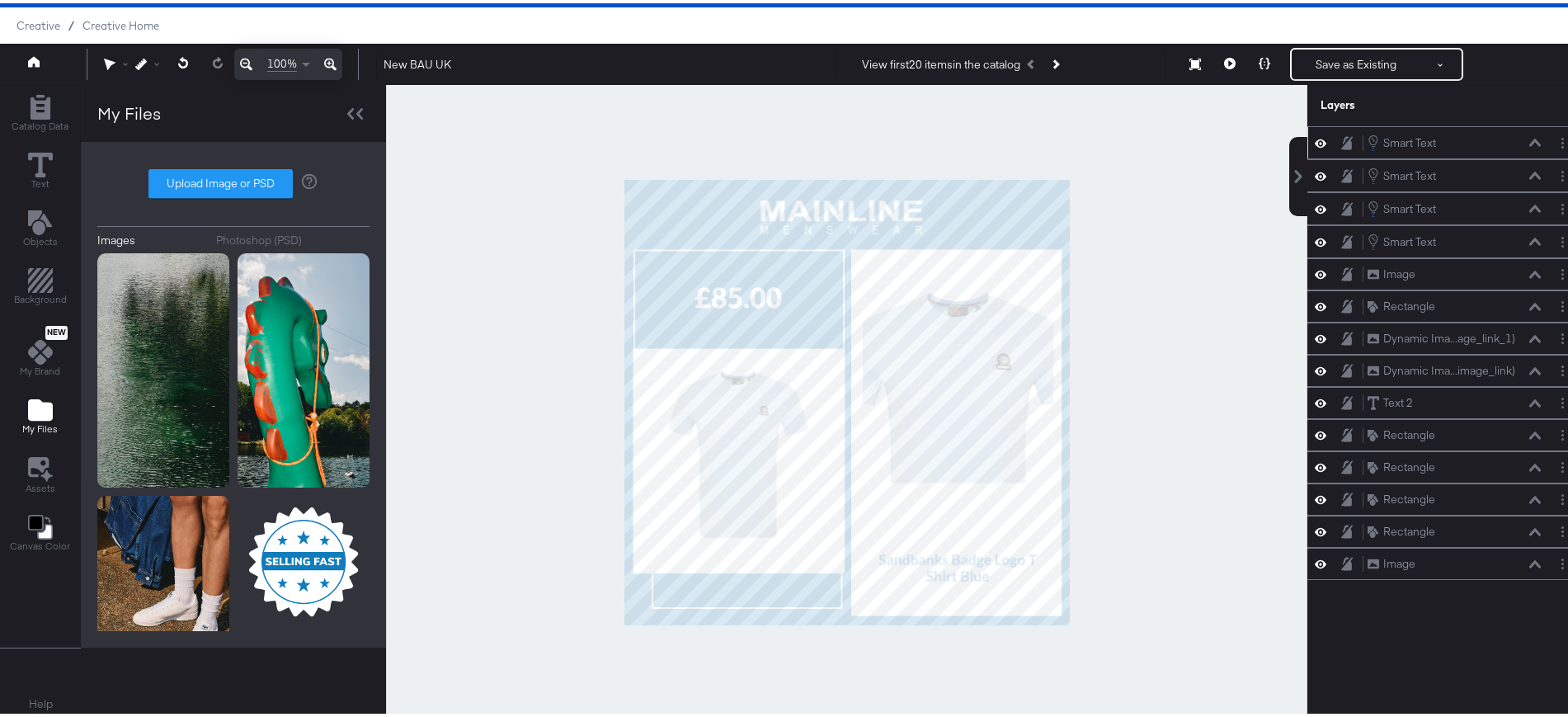 click at bounding box center (846, 399) 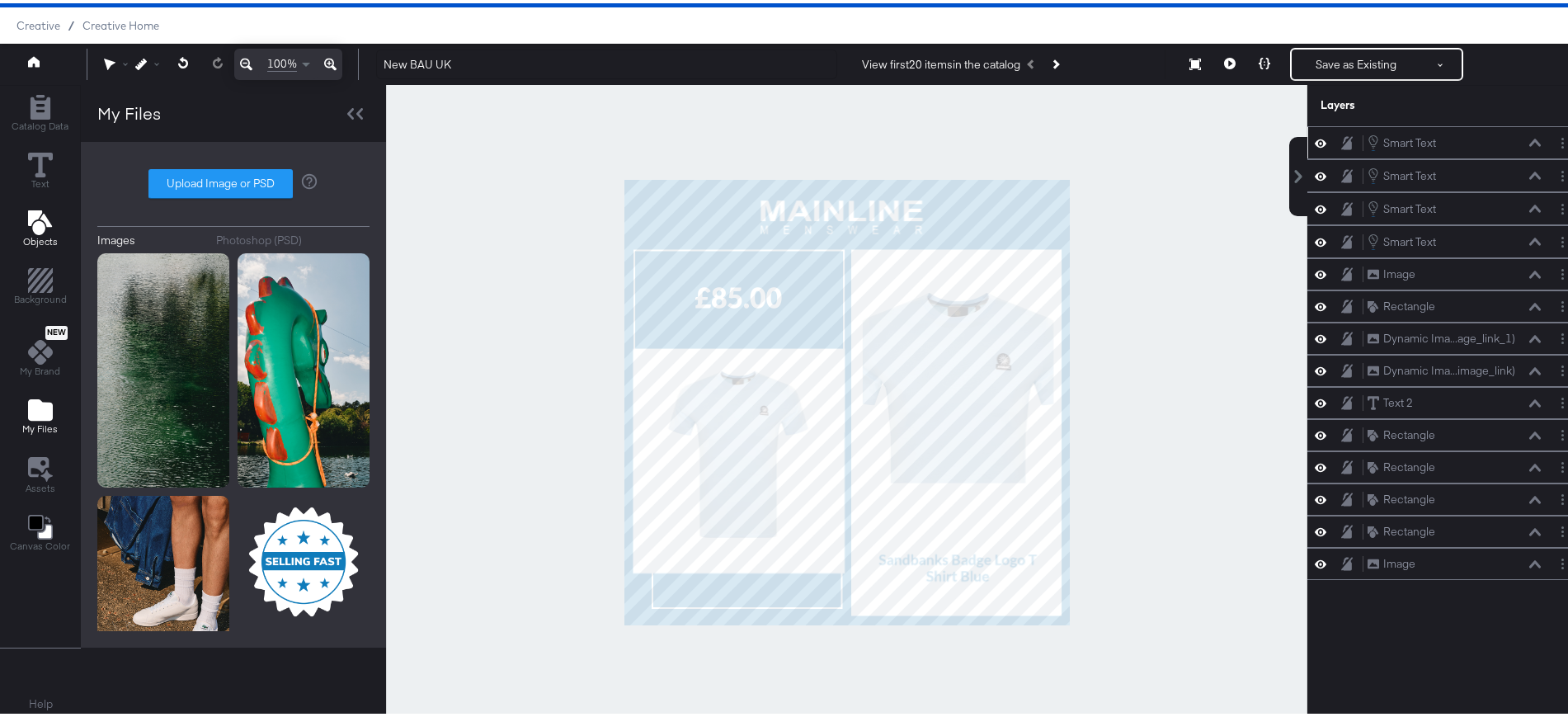 click 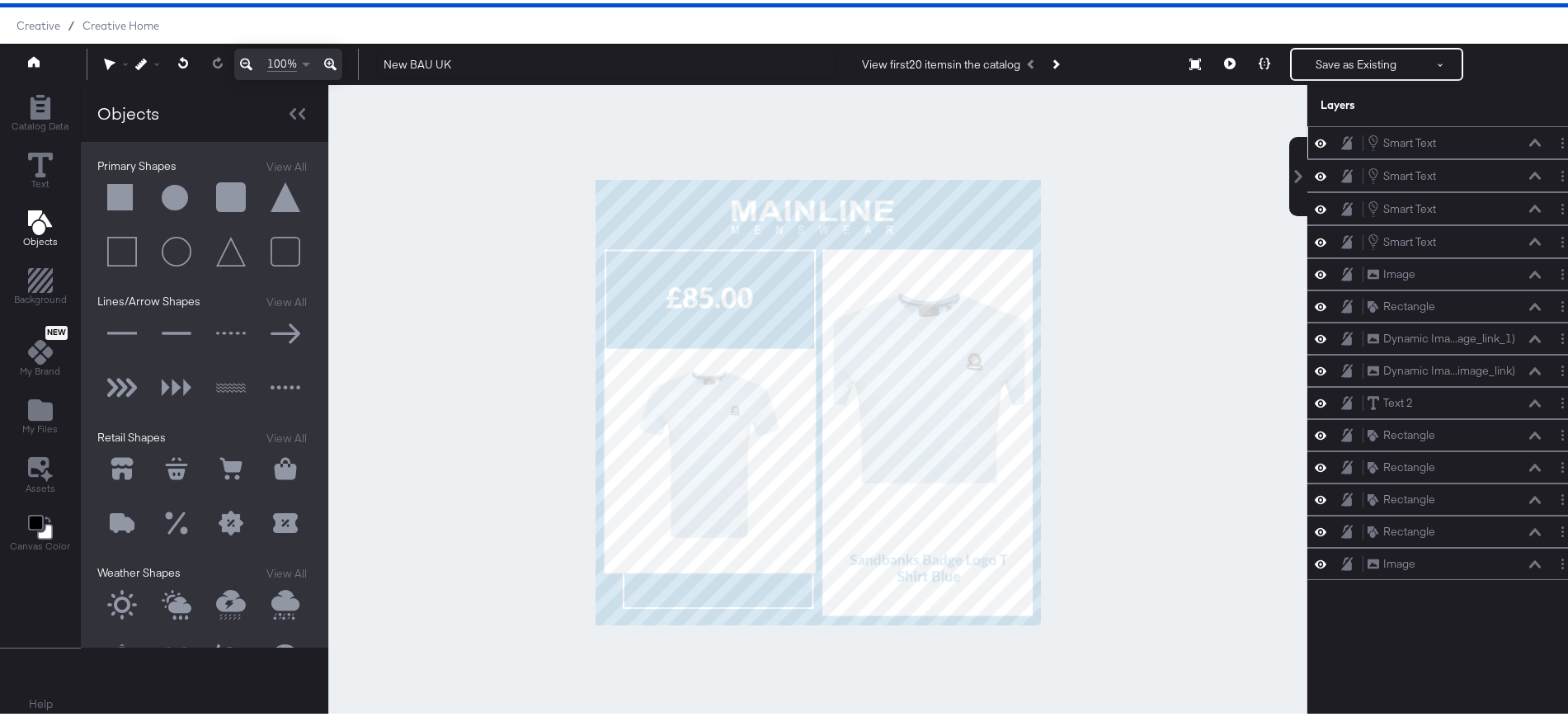 click at bounding box center (817, 399) 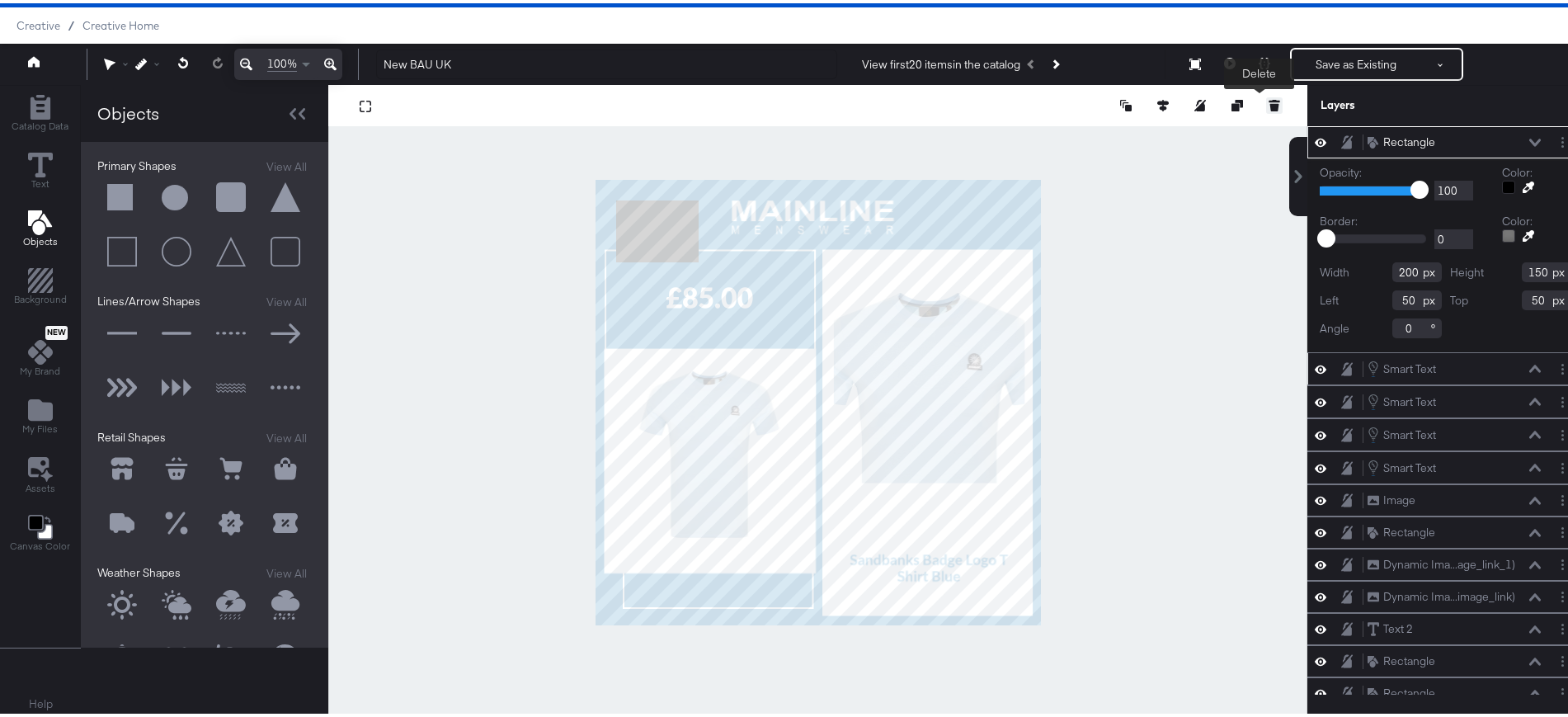 click 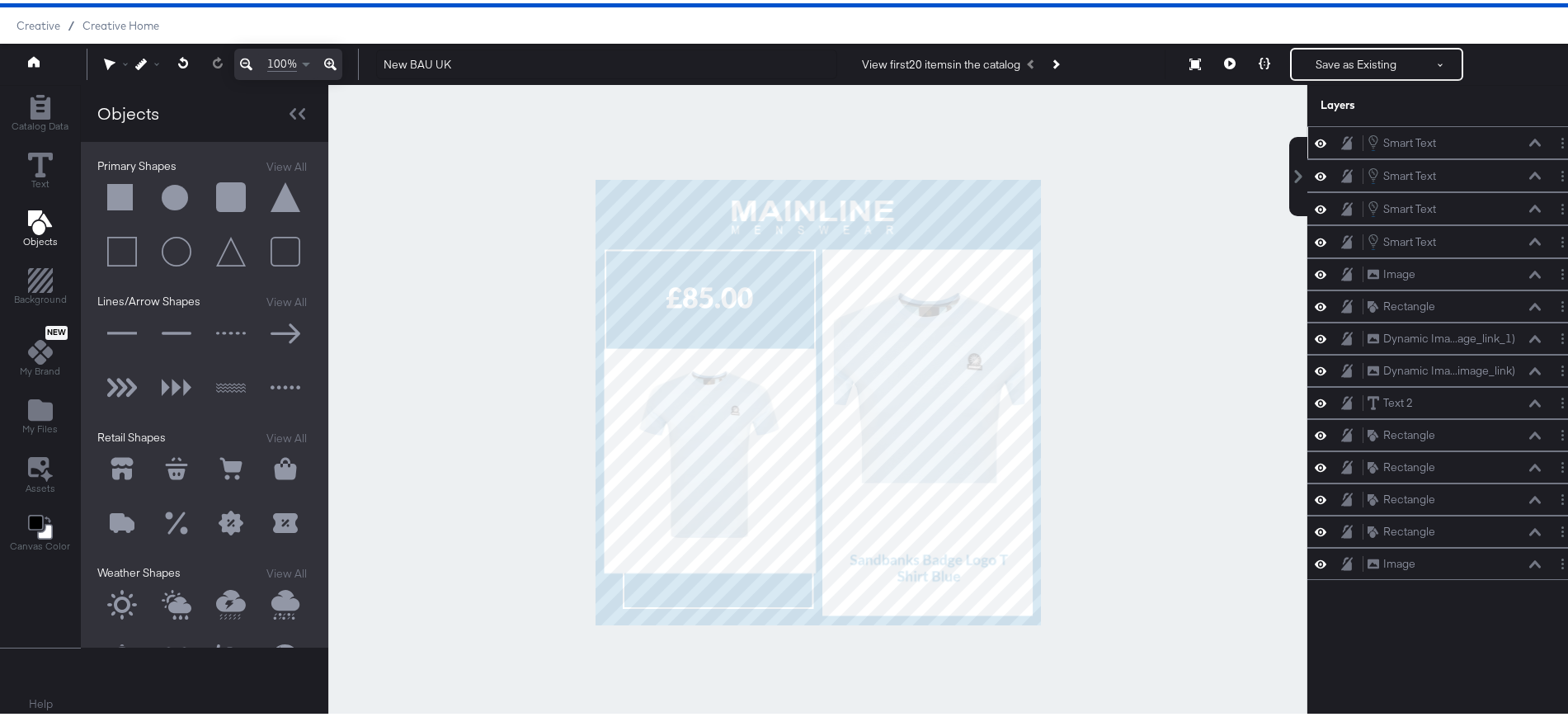 click at bounding box center [817, 399] 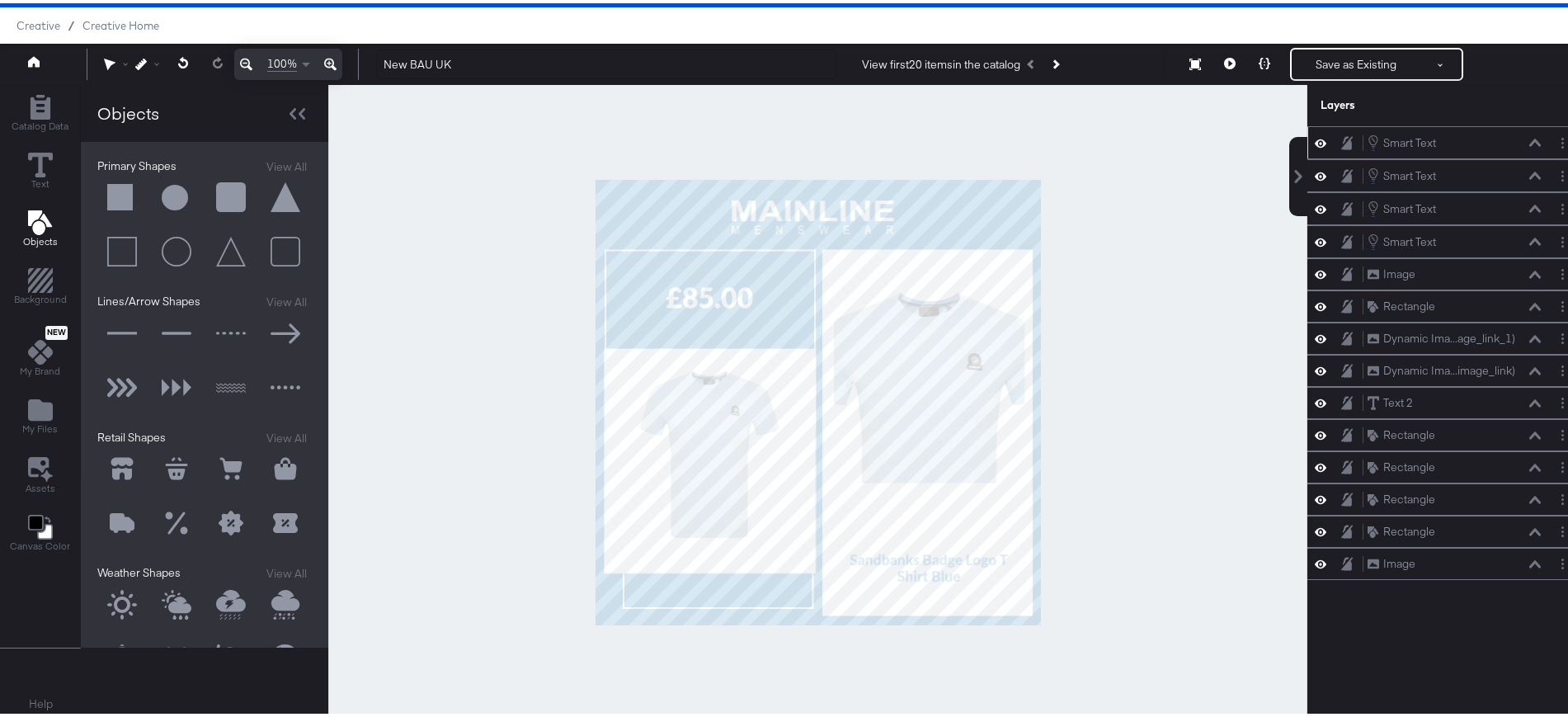 click at bounding box center [122, 195] 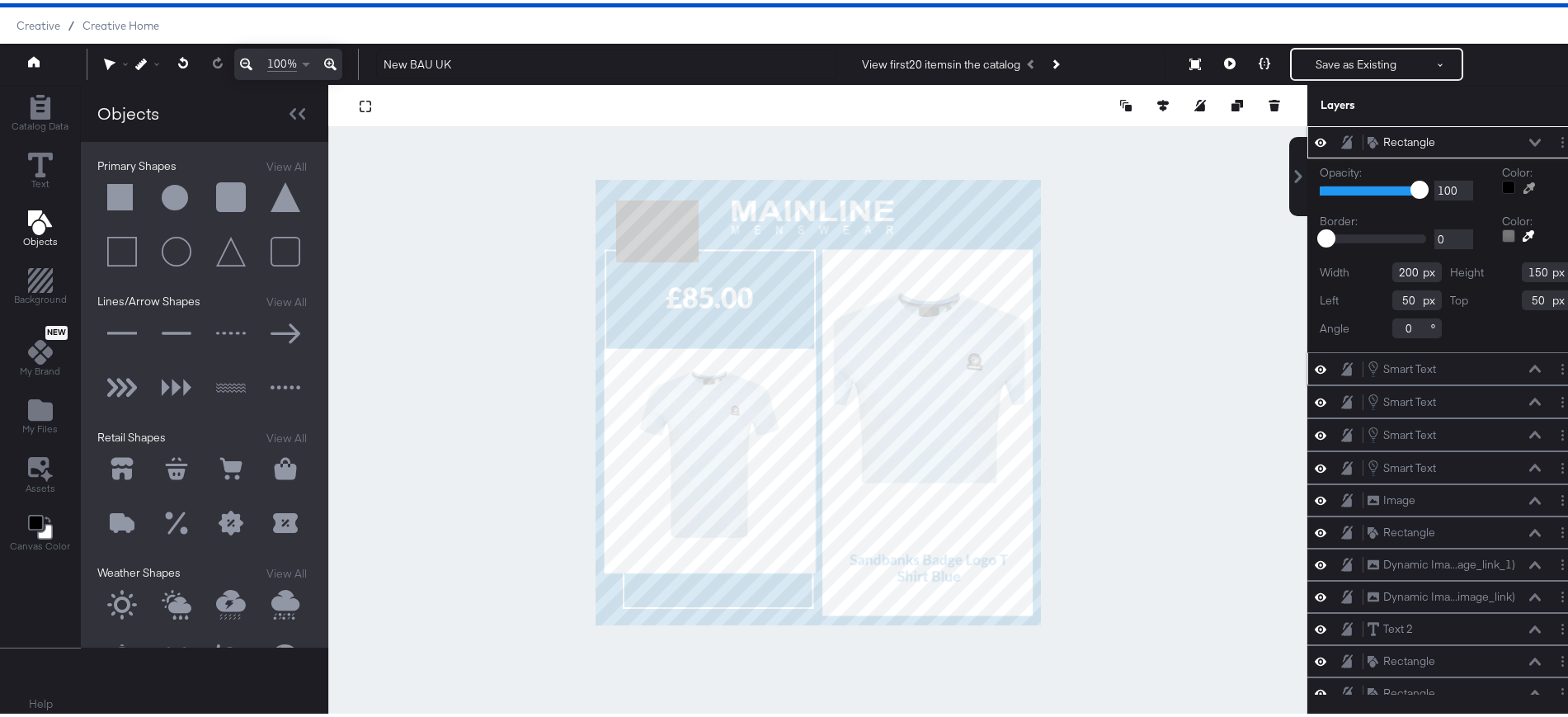 click 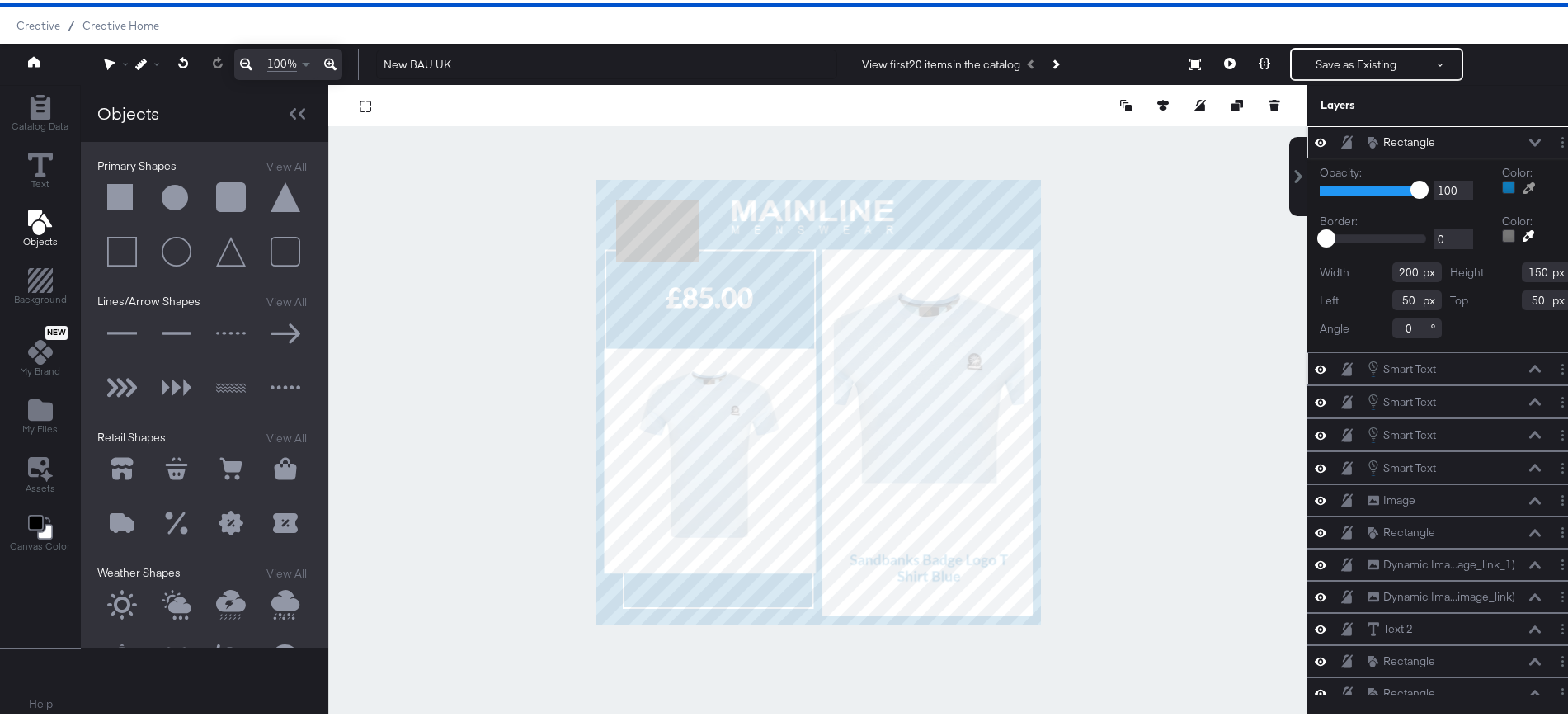 click at bounding box center (817, 399) 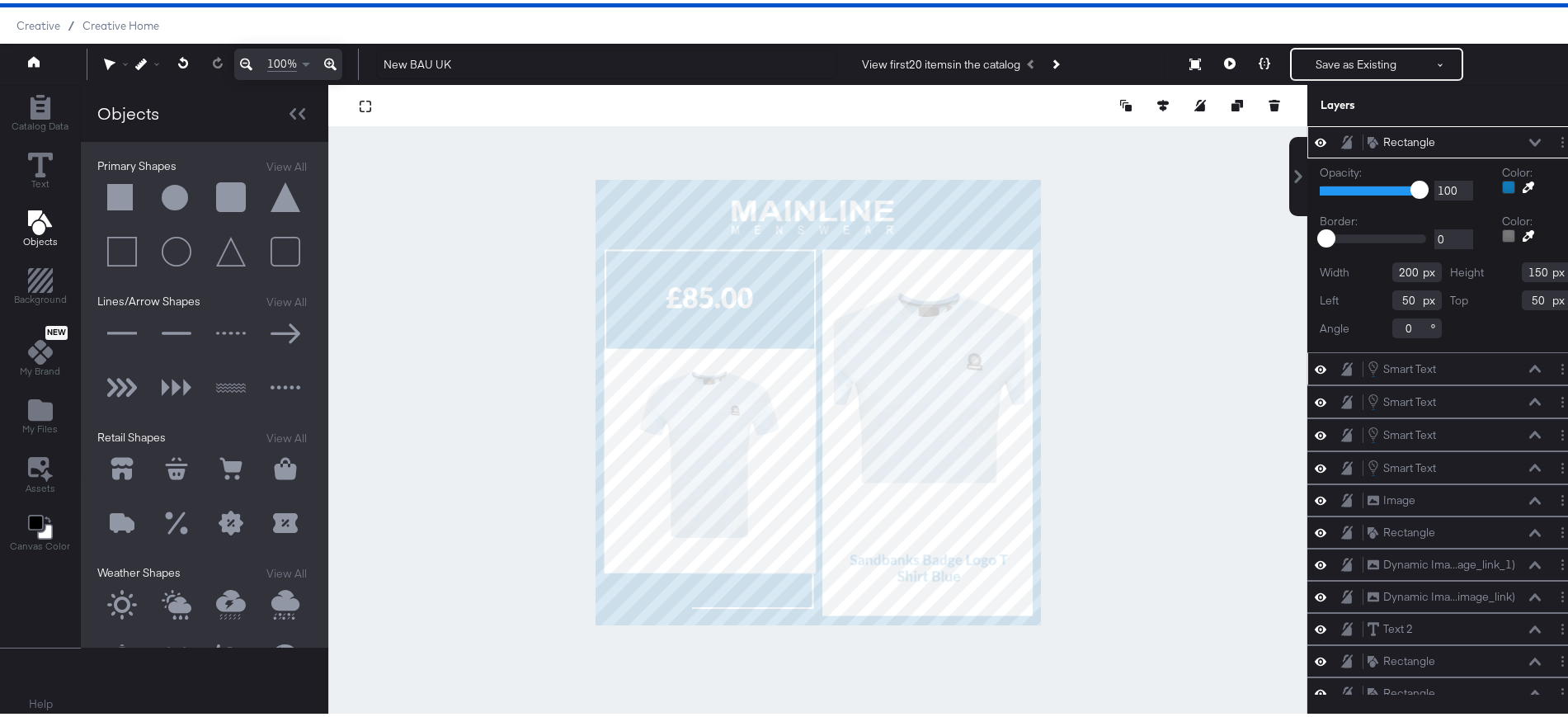 type on "34" 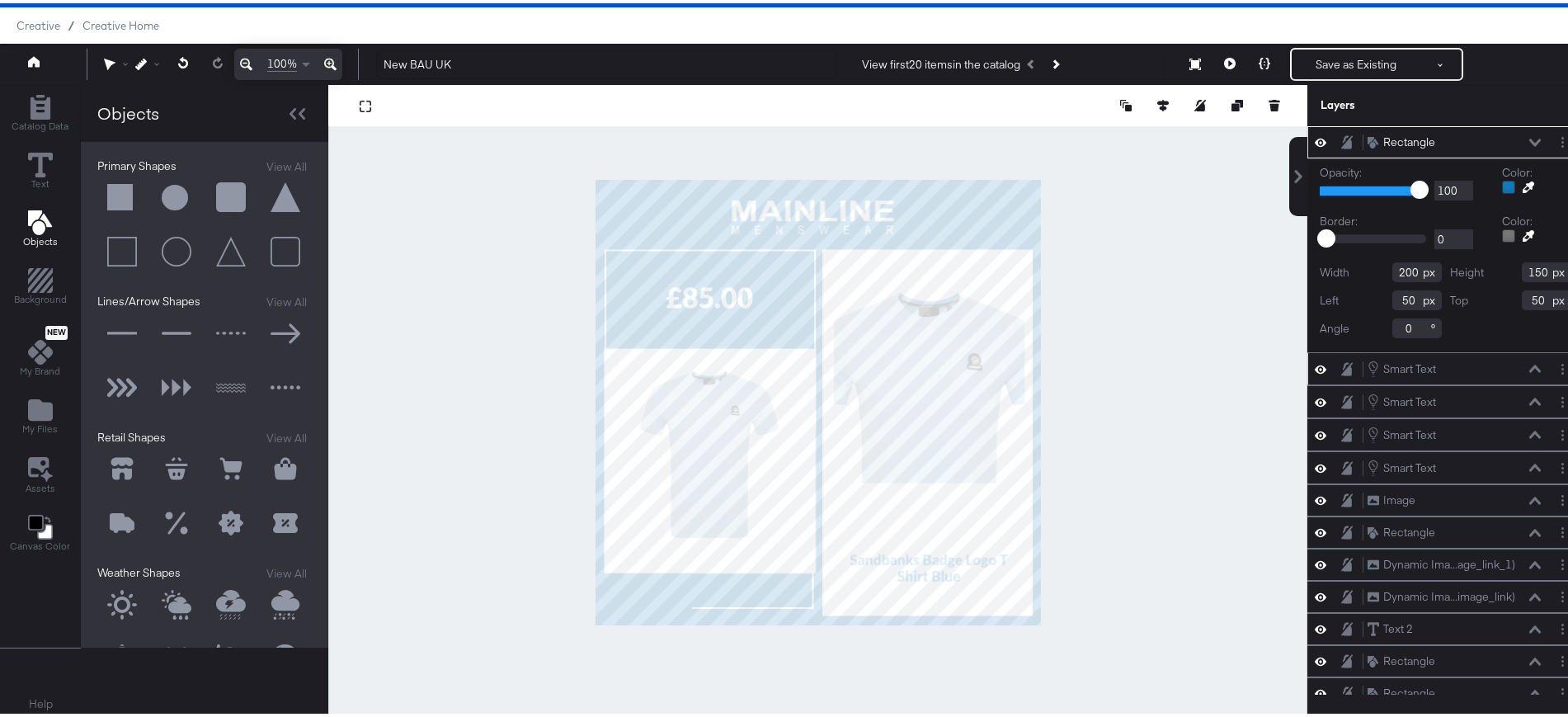 type on "954" 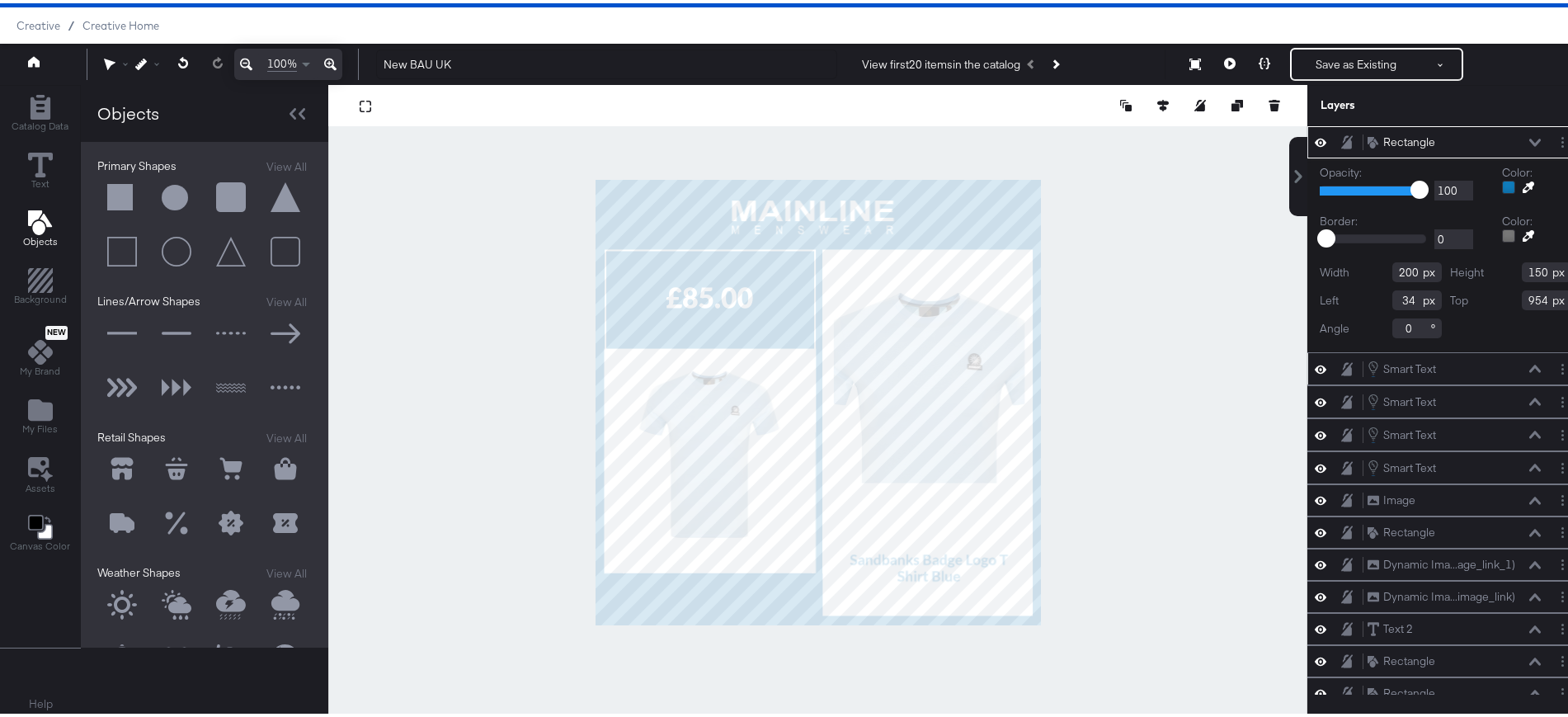 type on "516" 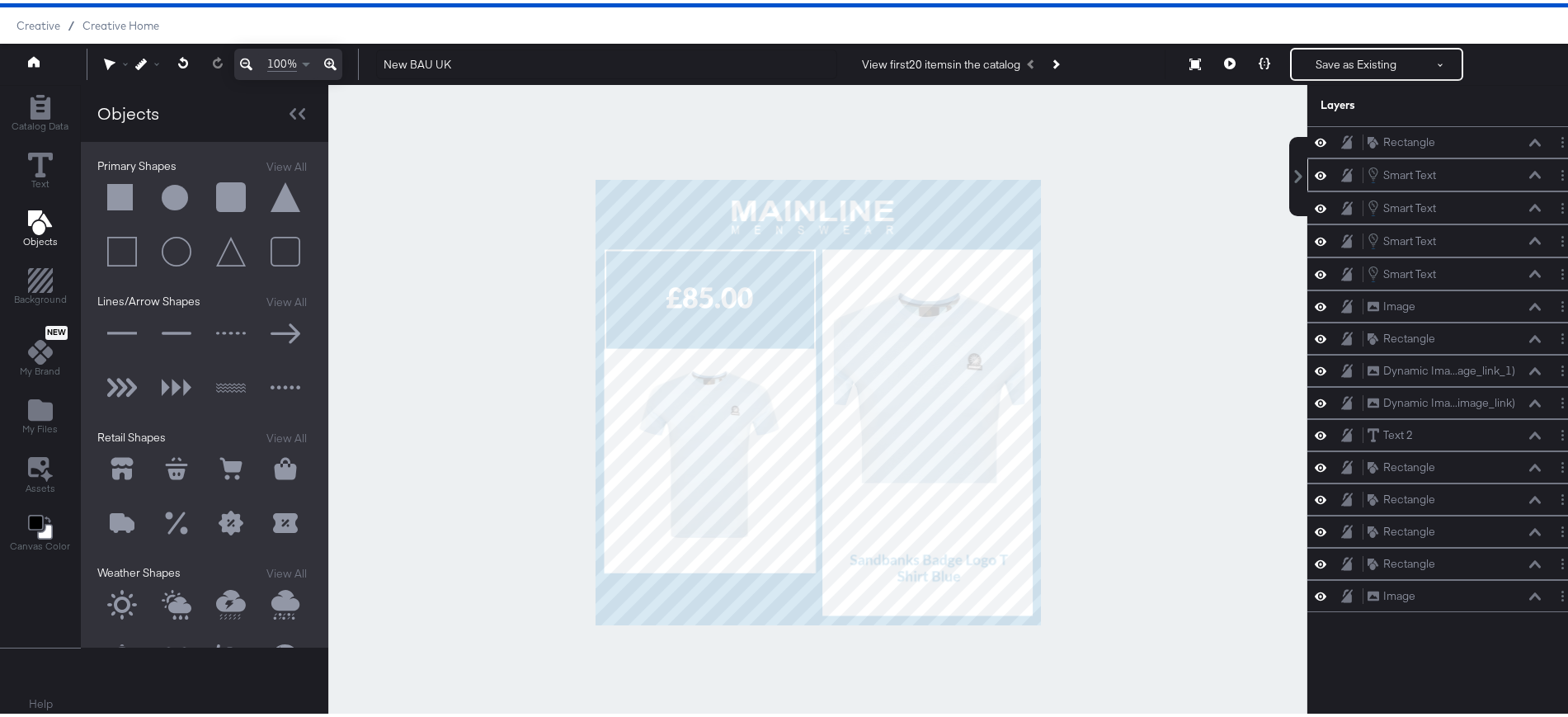 click at bounding box center [817, 399] 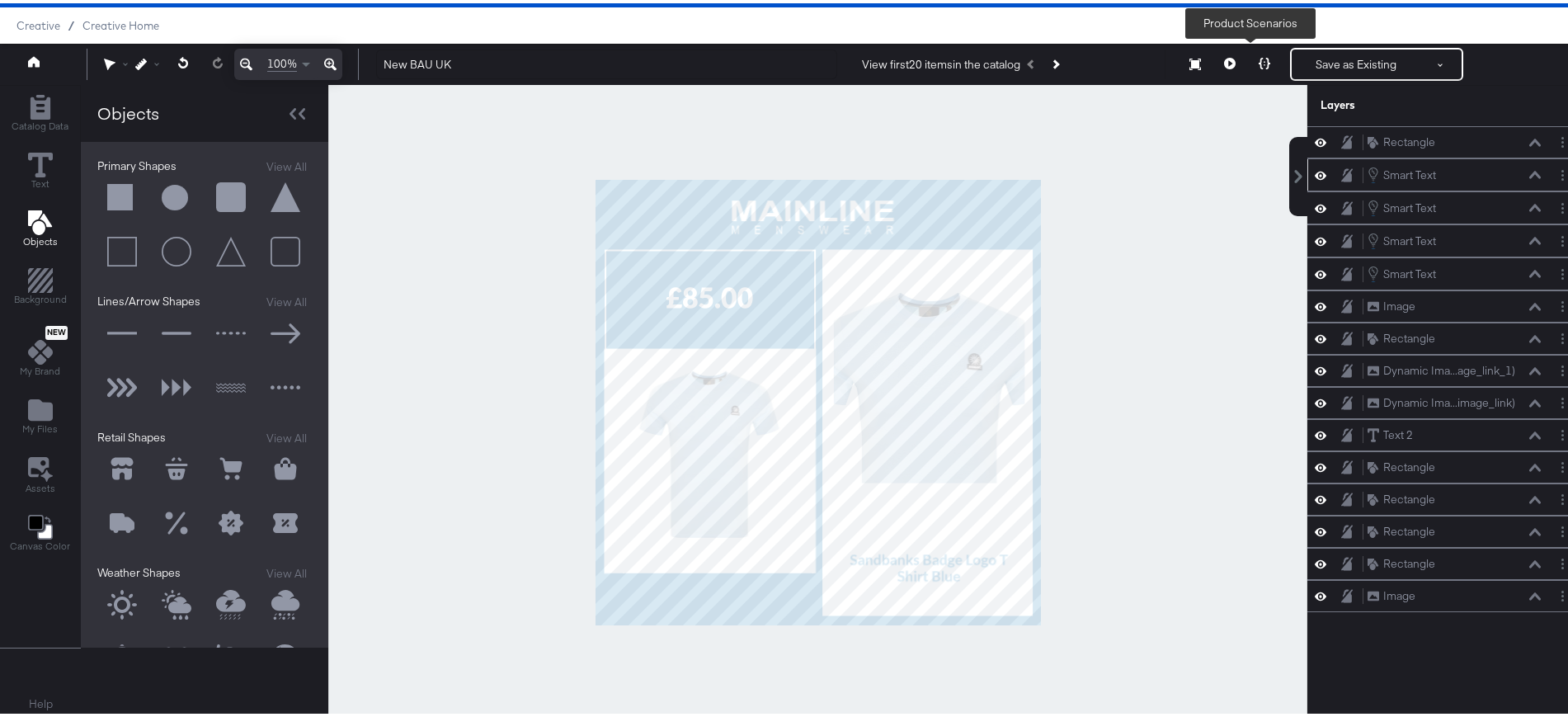 click 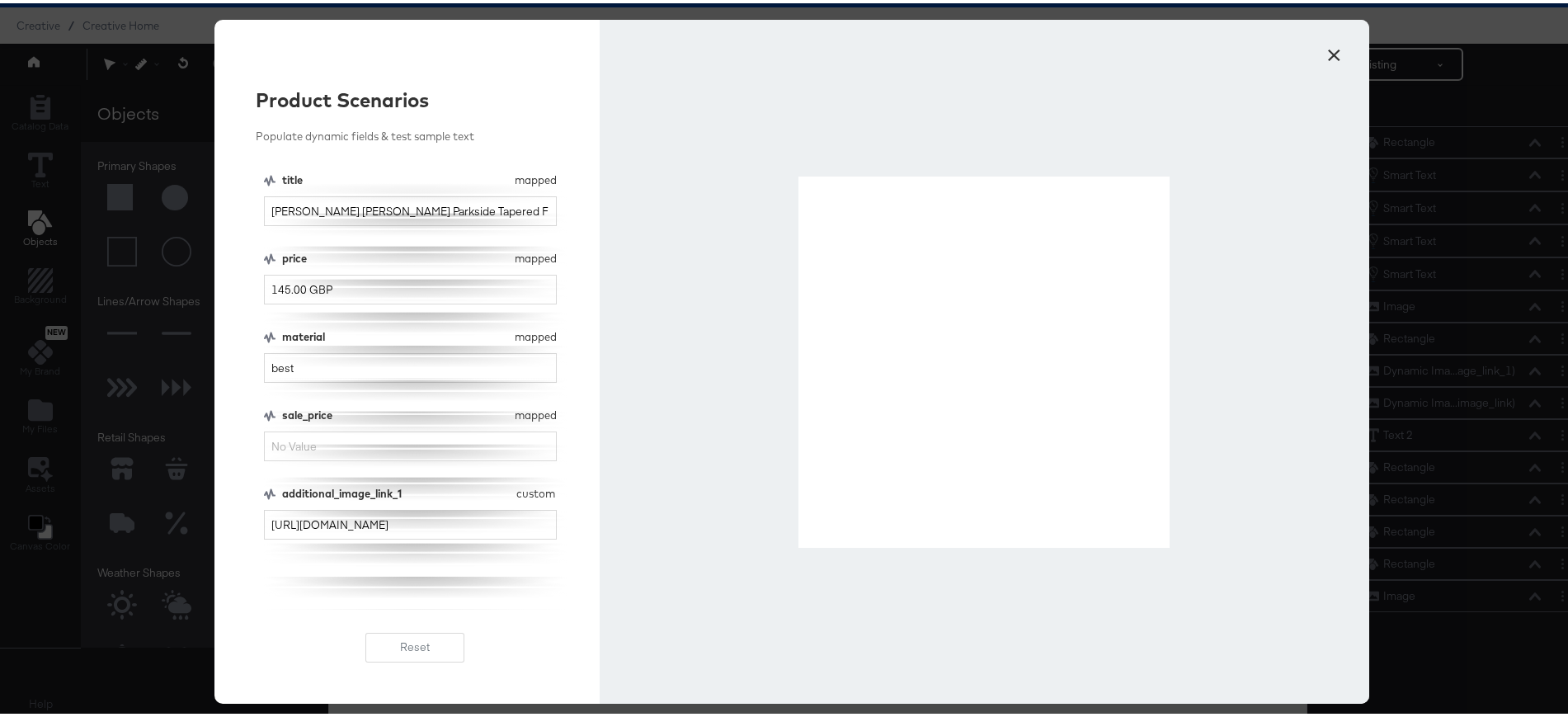 click on "×" at bounding box center (1334, 48) 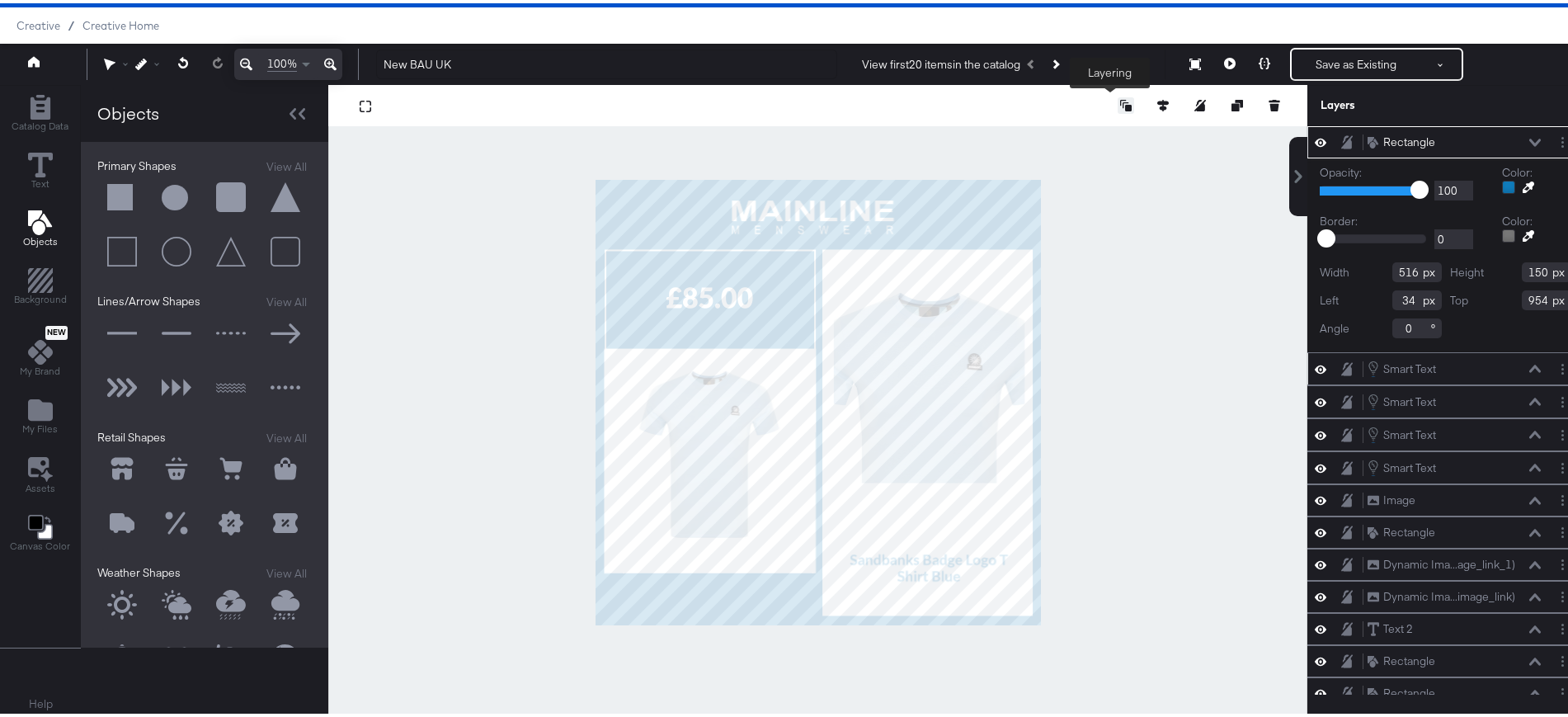click 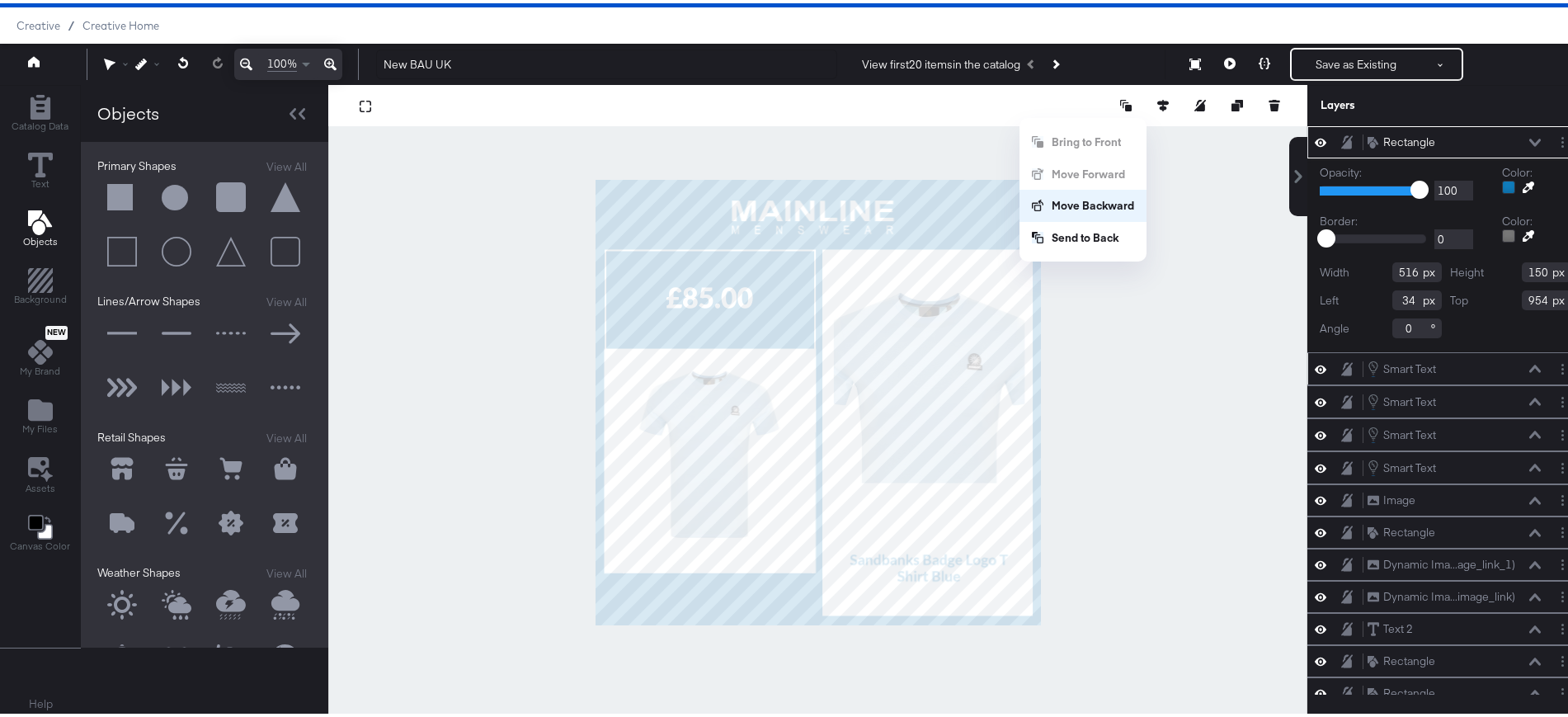 click on "Move Backward" at bounding box center (1083, 202) 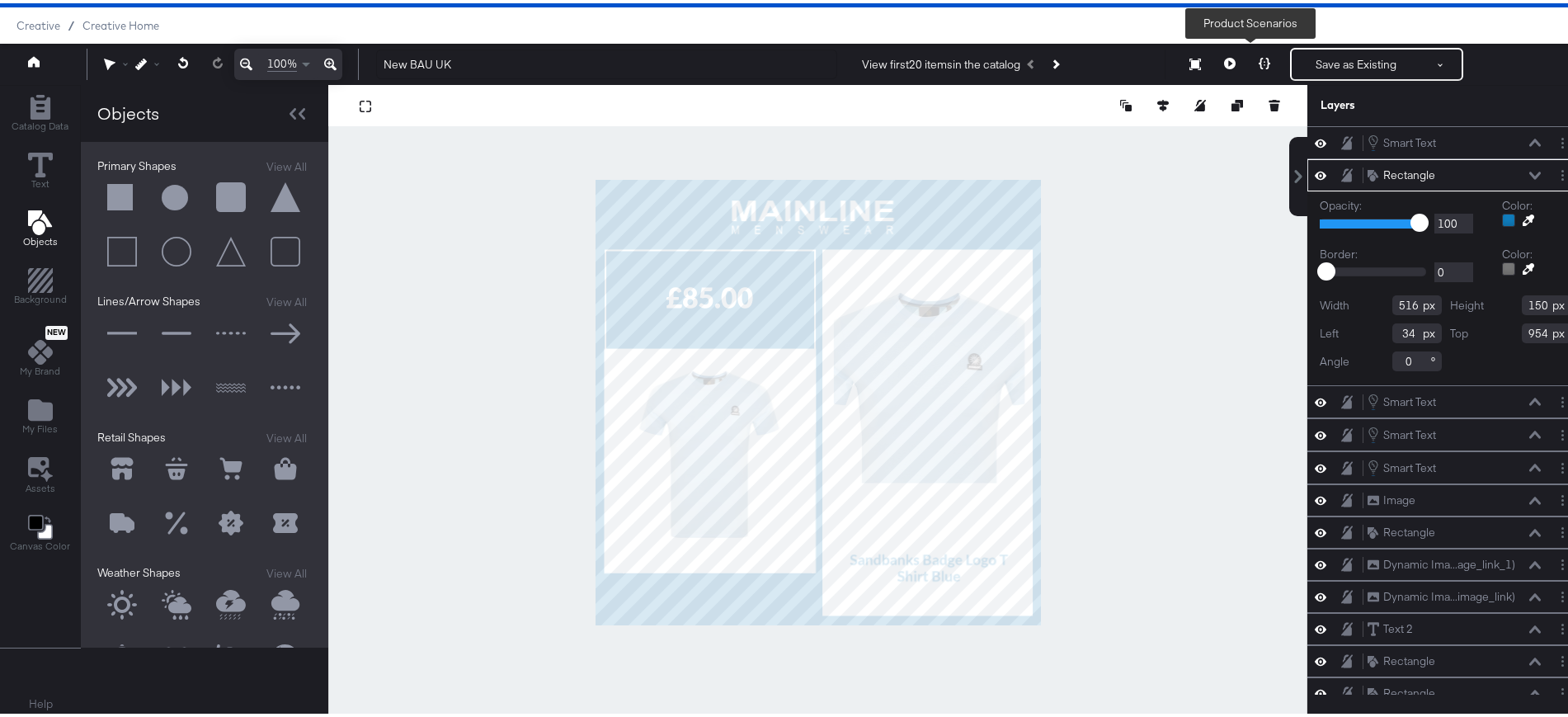click 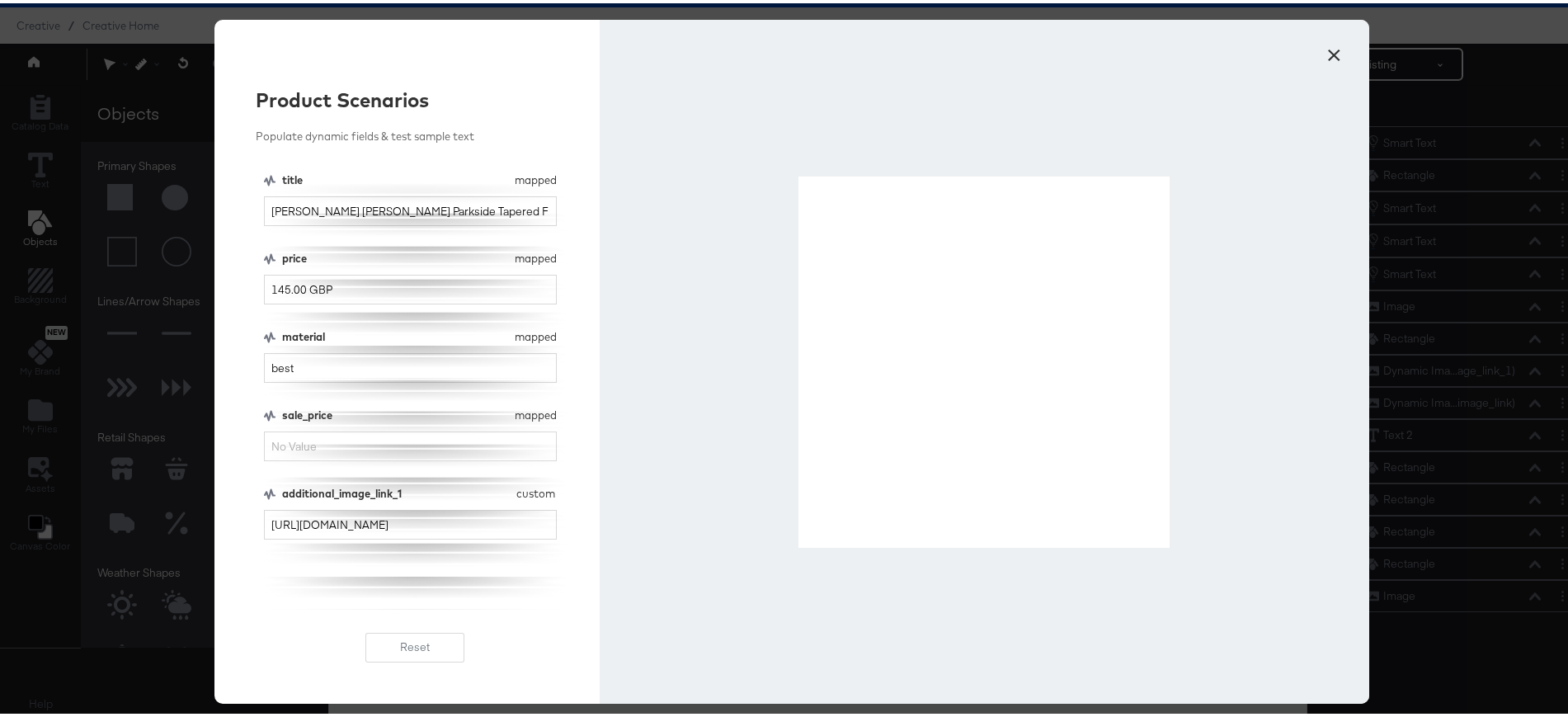 click on "×" at bounding box center [1334, 48] 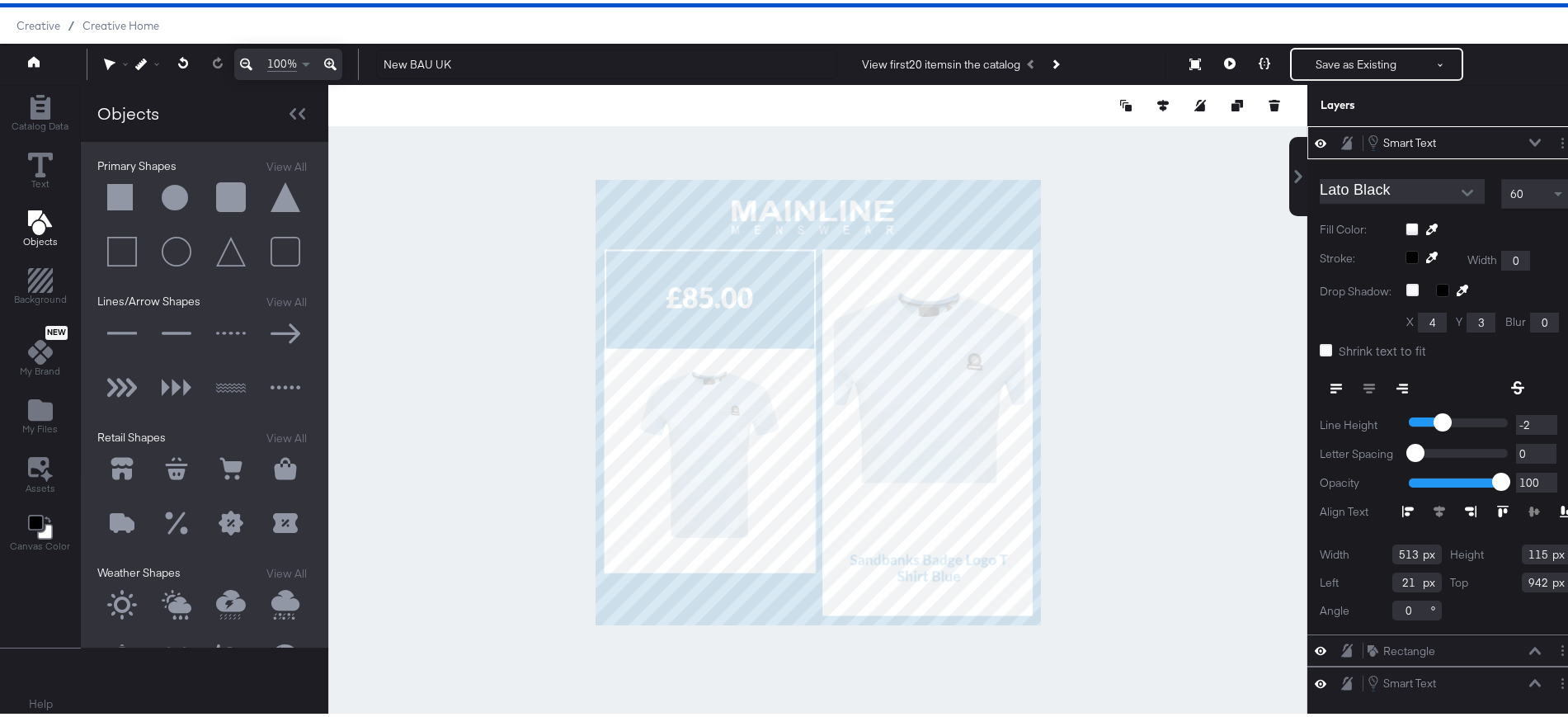 type on "954" 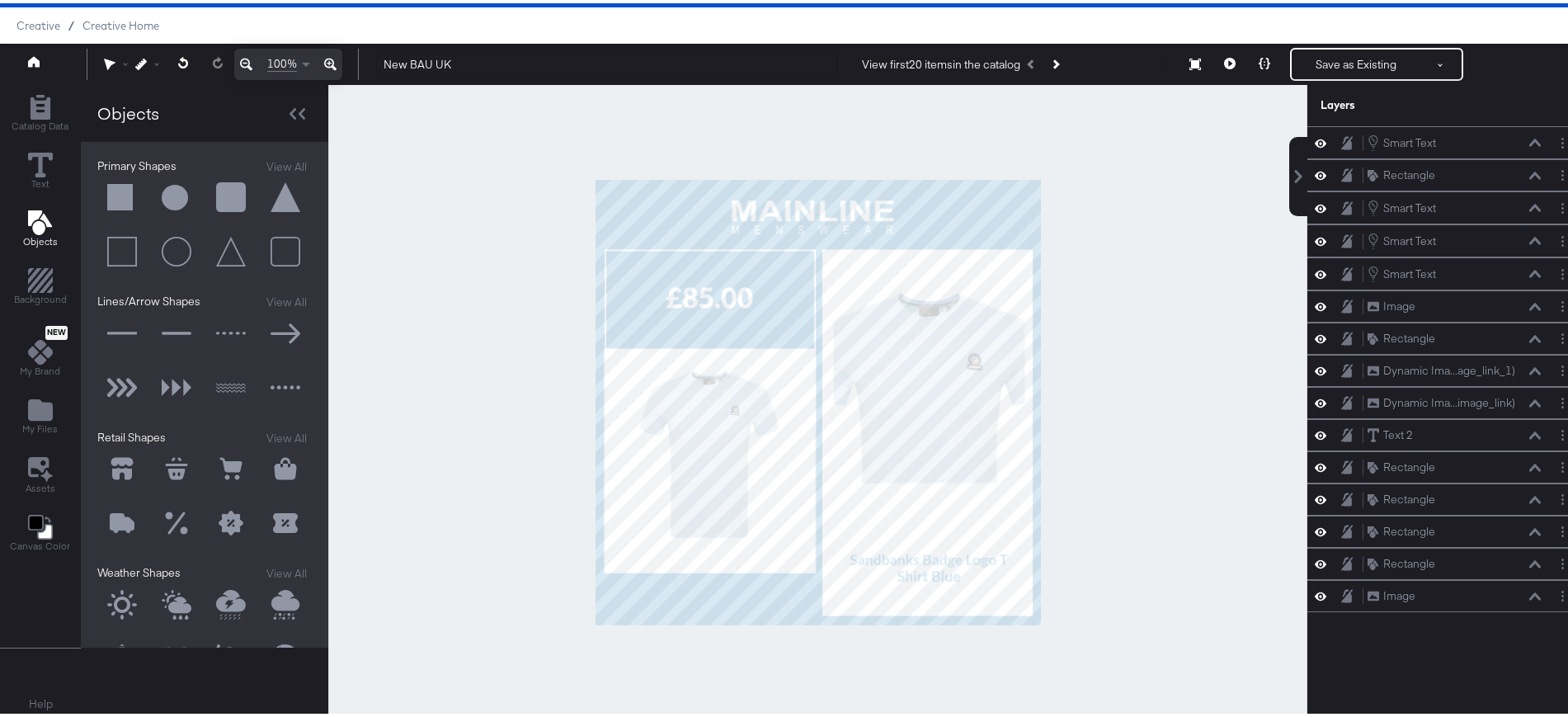 click at bounding box center (817, 399) 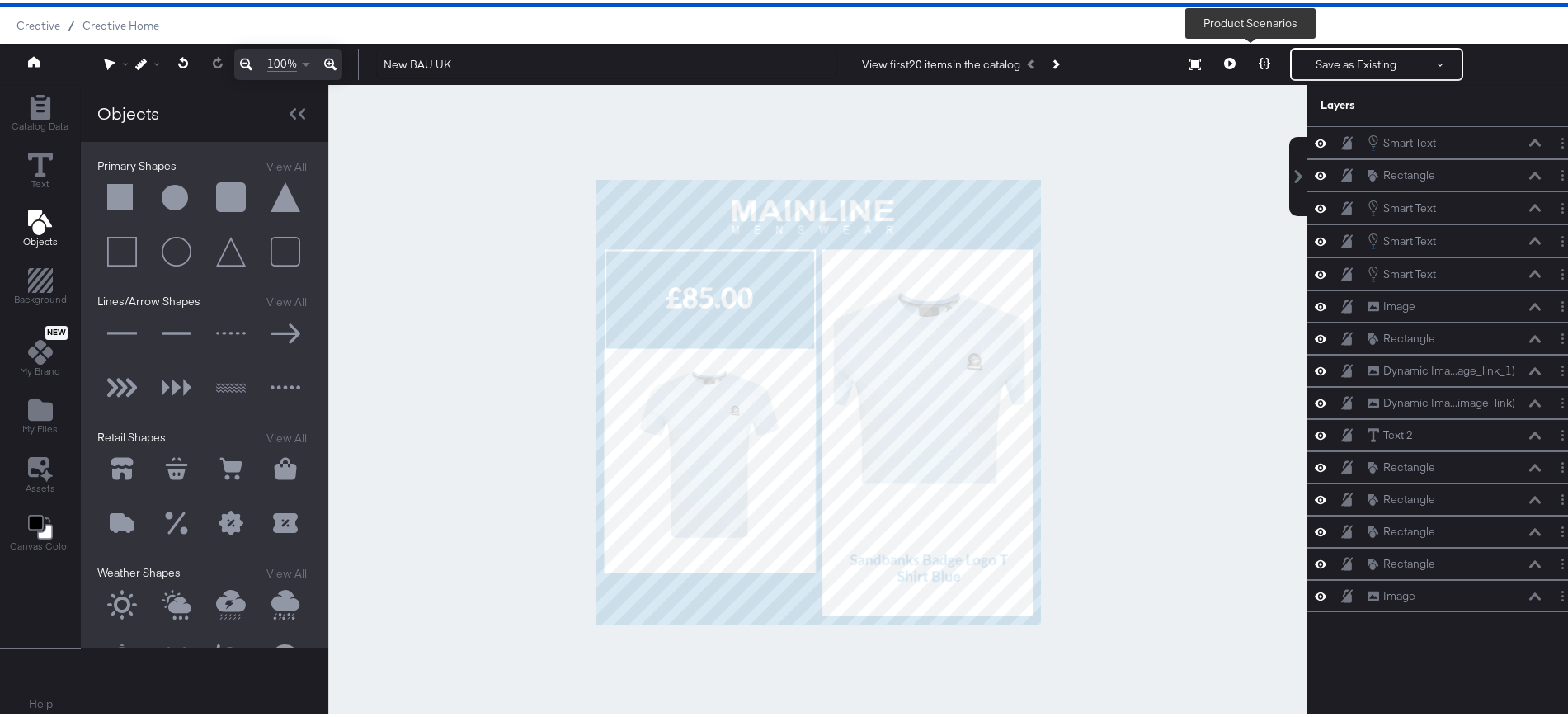 click 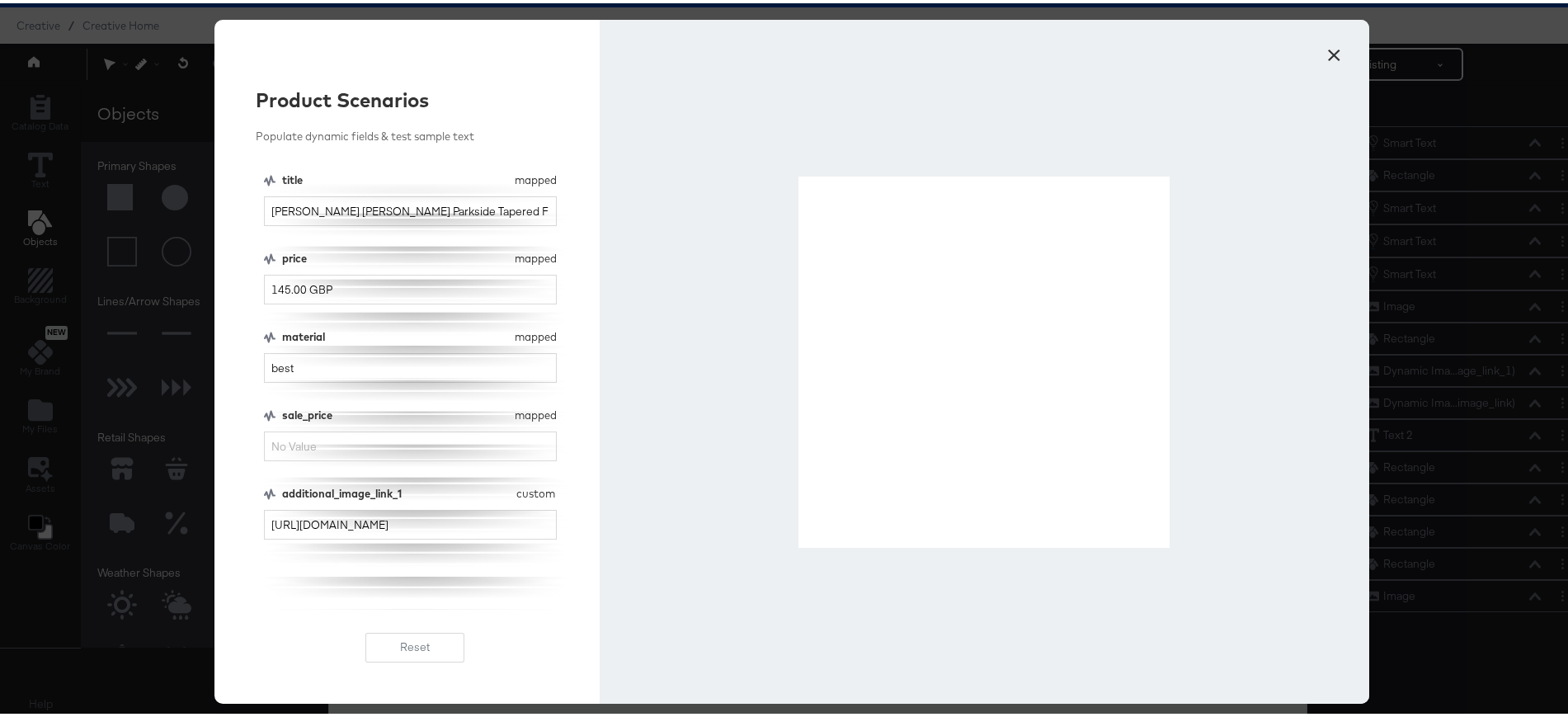 click on "×" at bounding box center [1334, 48] 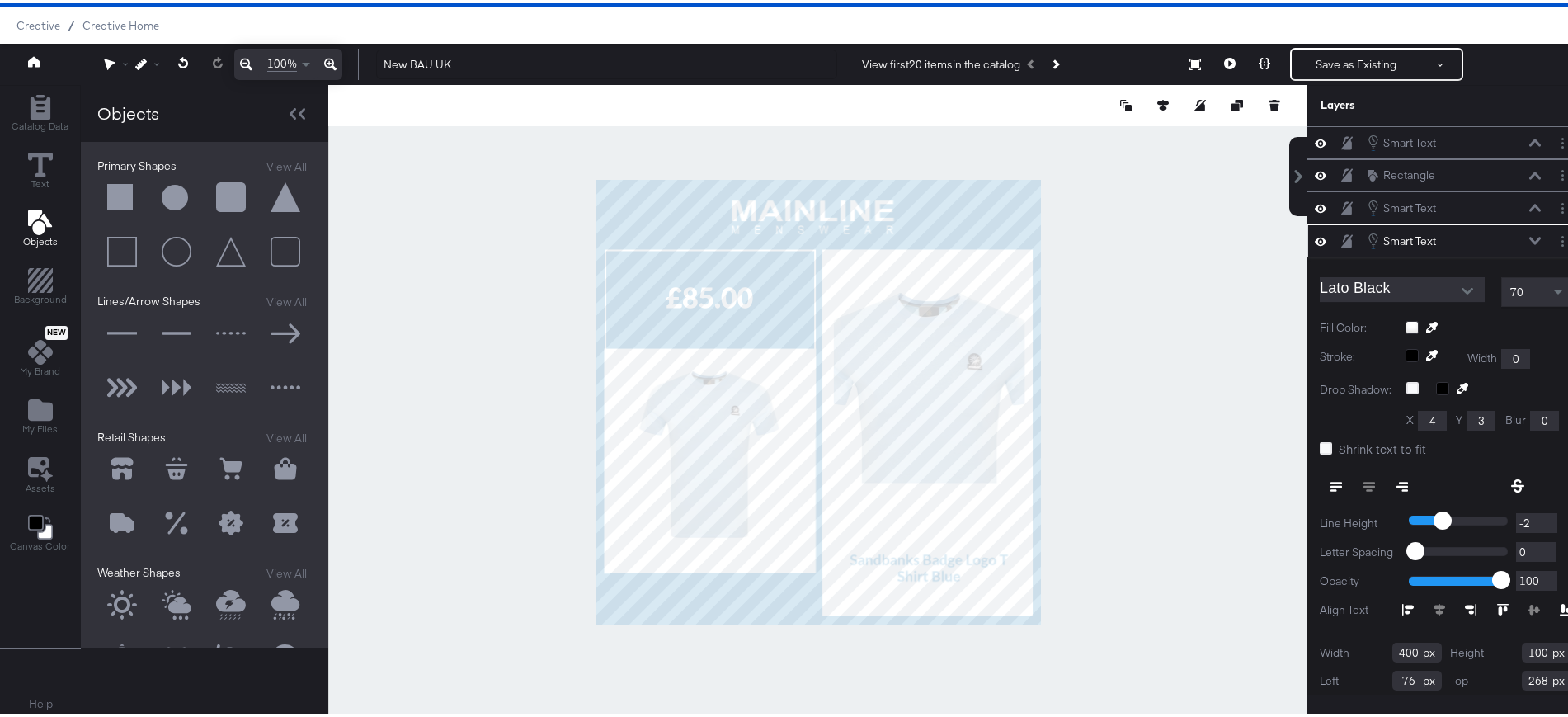 scroll, scrollTop: 54, scrollLeft: 0, axis: vertical 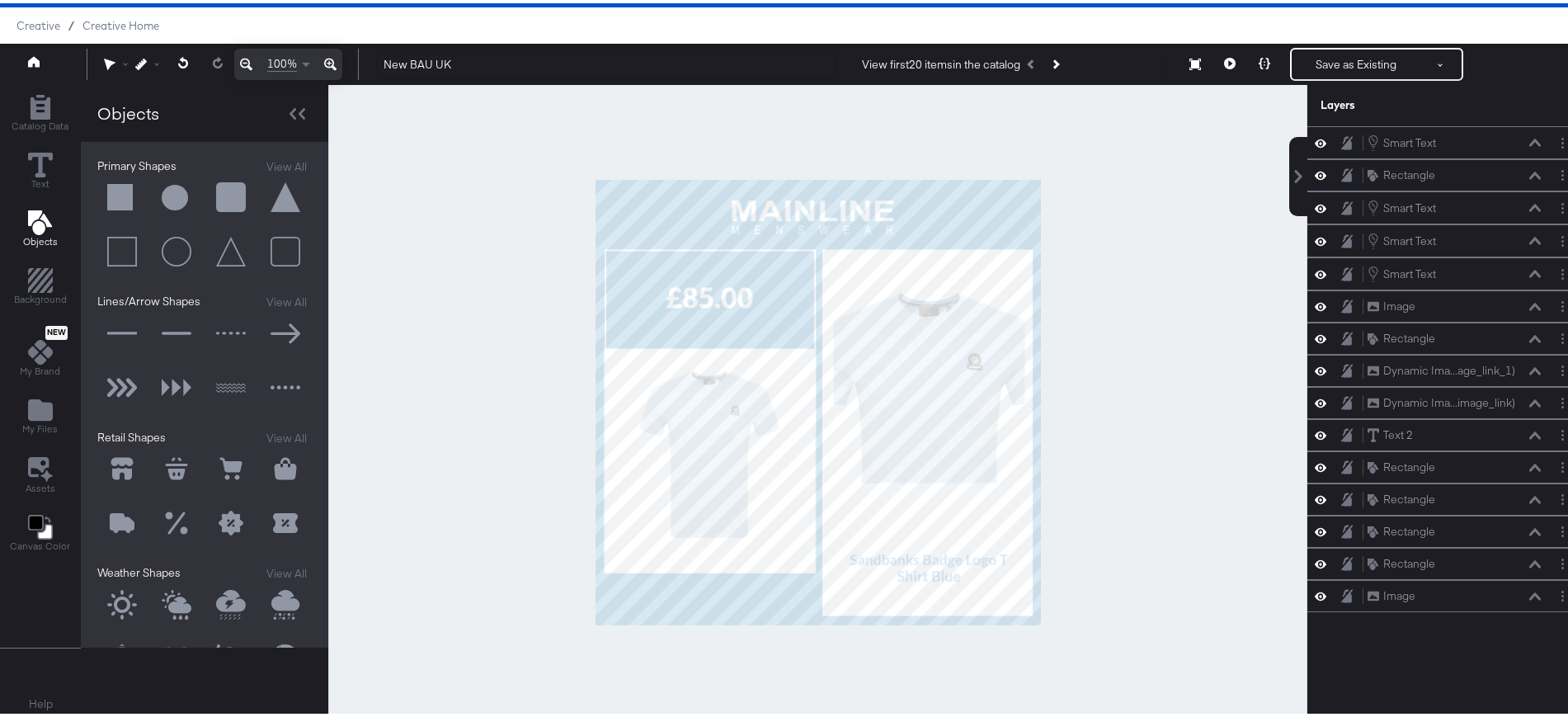 click at bounding box center [817, 399] 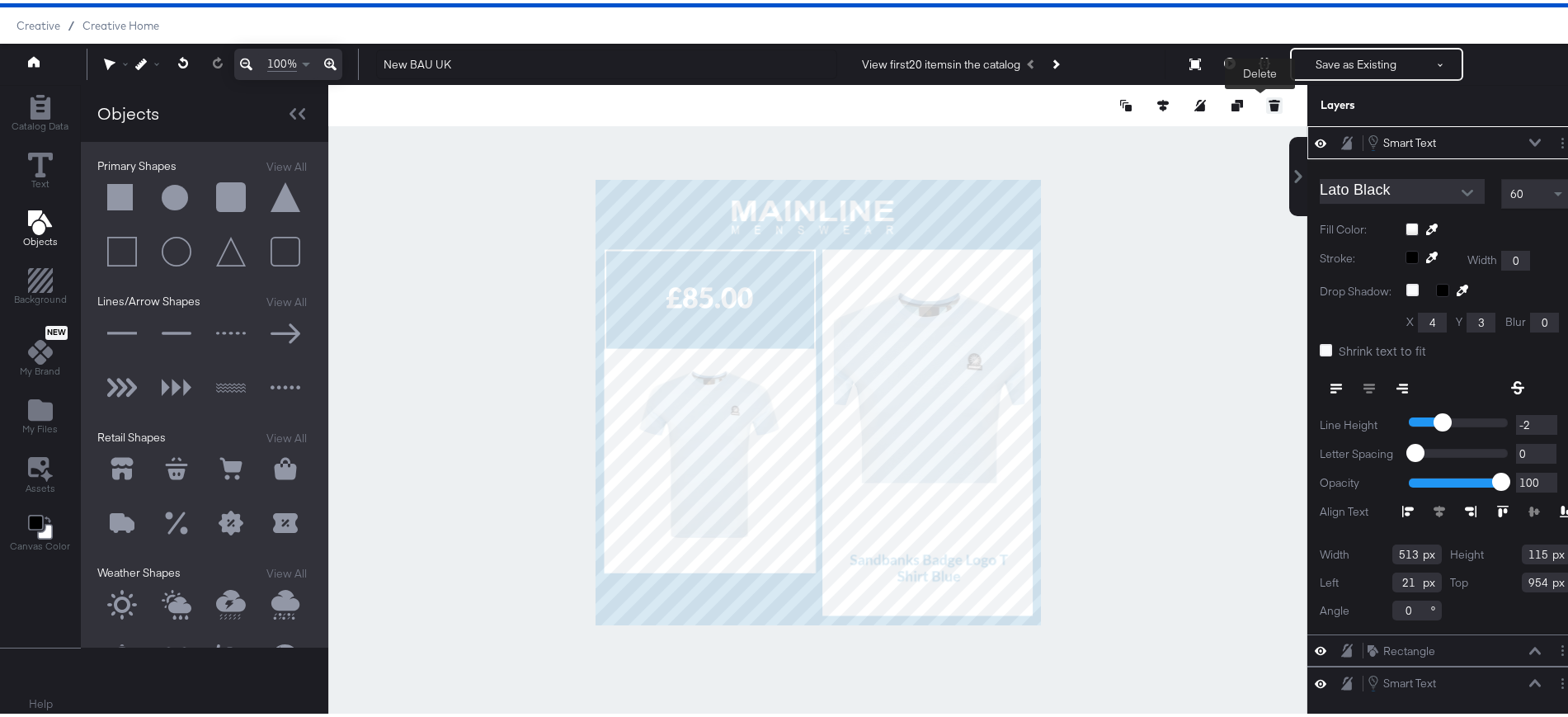 click 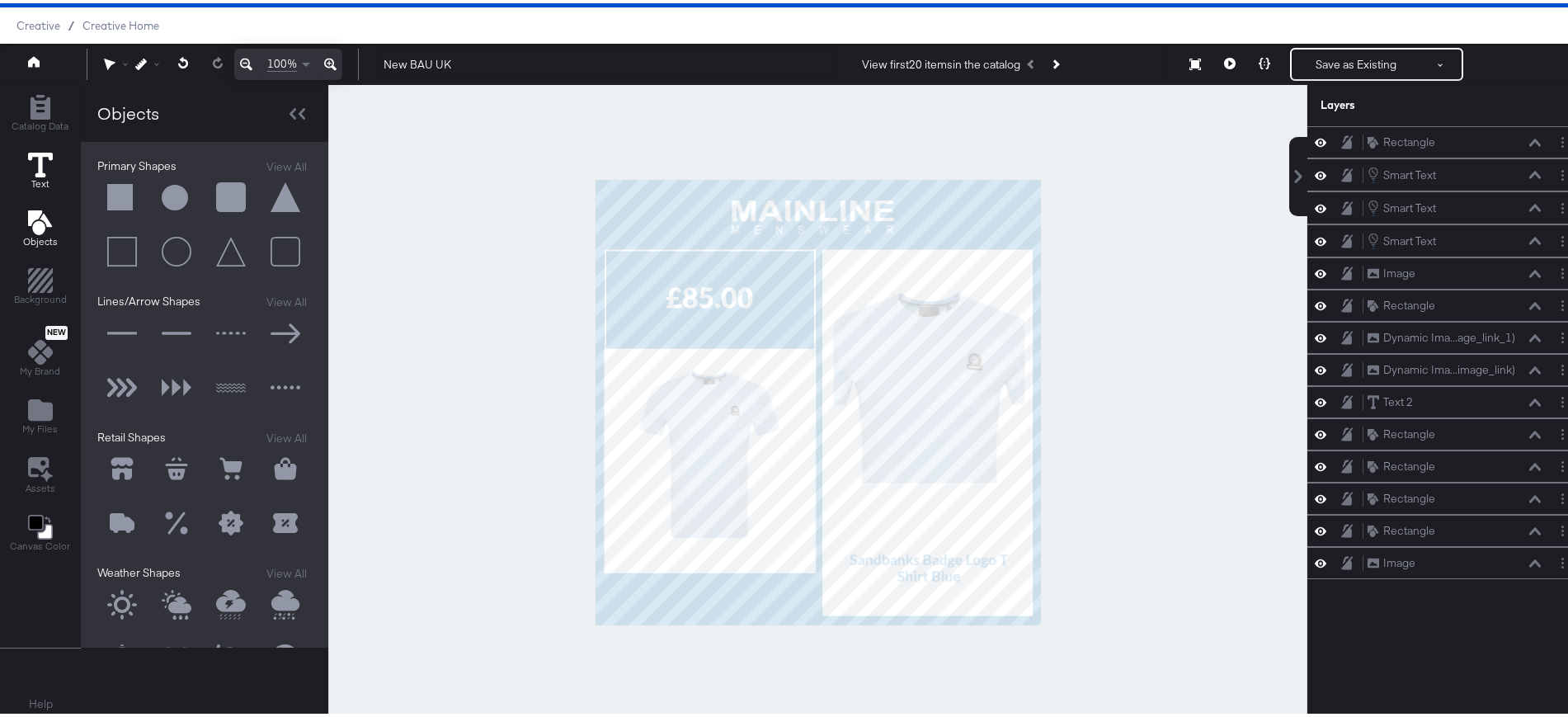 click 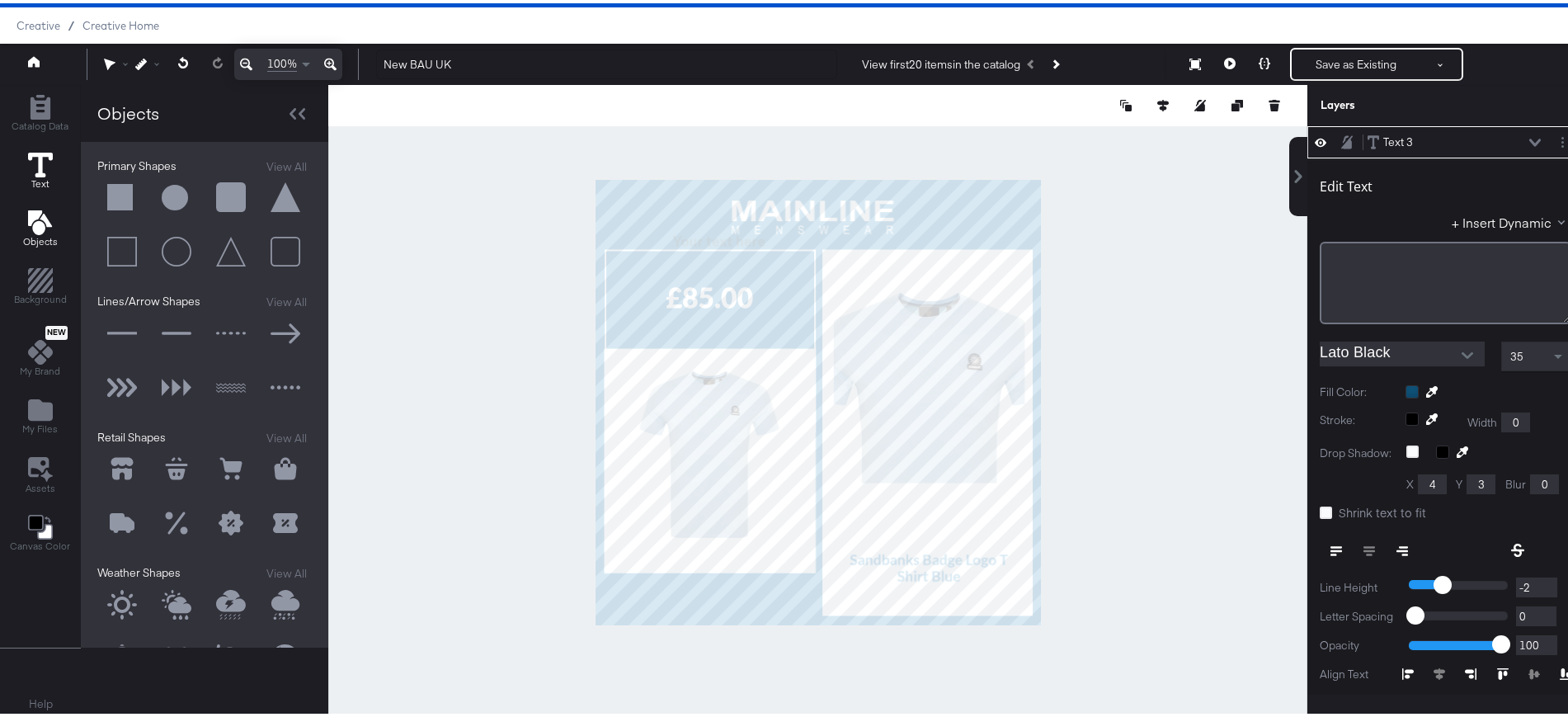 click 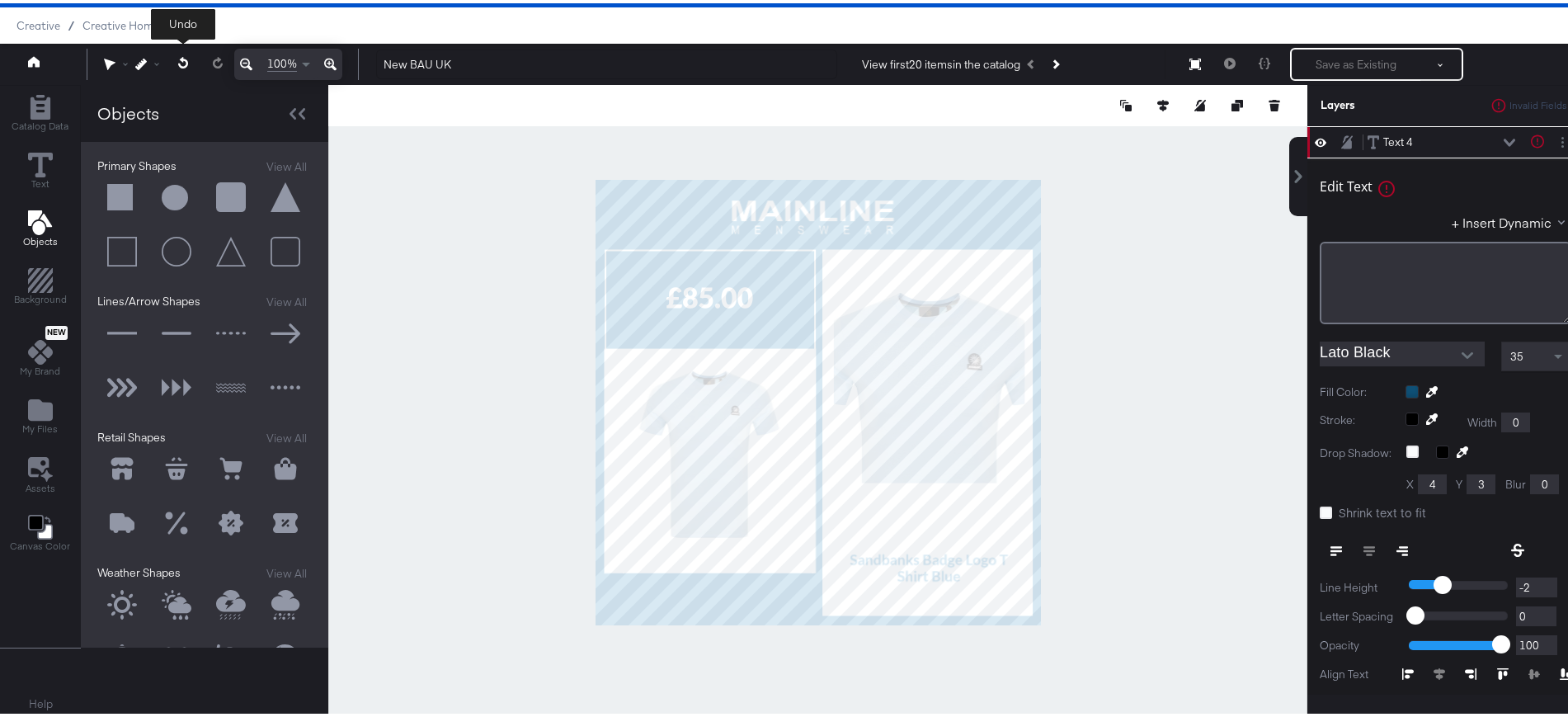 click 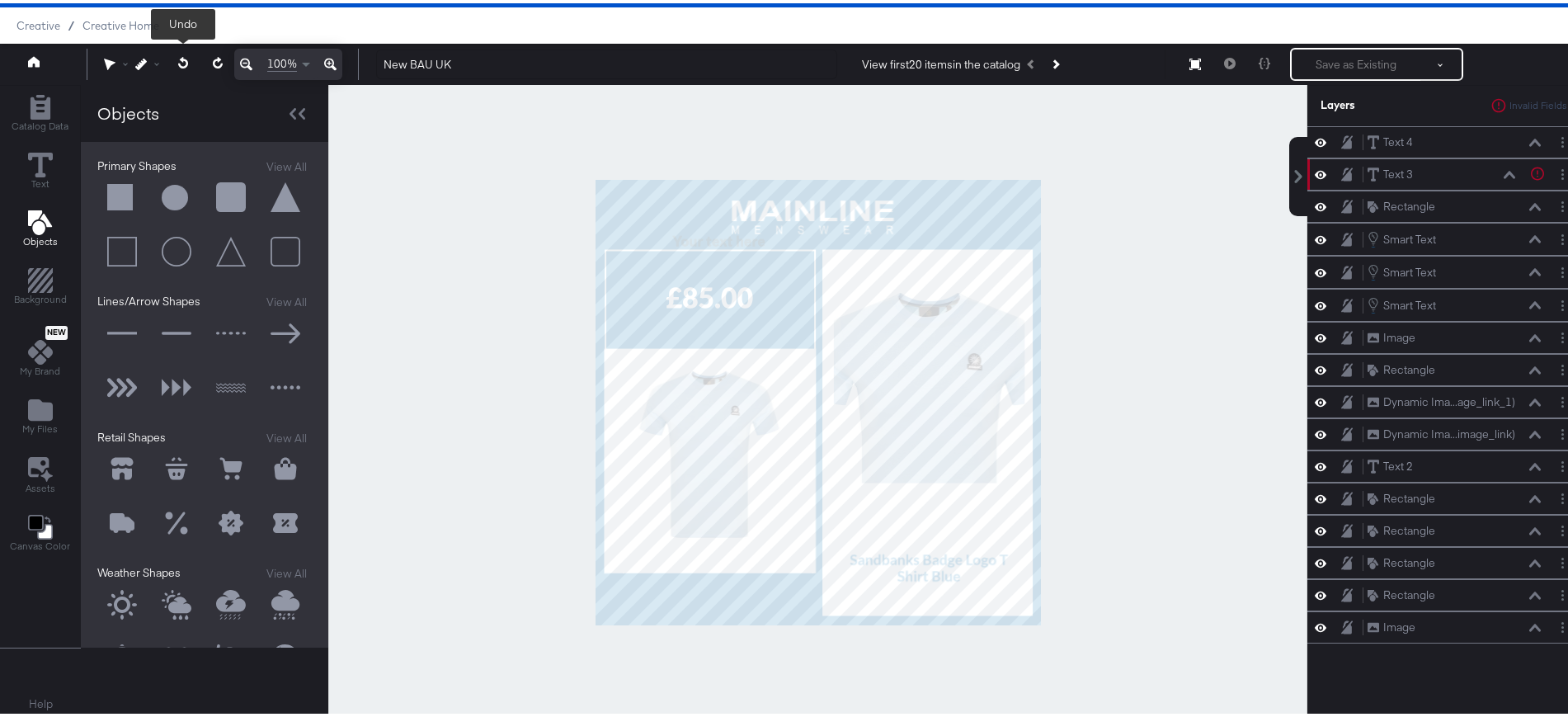 click 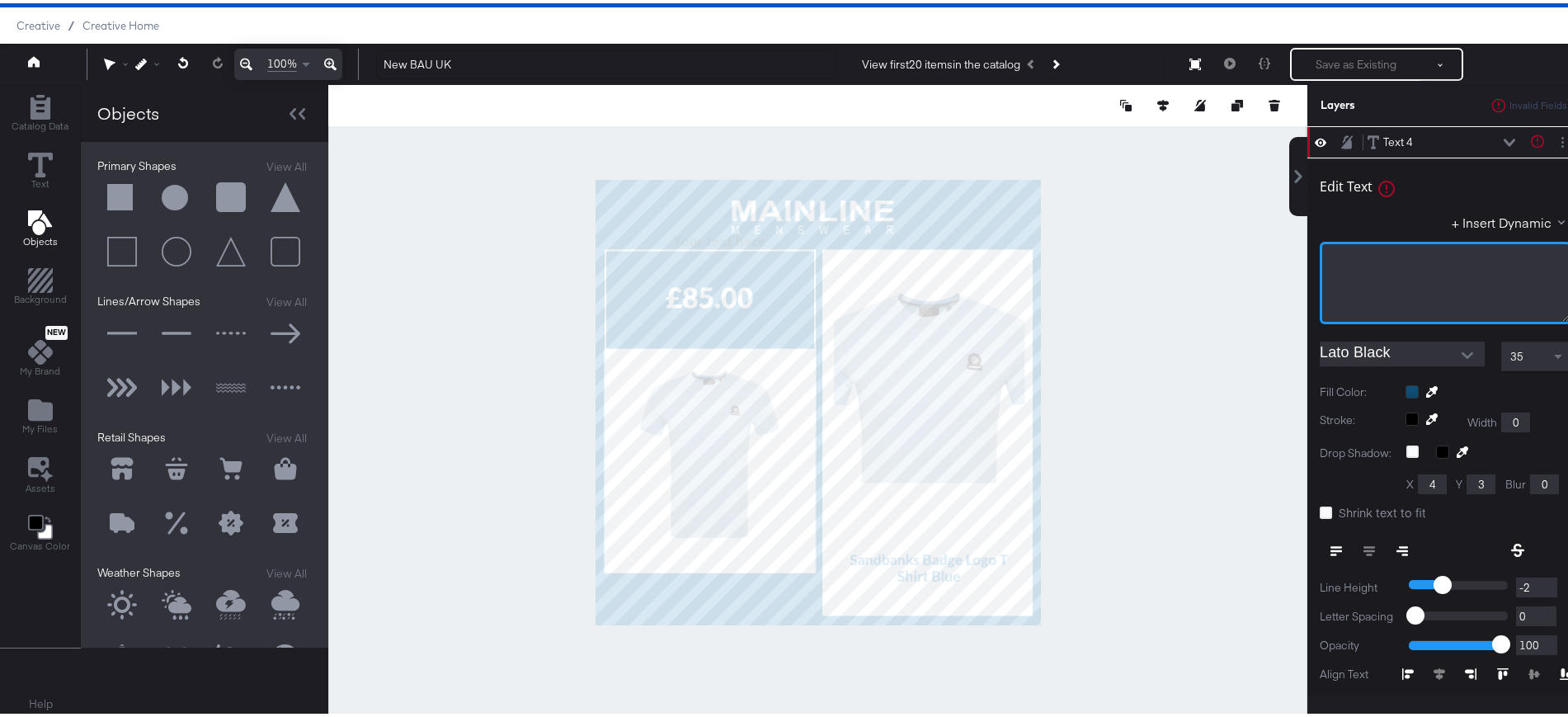 click on "﻿" at bounding box center (1445, 280) 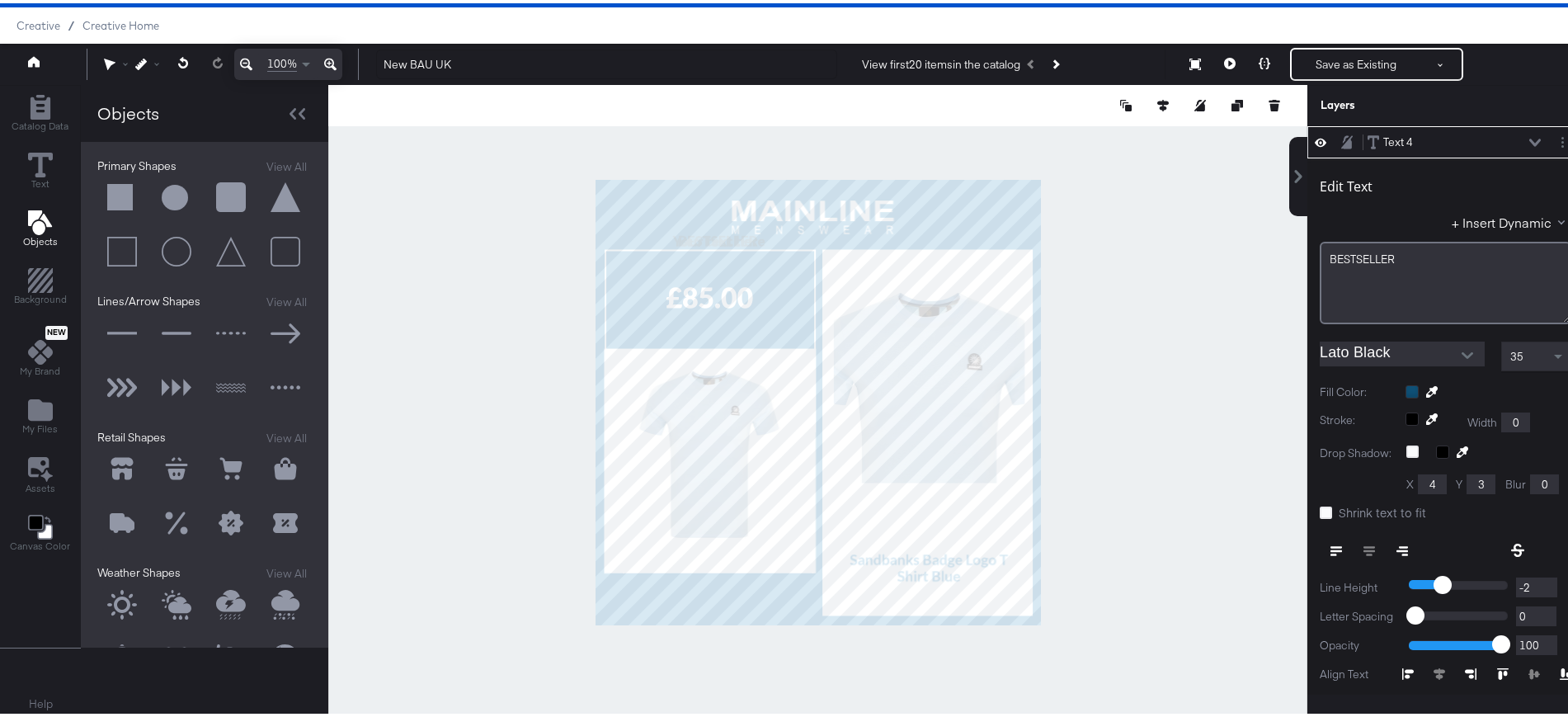 type on "150" 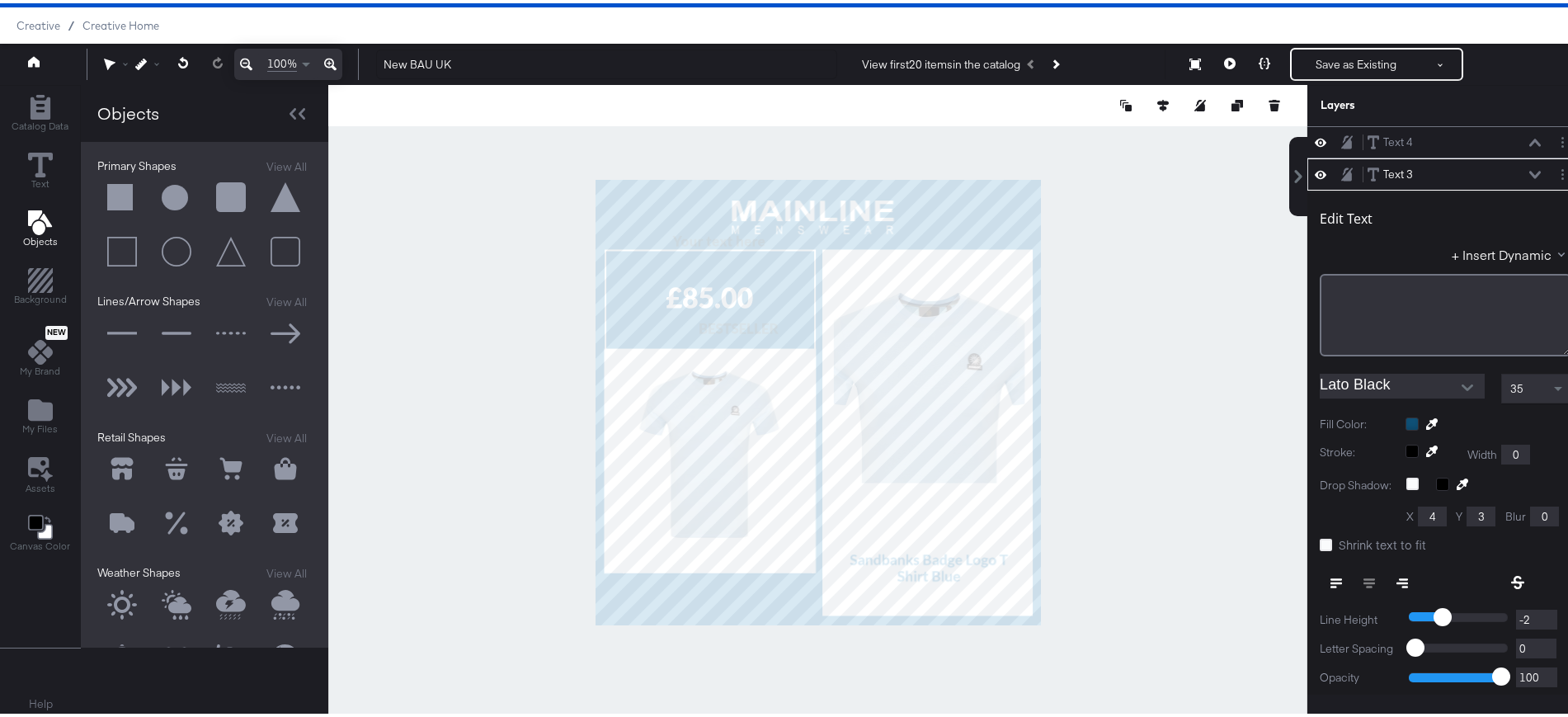 scroll, scrollTop: 32, scrollLeft: 0, axis: vertical 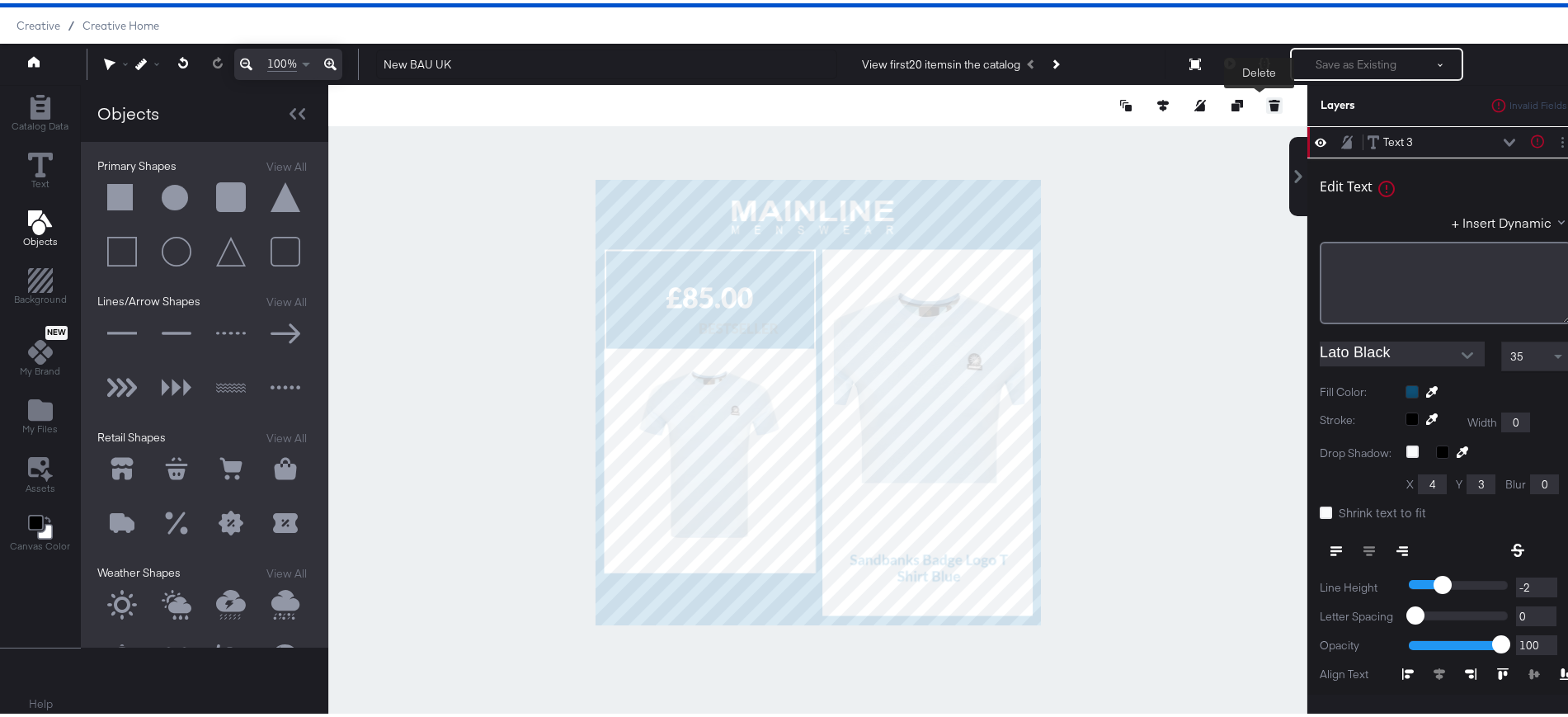 click 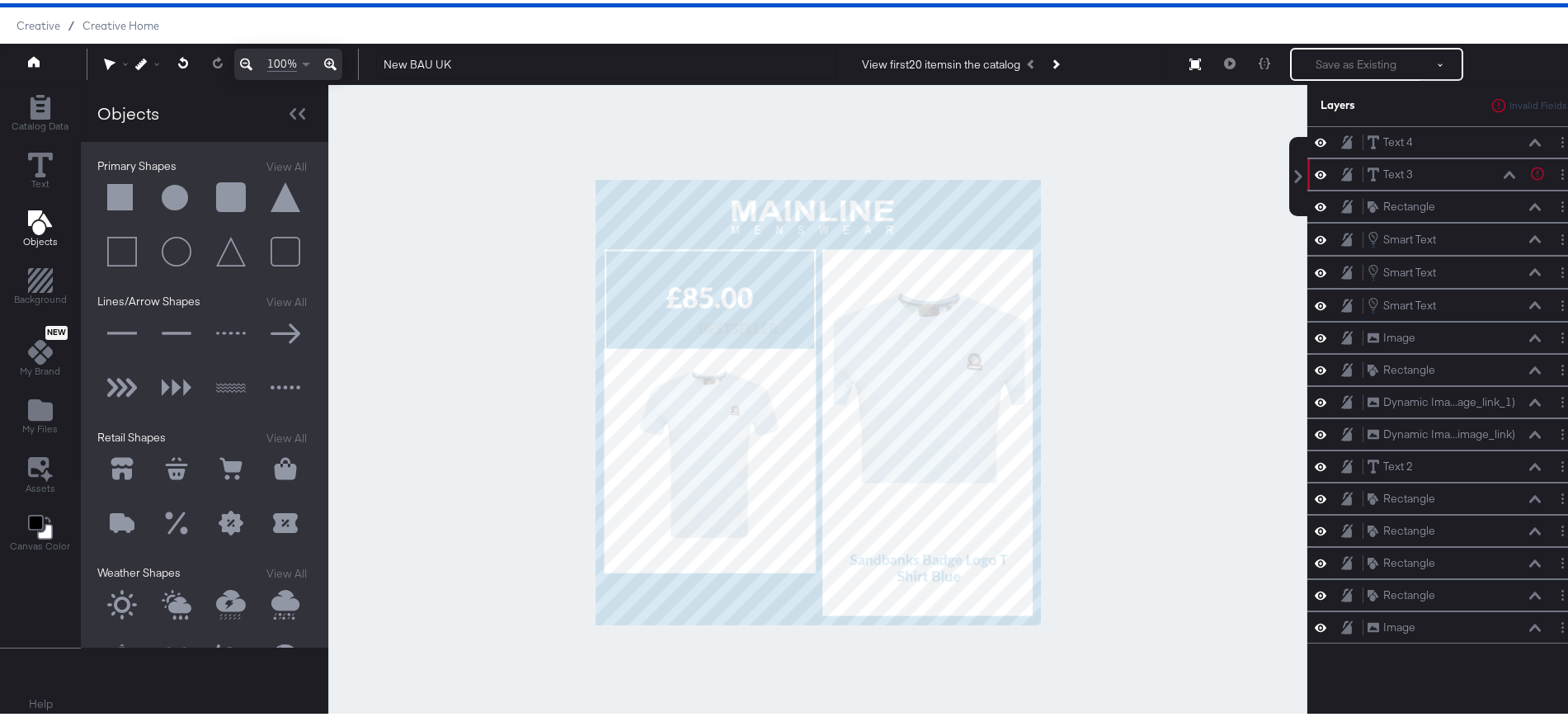 scroll, scrollTop: 0, scrollLeft: 0, axis: both 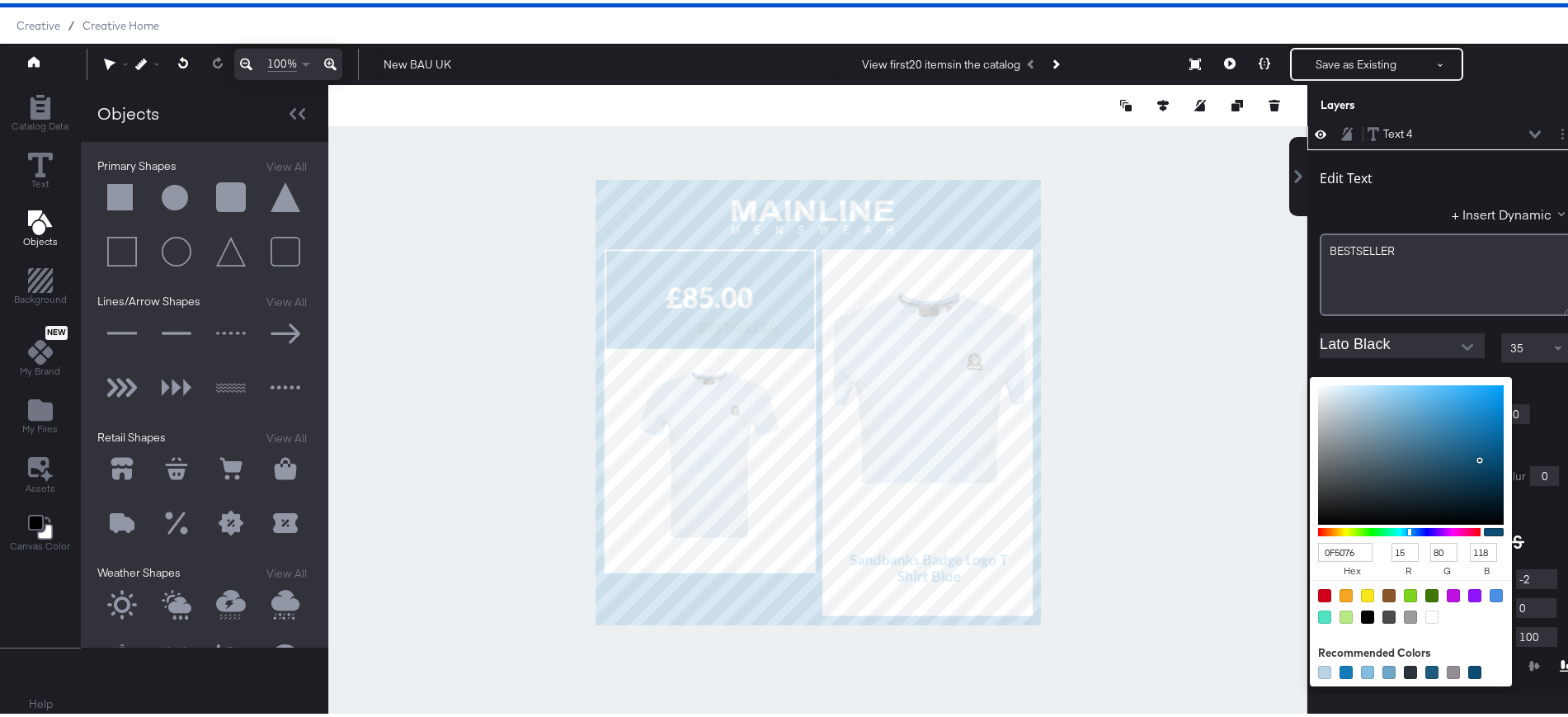 click on "0F5076 hex 15 r 80 g 118 b 100 a Recommended Colors" at bounding box center [1488, 380] 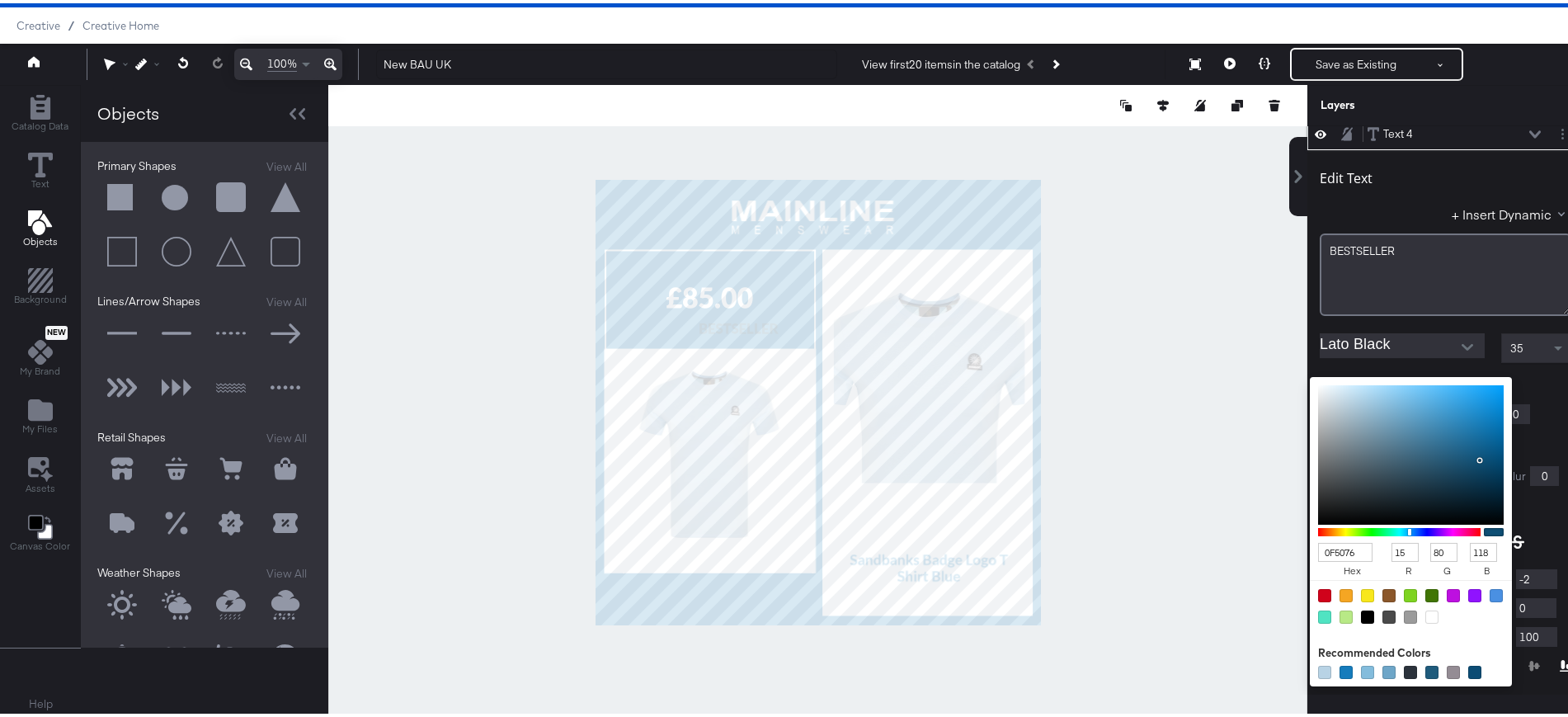 click at bounding box center [1432, 614] 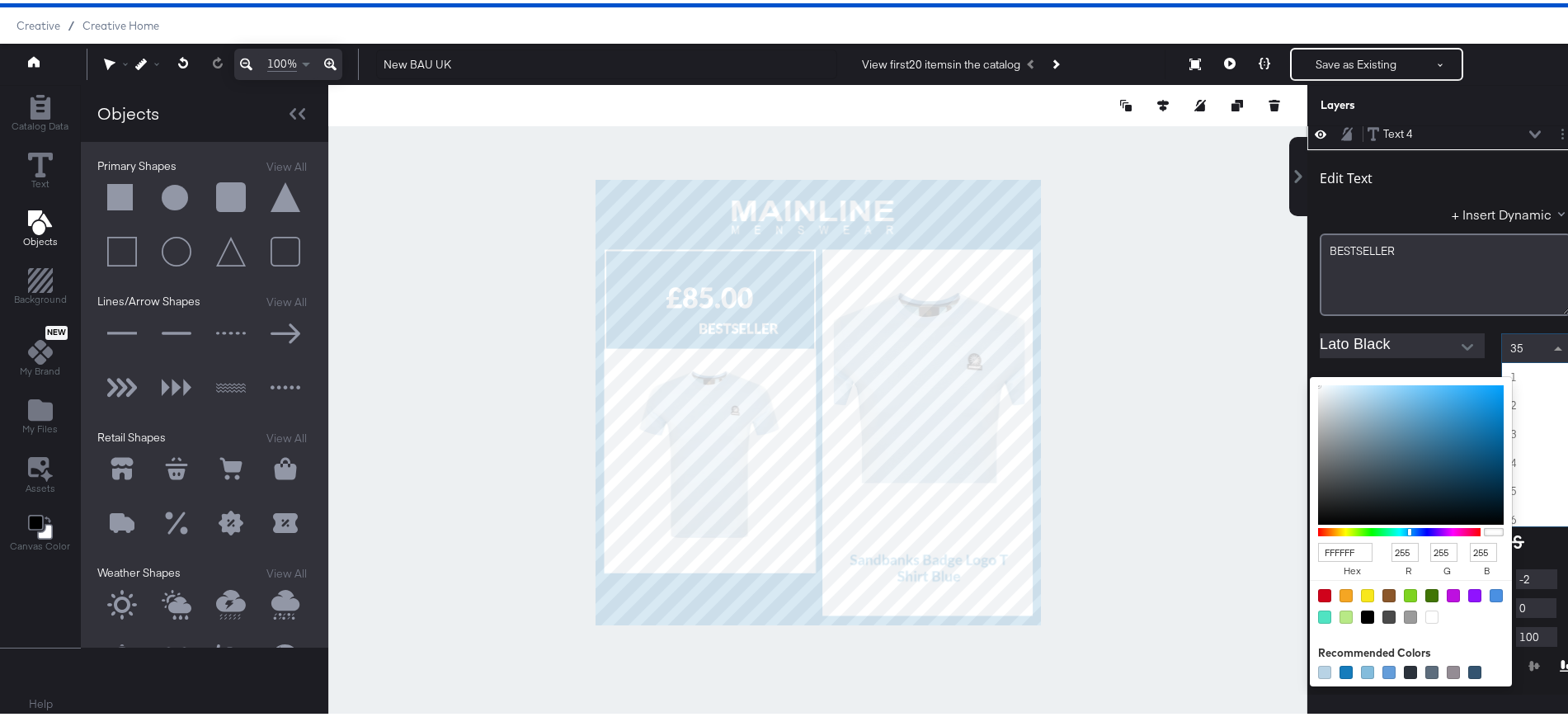 click at bounding box center (1560, 345) 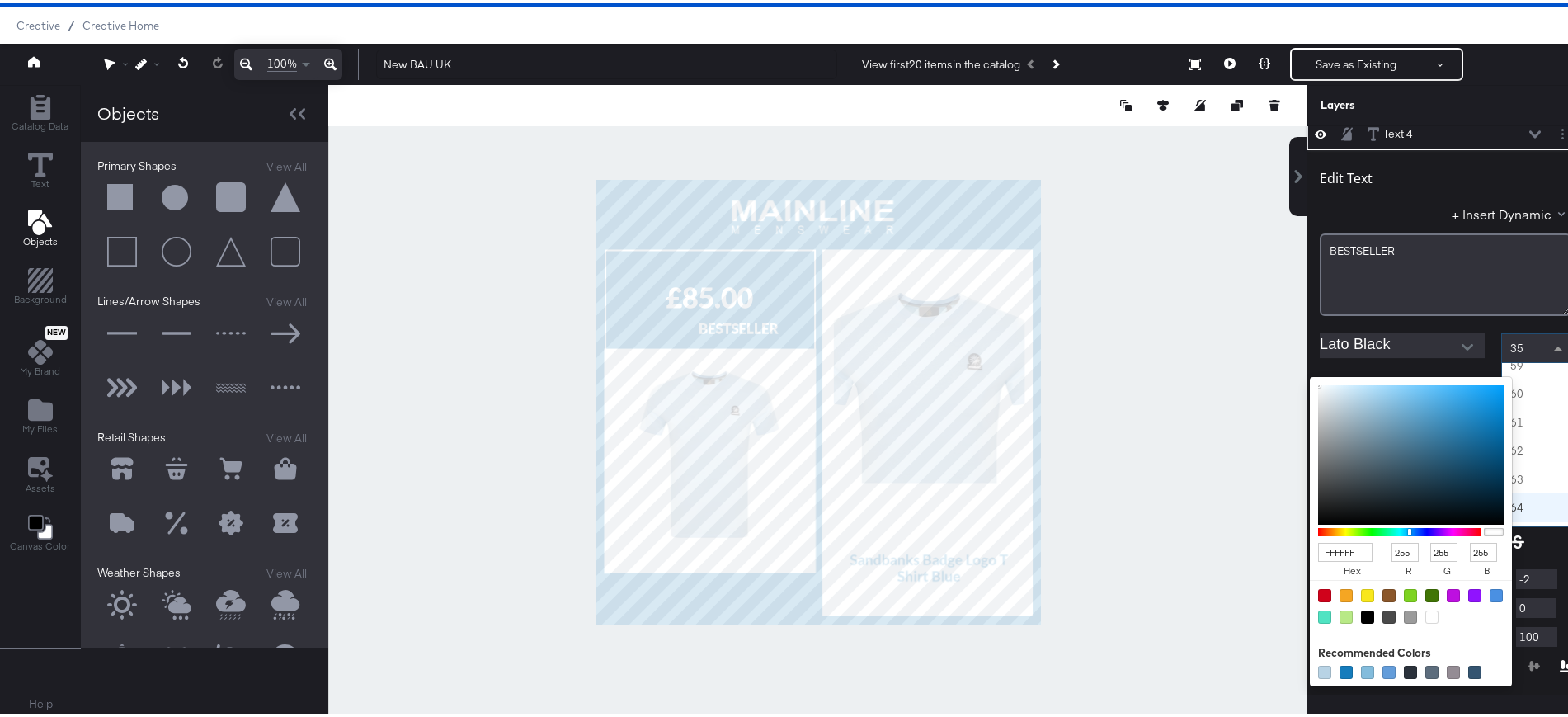 scroll, scrollTop: 1691, scrollLeft: 0, axis: vertical 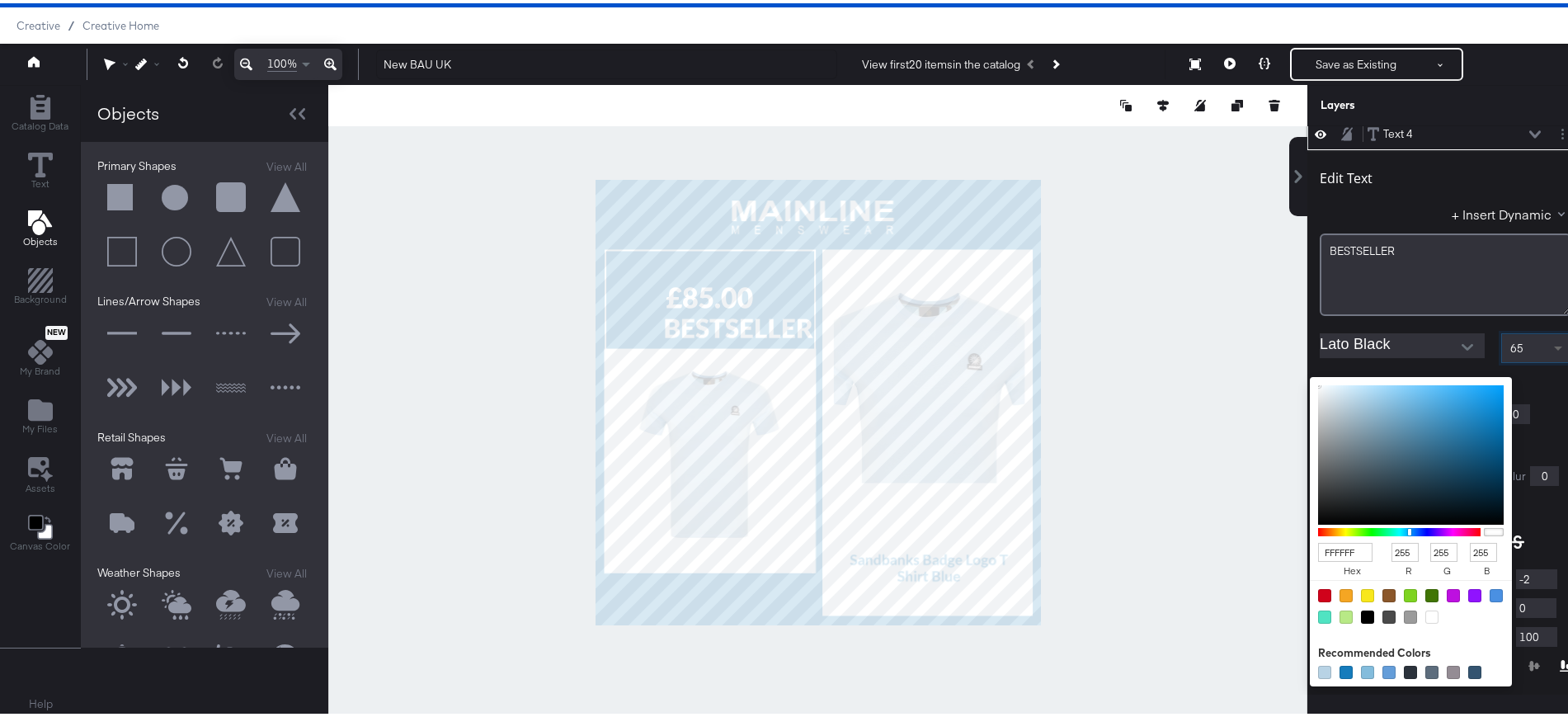 click at bounding box center (1558, 346) 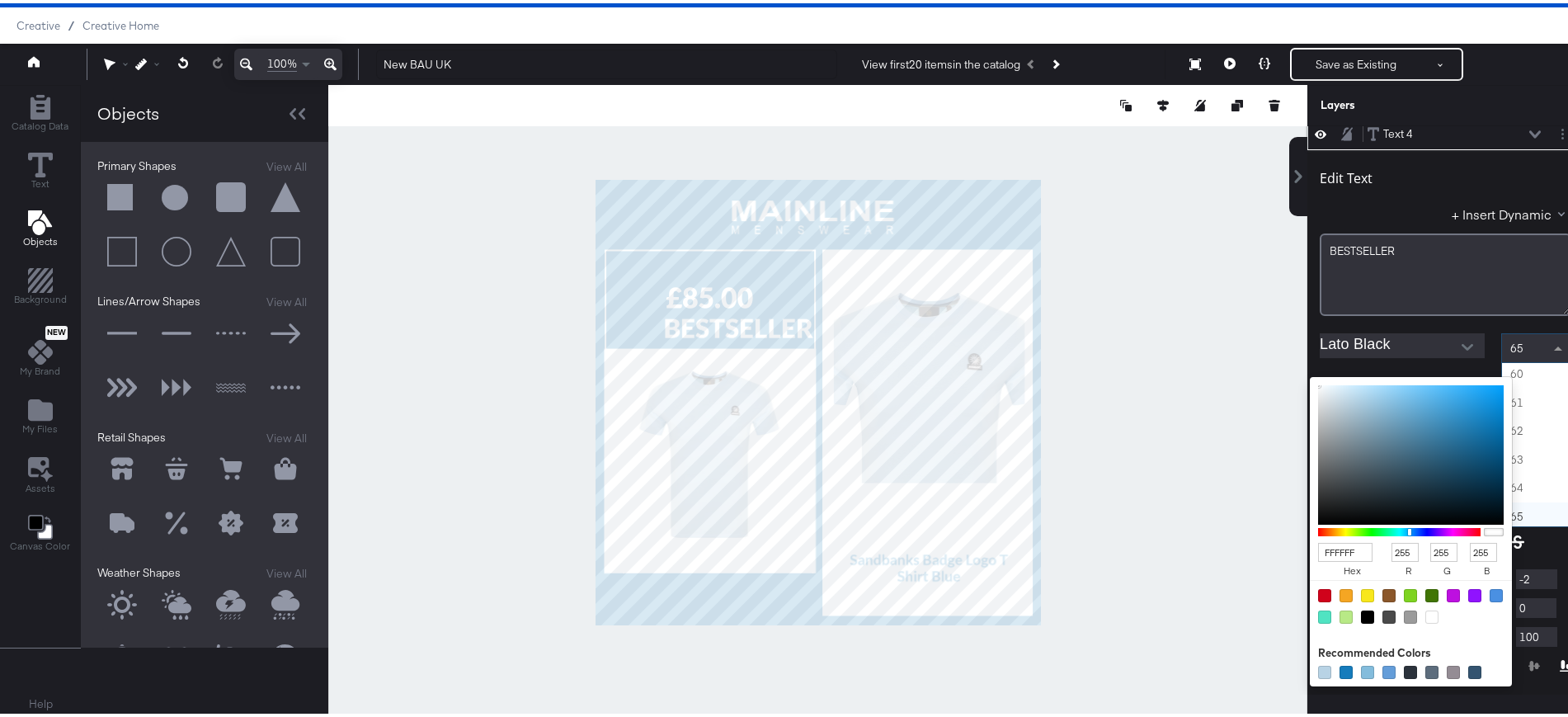 scroll, scrollTop: 1685, scrollLeft: 0, axis: vertical 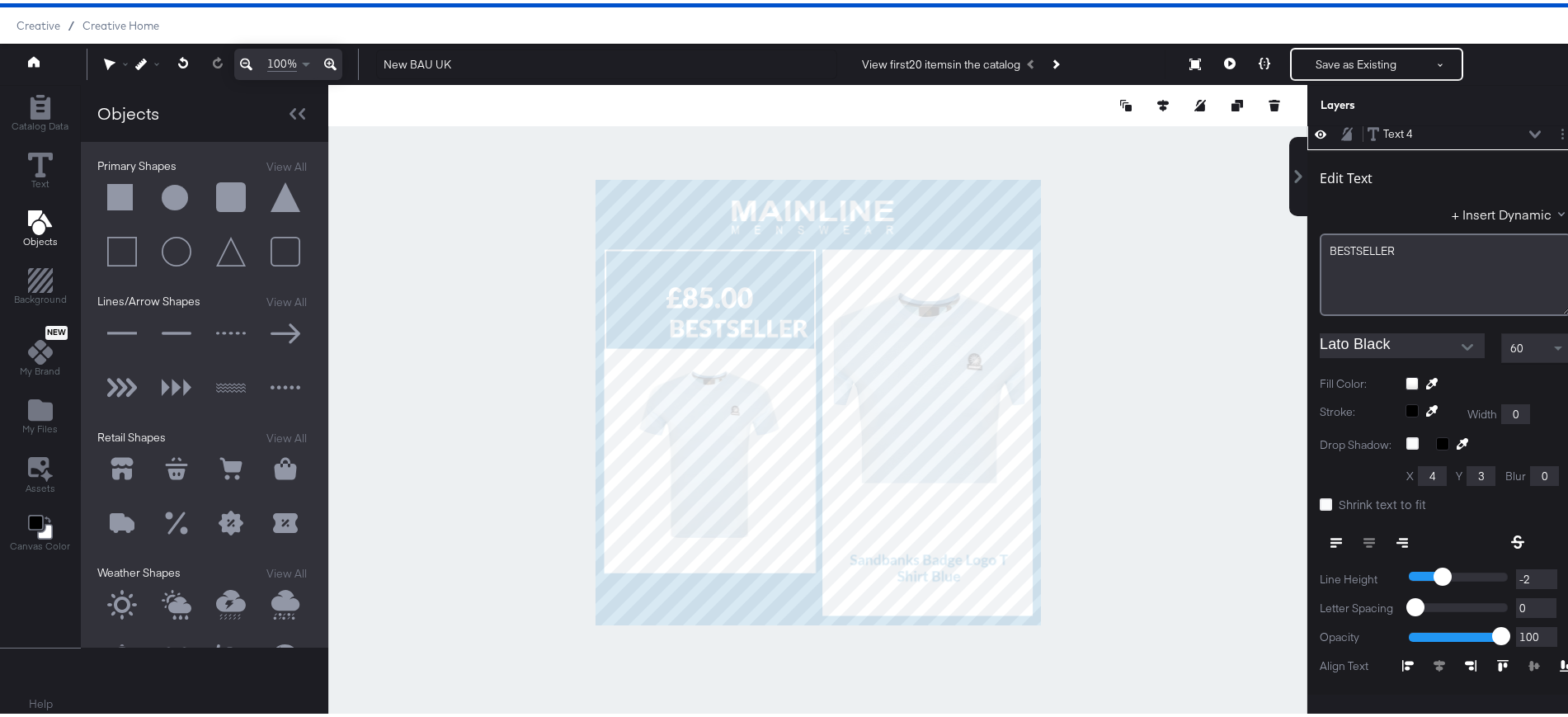 click at bounding box center (1488, 380) 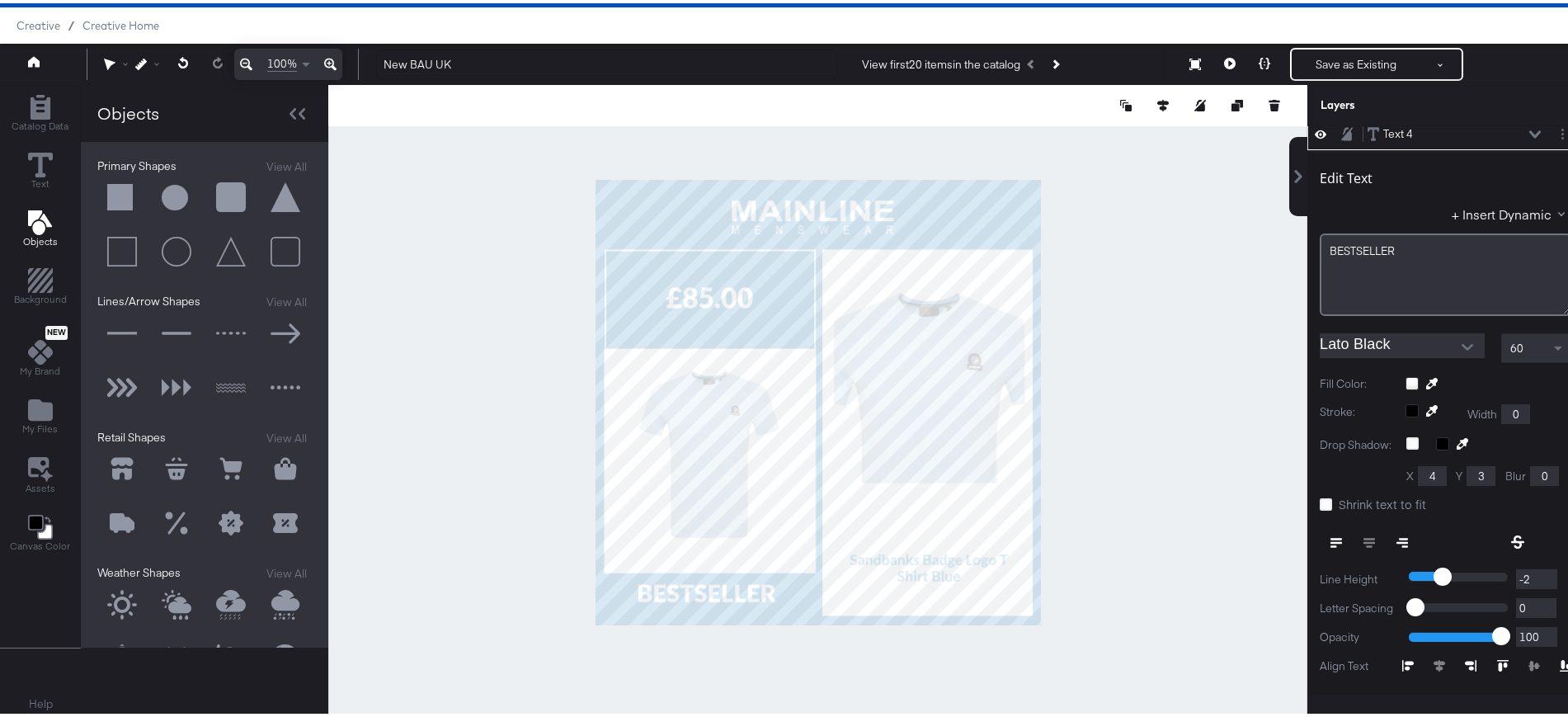 type on "72" 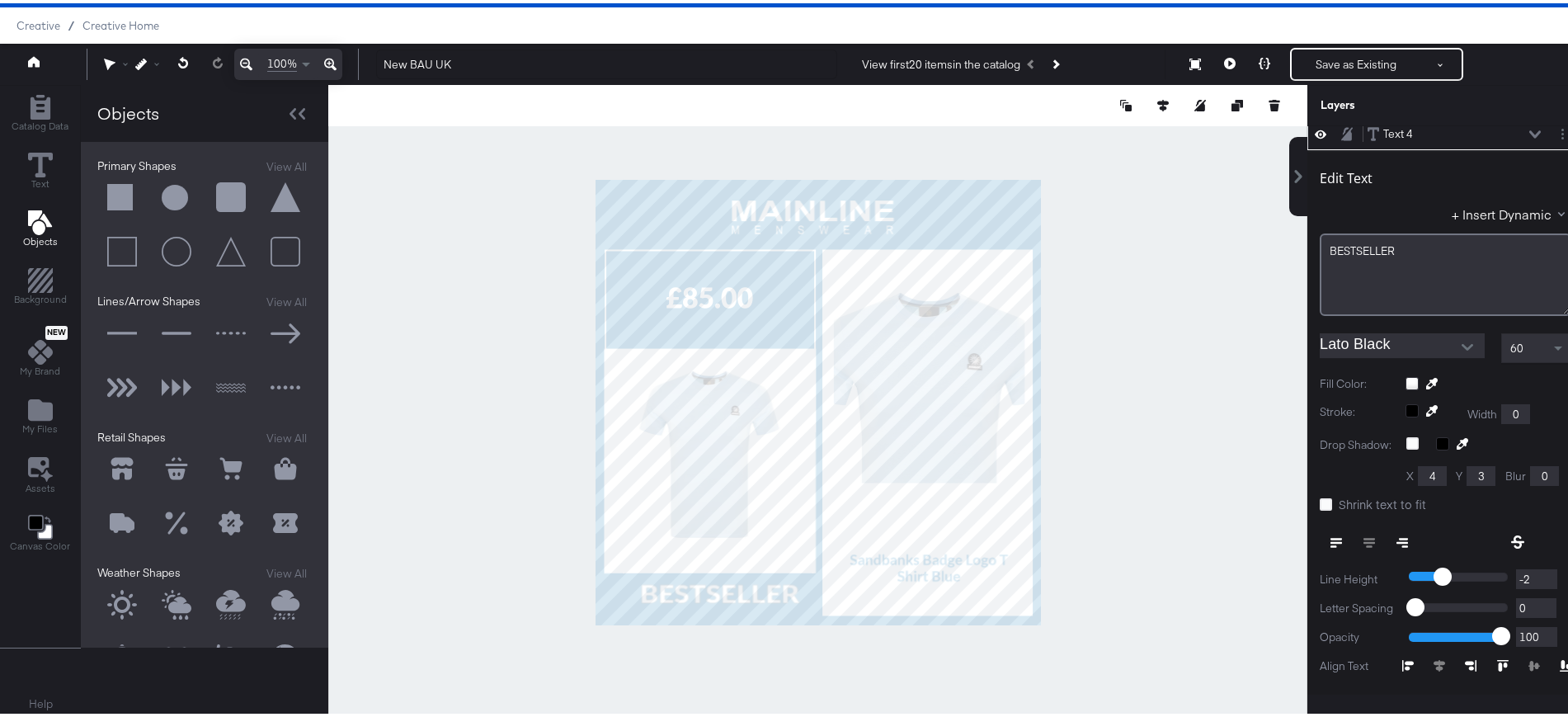 type on "458" 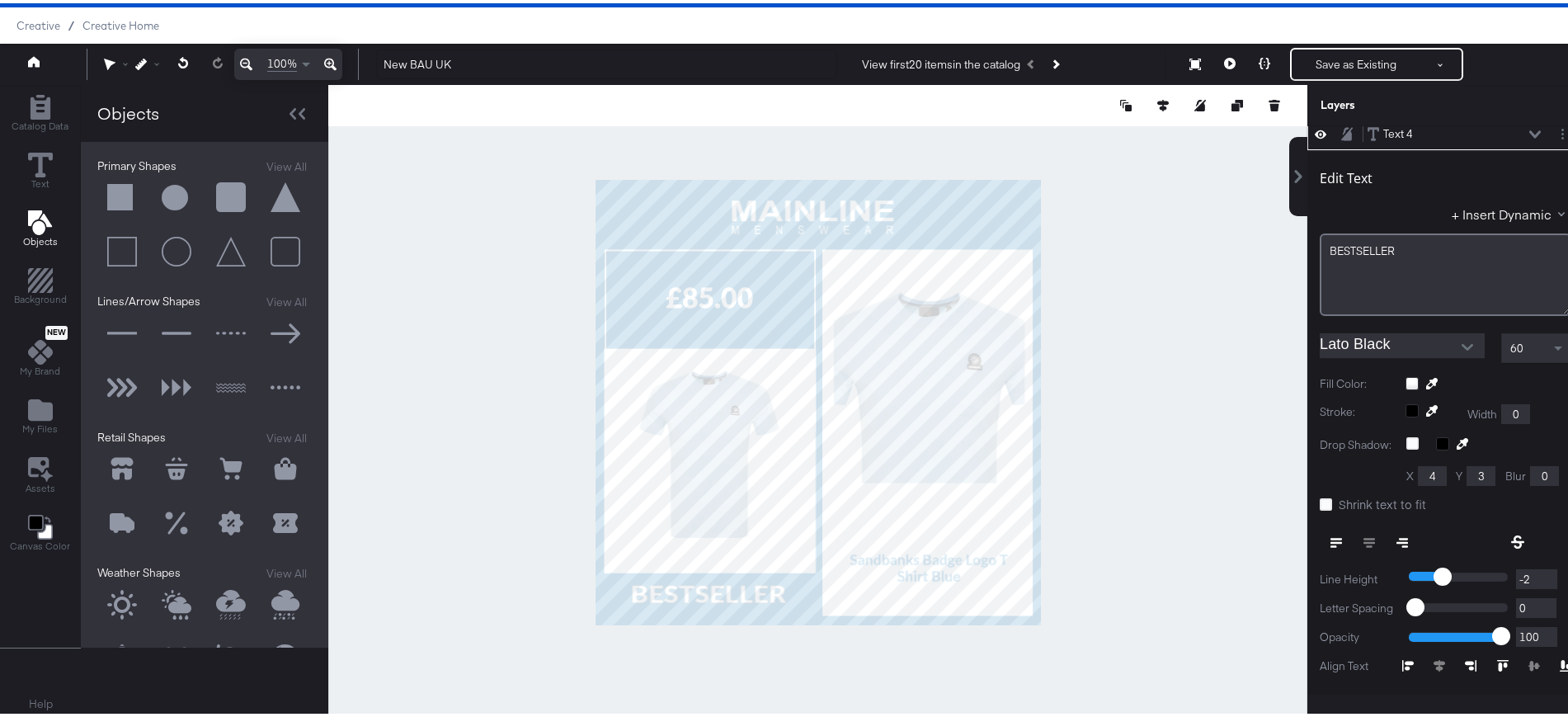 type on "513" 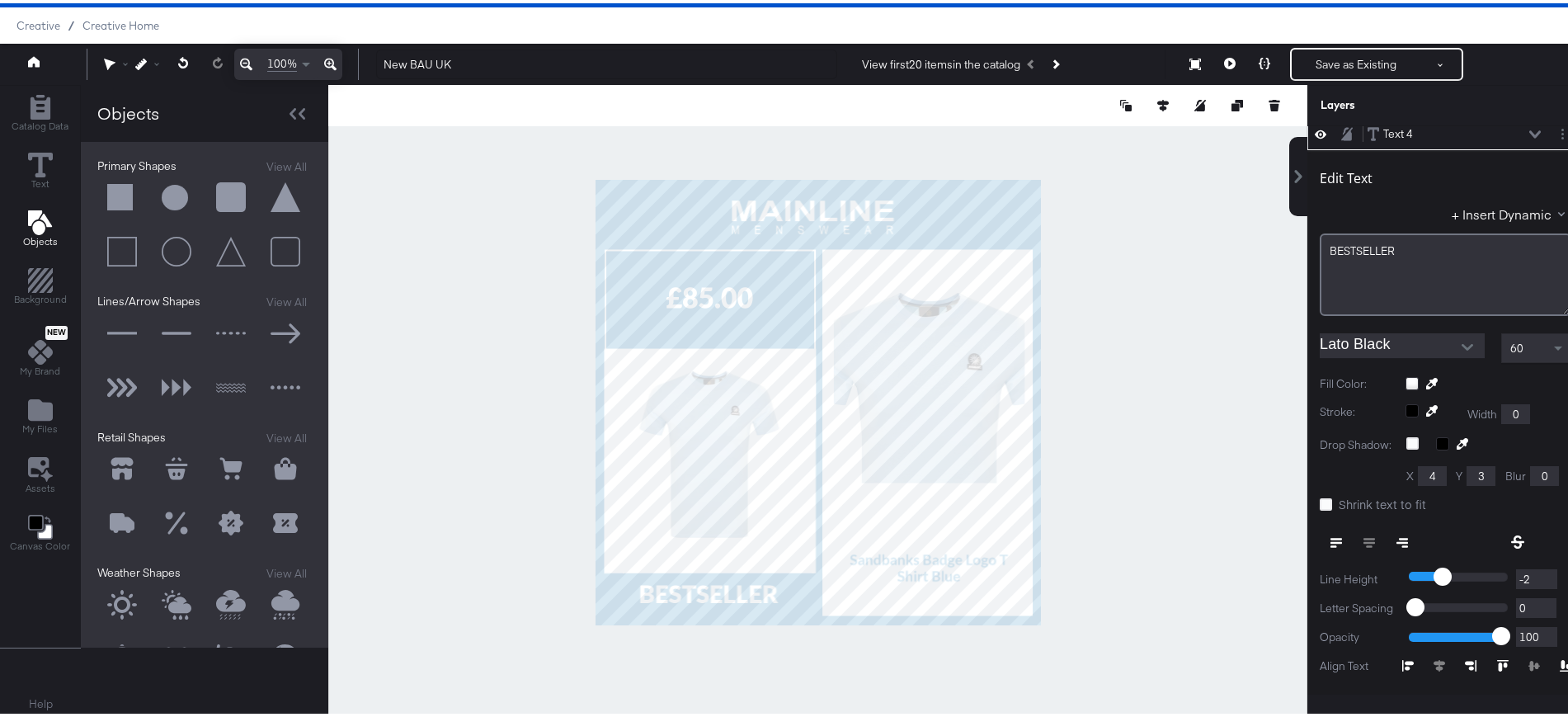 scroll, scrollTop: 0, scrollLeft: 0, axis: both 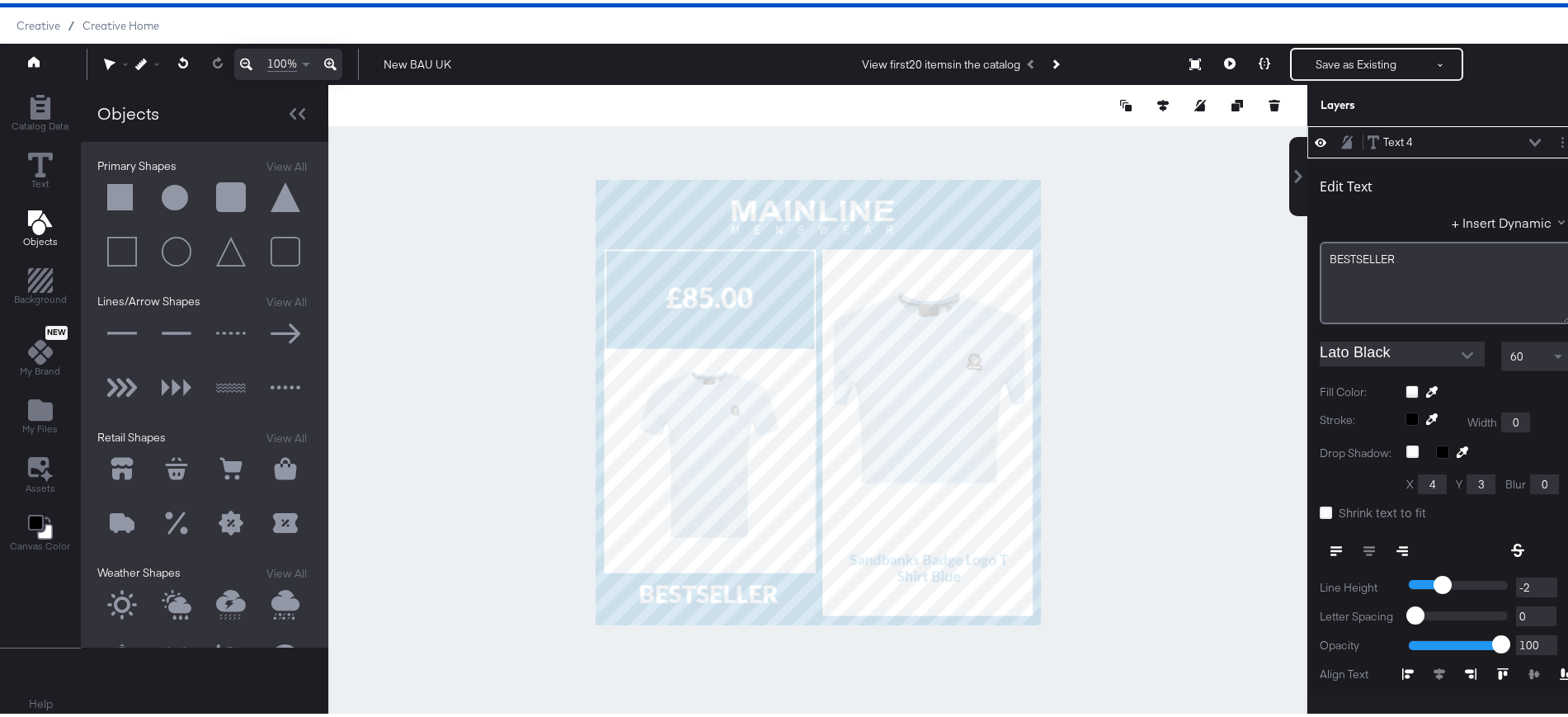 click at bounding box center (817, 399) 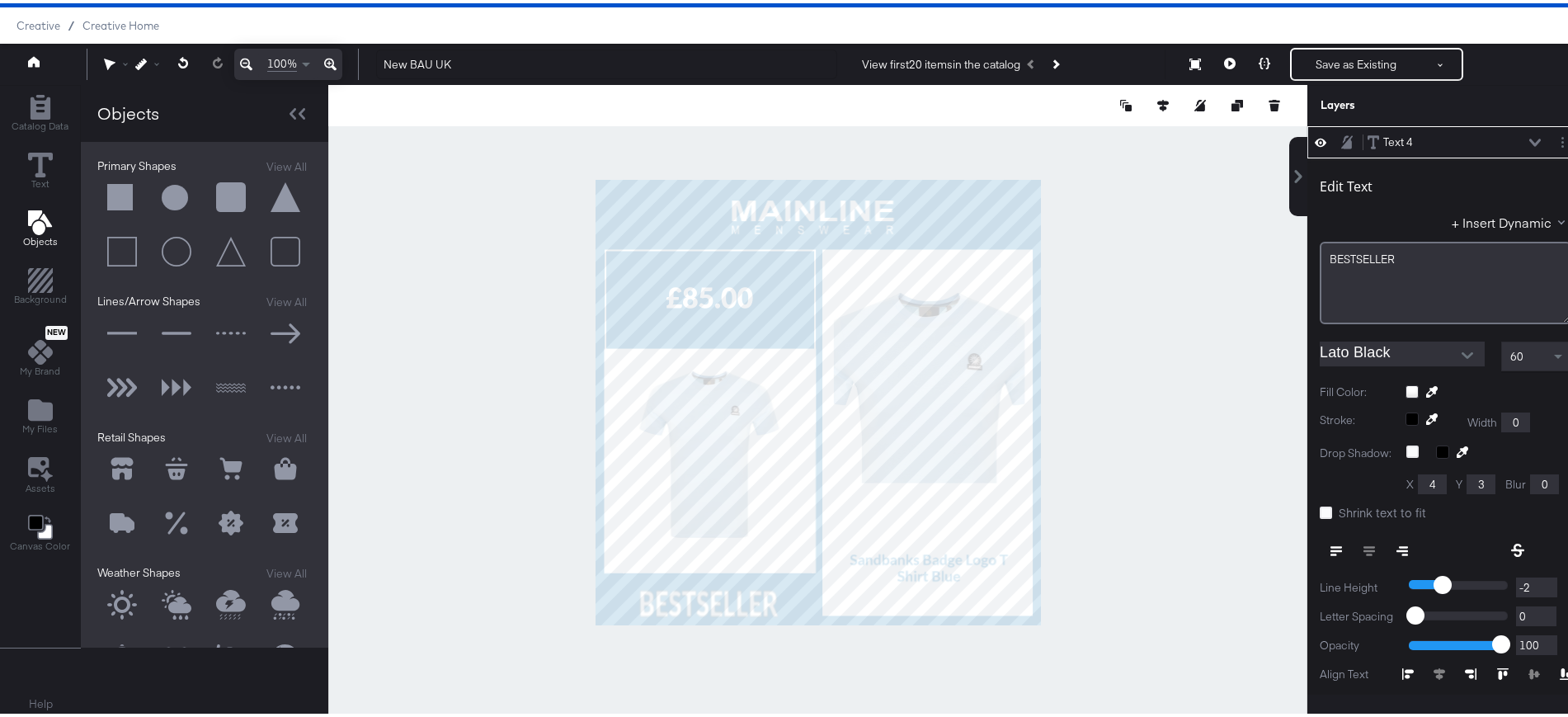 click at bounding box center [817, 399] 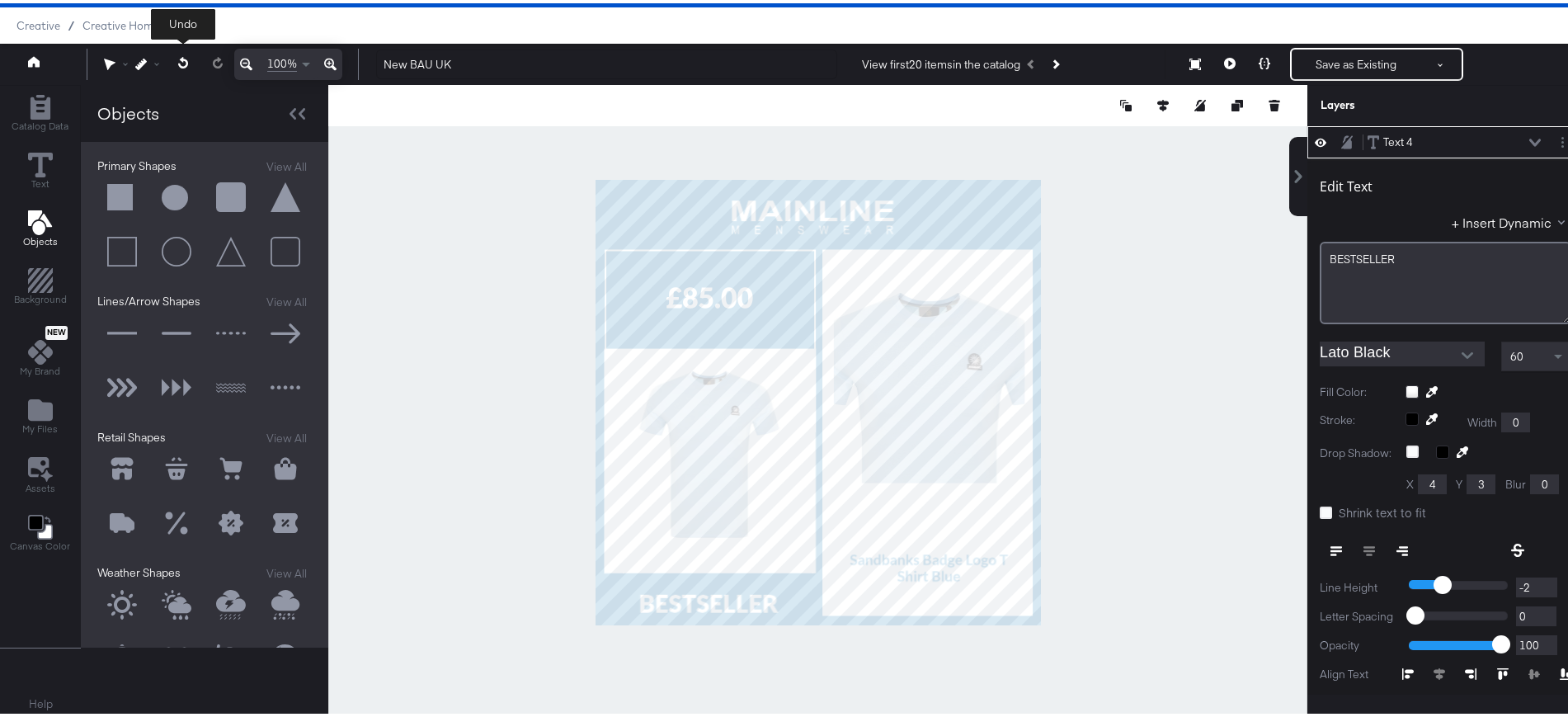 click 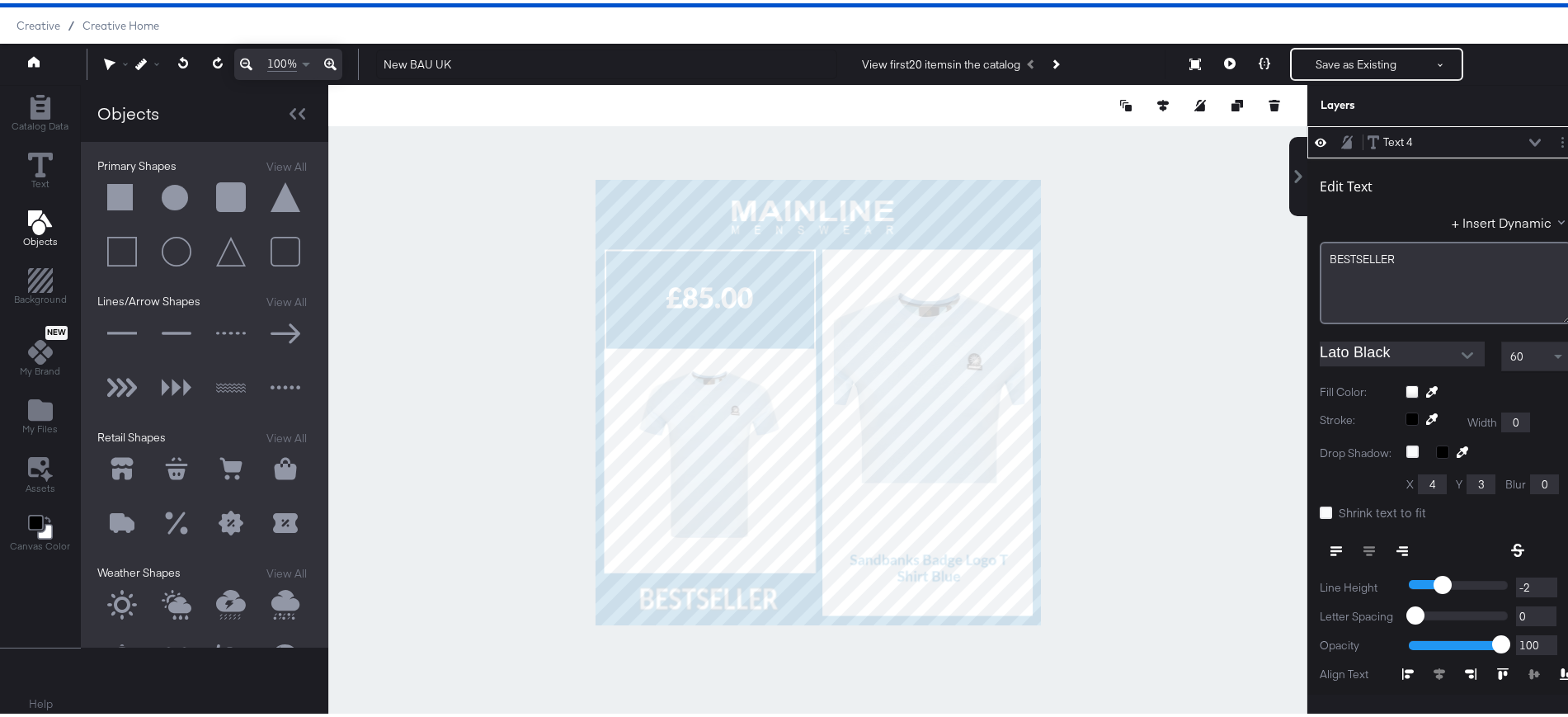 type on "126" 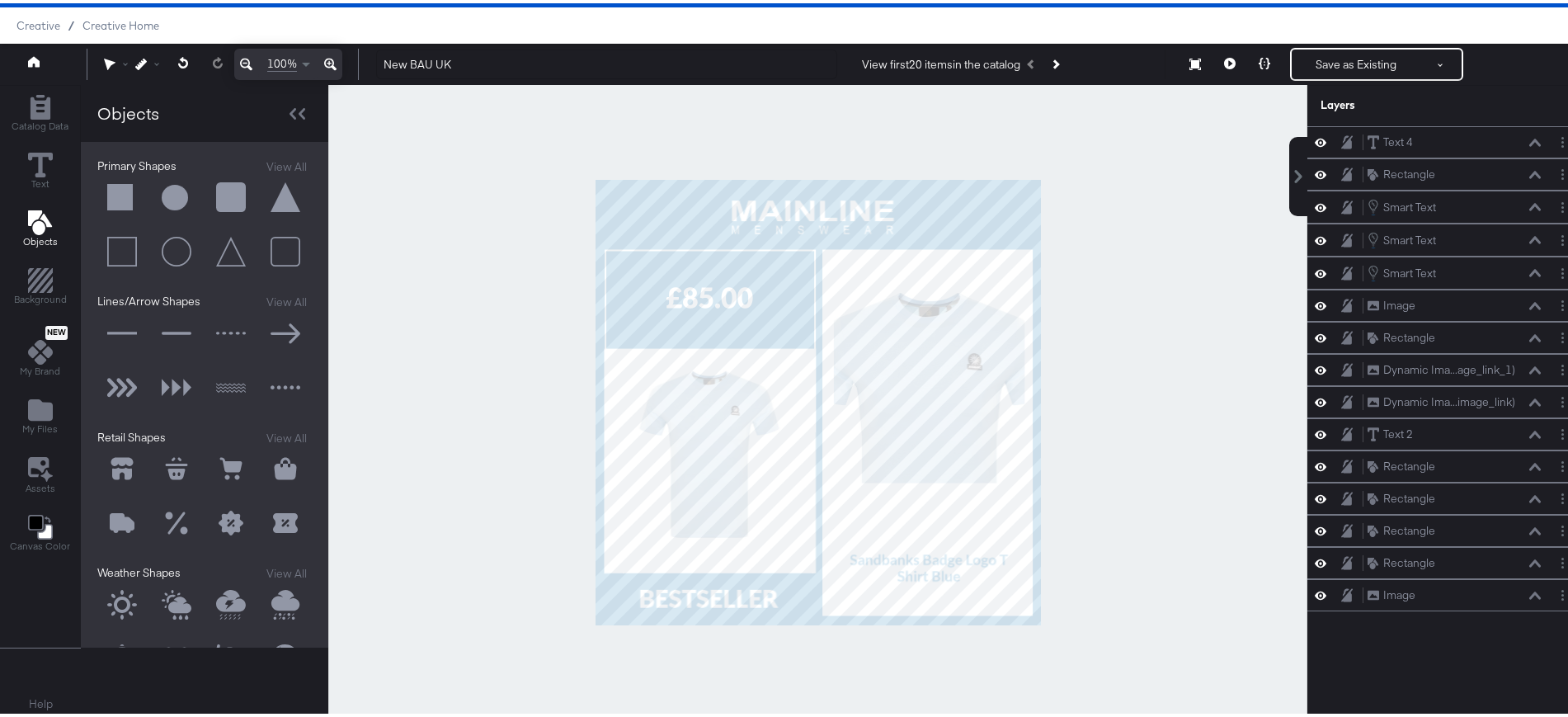 click at bounding box center [817, 399] 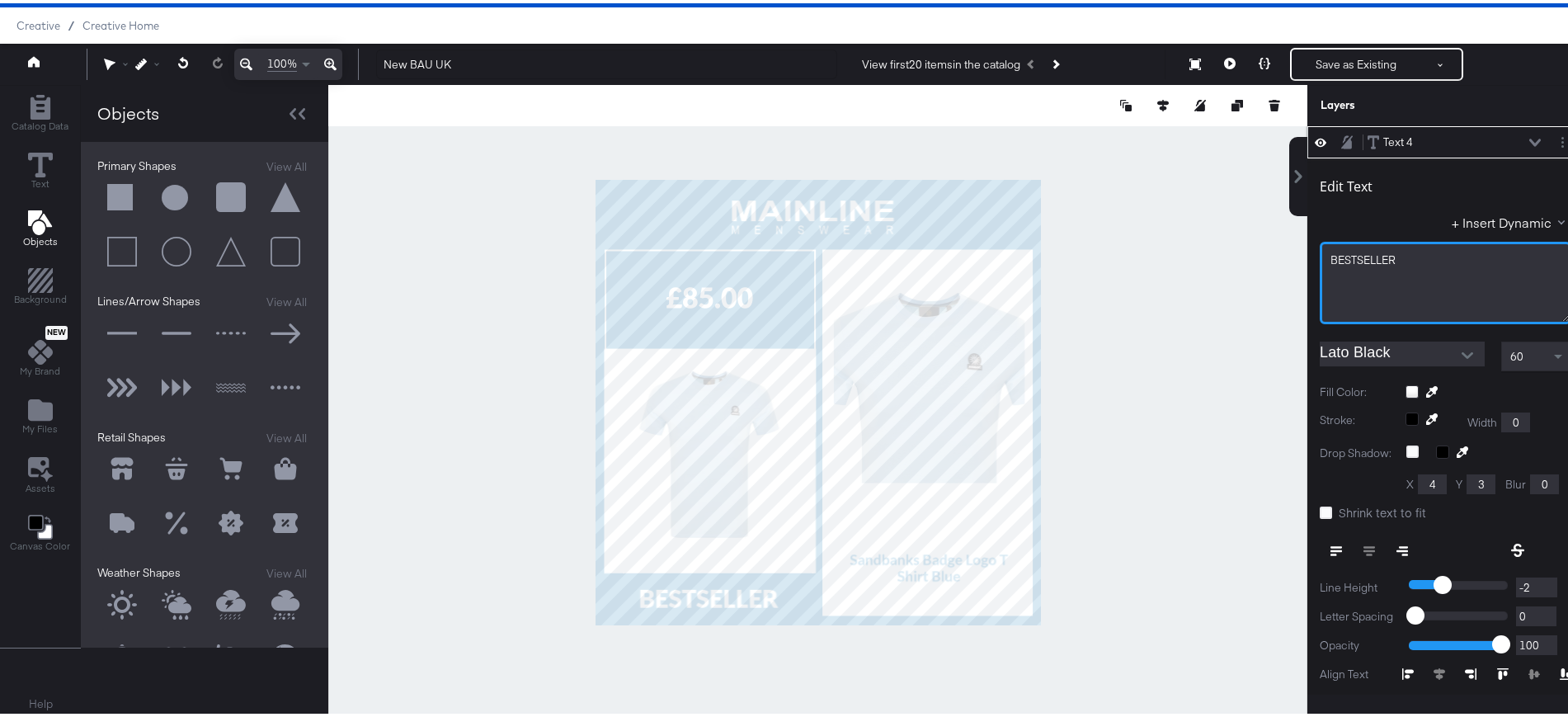 click on "BESTSELLER﻿" at bounding box center (1445, 280) 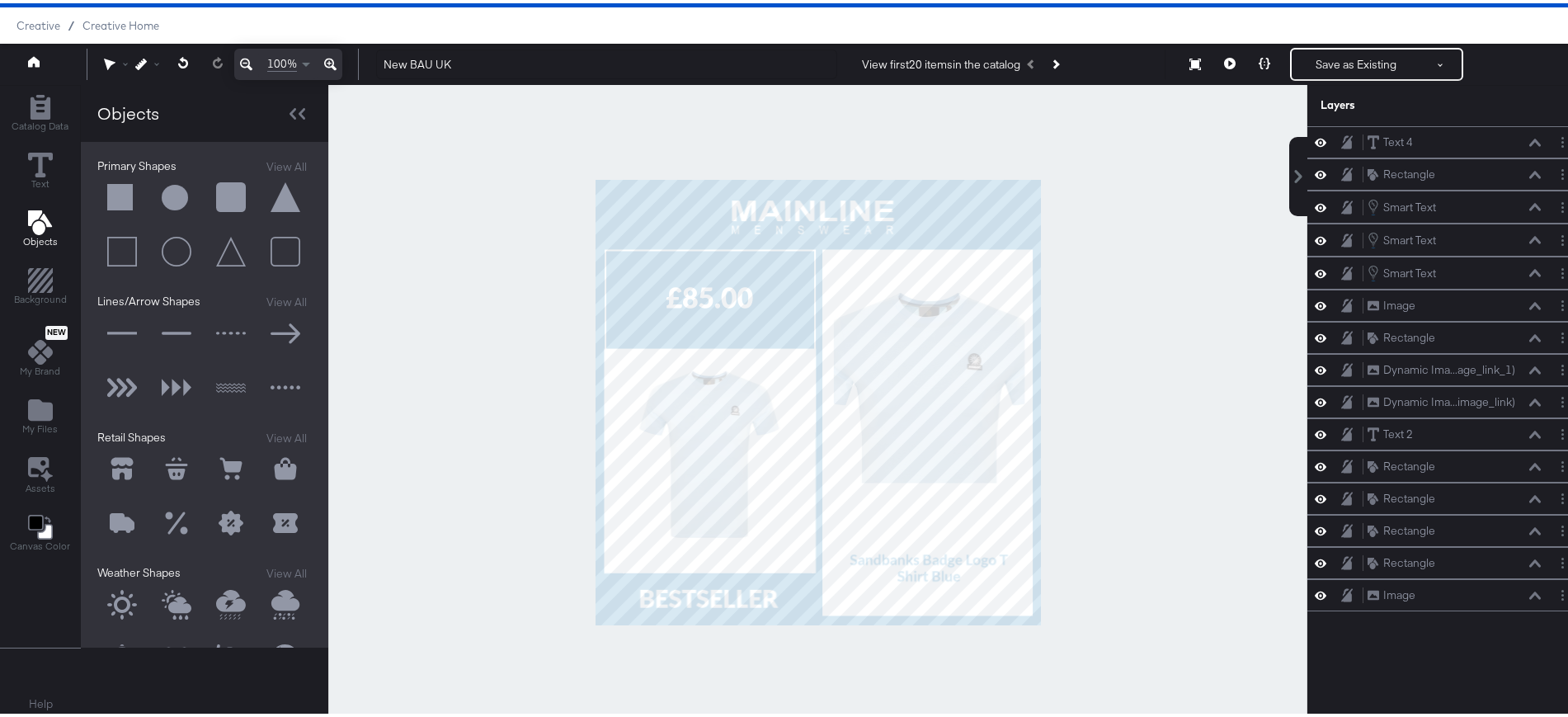 click at bounding box center [817, 399] 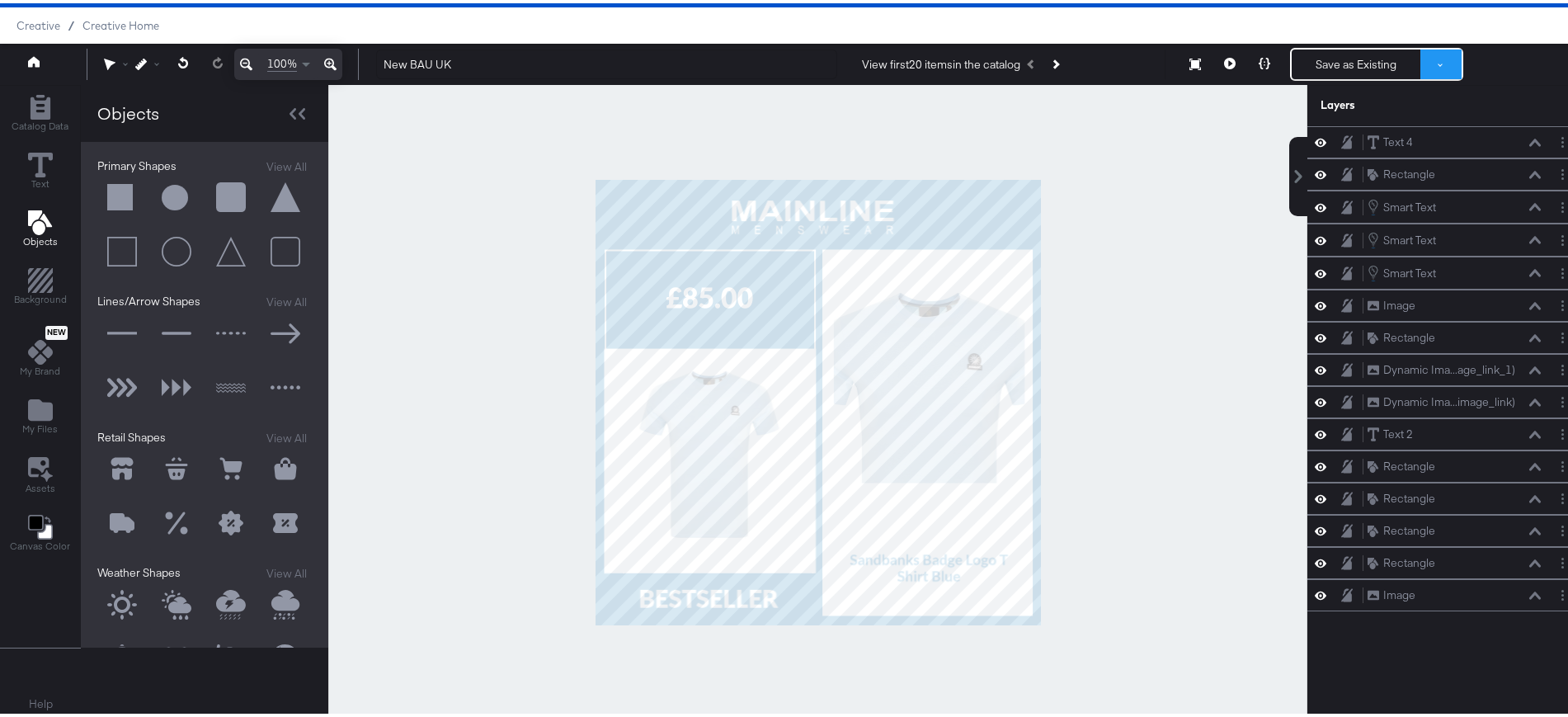 click at bounding box center [1441, 61] 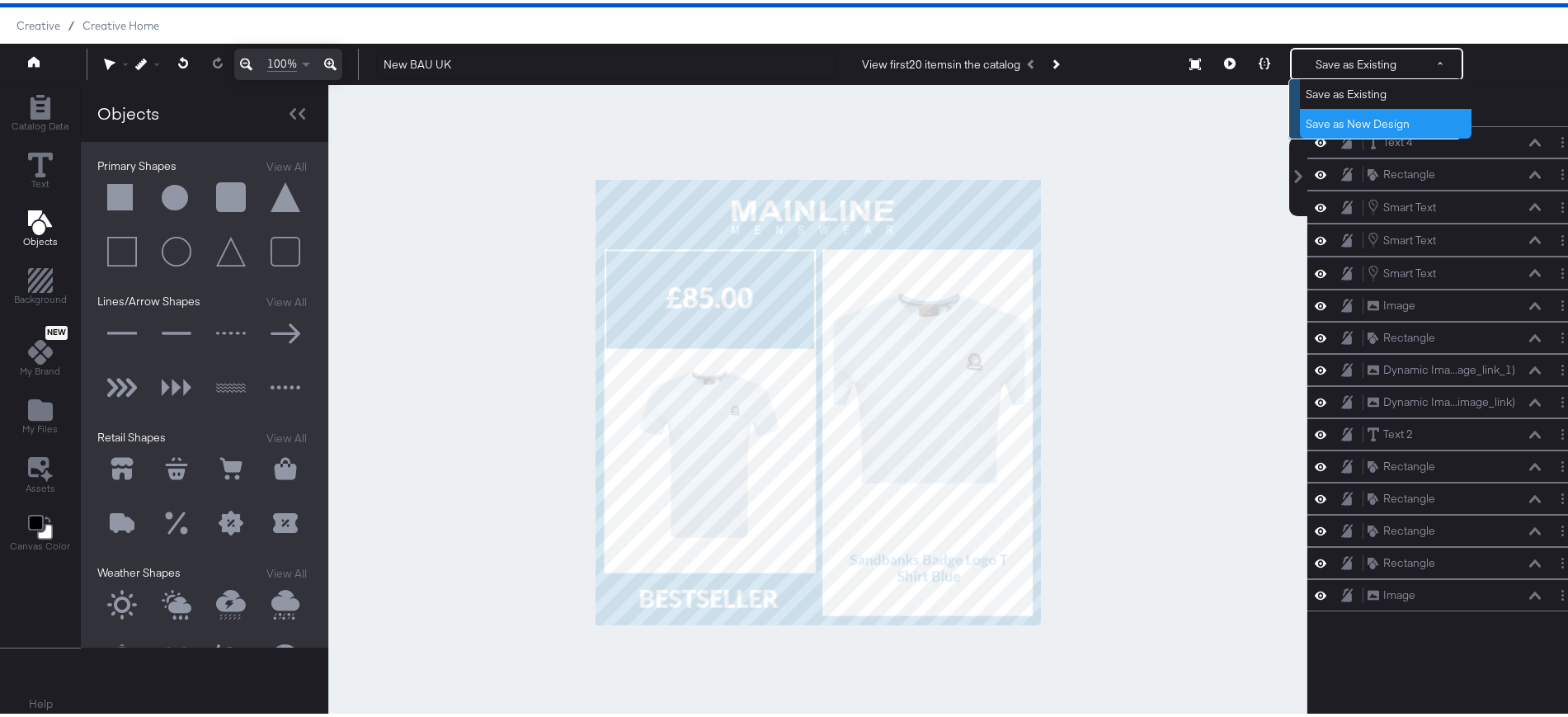 click on "Save as New Design" at bounding box center (1386, 120) 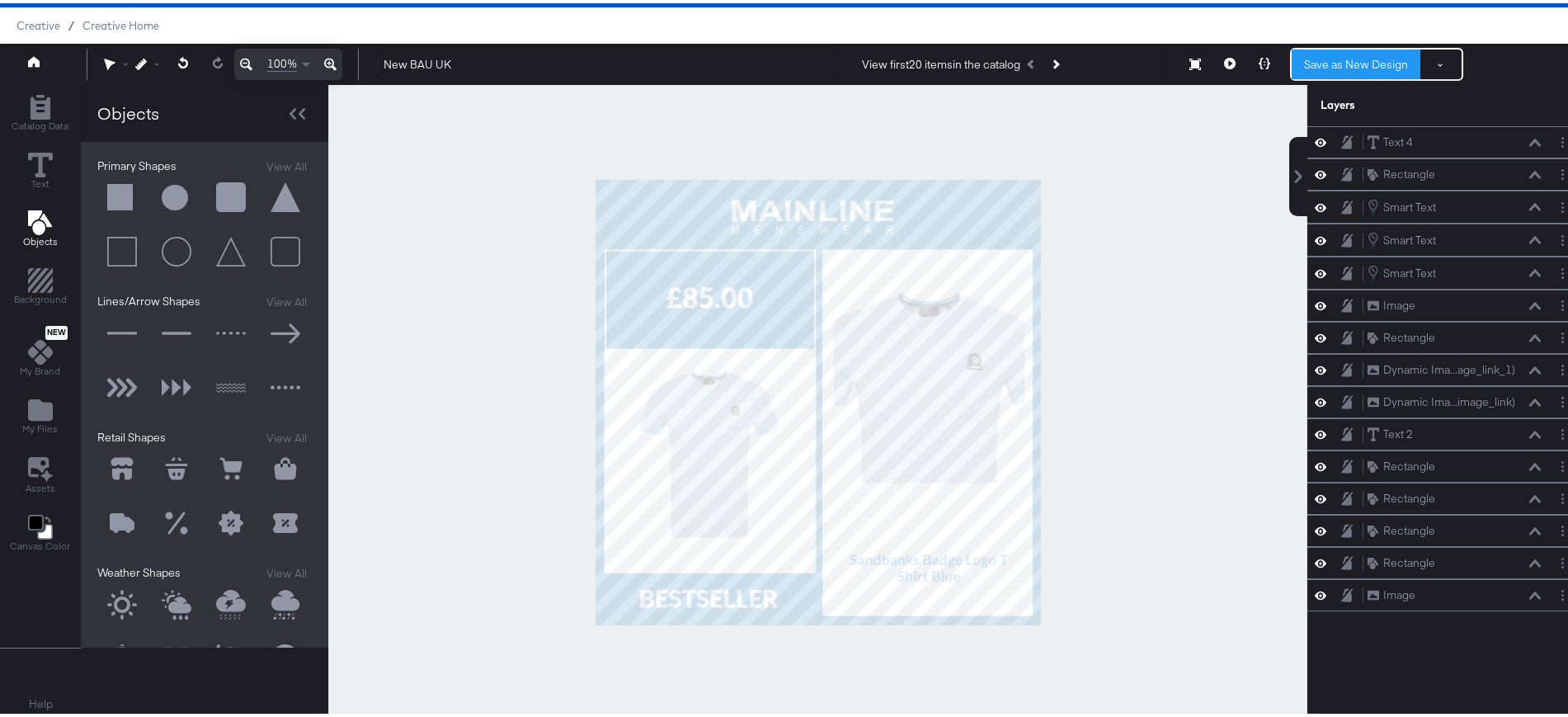 click on "Save as New Design" at bounding box center [1356, 61] 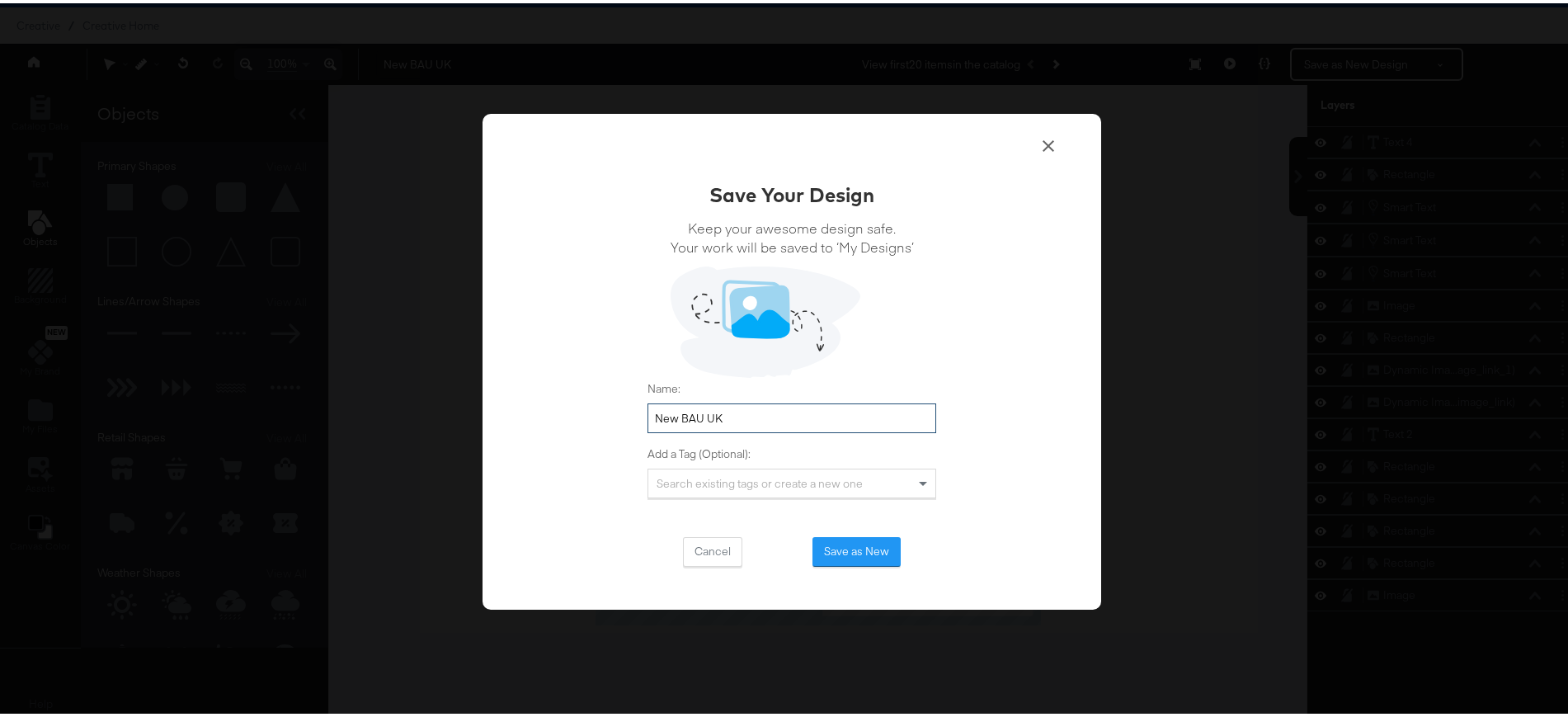 click on "New BAU UK" at bounding box center (792, 415) 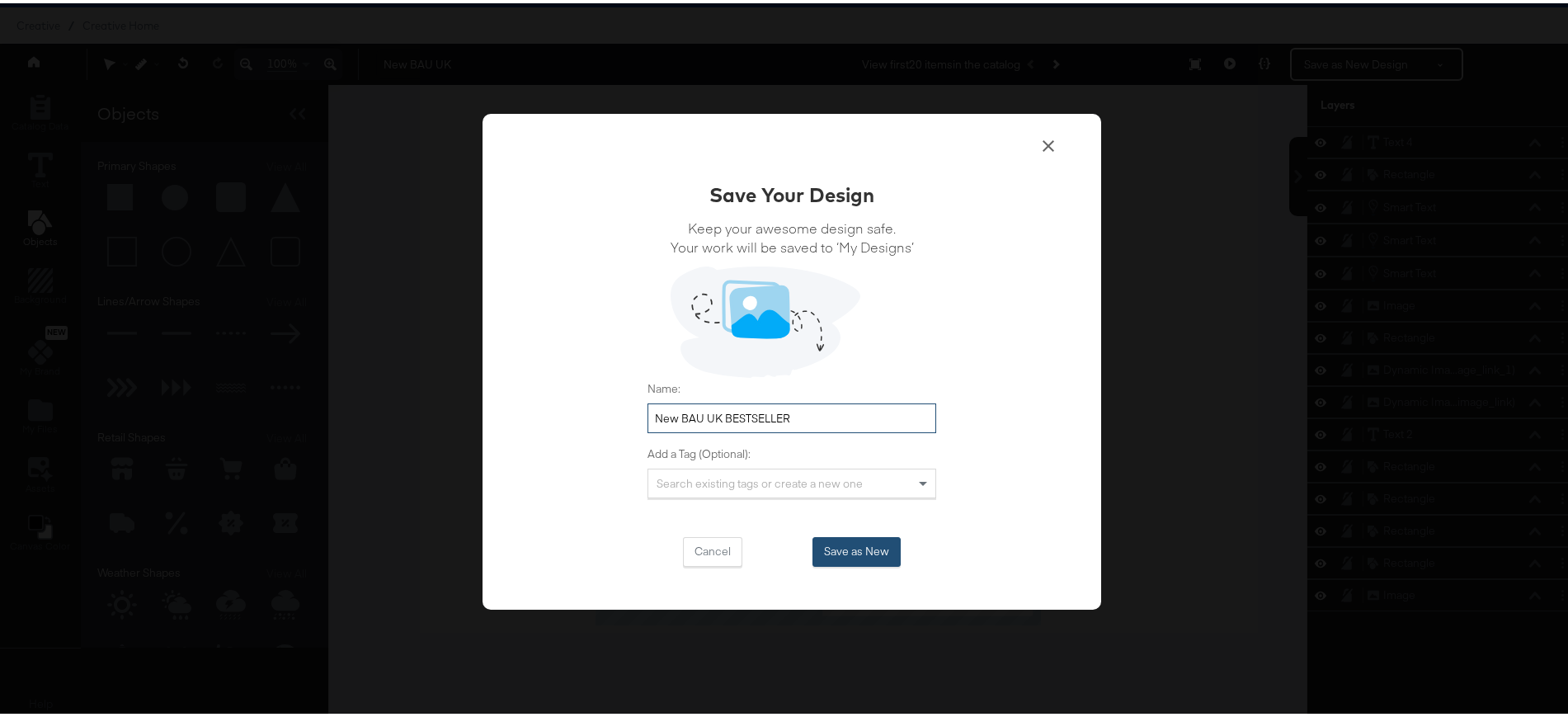 type on "New BAU UK BESTSELLER" 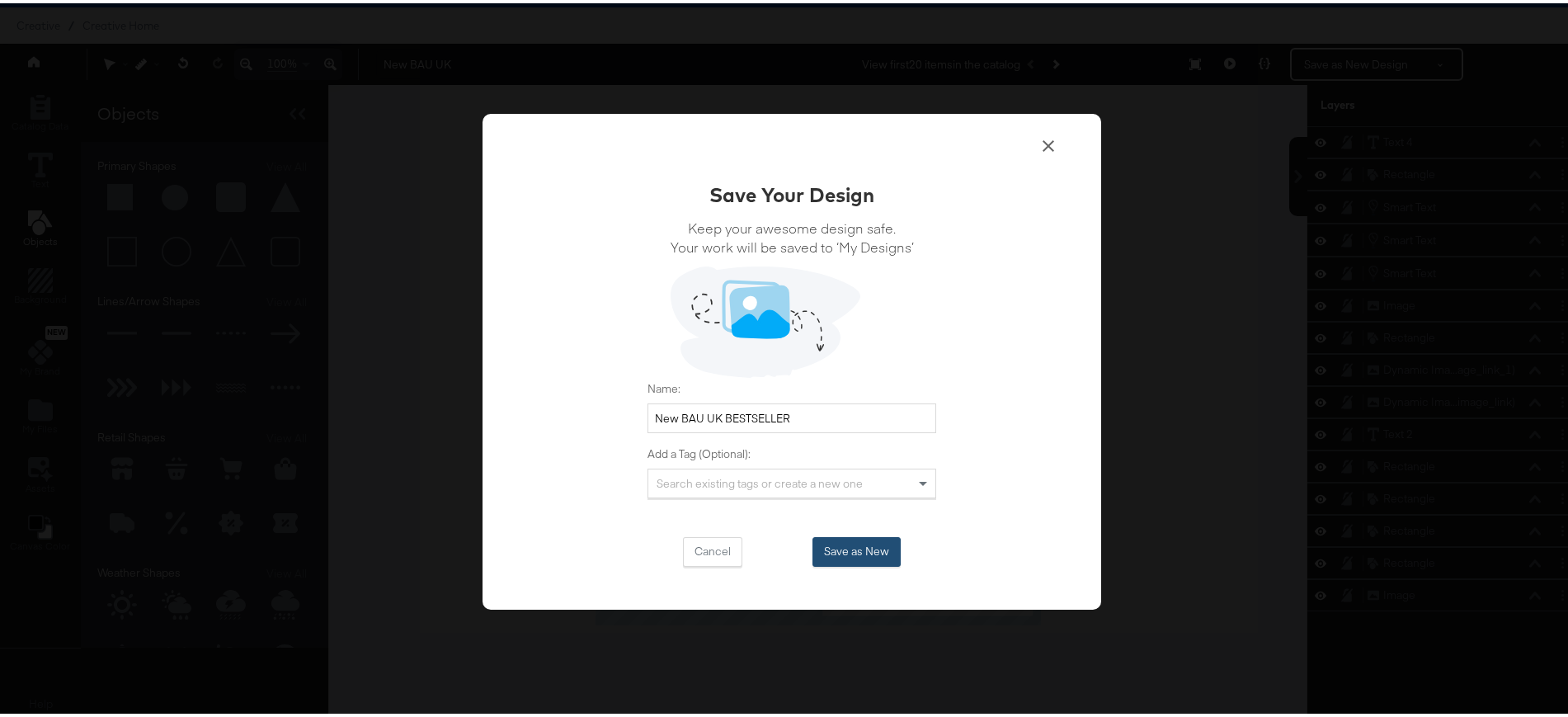 click on "Save as New" at bounding box center (856, 549) 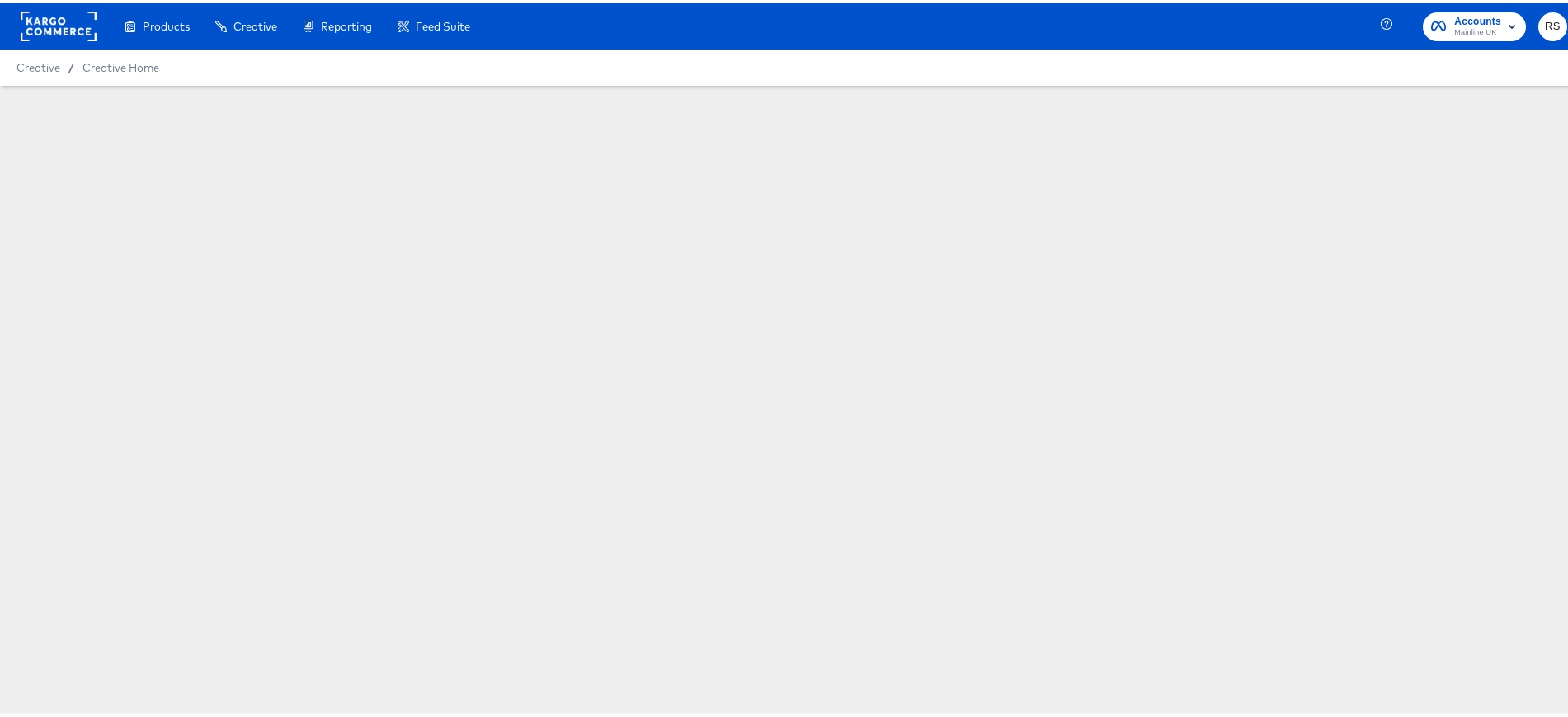 scroll, scrollTop: 0, scrollLeft: 0, axis: both 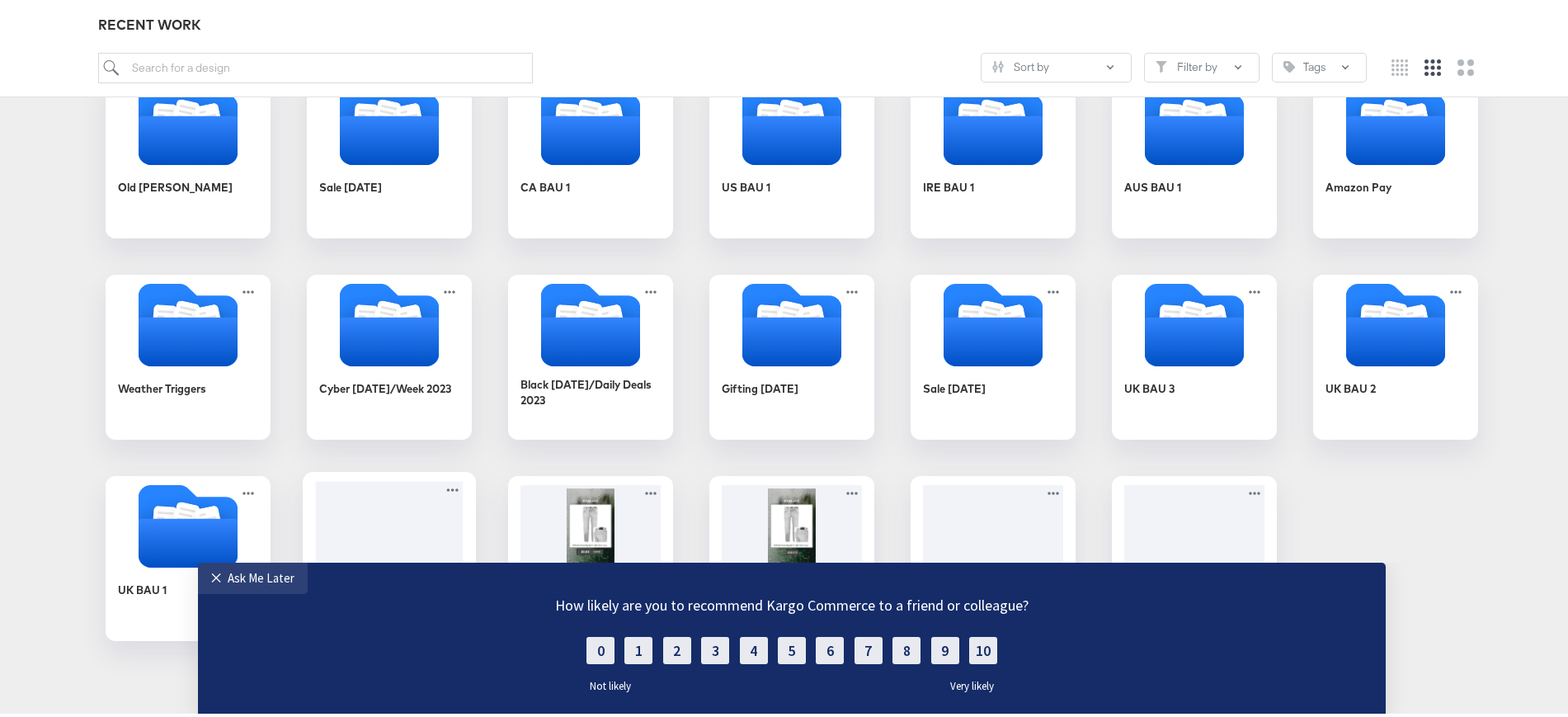 click at bounding box center [389, 526] 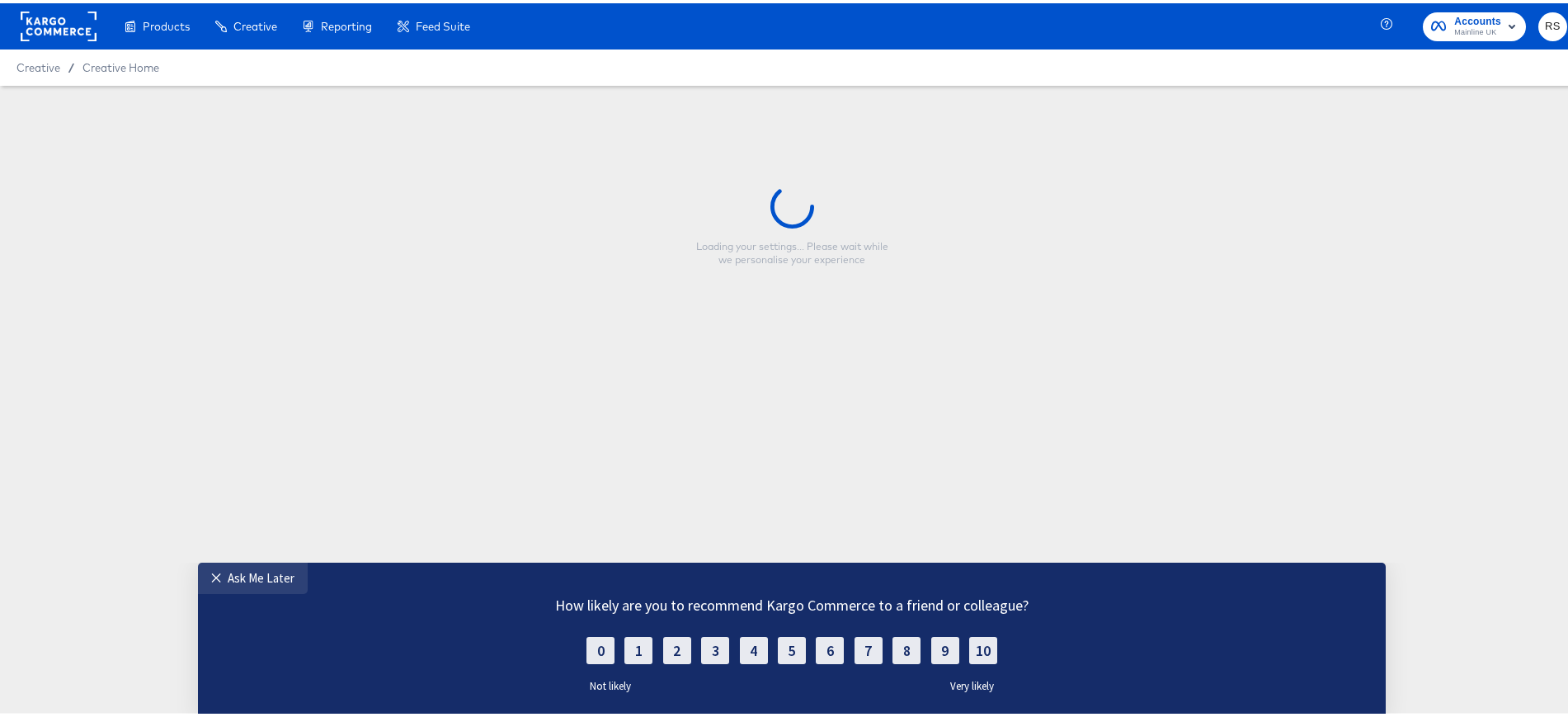 scroll, scrollTop: 0, scrollLeft: 0, axis: both 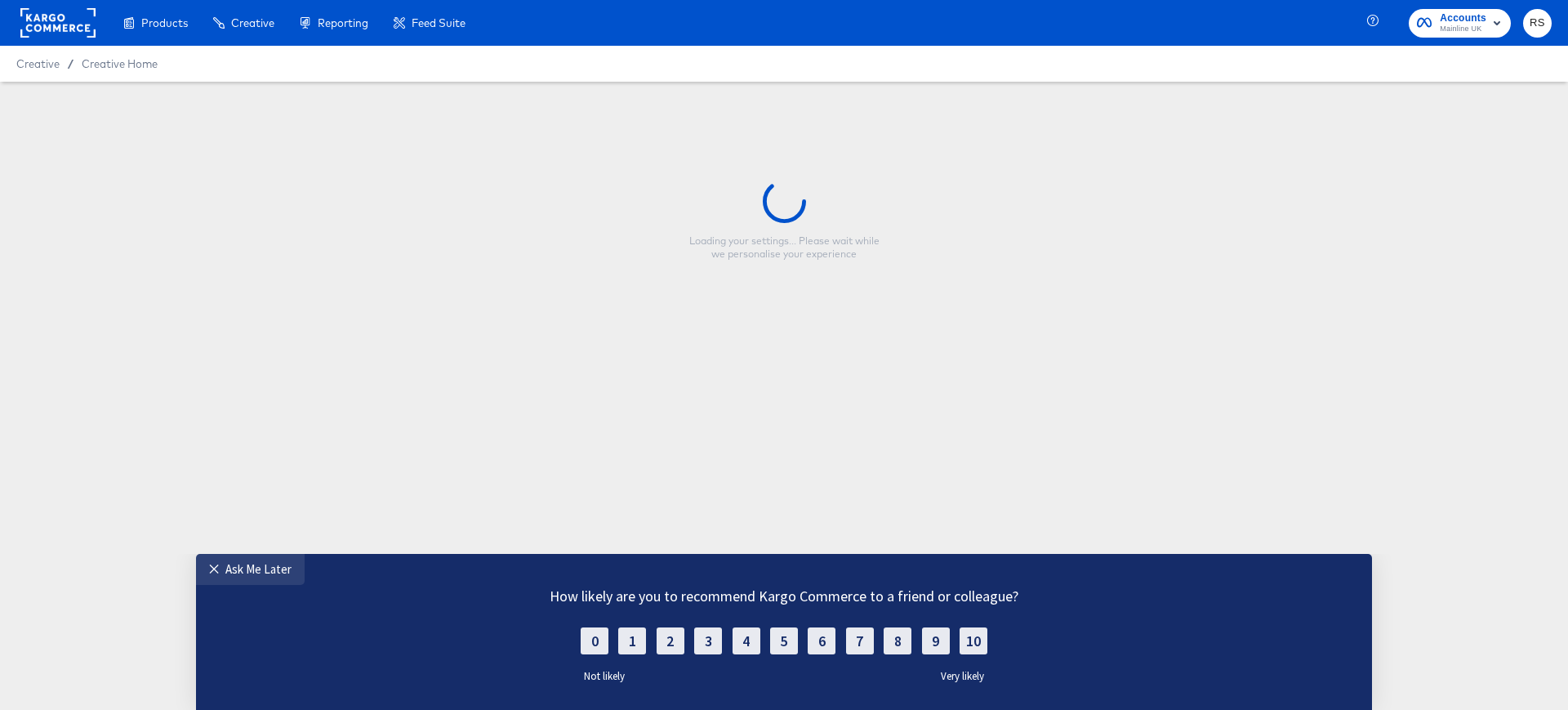 type on "New BAU UK BESTSELLER" 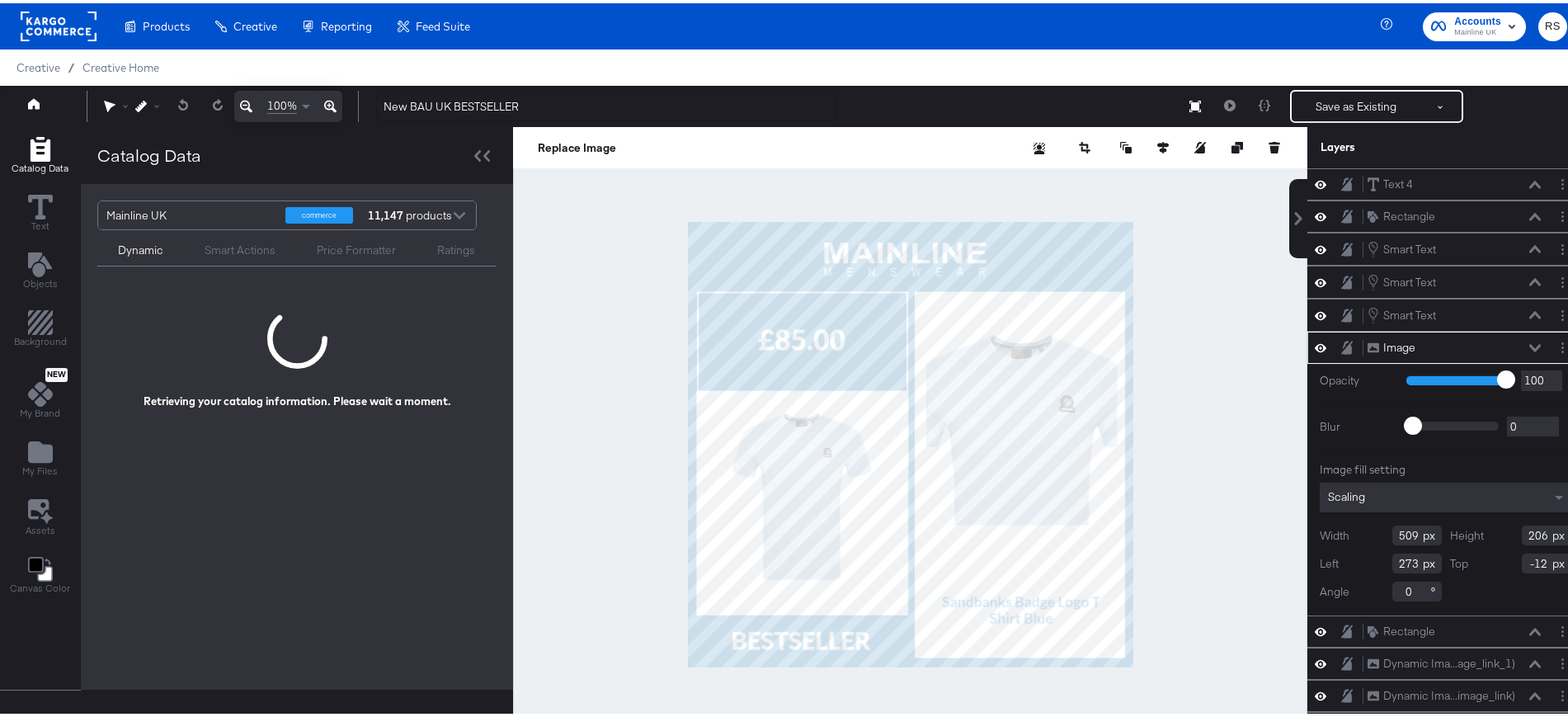 scroll, scrollTop: 0, scrollLeft: 0, axis: both 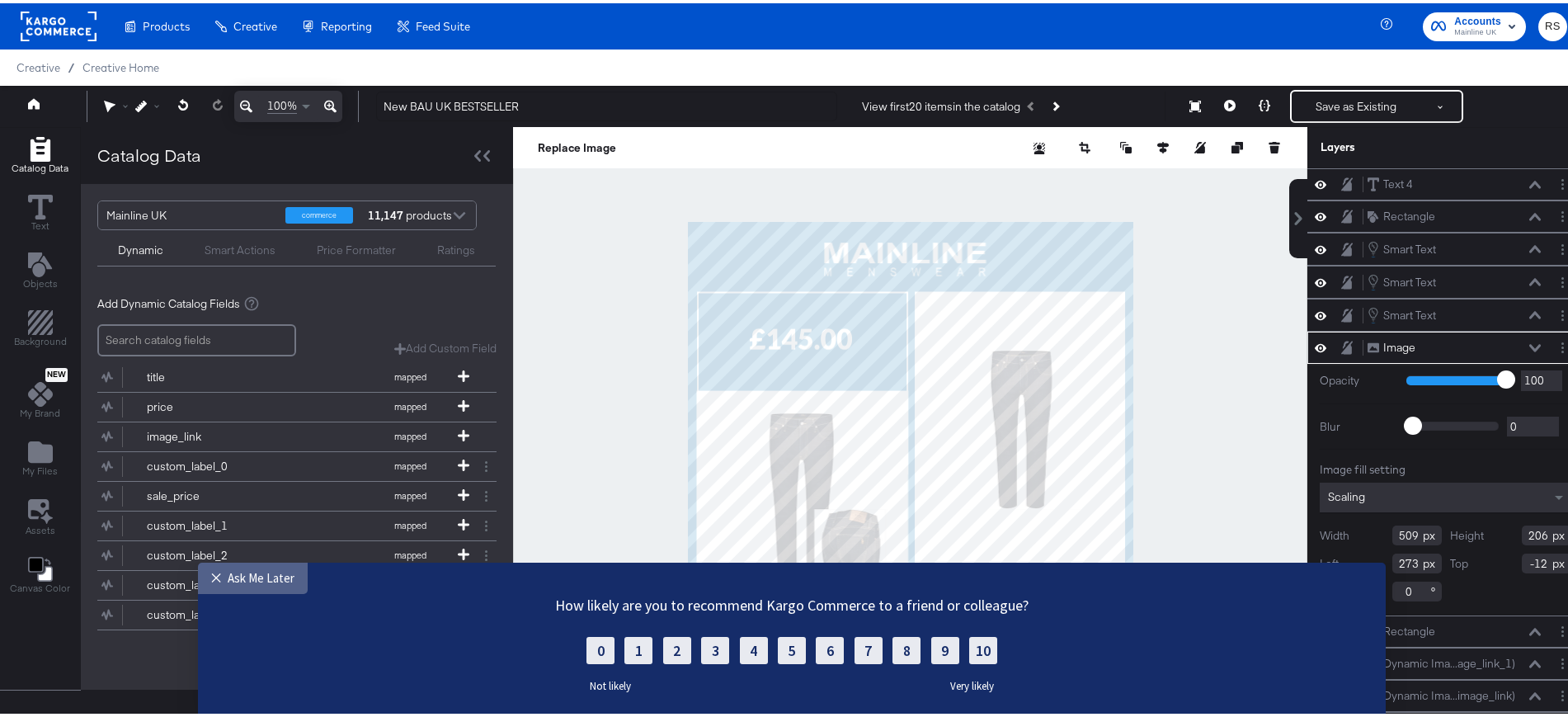 click on "Ask Me Later" at bounding box center (261, 578) 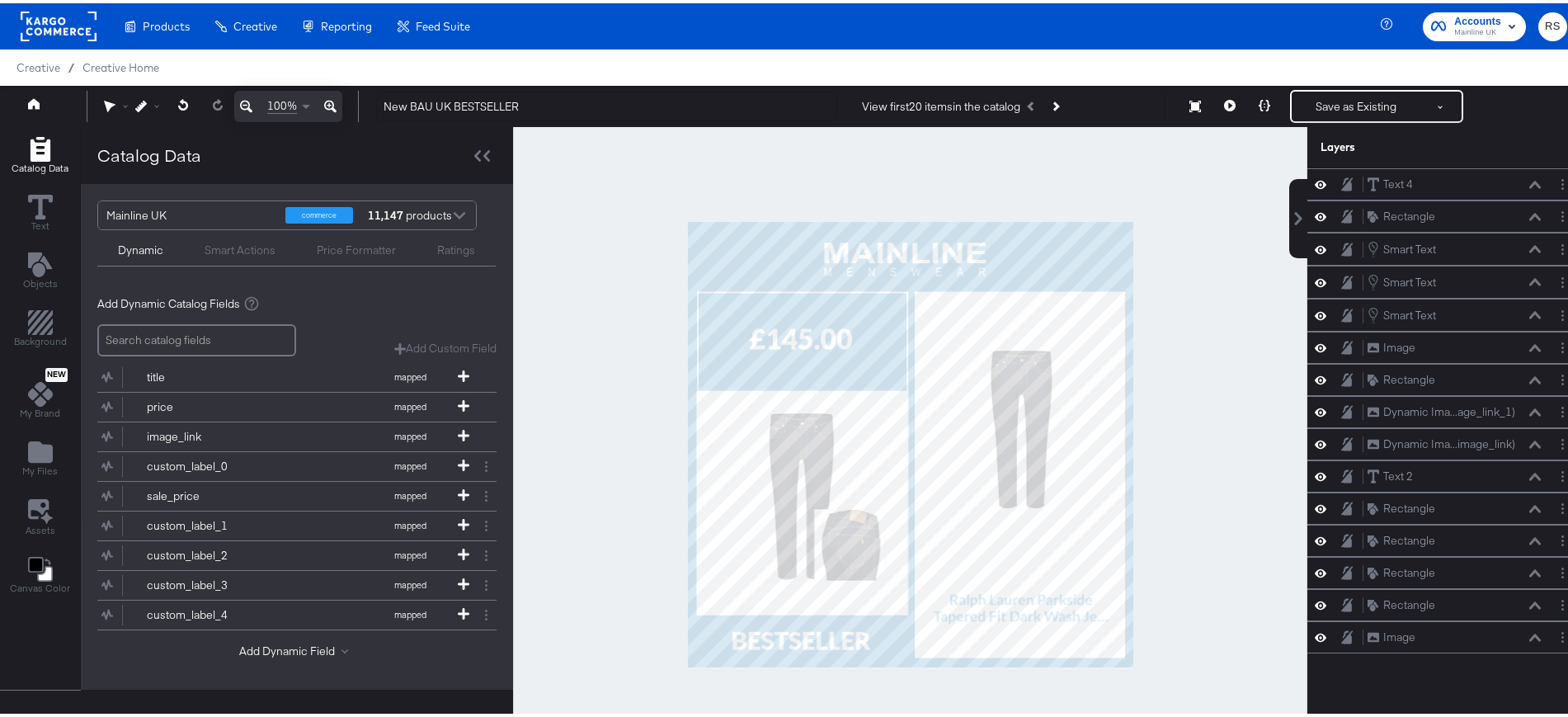 click at bounding box center [910, 441] 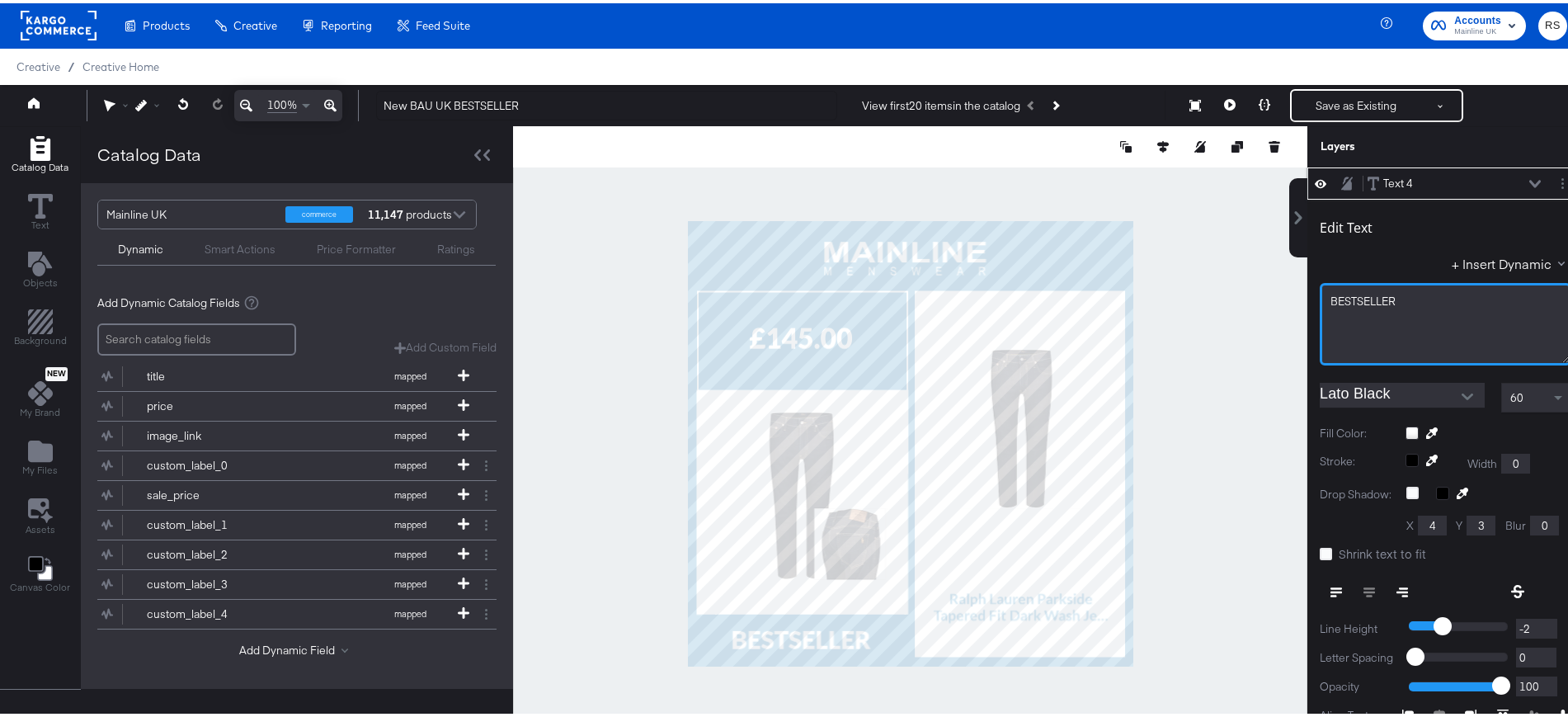 click on "BESTSELLER﻿" at bounding box center [1445, 298] 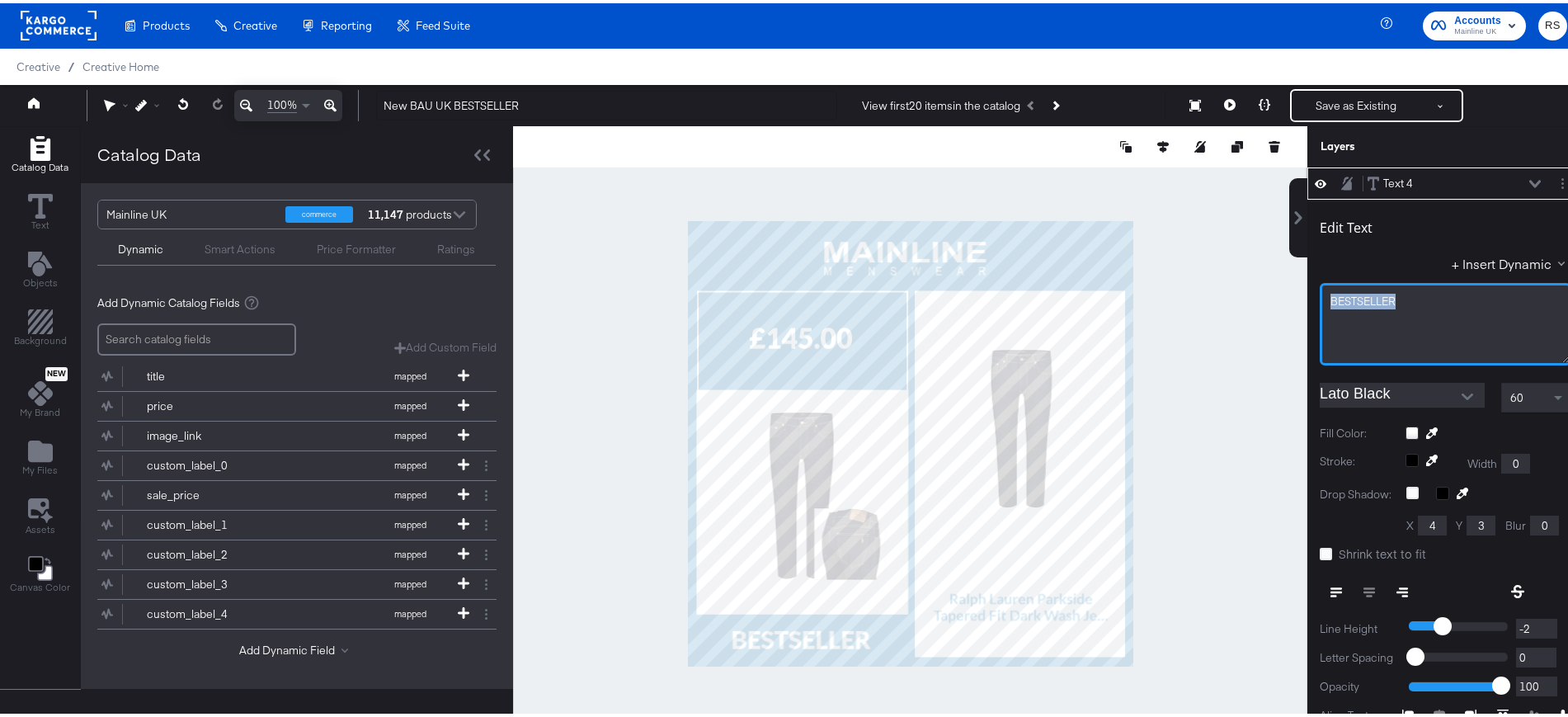 click on "BESTSELLER﻿" at bounding box center (1445, 298) 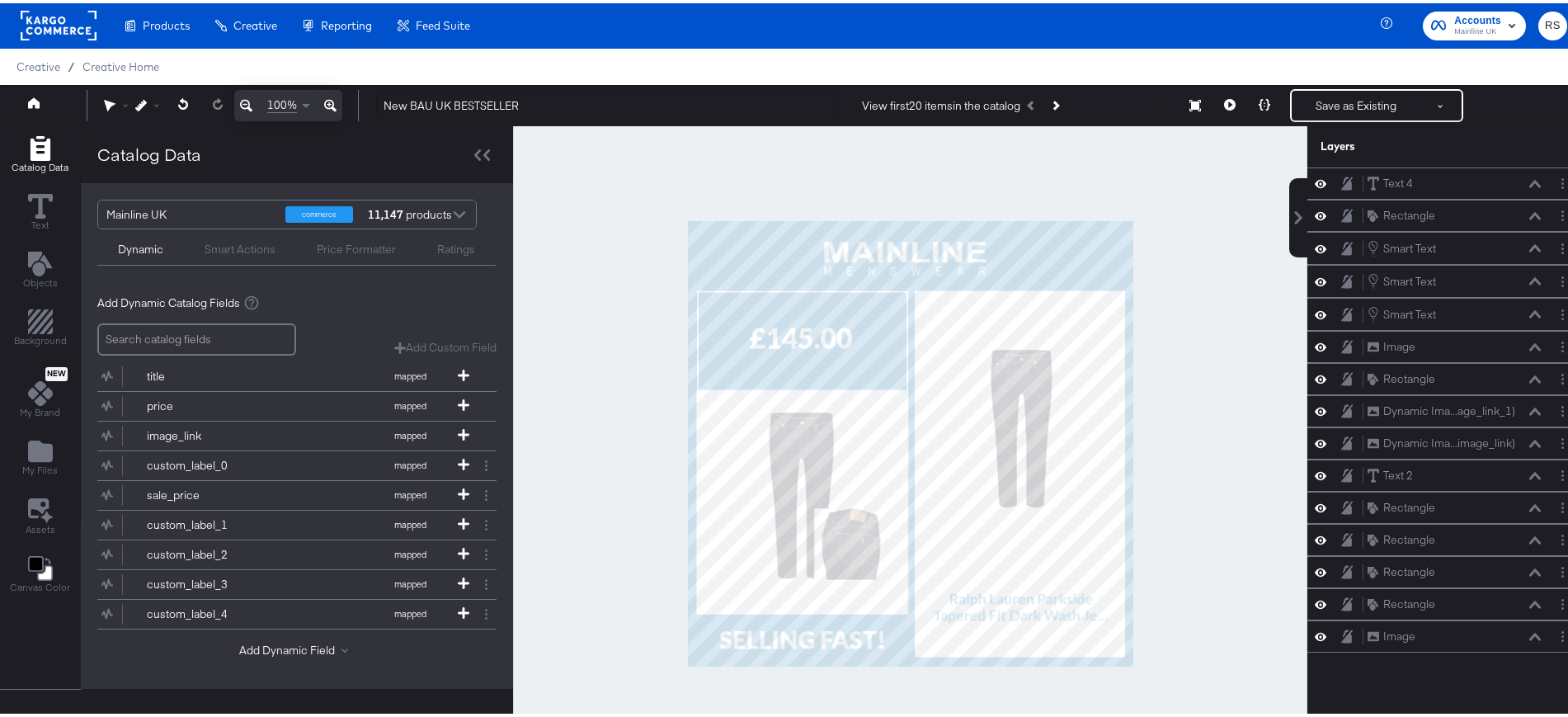 click at bounding box center (910, 441) 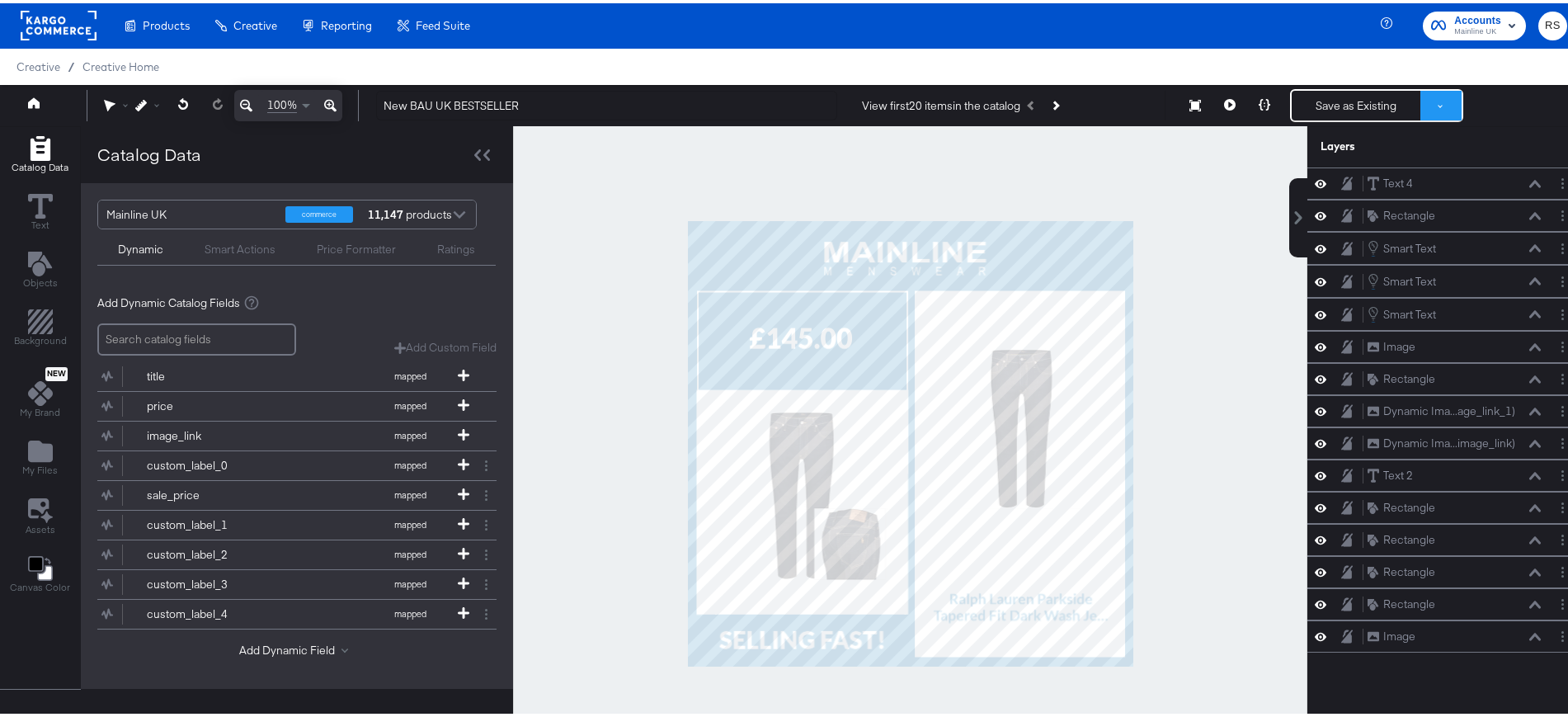 click at bounding box center (1441, 102) 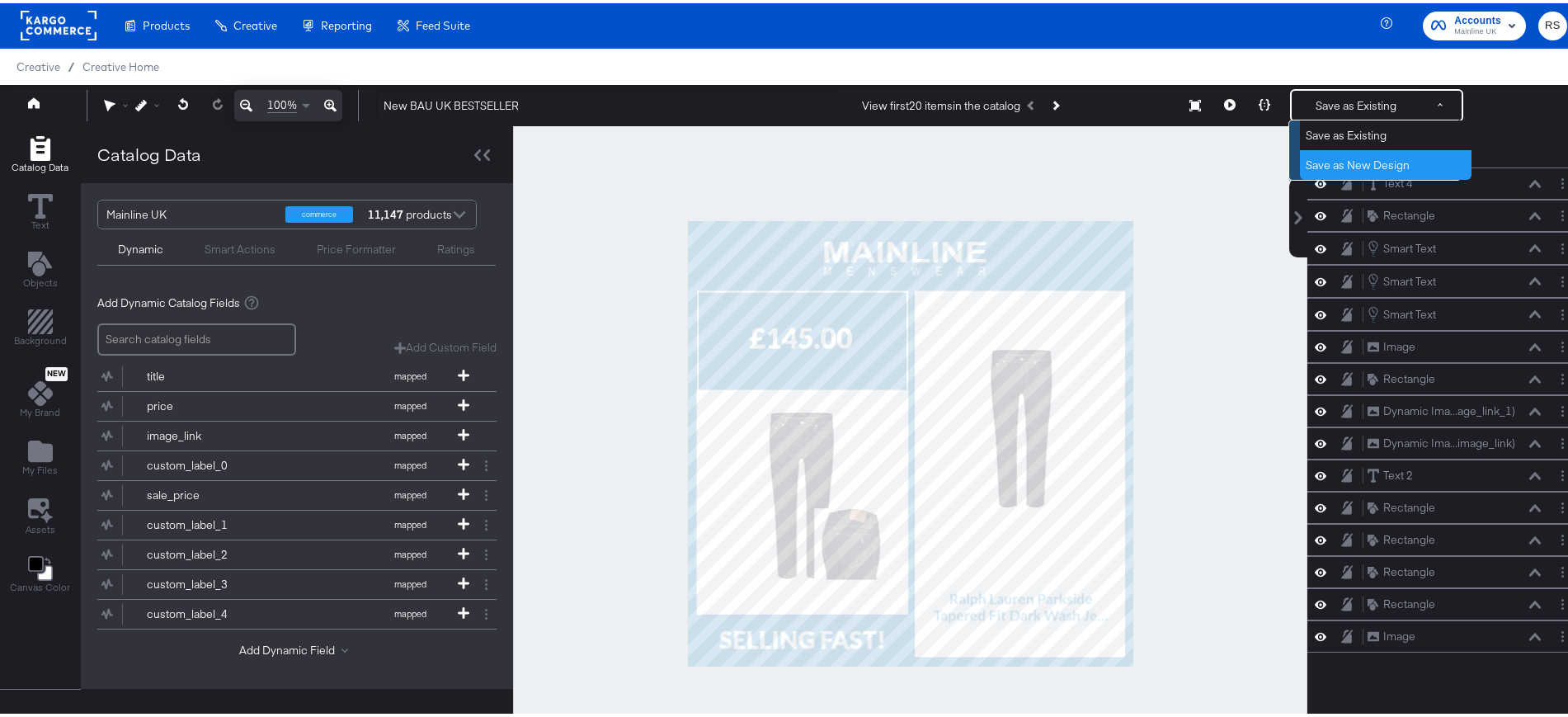click on "Save as New Design" at bounding box center [1386, 162] 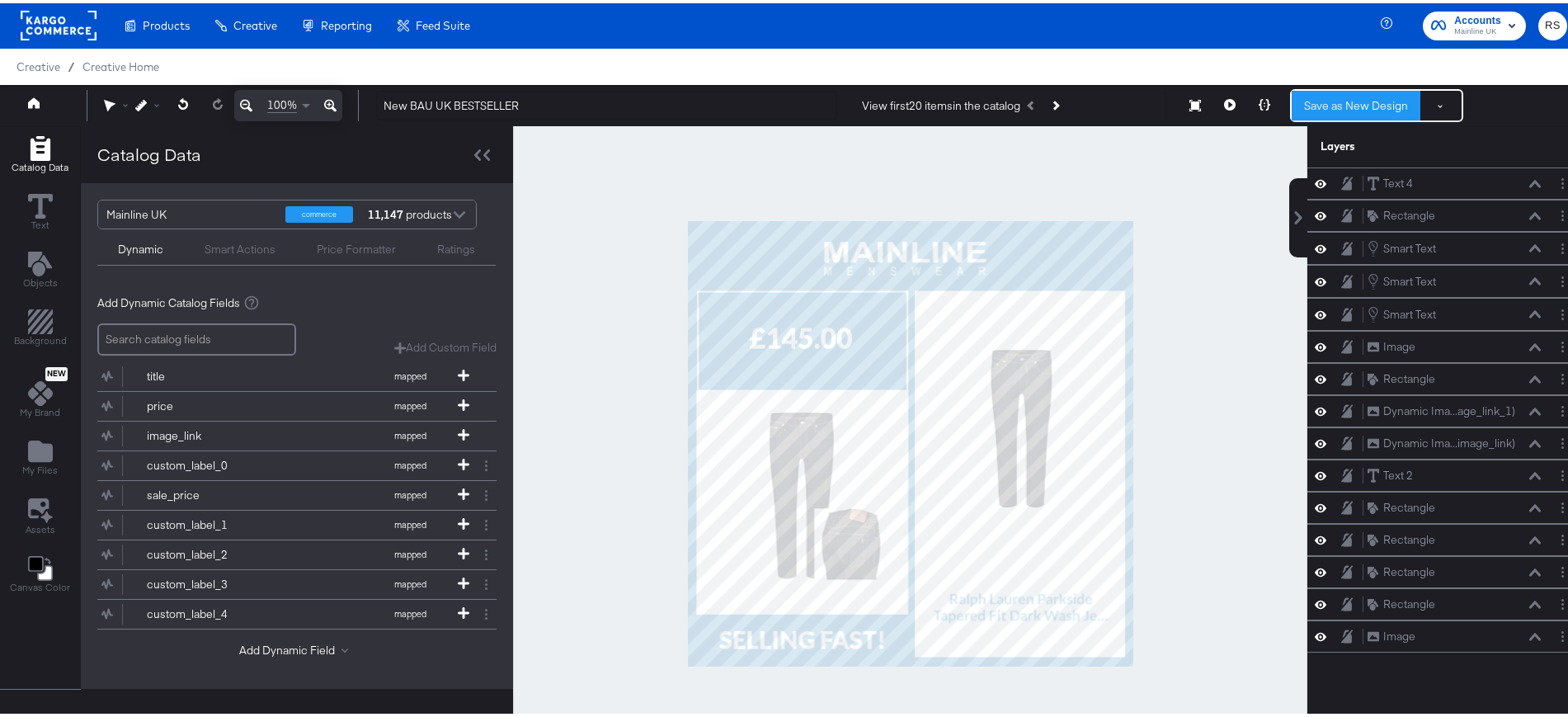 click on "Save as New Design" at bounding box center [1356, 102] 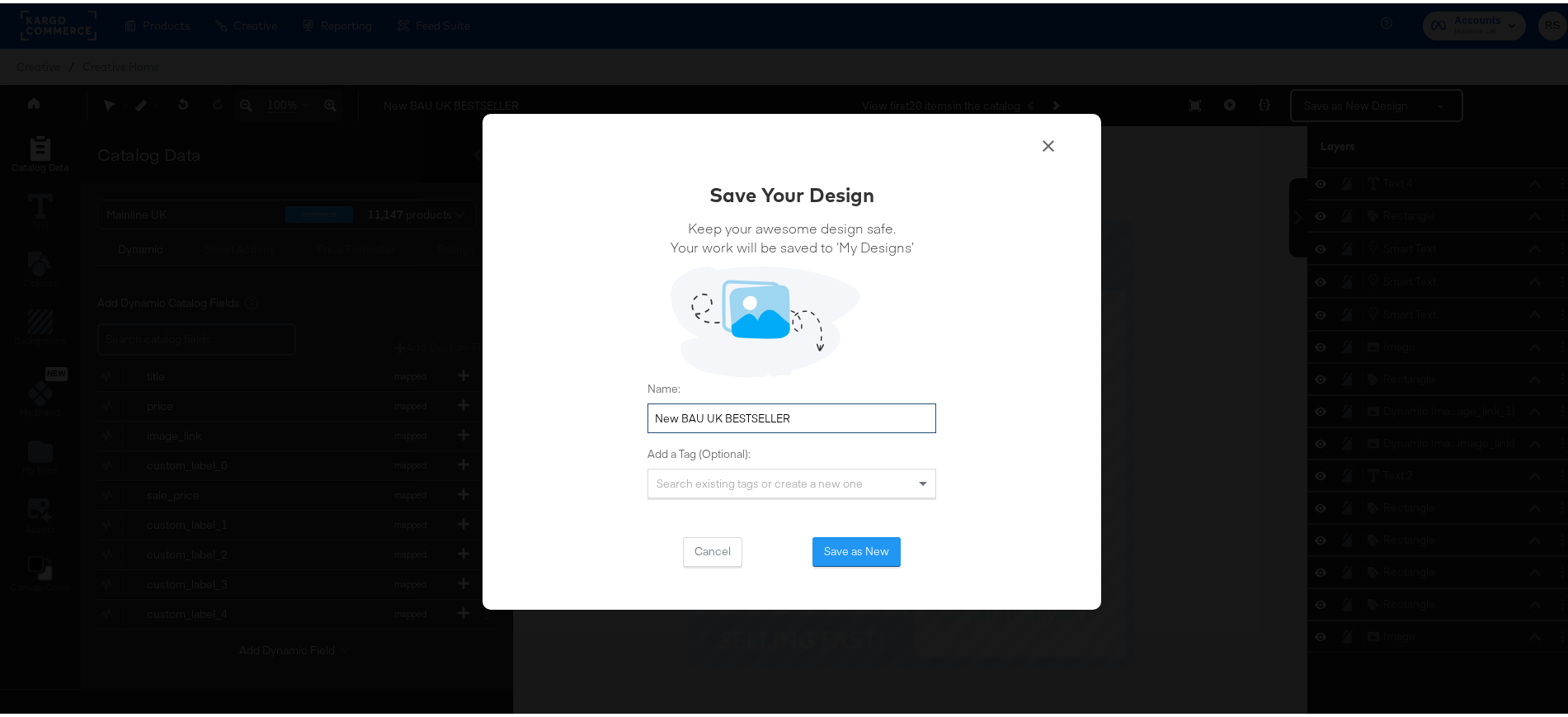 click on "New BAU UK BESTSELLER" at bounding box center (792, 415) 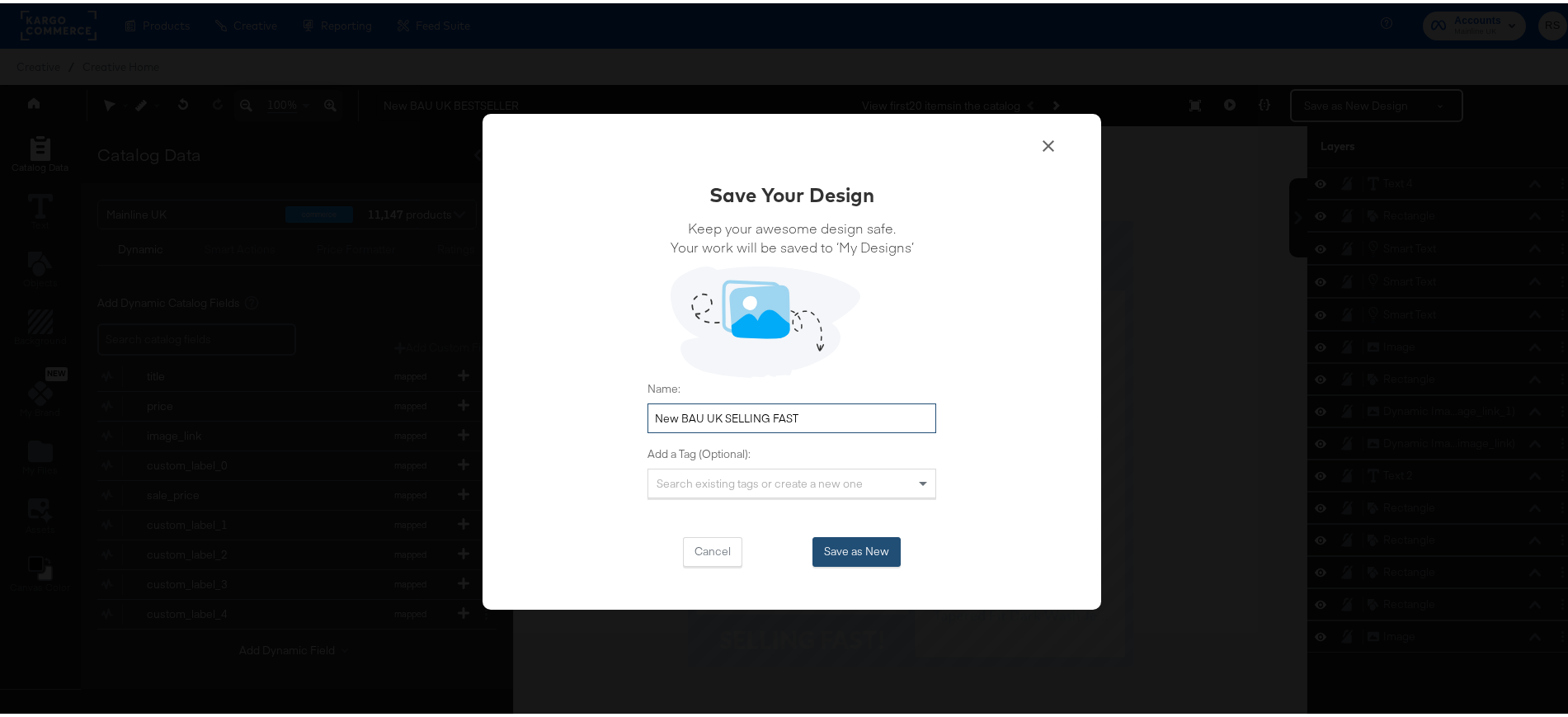 type on "New BAU UK SELLING FAST" 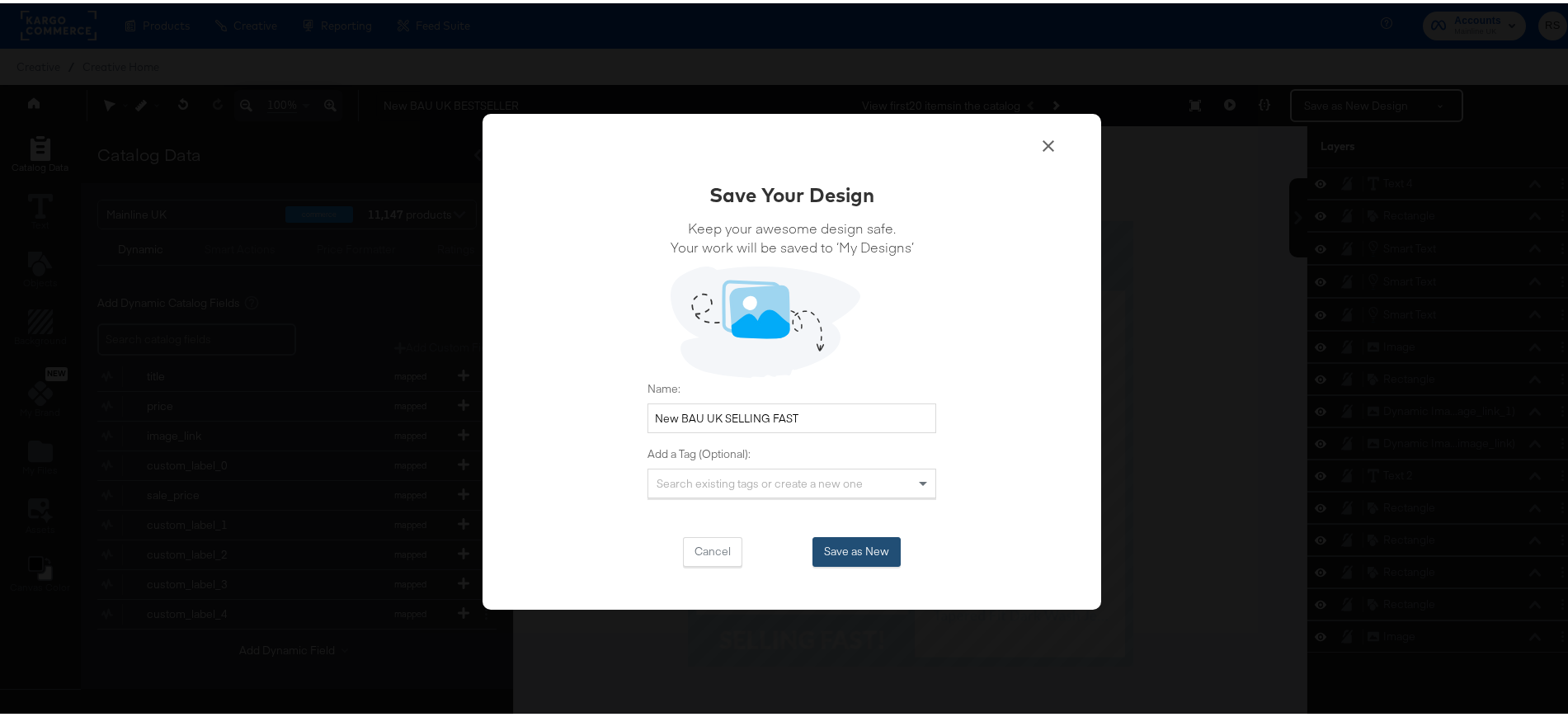 click on "Save as New" at bounding box center [856, 549] 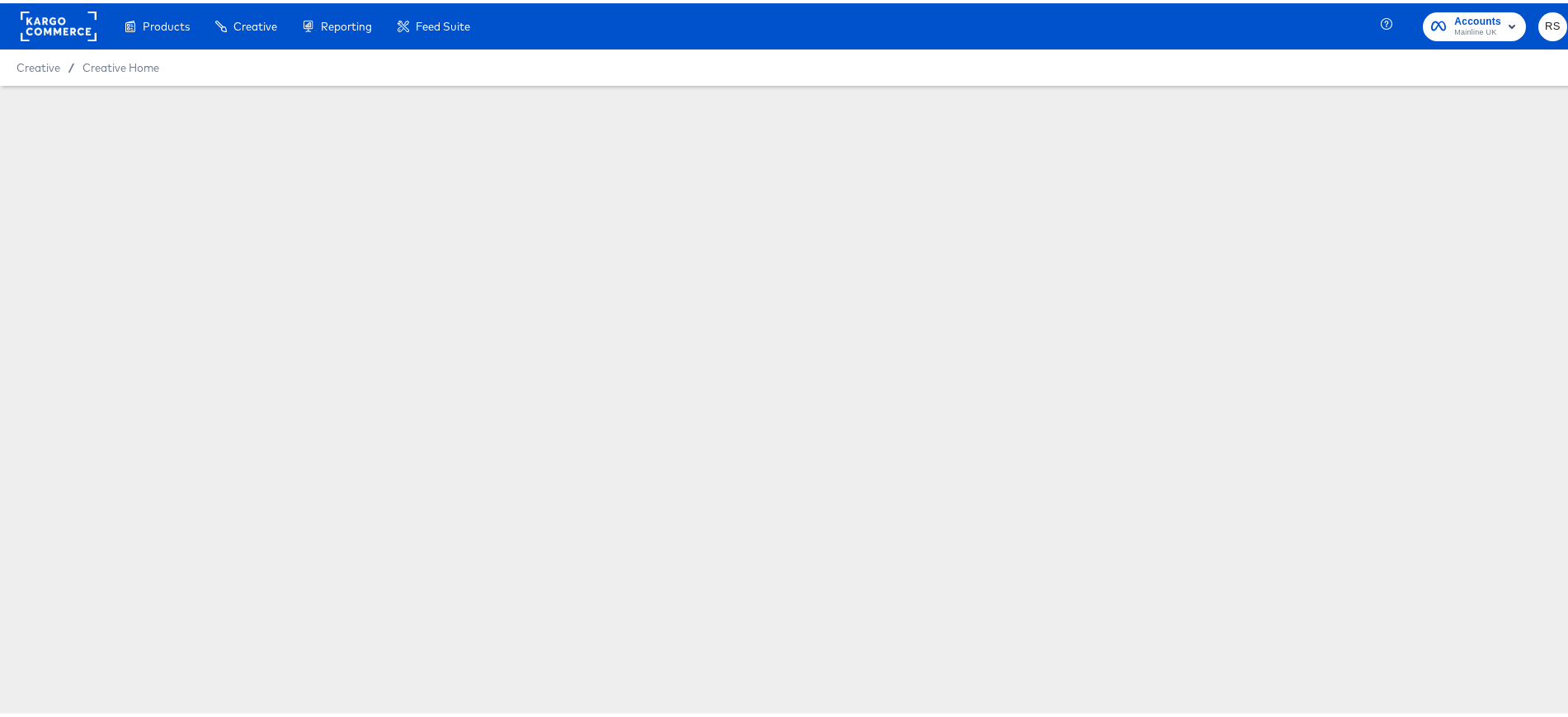 scroll, scrollTop: 0, scrollLeft: 0, axis: both 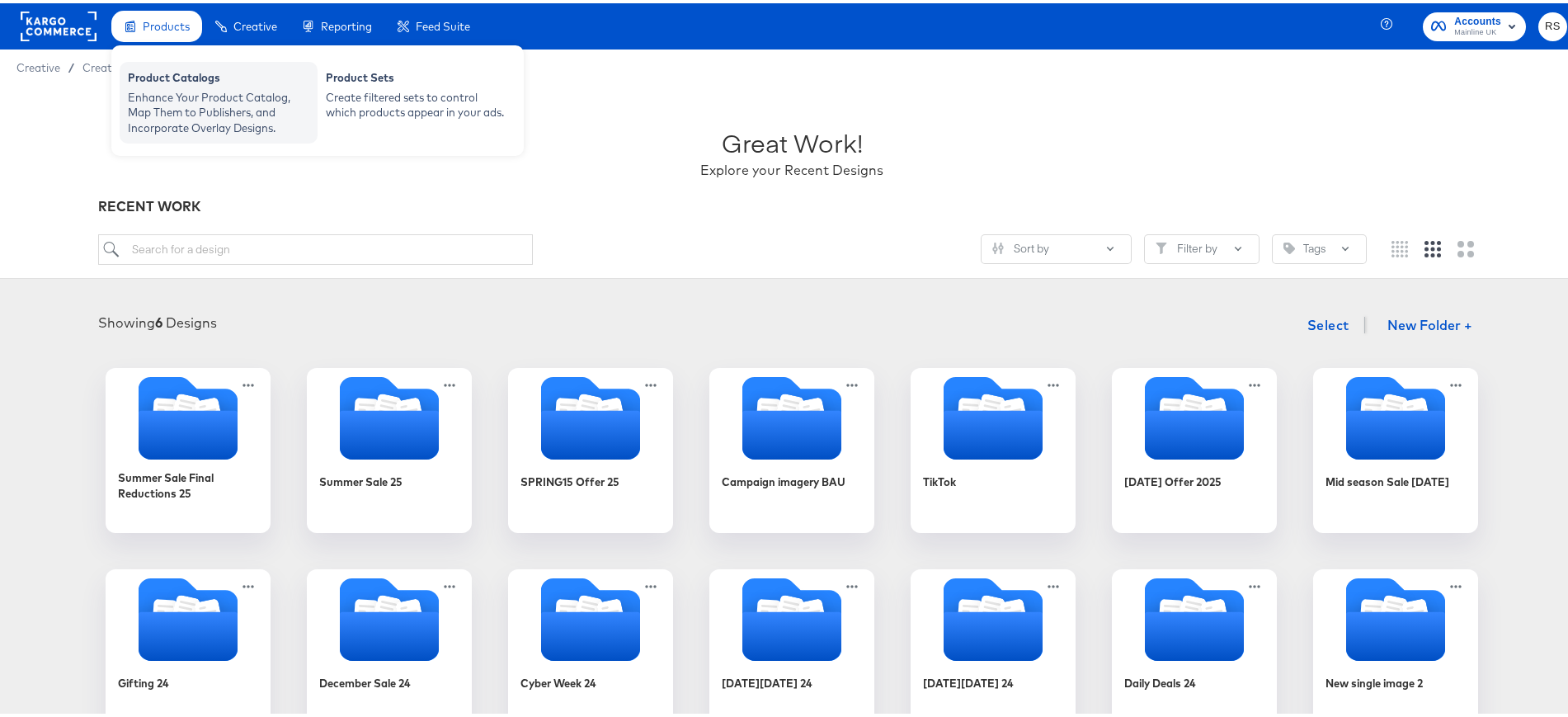 click on "Enhance Your Product Catalog, Map Them to Publishers, and Incorporate Overlay Designs." at bounding box center (219, 110) 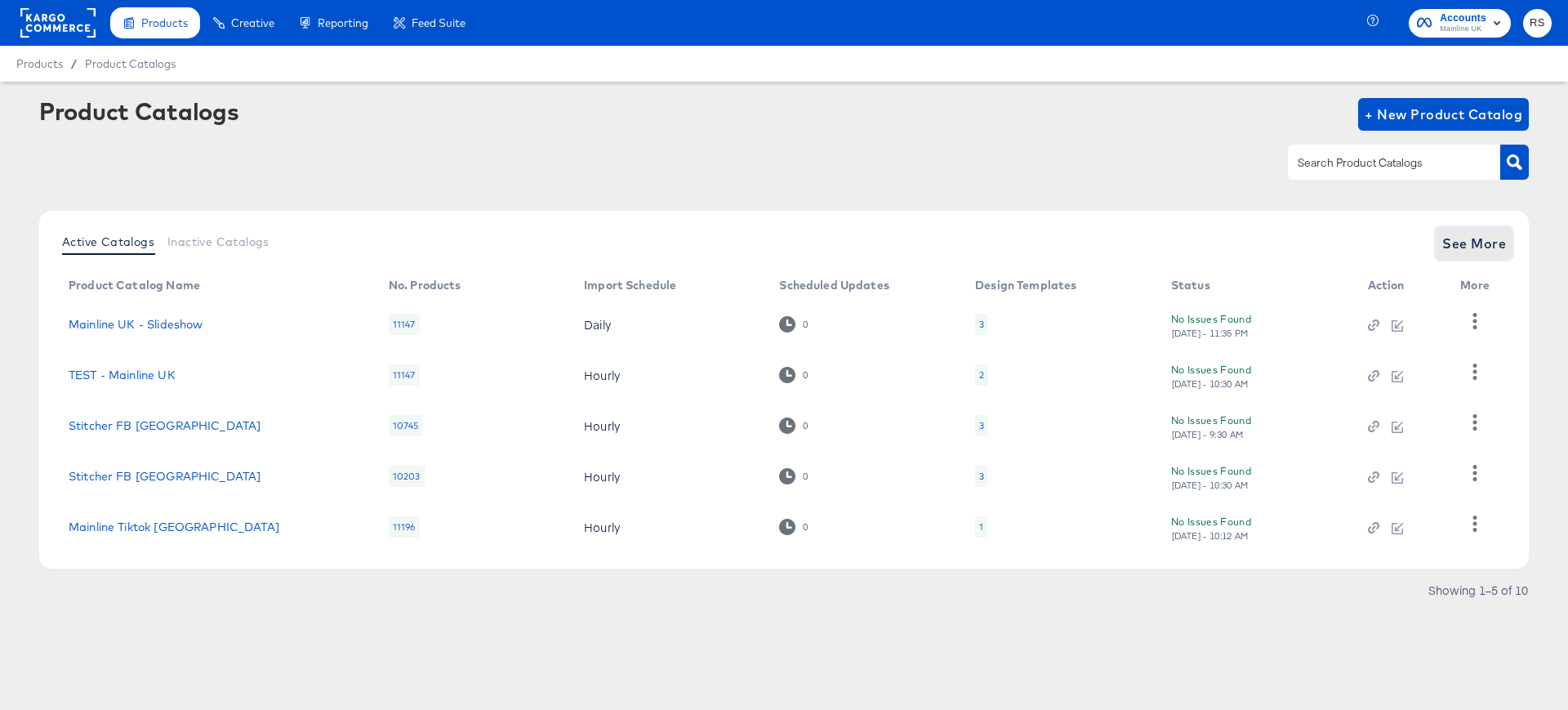 click on "See More" at bounding box center (1474, 243) 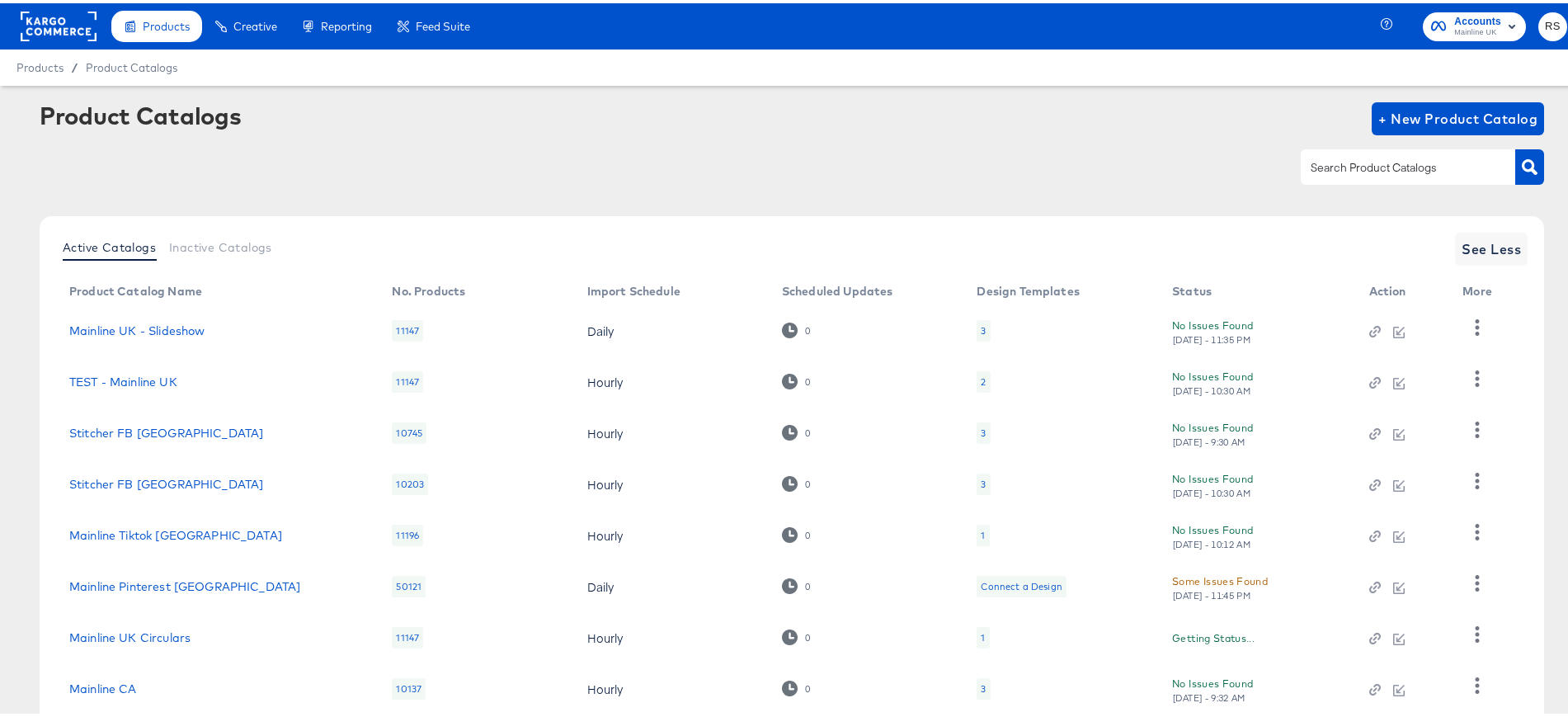 scroll, scrollTop: 205, scrollLeft: 0, axis: vertical 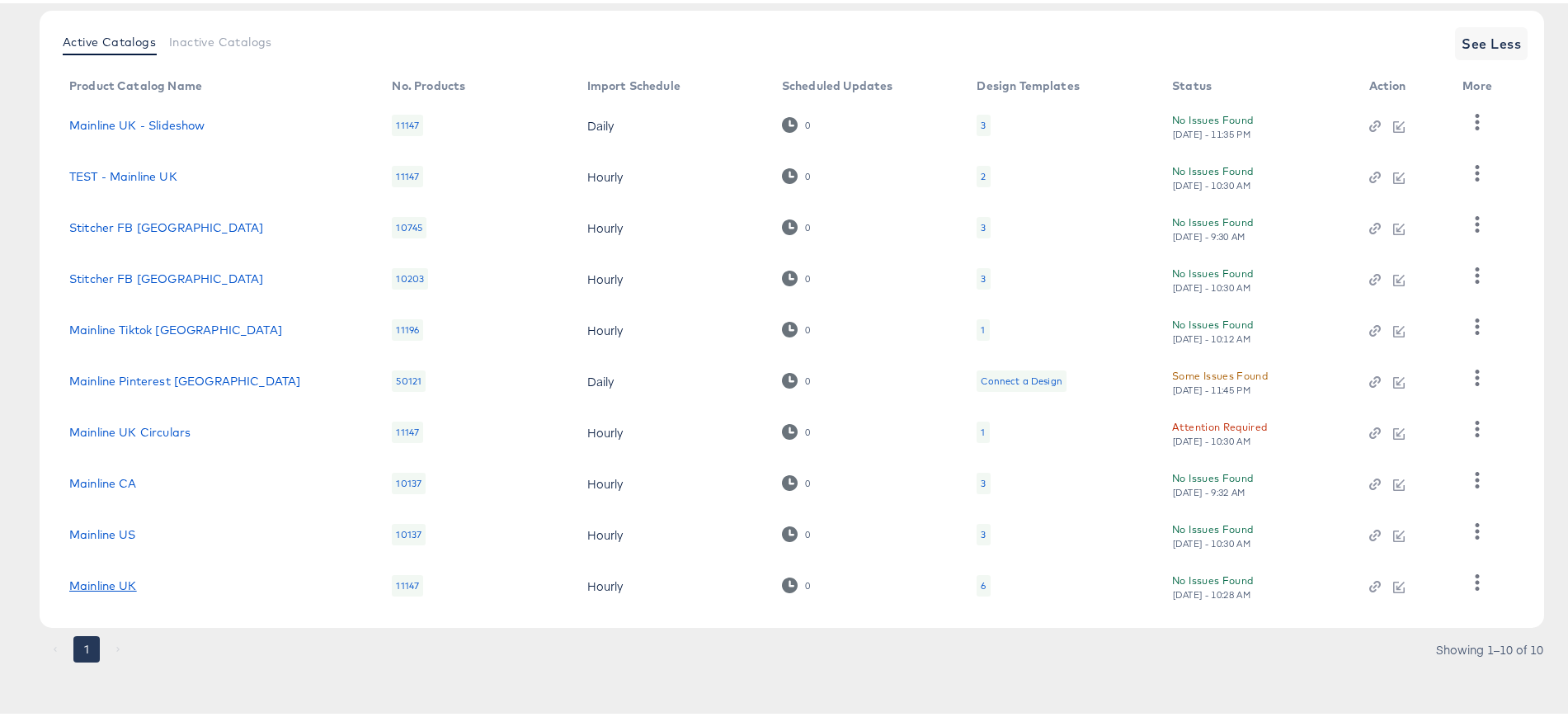 click on "Mainline UK" at bounding box center (103, 583) 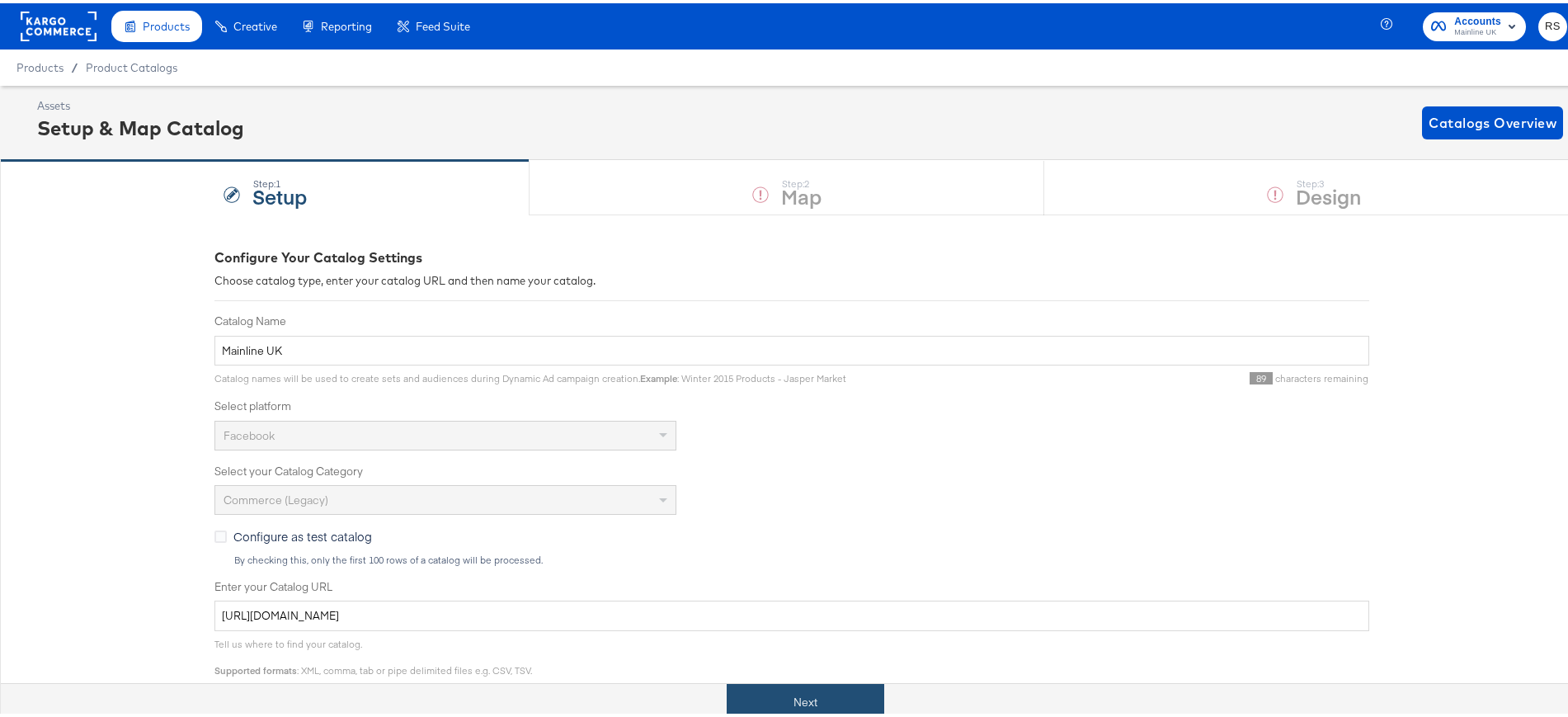 click on "Next" at bounding box center [805, 699] 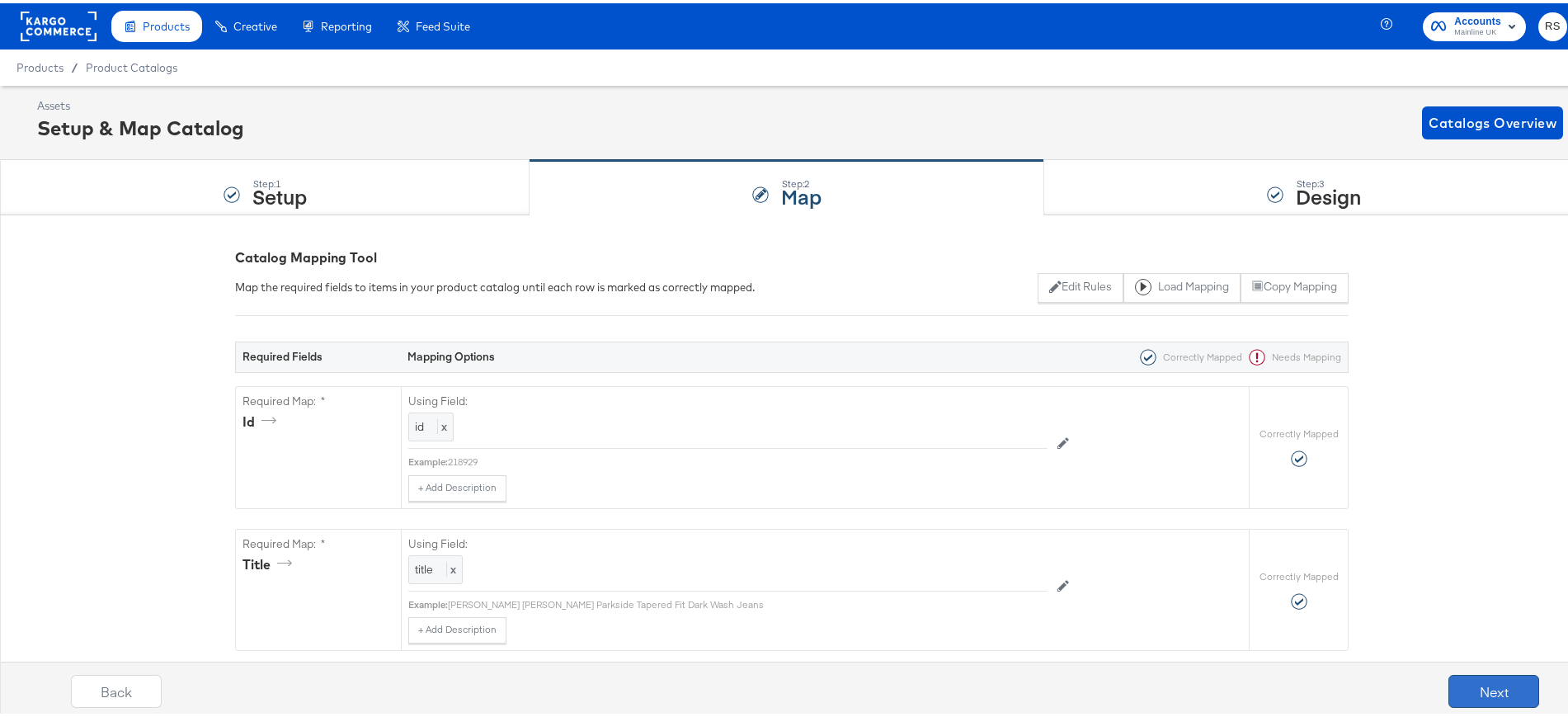 click on "Next" at bounding box center [1494, 688] 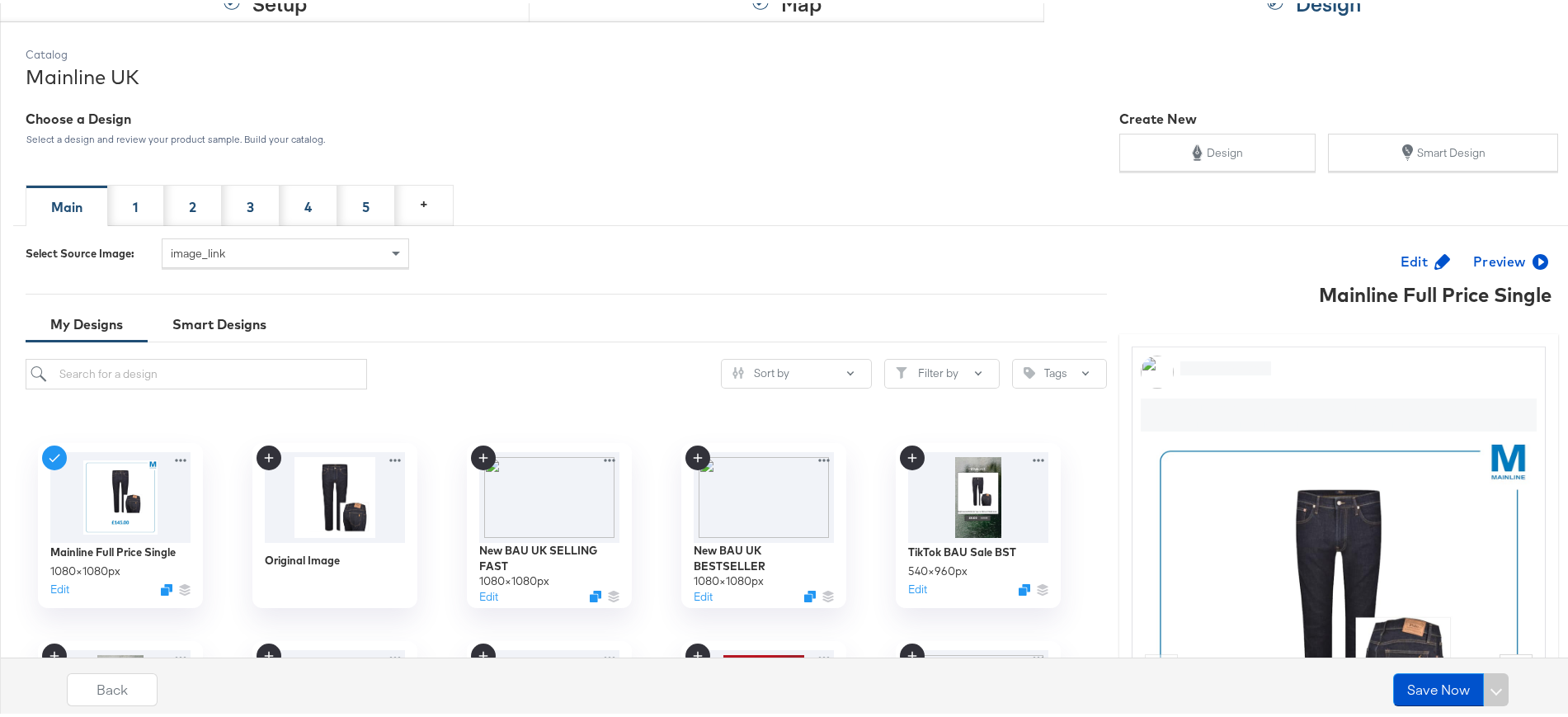 scroll, scrollTop: 194, scrollLeft: 0, axis: vertical 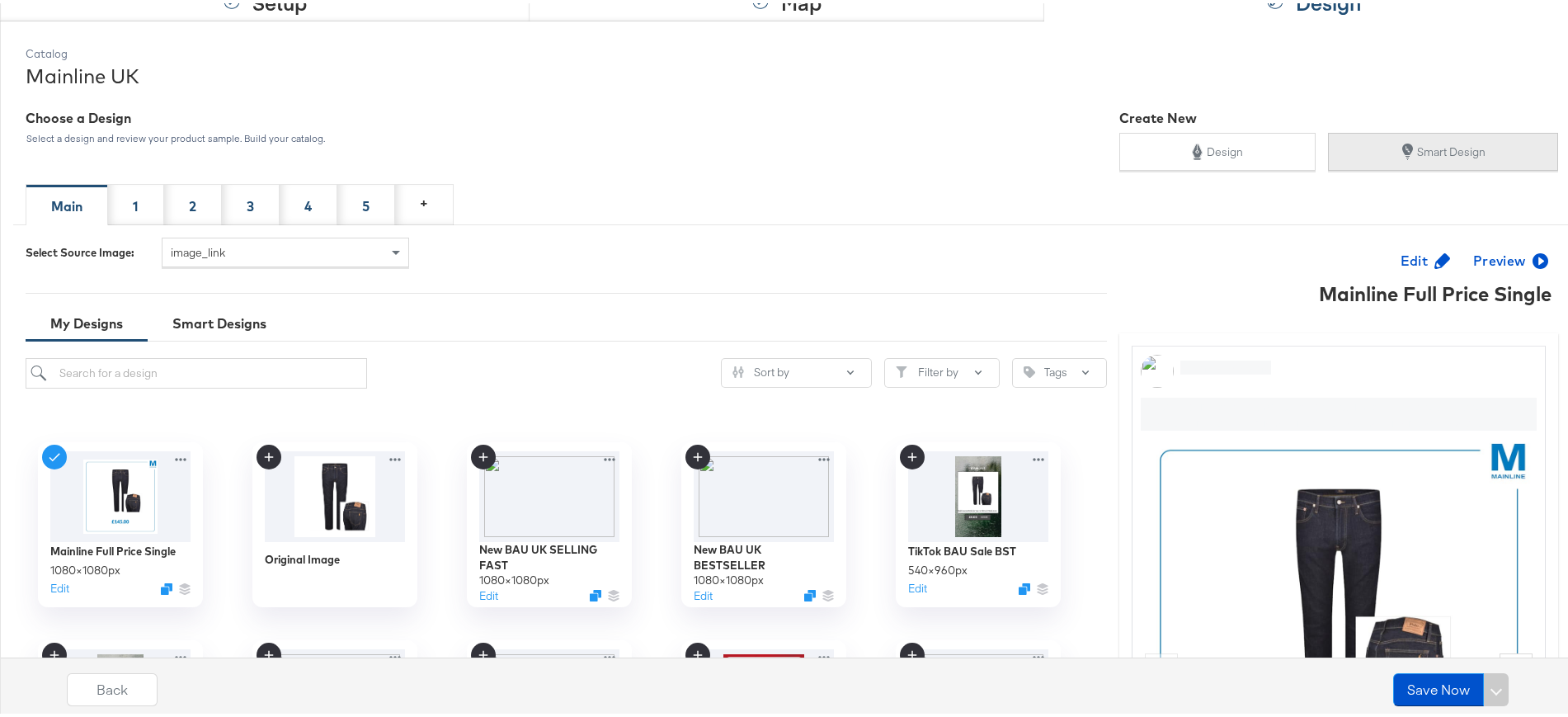 click on "Smart Design" at bounding box center [1443, 149] 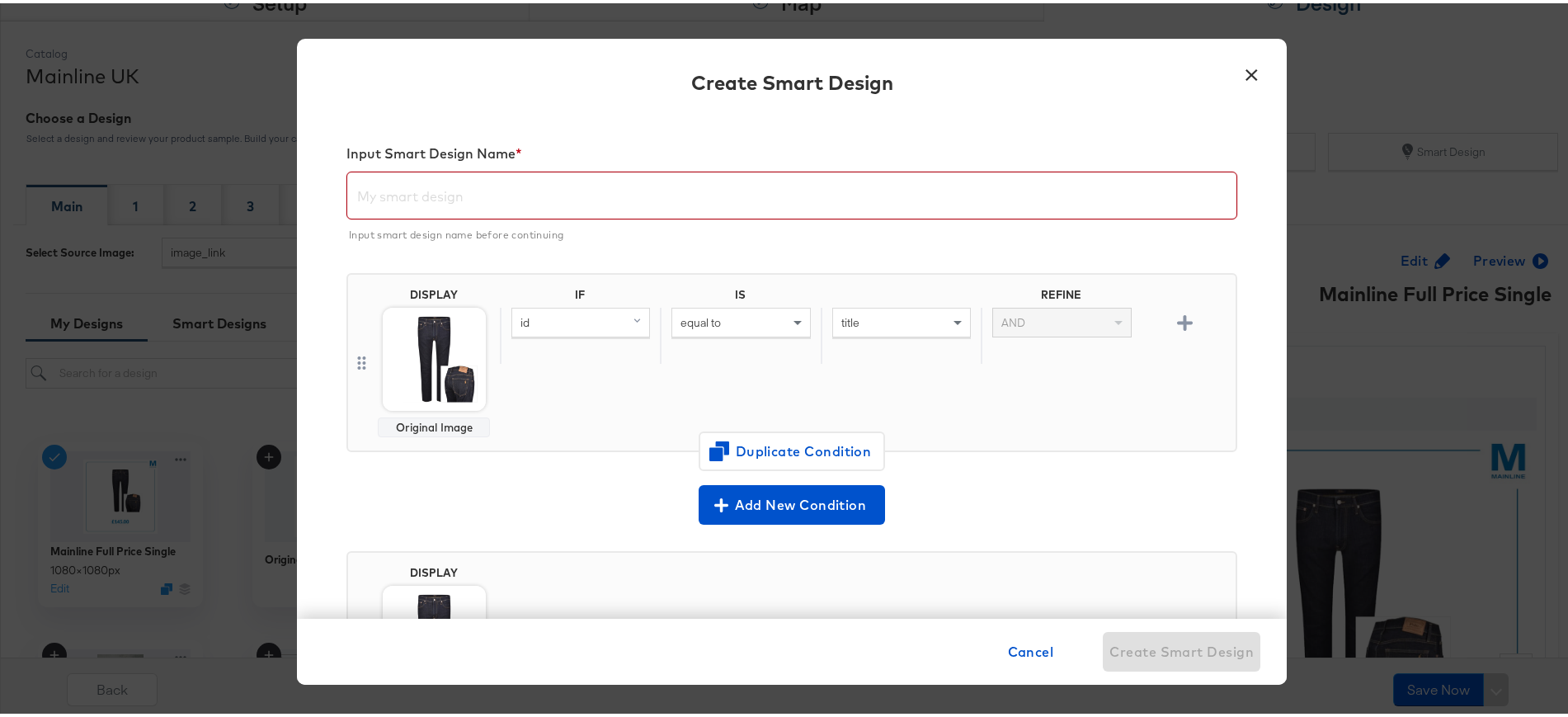 click at bounding box center [792, 186] 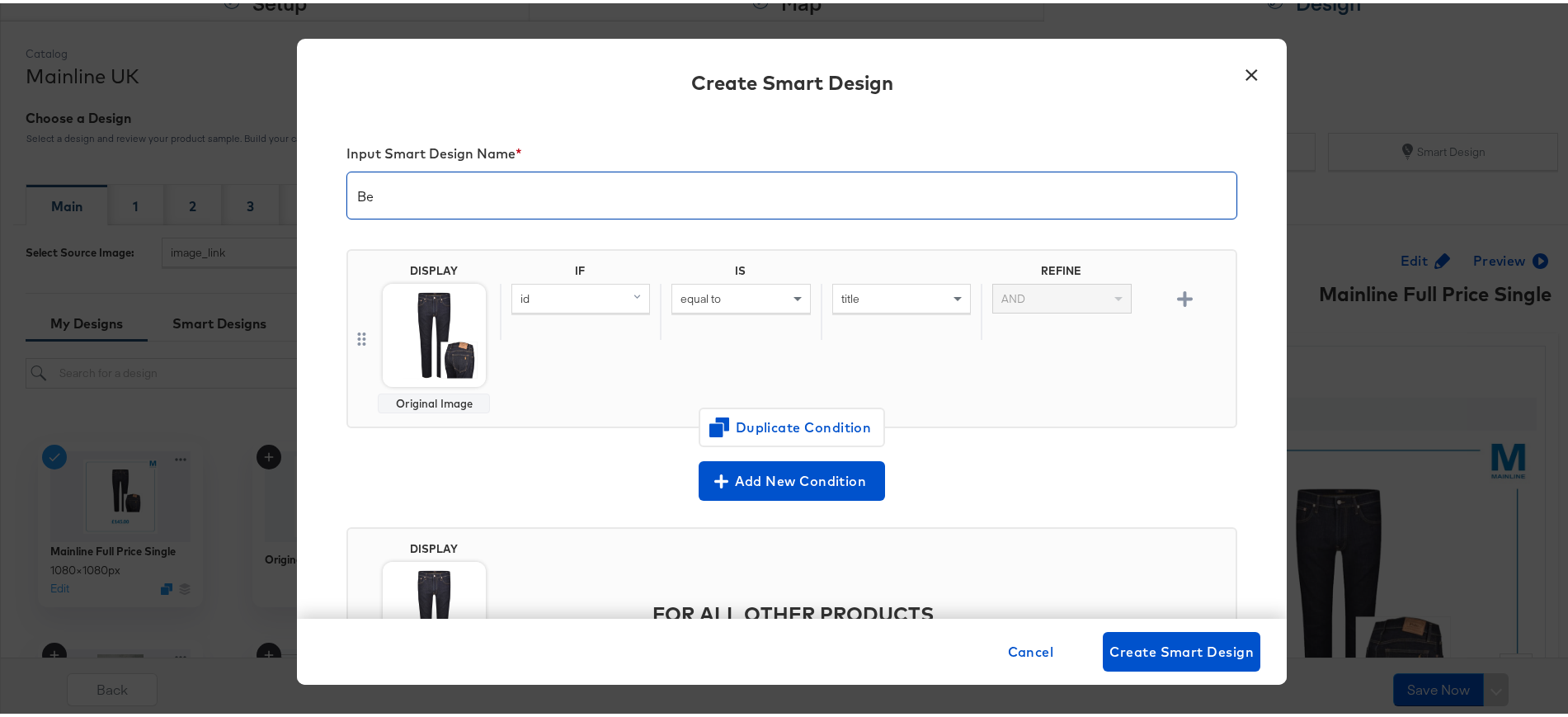 type on "B" 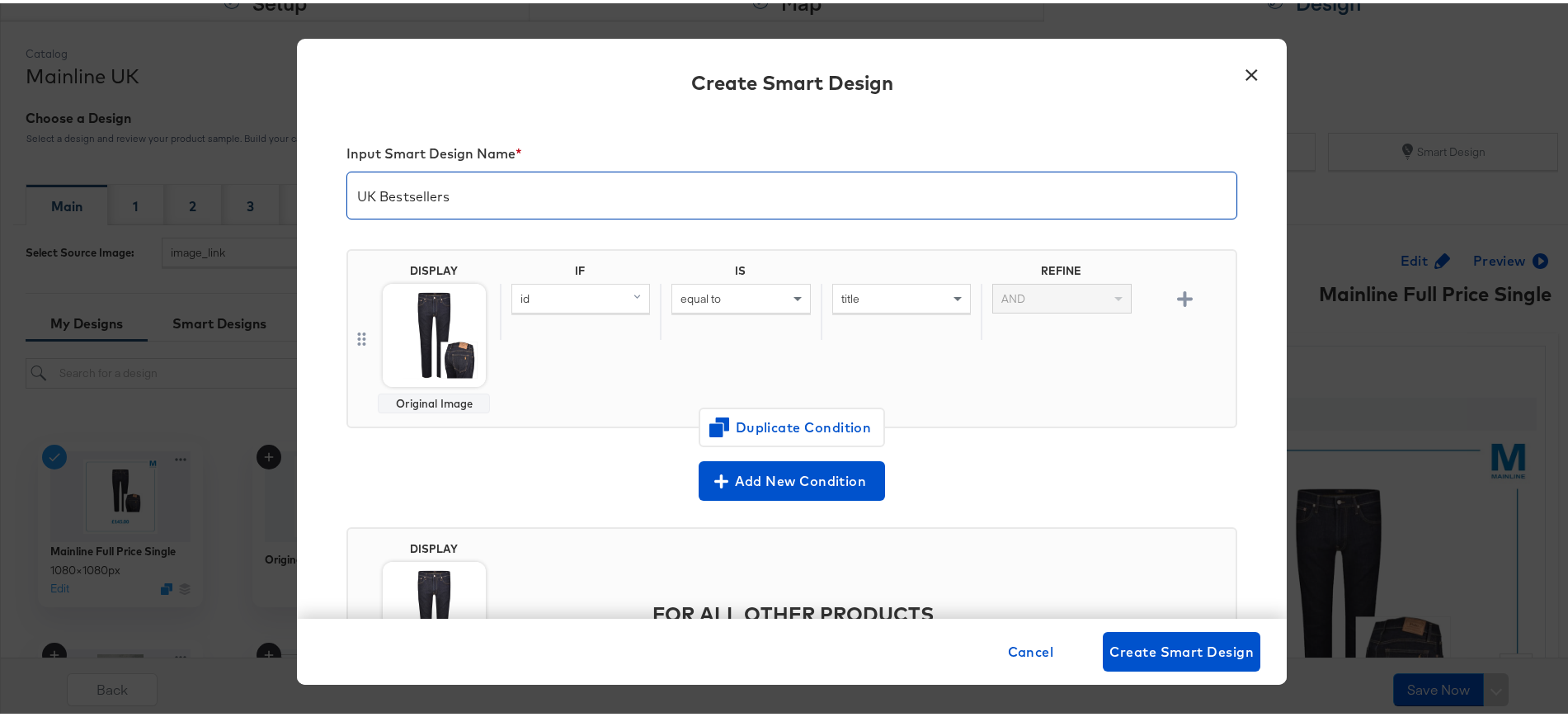type on "UK Bestsellers" 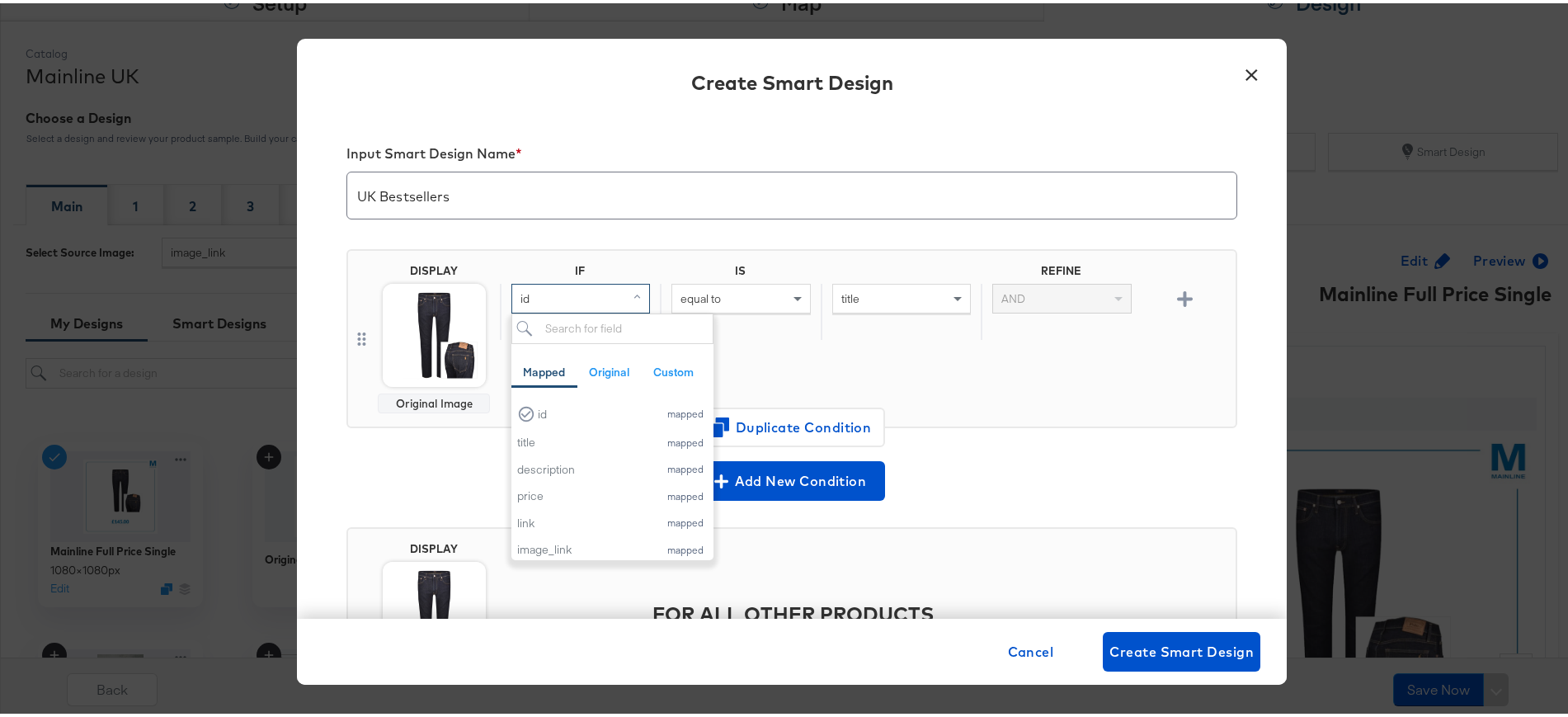 click on "id" at bounding box center [581, 295] 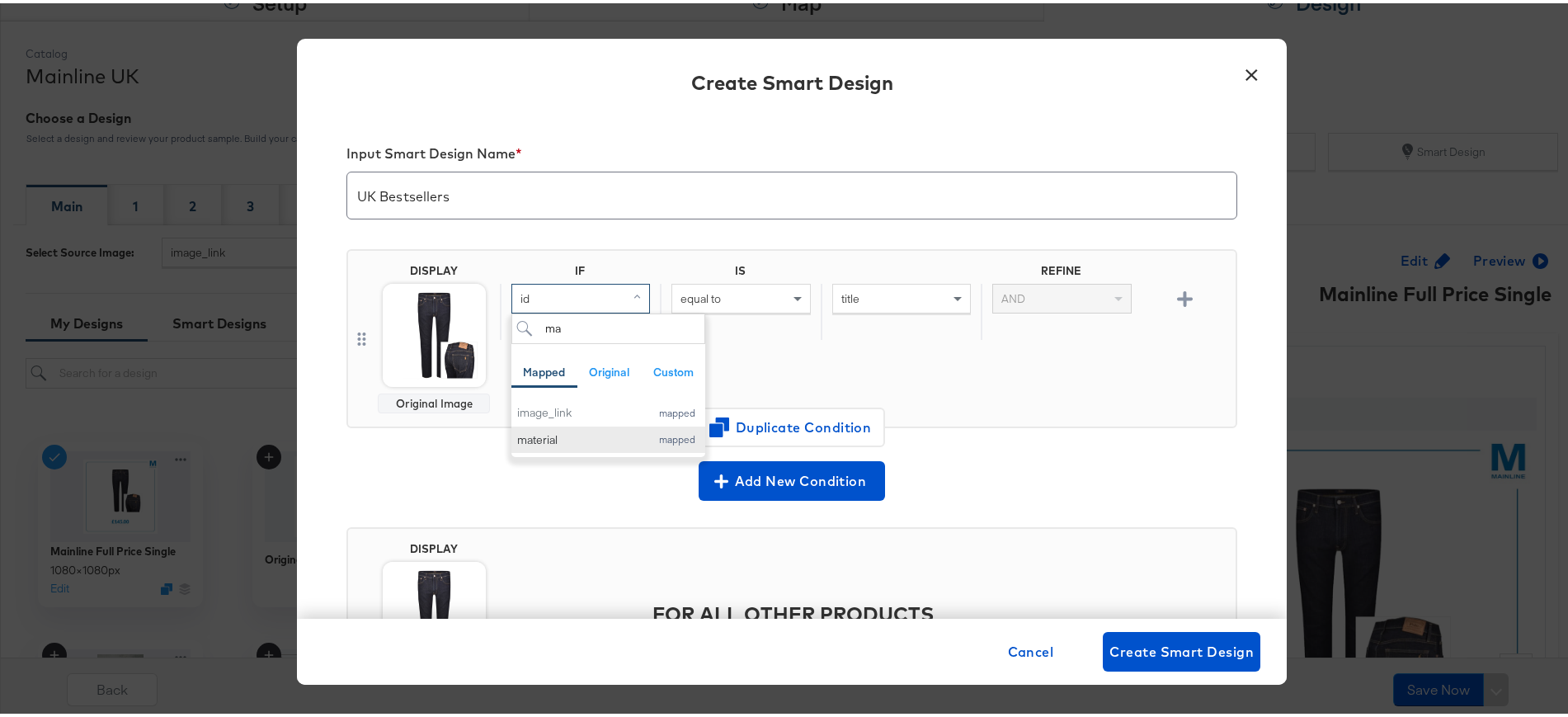 type on "ma" 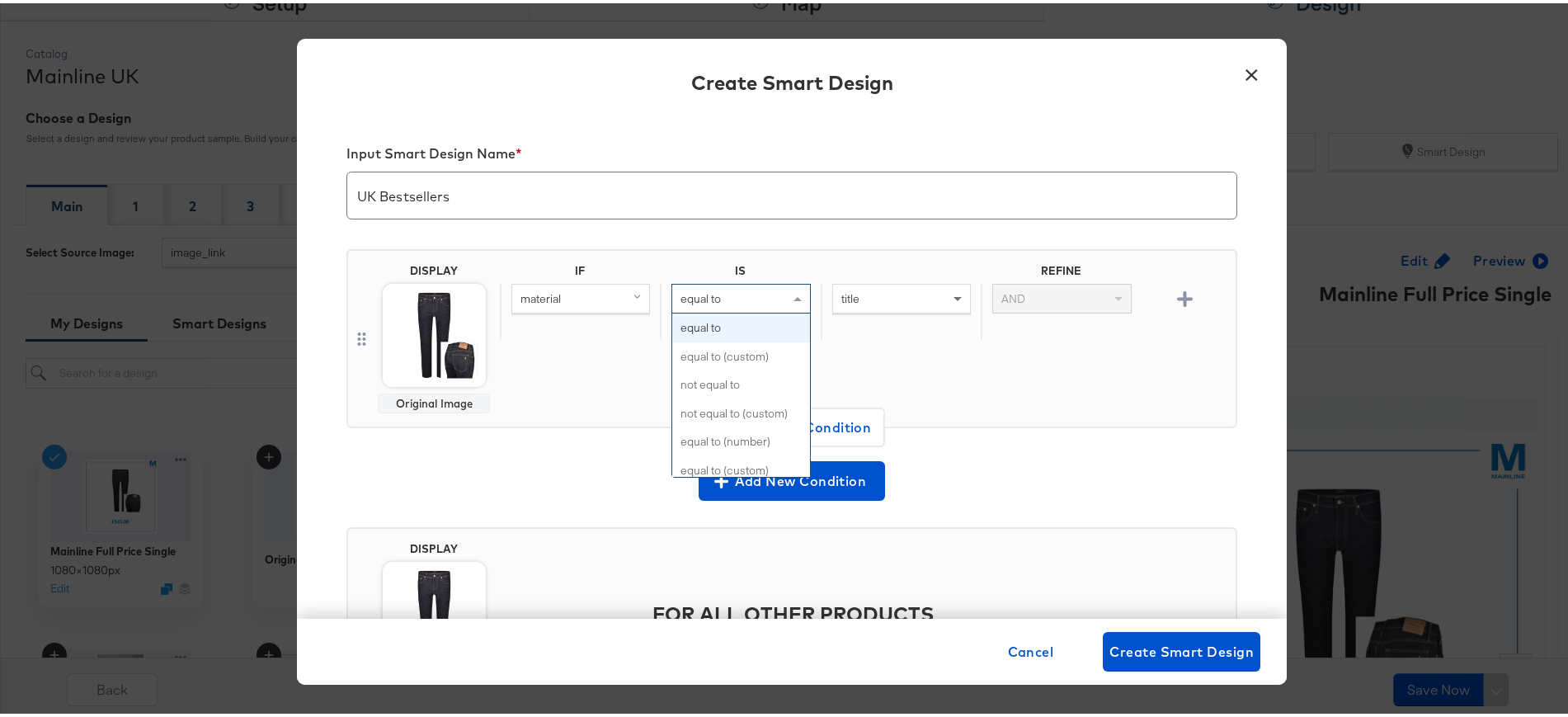 click on "equal to" at bounding box center [741, 295] 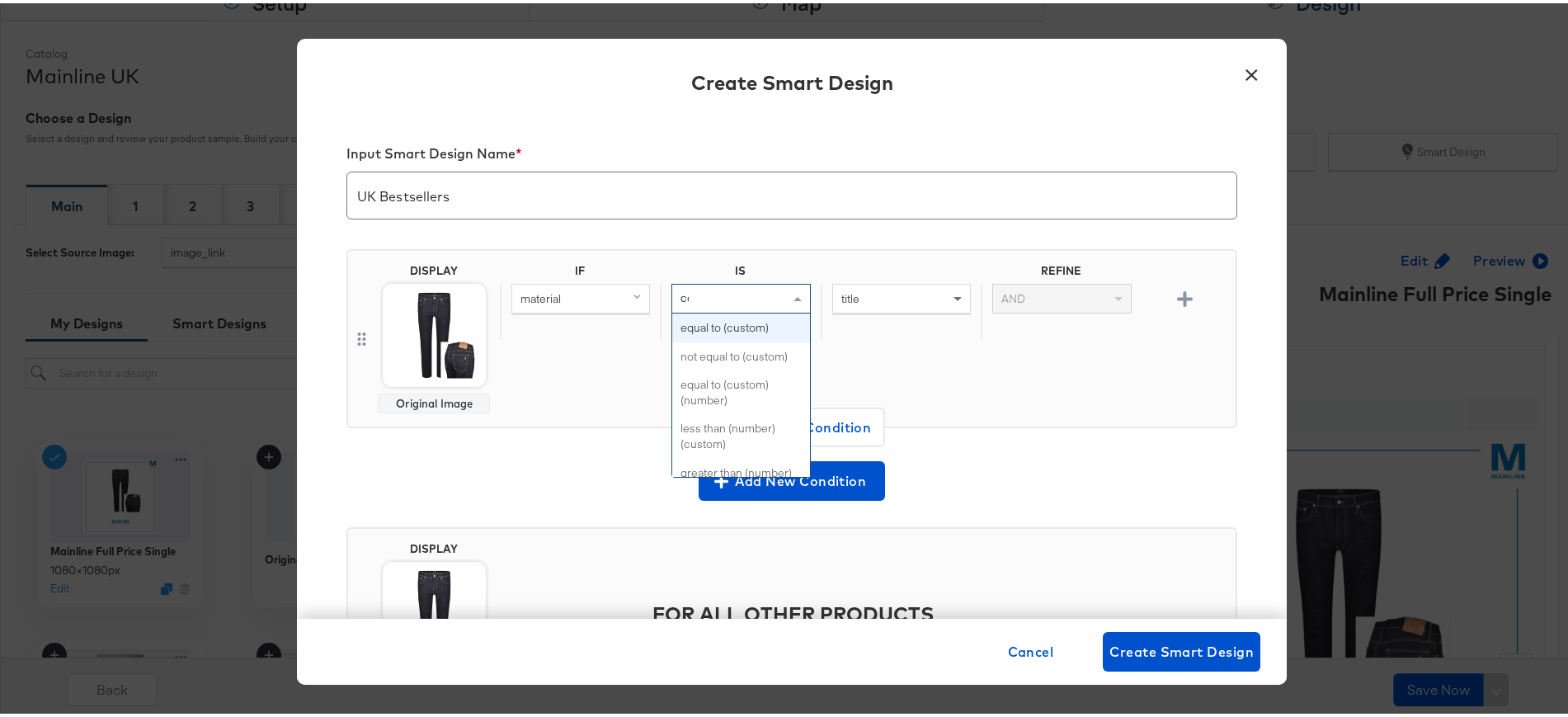 type on "cont" 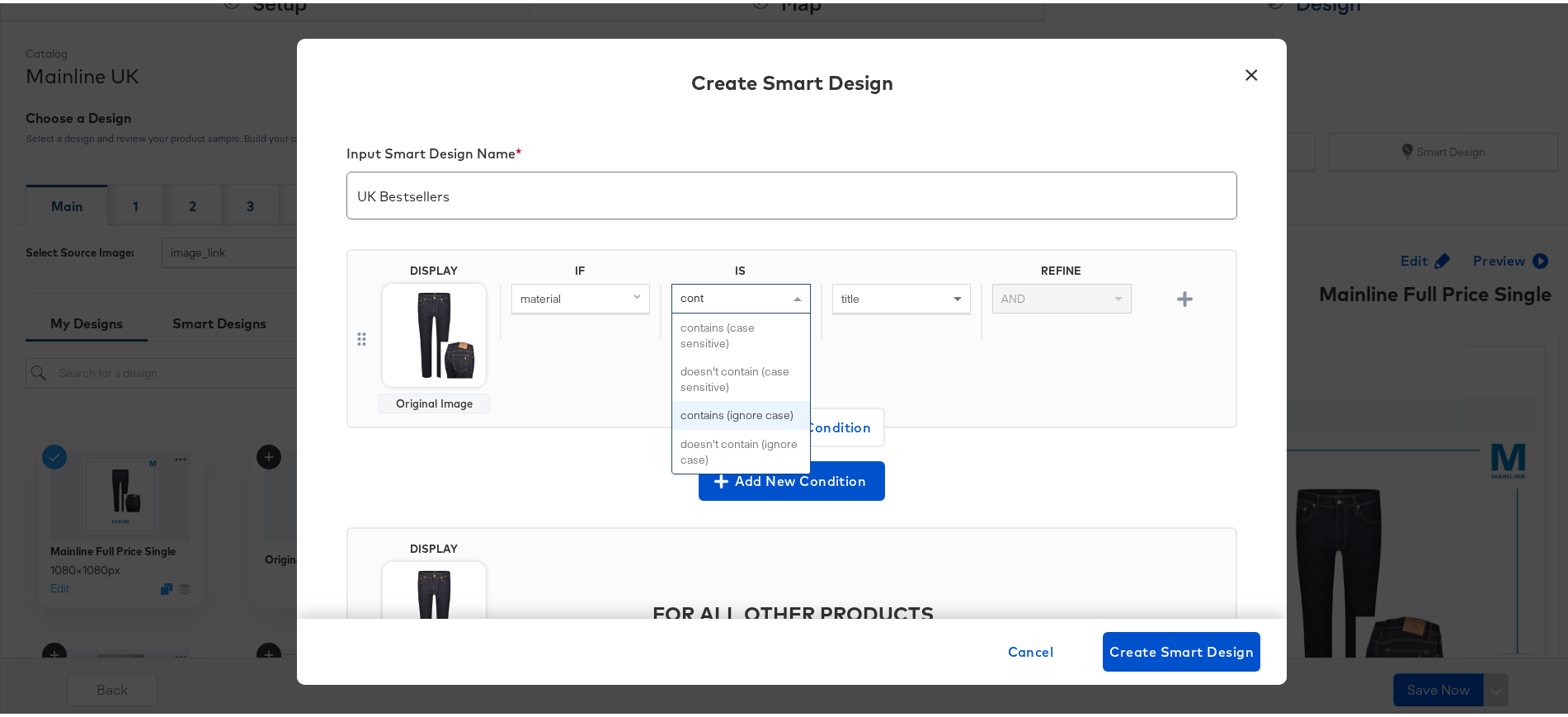 type 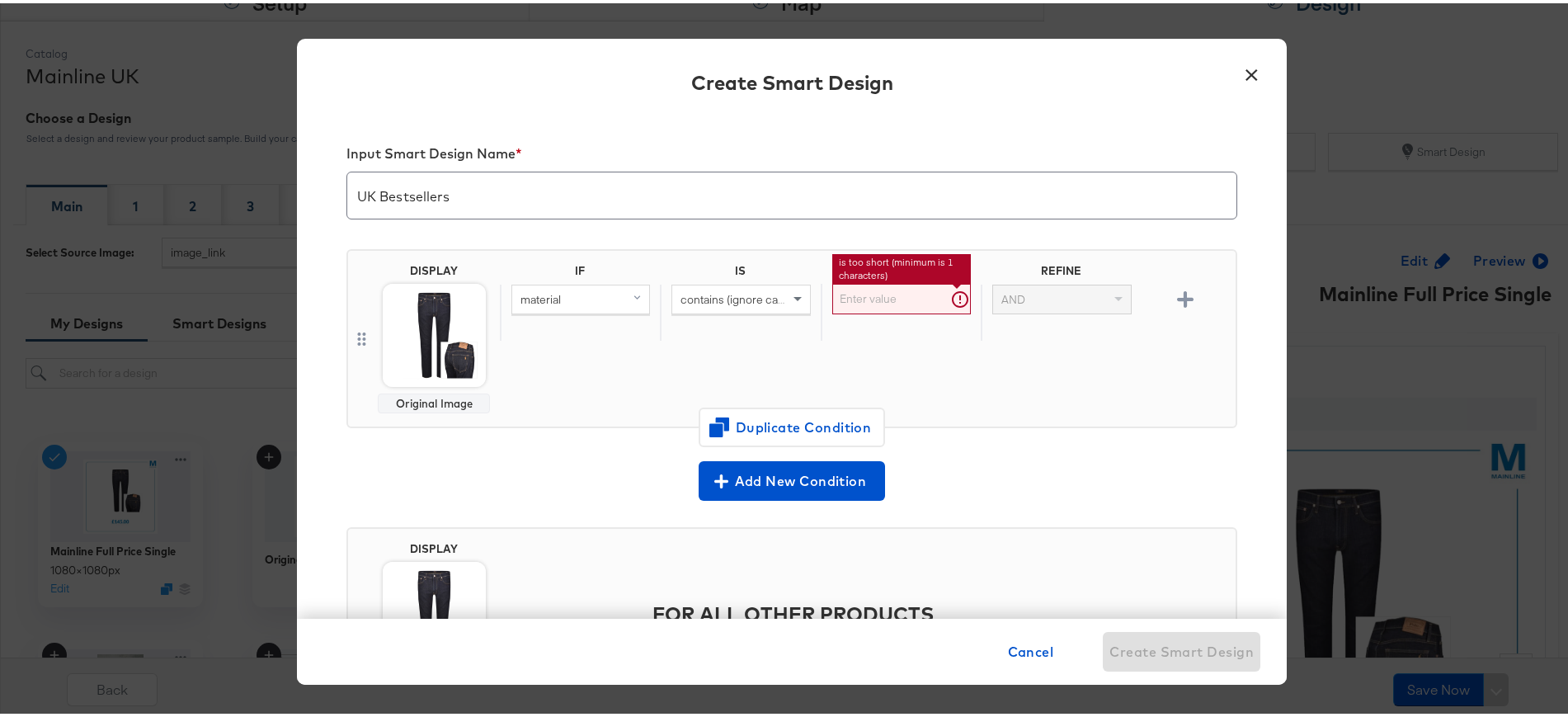 click at bounding box center (902, 295) 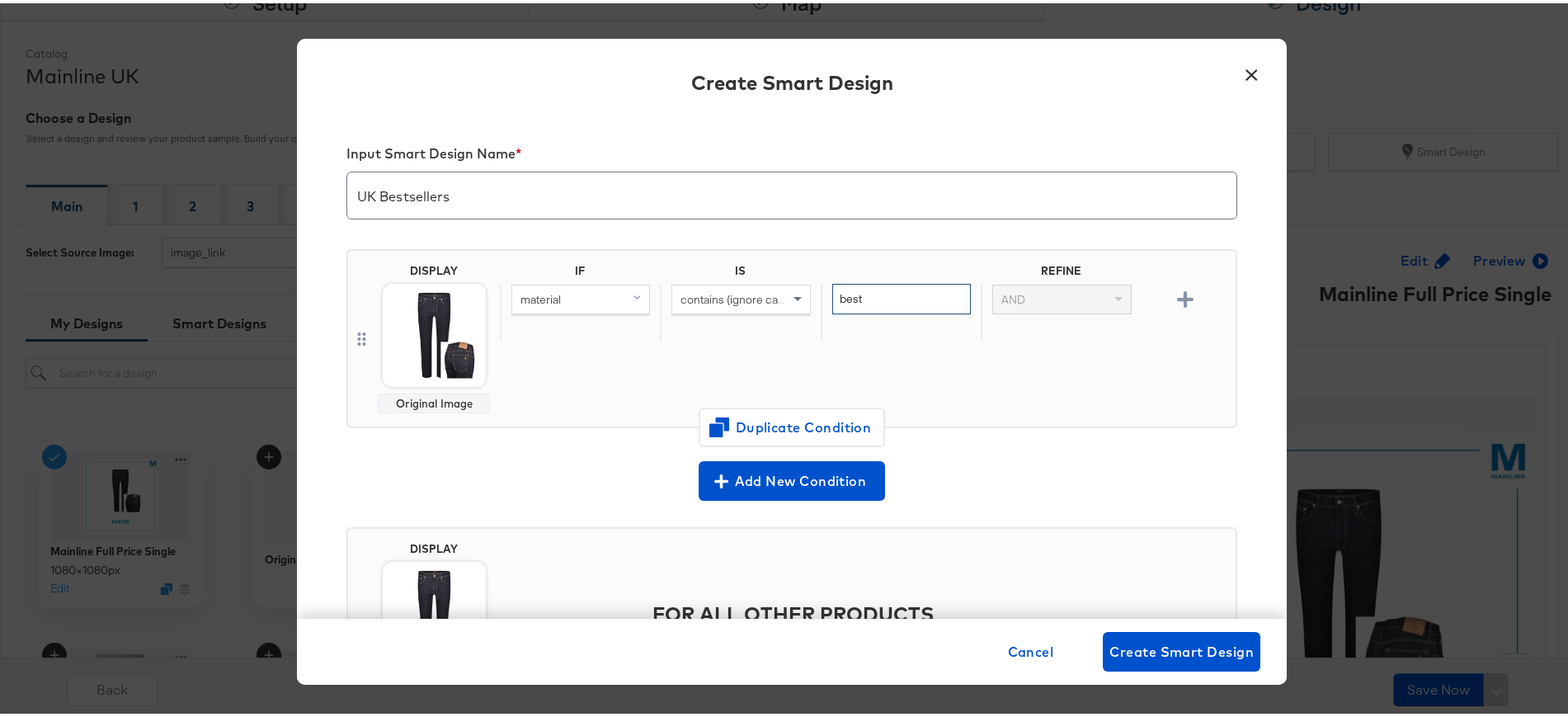 type on "best" 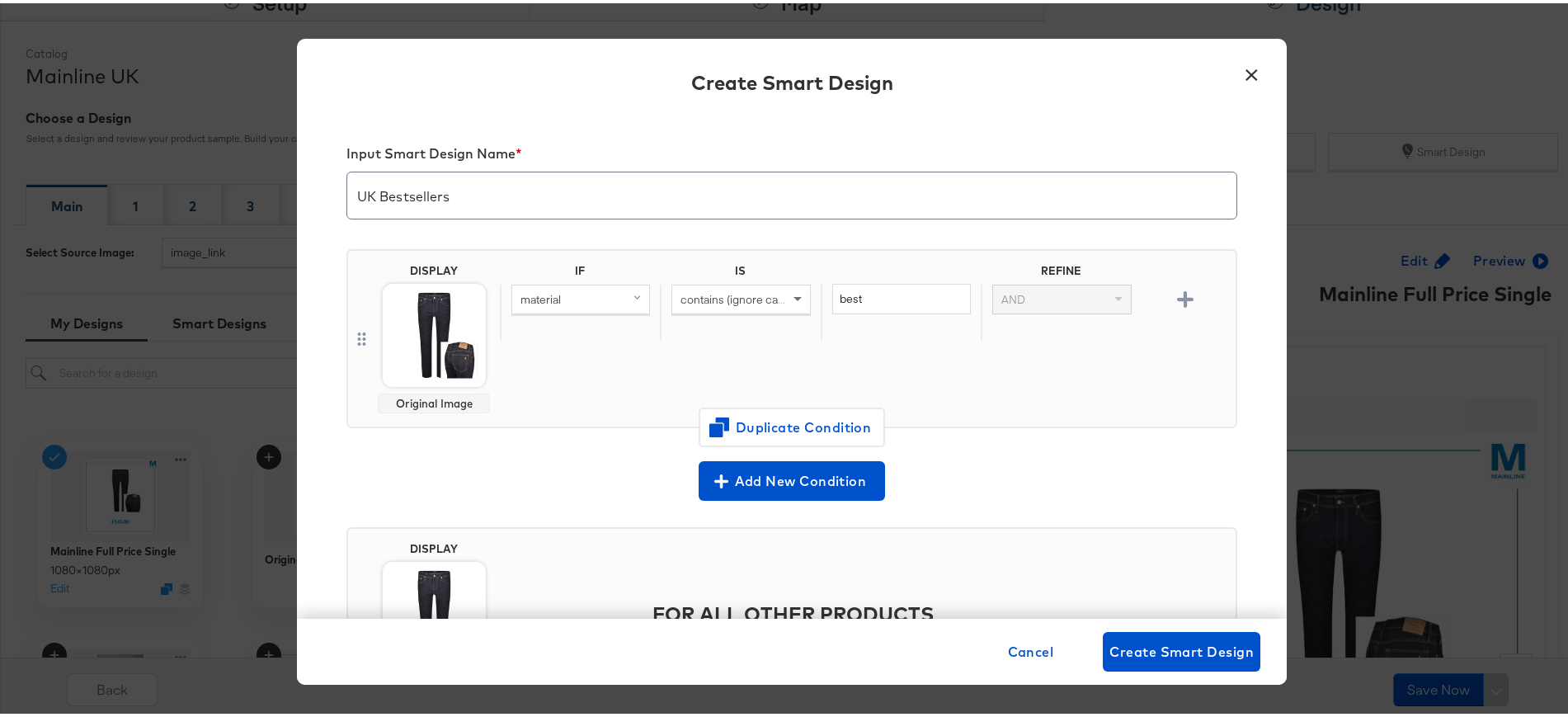 click on "Products Creative Reporting Feed Suite Accounts Mainline UK  RS Products / Product Catalogs Assets Setup & Map Catalog Catalogs Overview Step:  1   Setup Step:  2   Map Step:  3   Design Catalog Mainline UK Choose a Design Select a design and review your product sample. Build your catalog. Create New Design Smart Design Main 1 2 3 4 5 + Select Source Image: image_link My Designs Smart Designs Sort by Filter by Tags Mainline Full Price Single 1080  ×  1080  px Edit Original Image New BAU UK SELLING FAST 1080  ×  1080  px Edit New BAU UK BESTSELLER 1080  ×  1080  px Edit TikTok BAU Sale BST 540  ×  960  px Edit TikTok BAU BST 540  ×  960  px Edit Best seller BAU 2 1080  ×  1080  px Edit Best seller BAU 1 1080  ×  1080  px Edit FR Summer Sale IRE 25 V2 1080  ×  1080  px Edit FR Summer Sale IRE 25 1080  ×  1080  px Edit FR Summer Sale AUS 25 V2 1080  ×  1080  px Edit FR Summer Sale AUS 25 1080  ×  1080  px Edit FR Summer Sale CA 25 V2 1080  ×  1080  px Edit 1080  ×  ×" at bounding box center [792, 489] 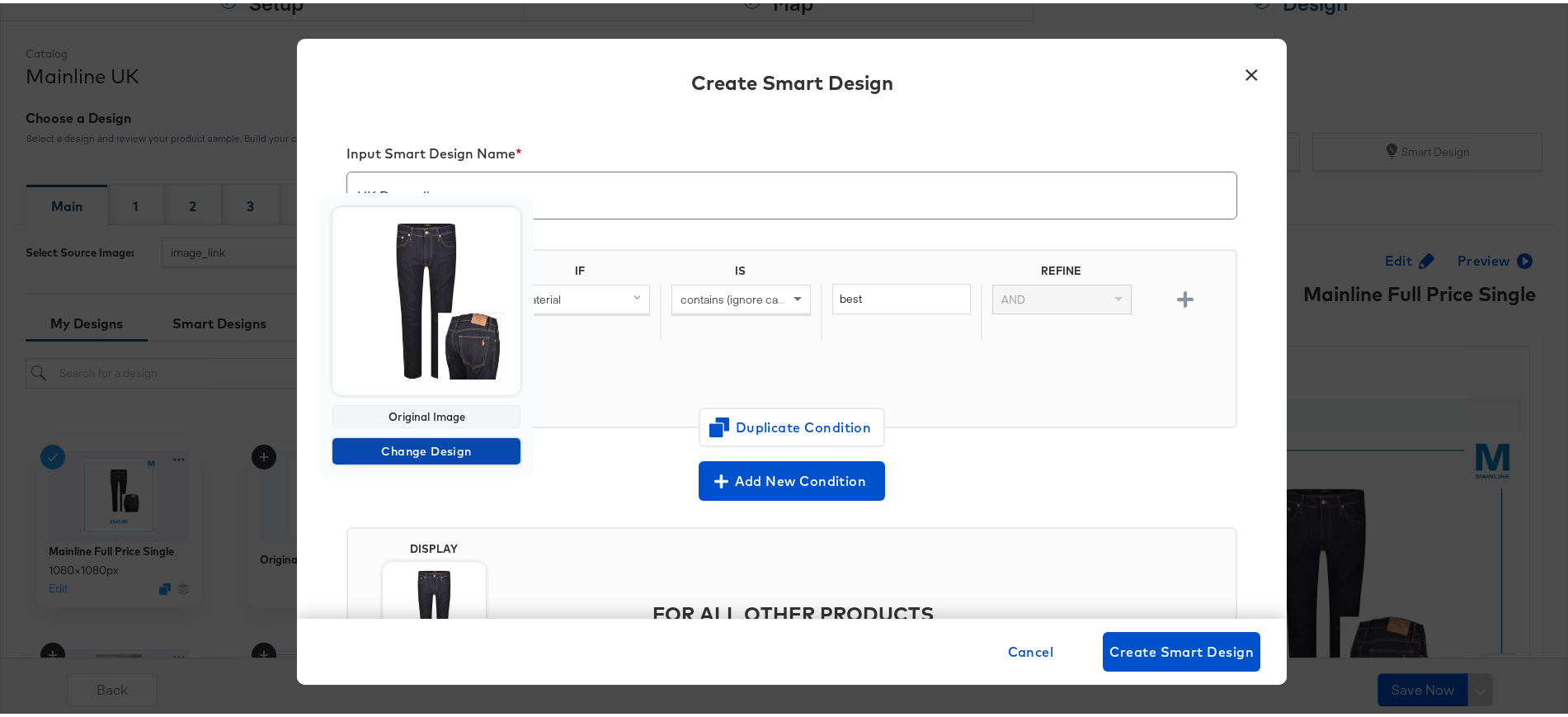 click on "Change Design" at bounding box center (426, 448) 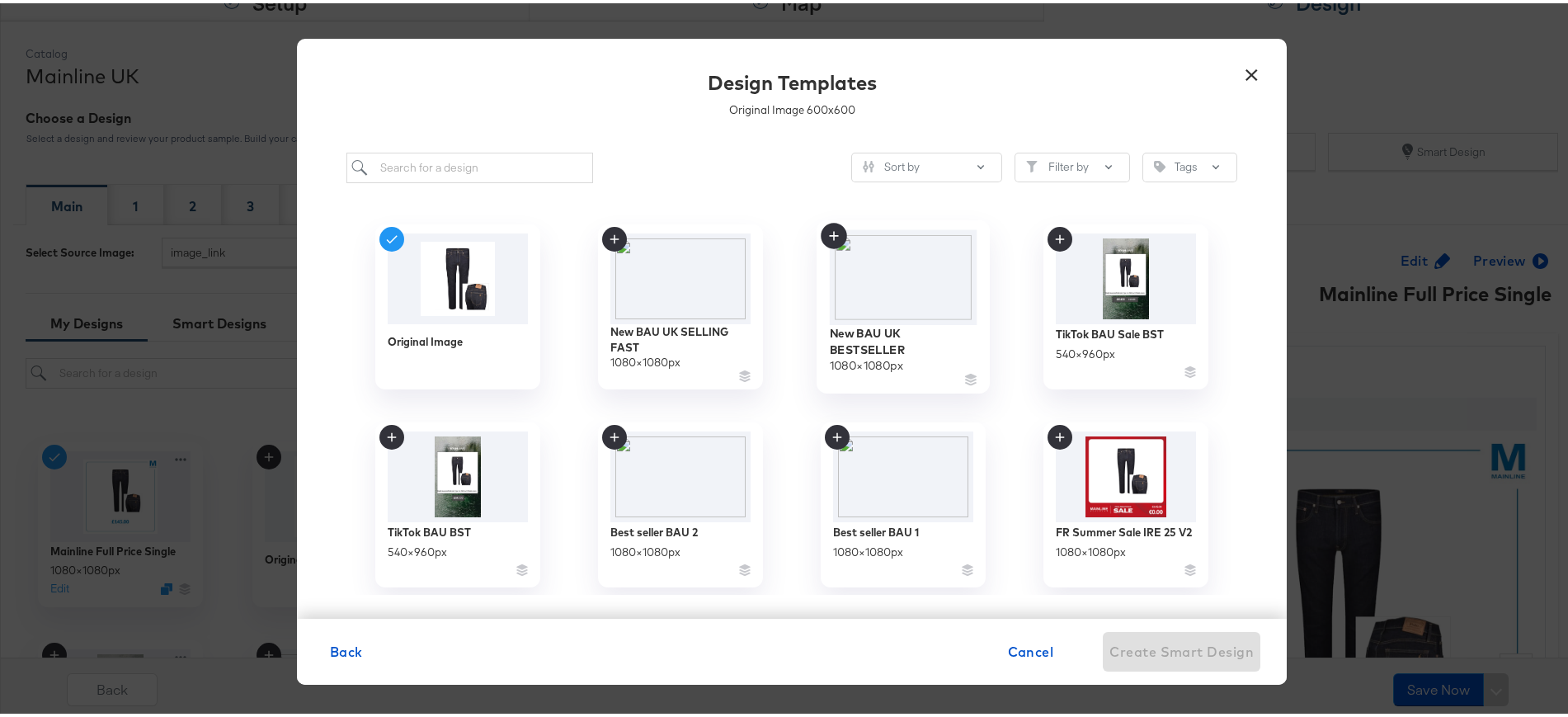 click 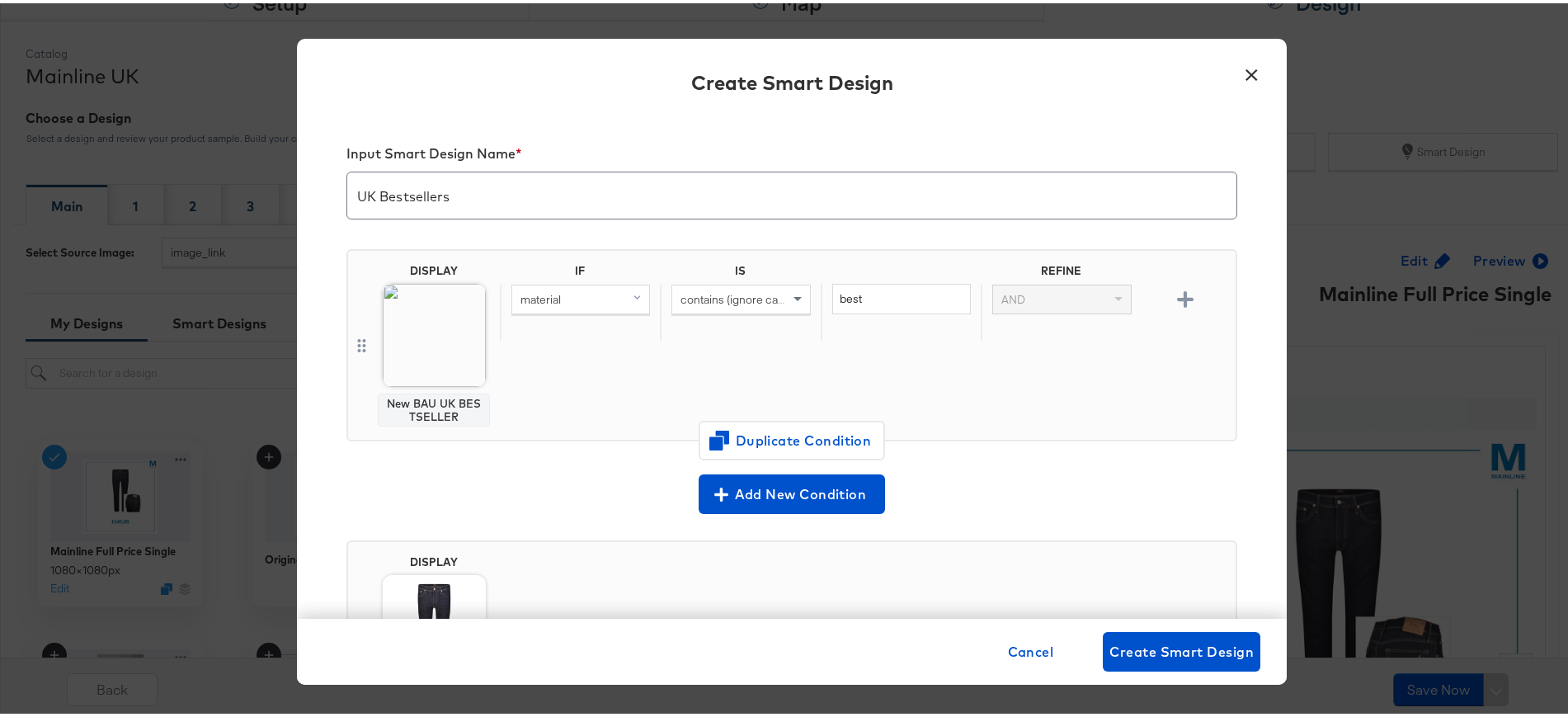 scroll, scrollTop: 204, scrollLeft: 0, axis: vertical 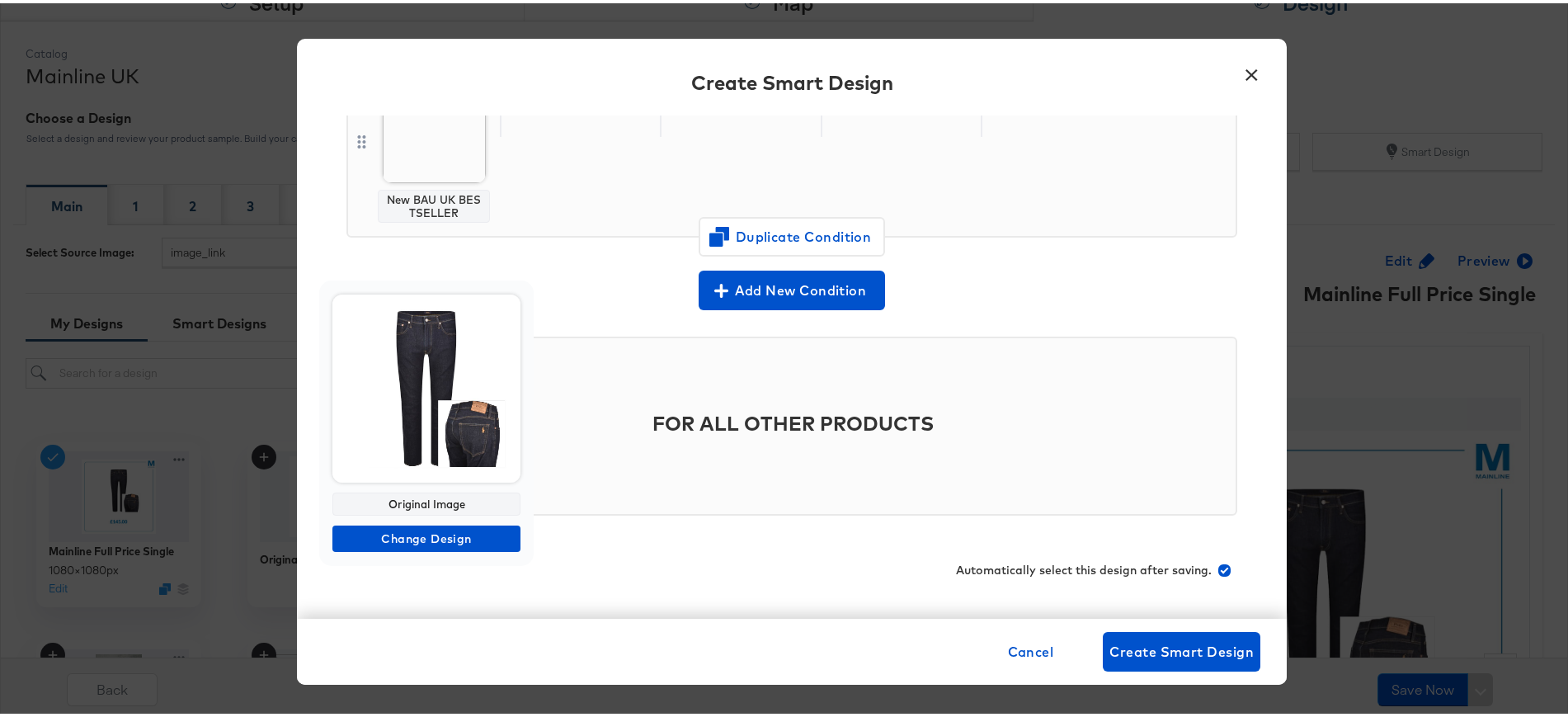 click on "Products Creative Reporting Feed Suite Accounts Mainline UK  RS Products / Product Catalogs Assets Setup & Map Catalog Catalogs Overview Step:  1   Setup Step:  2   Map Step:  3   Design Catalog Mainline UK Choose a Design Select a design and review your product sample. Build your catalog. Create New Design Smart Design Main 1 2 3 4 5 + Select Source Image: image_link My Designs Smart Designs Sort by Filter by Tags Mainline Full Price Single 1080  ×  1080  px Edit Original Image New BAU UK SELLING FAST 1080  ×  1080  px Edit New BAU UK BESTSELLER 1080  ×  1080  px Edit TikTok BAU Sale BST 540  ×  960  px Edit TikTok BAU BST 540  ×  960  px Edit Best seller BAU 2 1080  ×  1080  px Edit Best seller BAU 1 1080  ×  1080  px Edit FR Summer Sale IRE 25 V2 1080  ×  1080  px Edit FR Summer Sale IRE 25 1080  ×  1080  px Edit FR Summer Sale AUS 25 V2 1080  ×  1080  px Edit FR Summer Sale AUS 25 1080  ×  1080  px Edit FR Summer Sale CA 25 V2 1080  ×  1080  px Edit 1080  ×  ×" at bounding box center [792, 489] 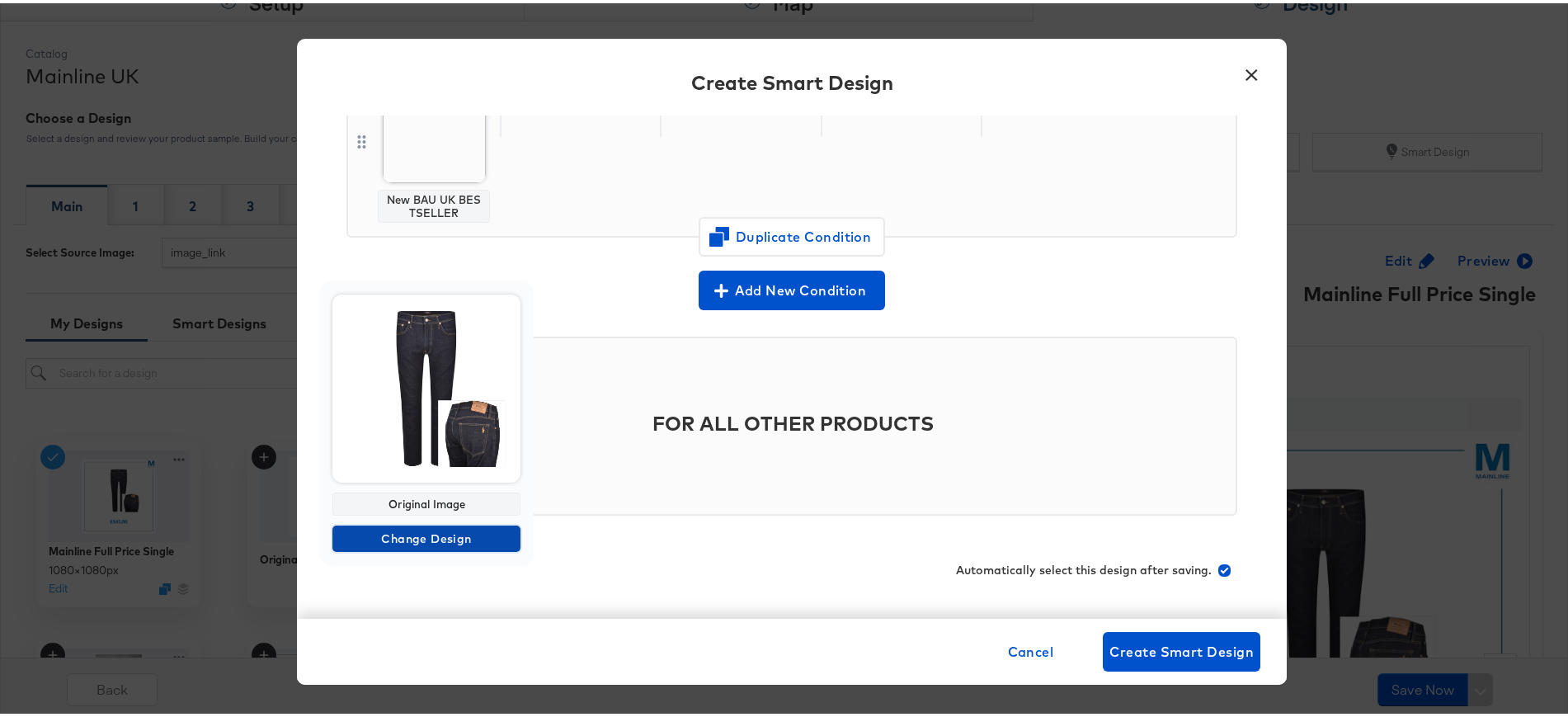 click on "Change Design" at bounding box center (426, 535) 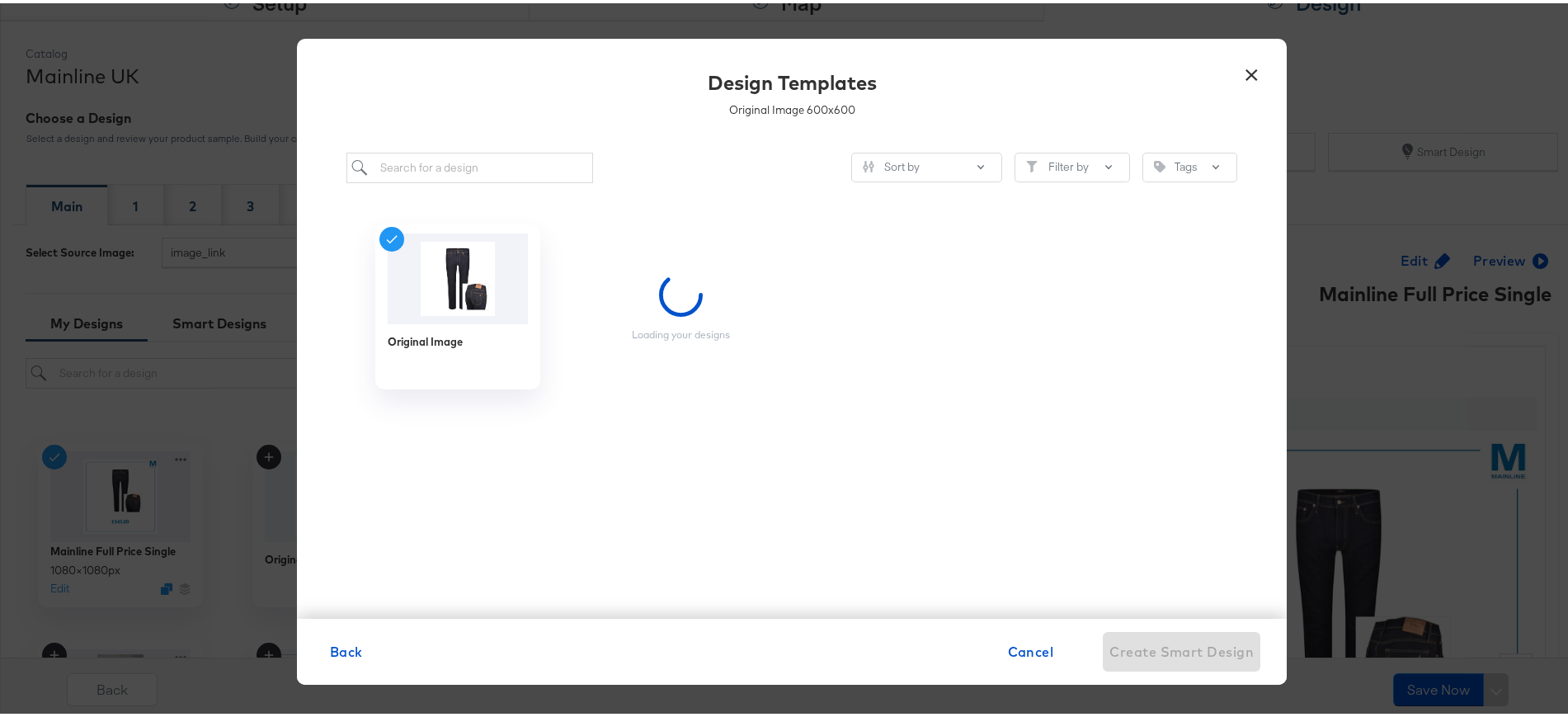 scroll, scrollTop: 0, scrollLeft: 0, axis: both 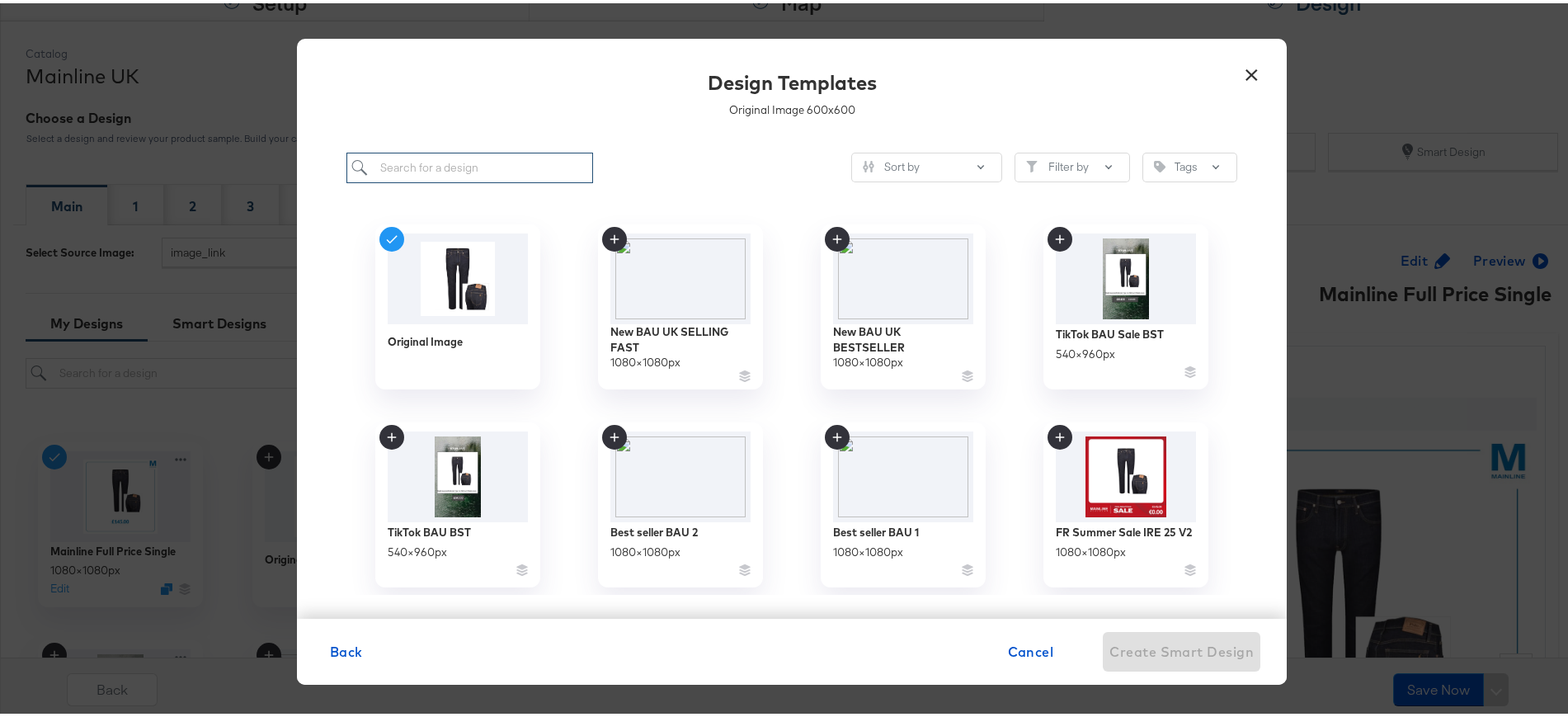 click at bounding box center (469, 164) 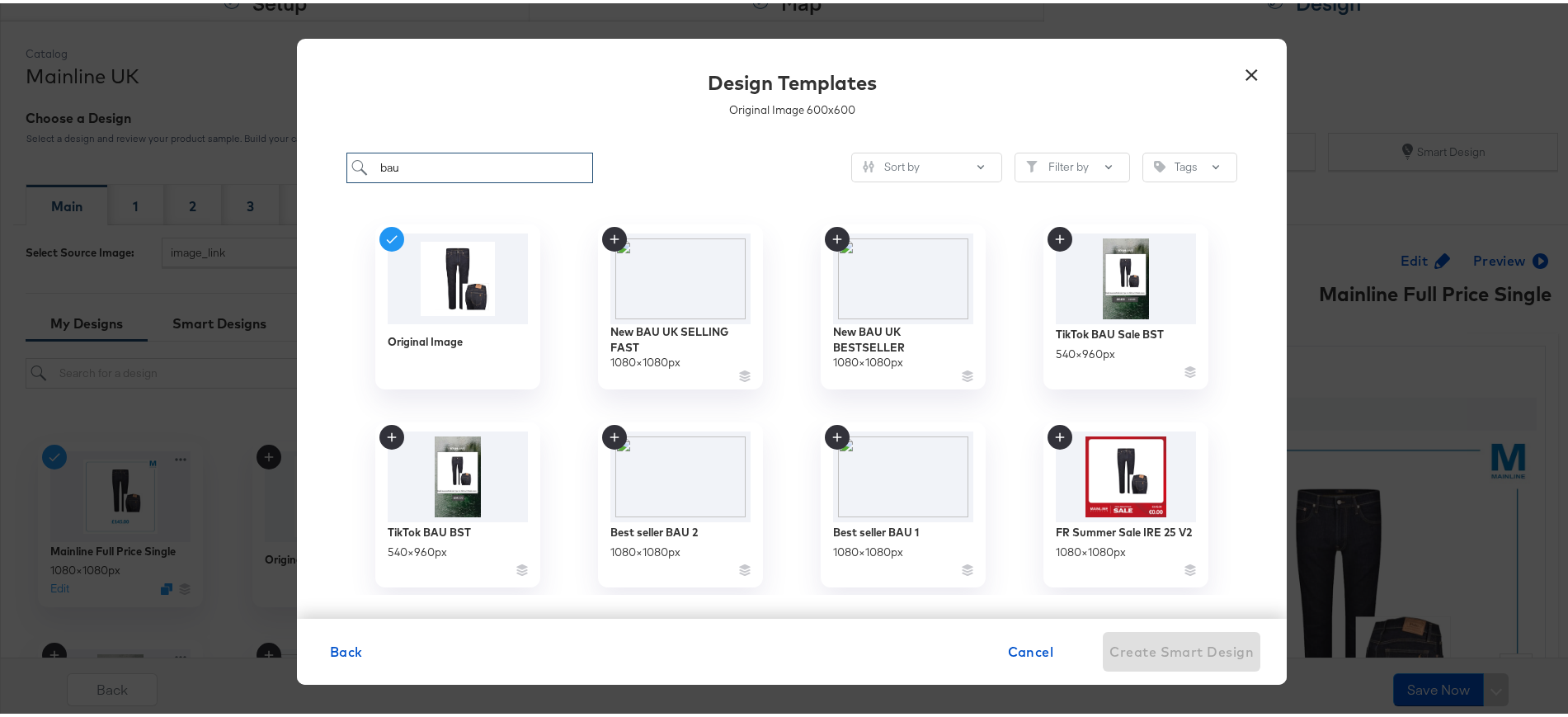 type on "bau 4" 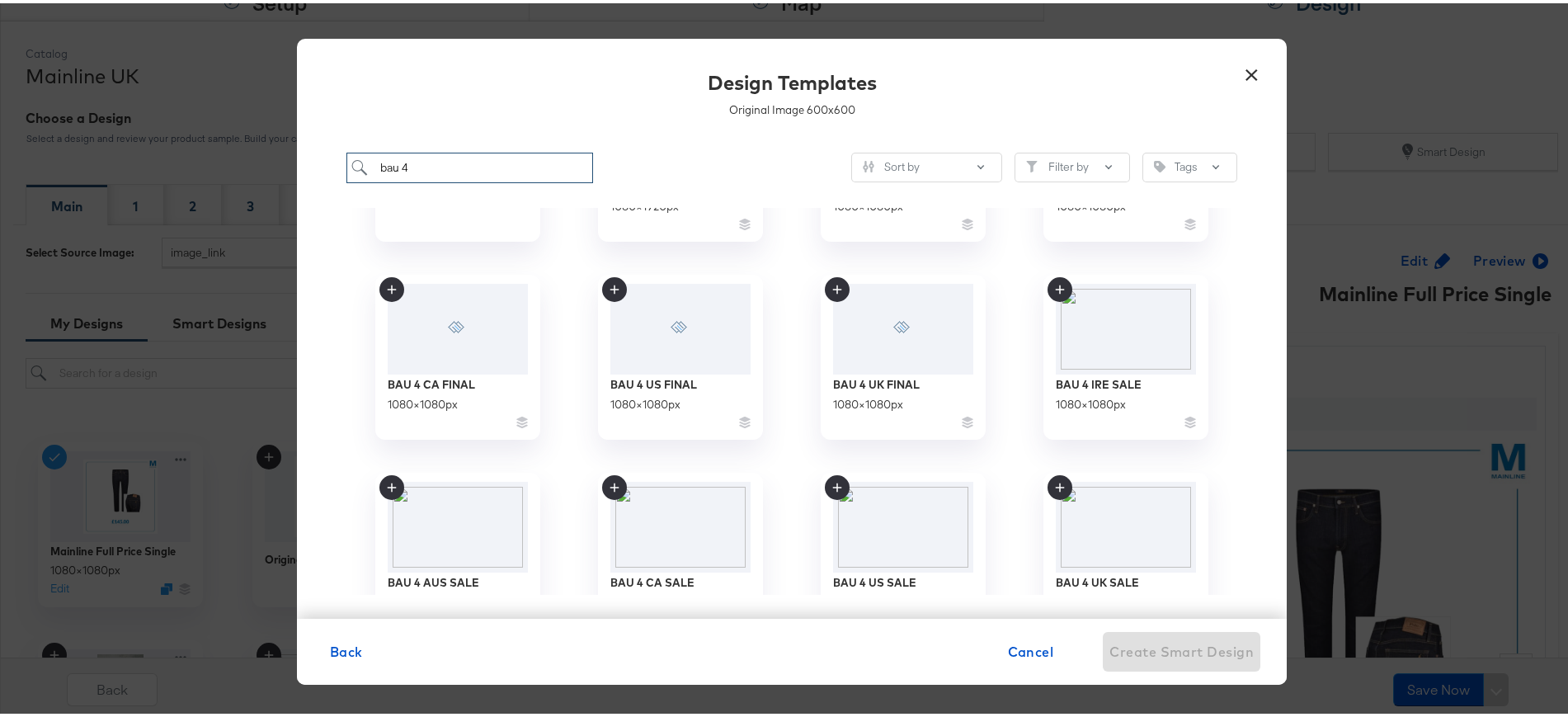 scroll, scrollTop: 207, scrollLeft: 0, axis: vertical 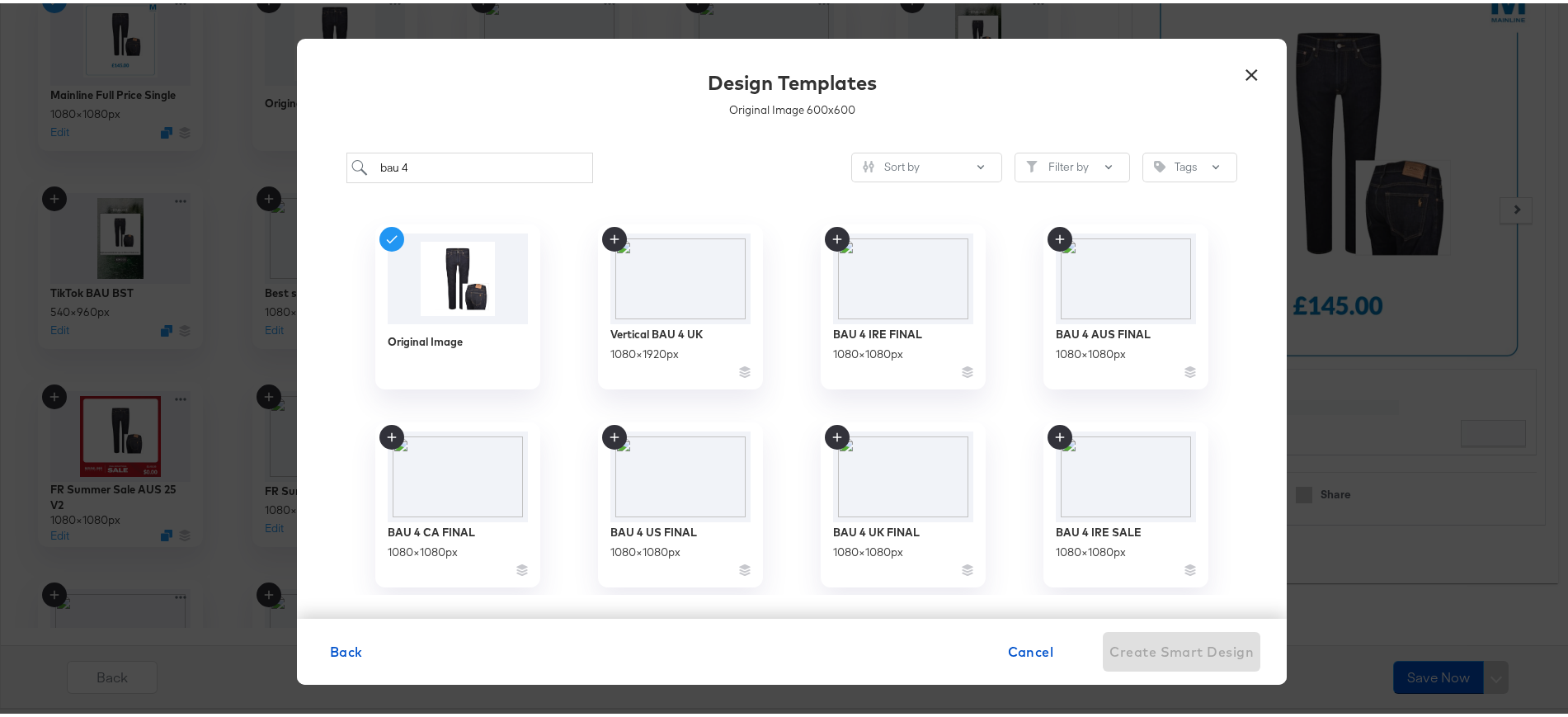 click on "bau 4" at bounding box center (469, 164) 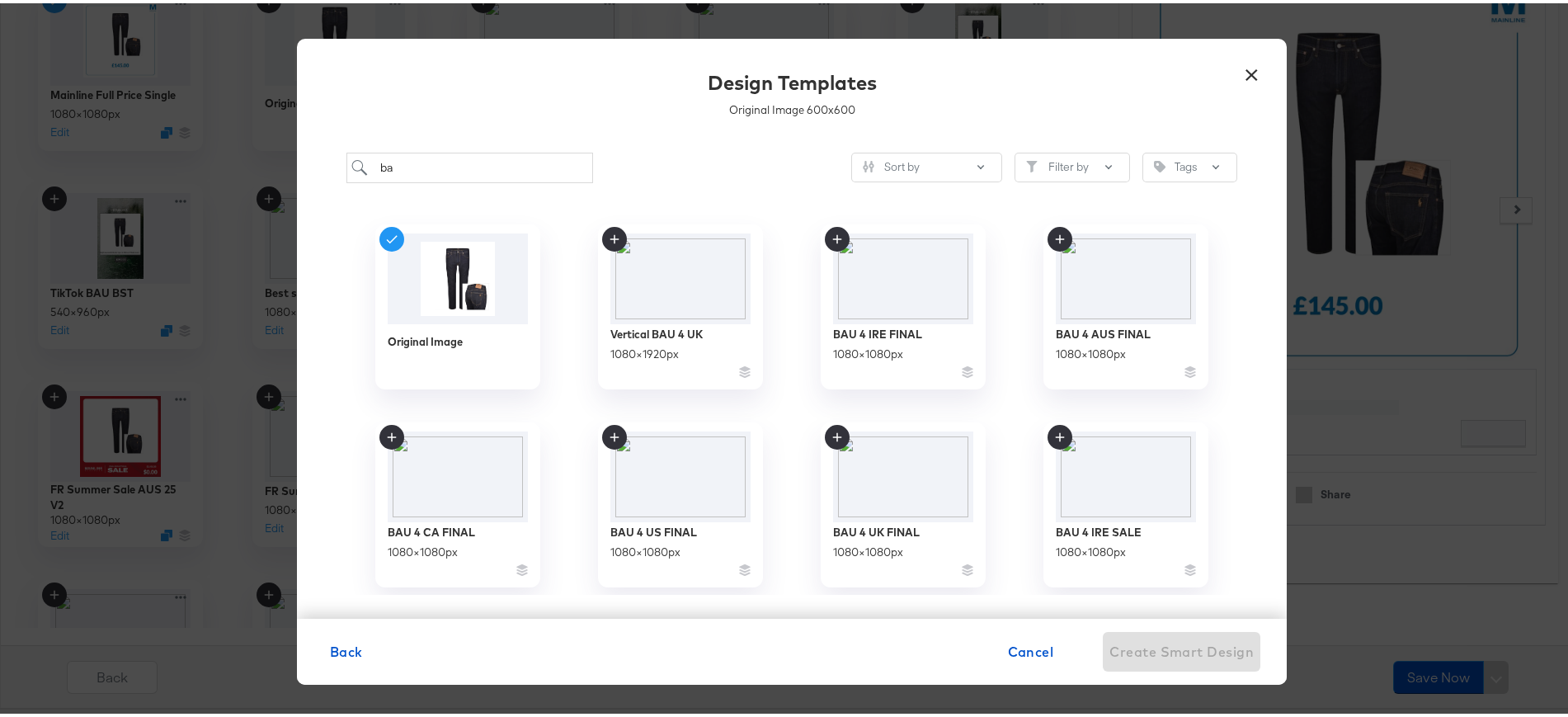 type on "b" 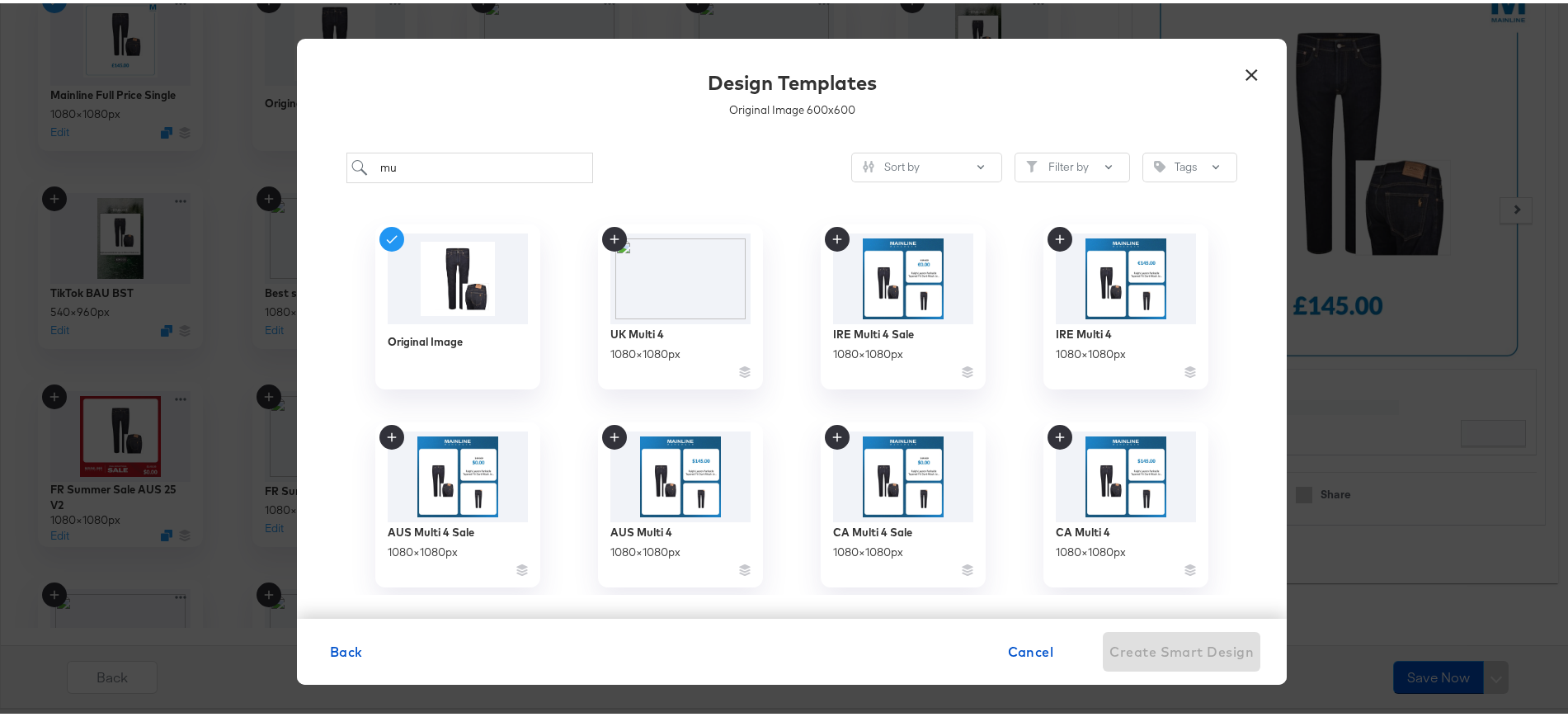 type on "m" 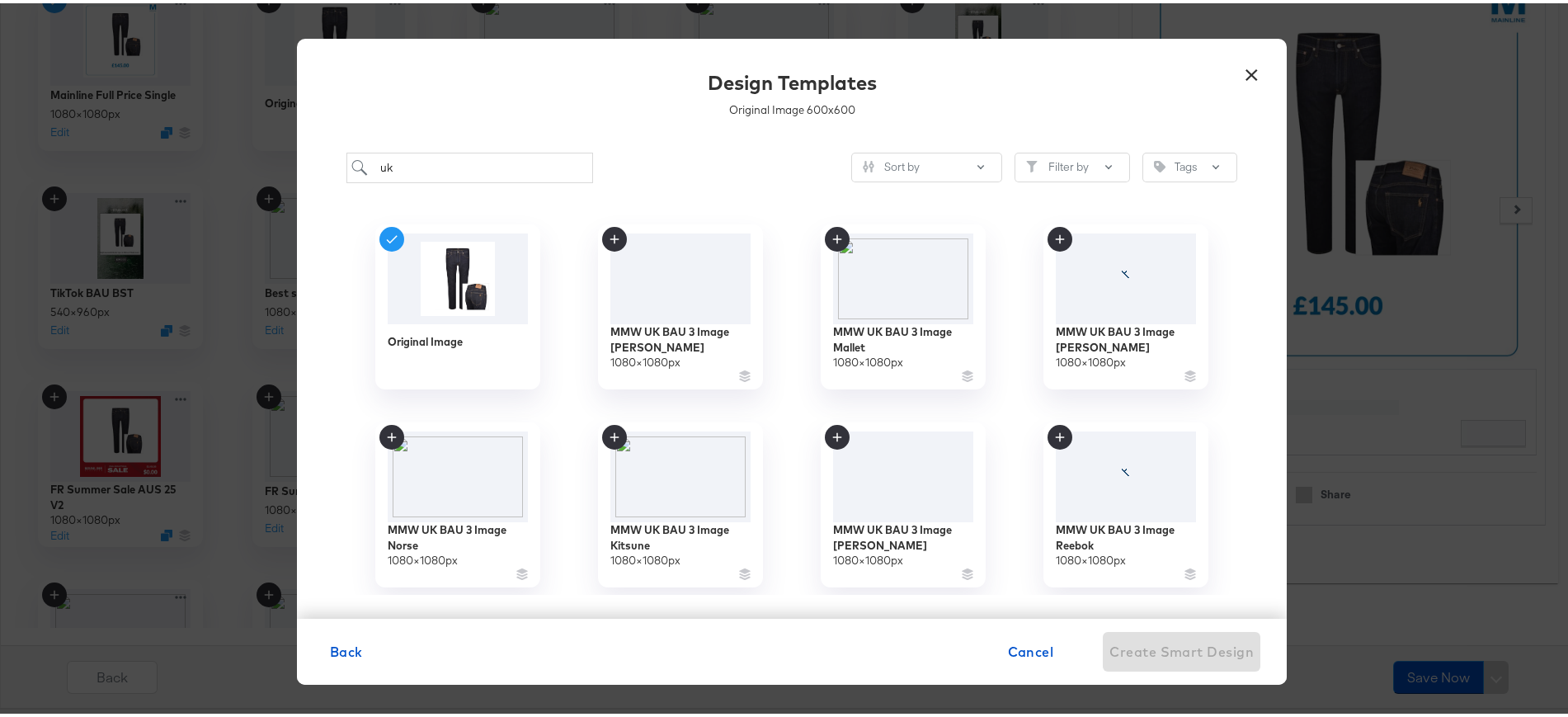 type on "u" 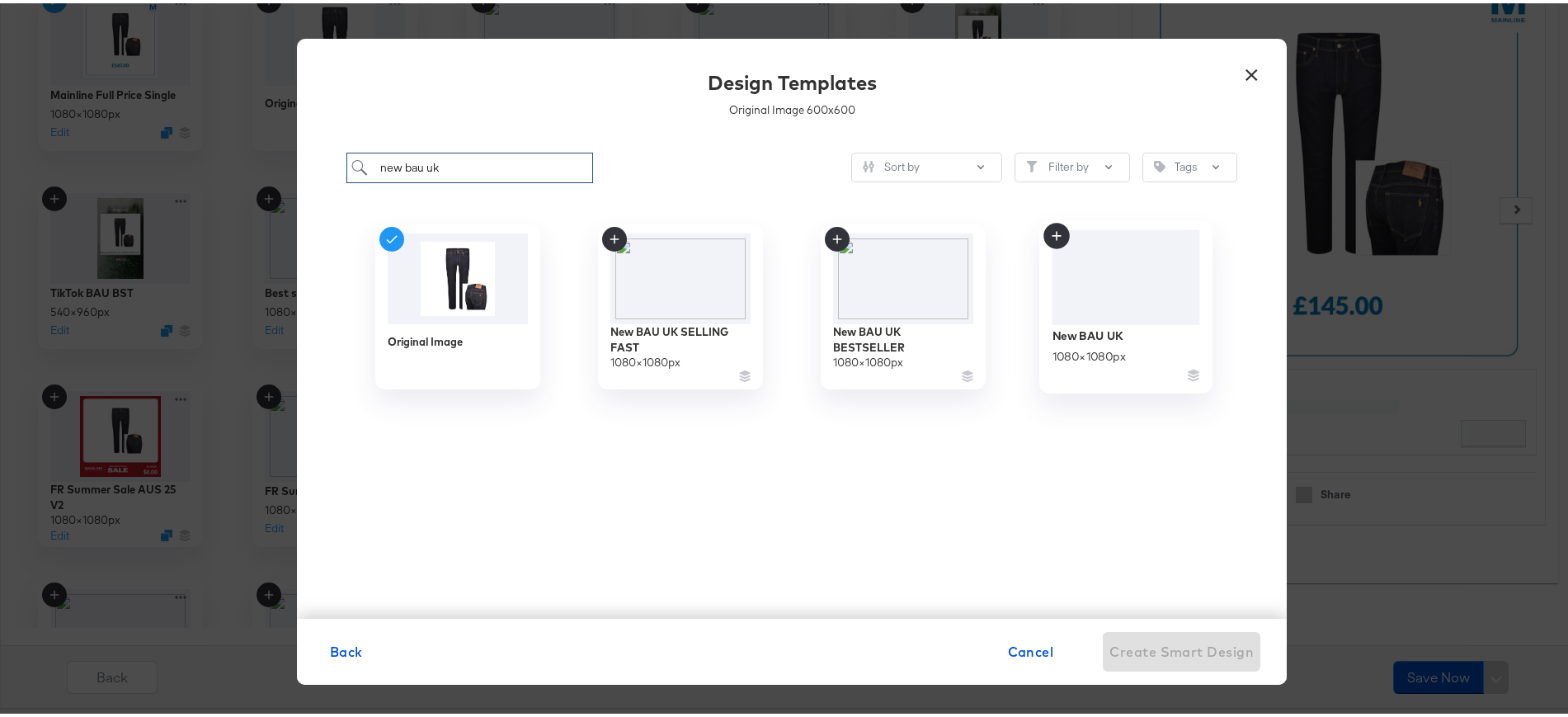 type on "new bau uk" 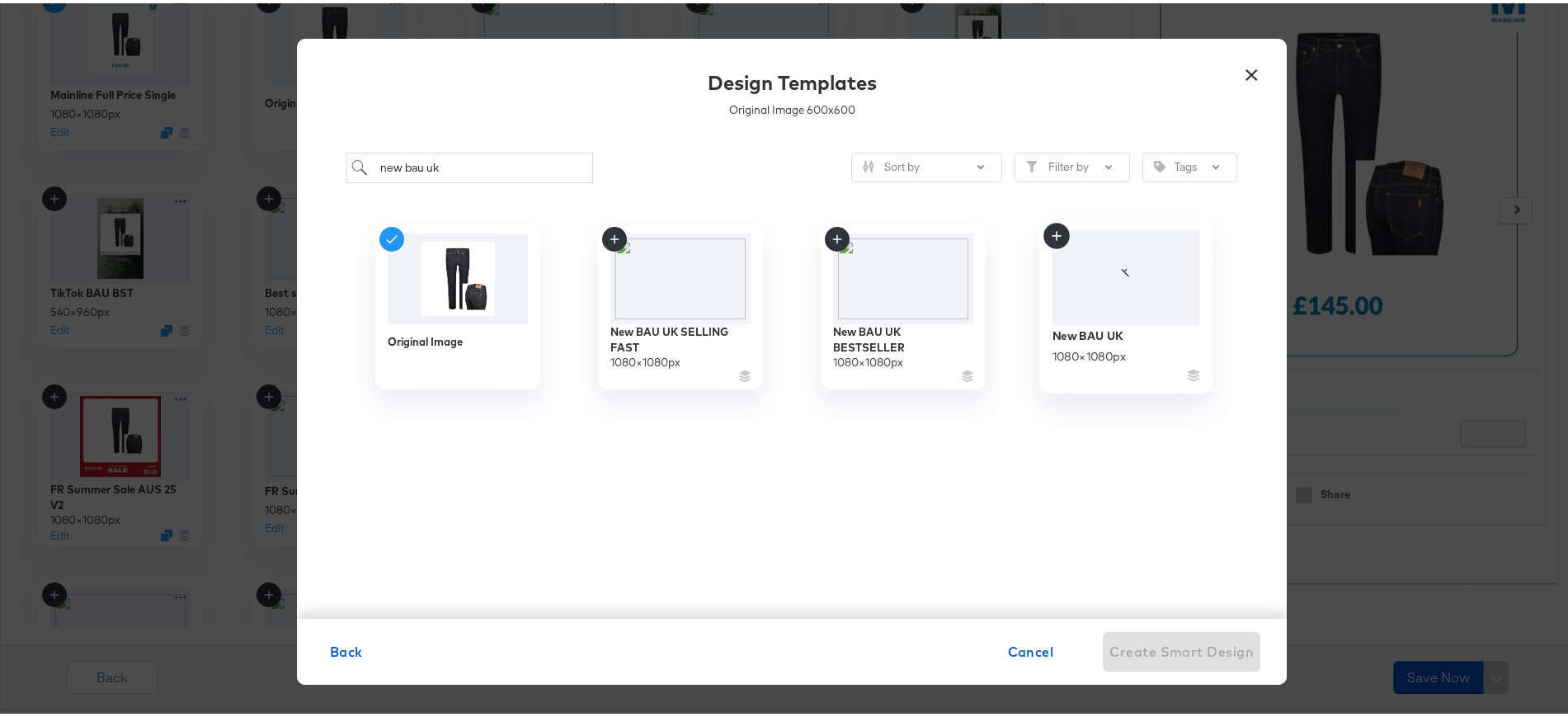click 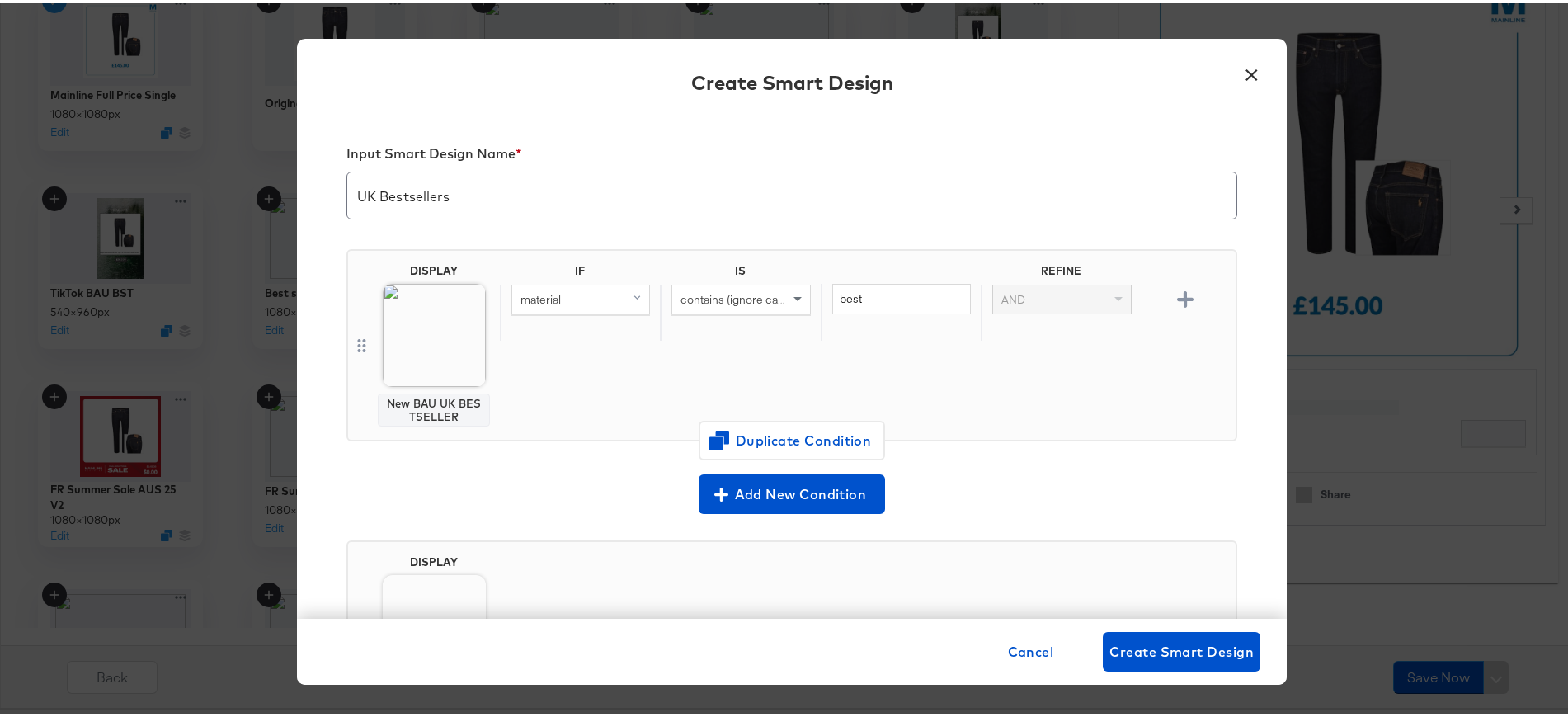 scroll, scrollTop: 204, scrollLeft: 0, axis: vertical 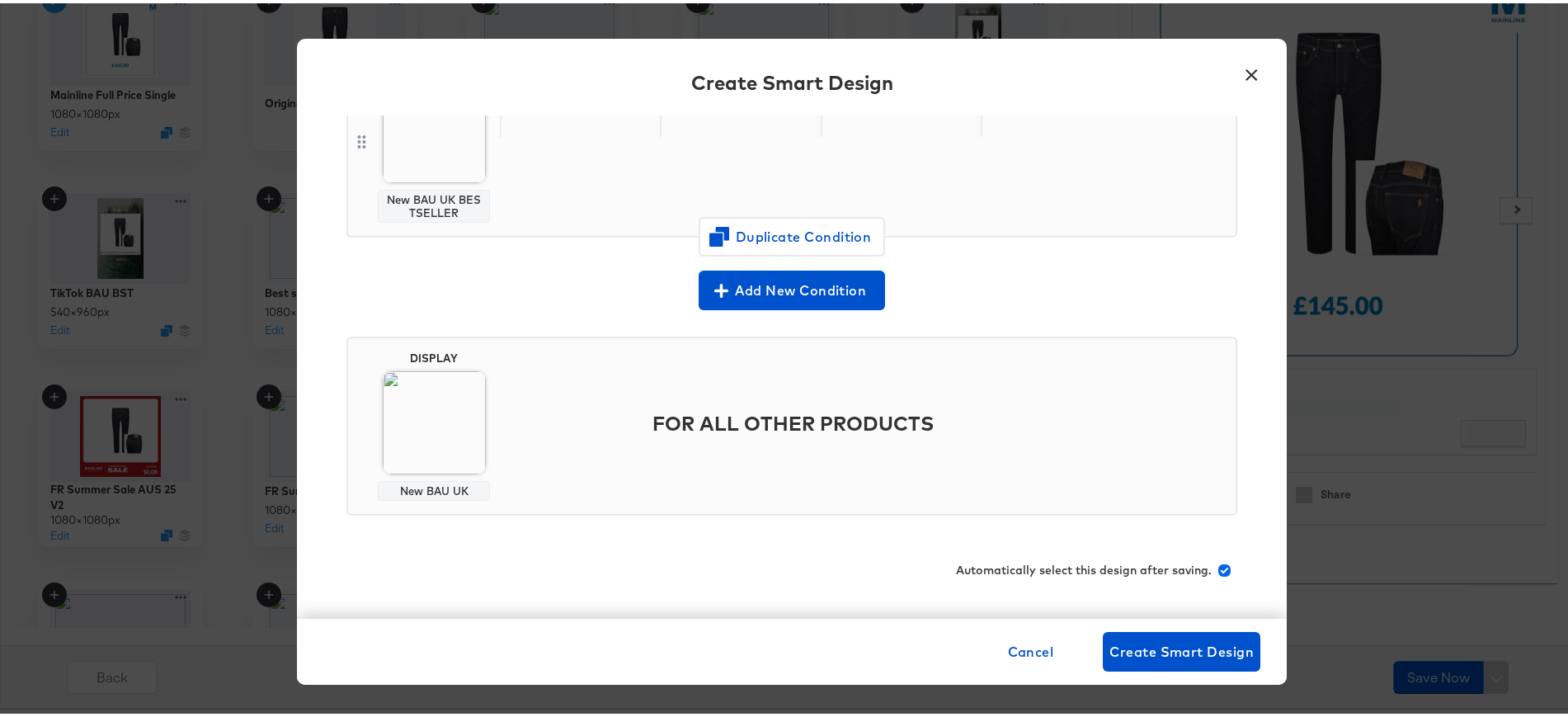 click at bounding box center [1224, 567] 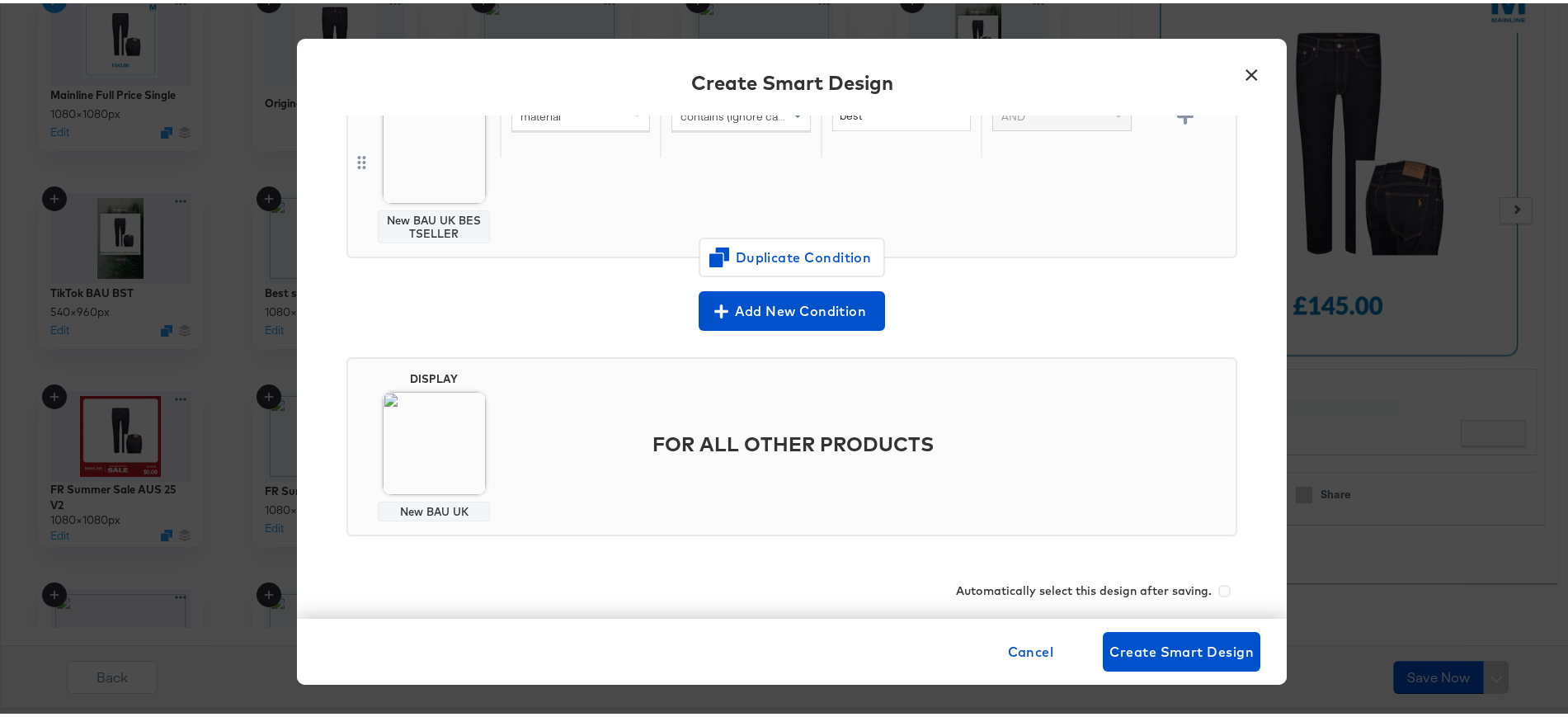 scroll, scrollTop: 204, scrollLeft: 0, axis: vertical 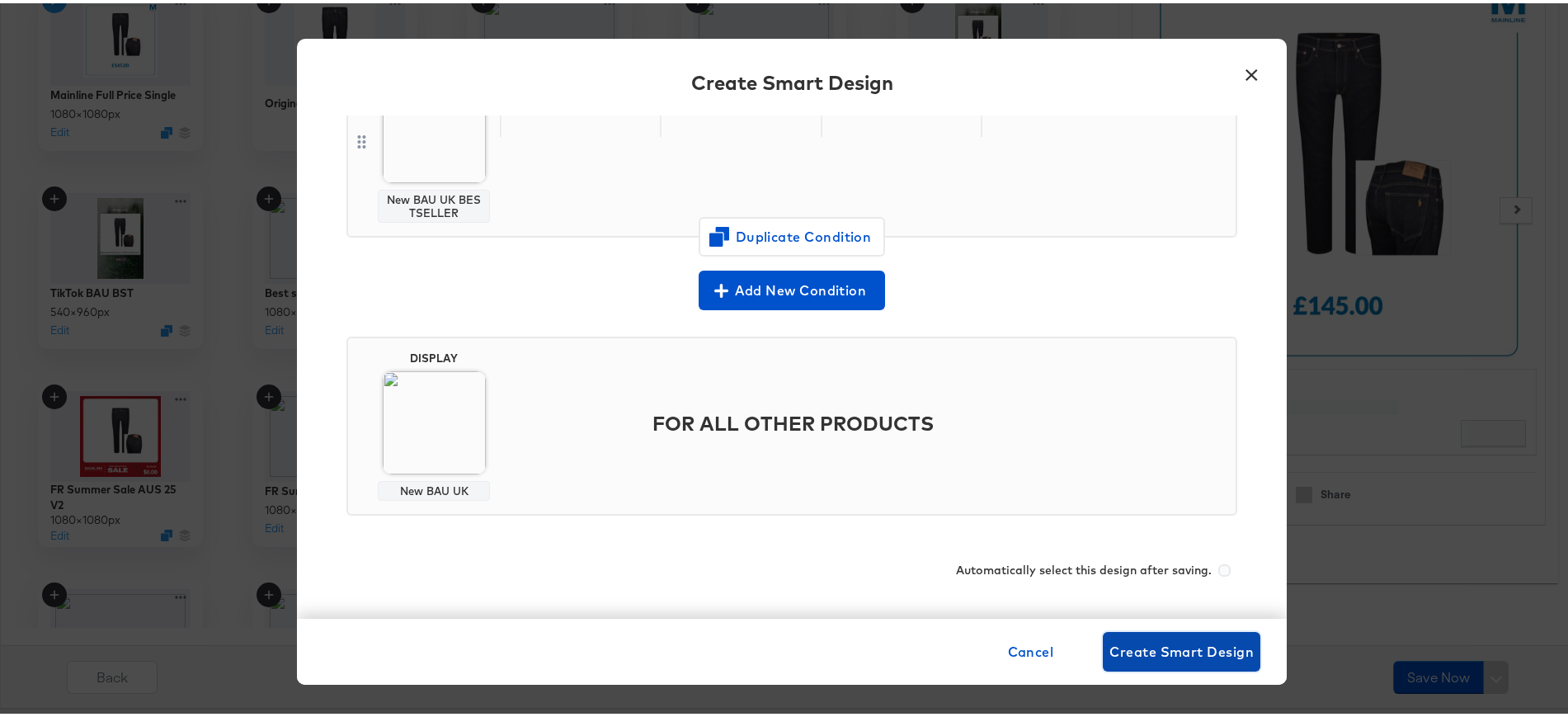 click on "Create Smart Design" at bounding box center [1181, 649] 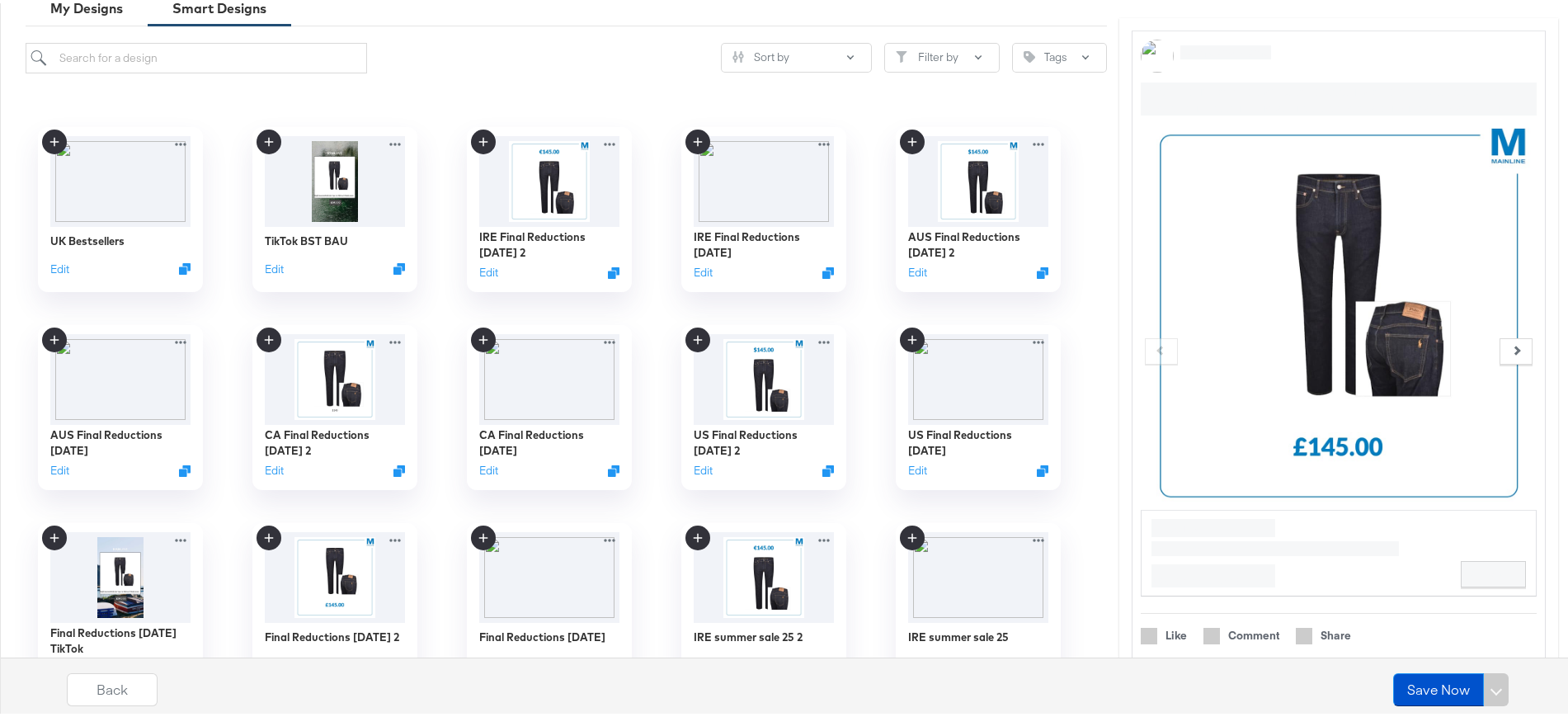 scroll, scrollTop: 508, scrollLeft: 0, axis: vertical 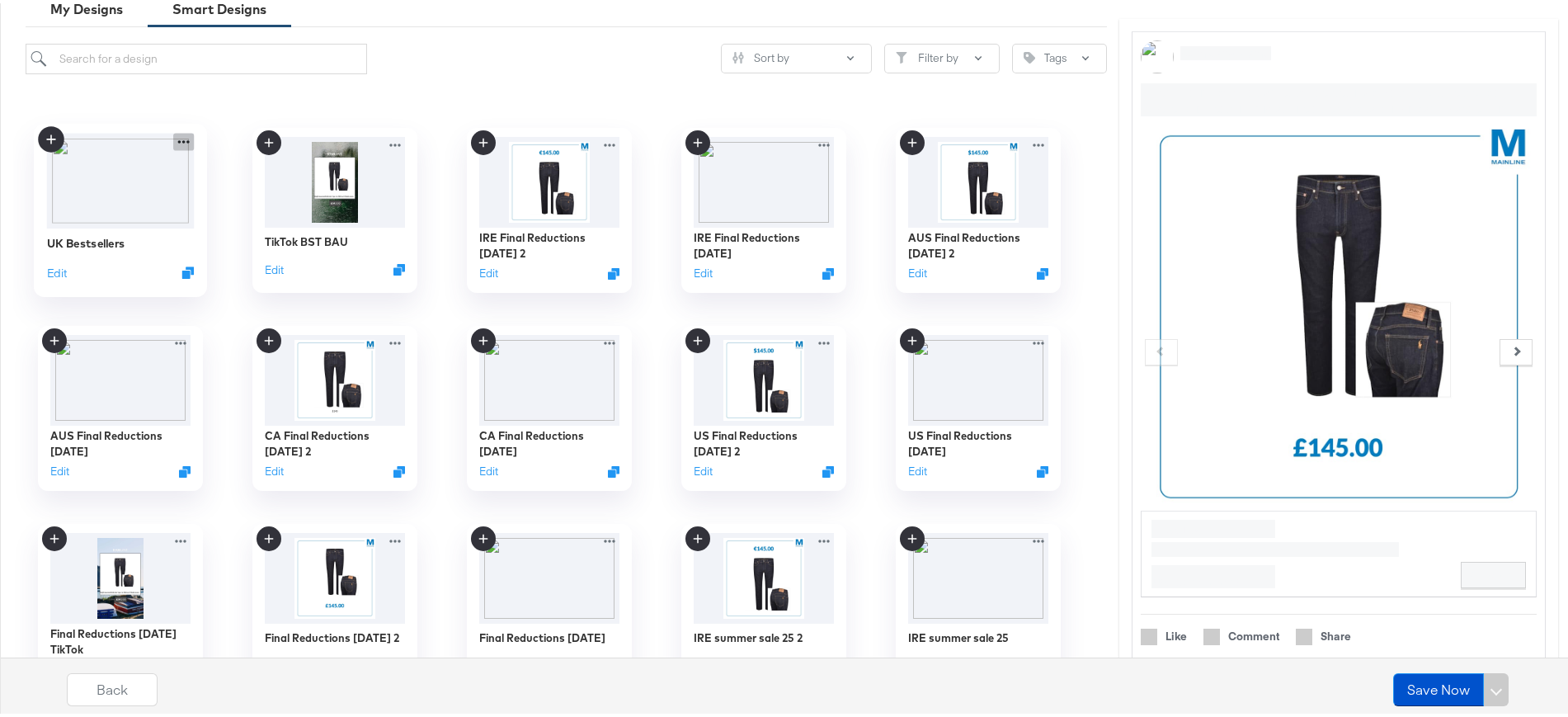 click 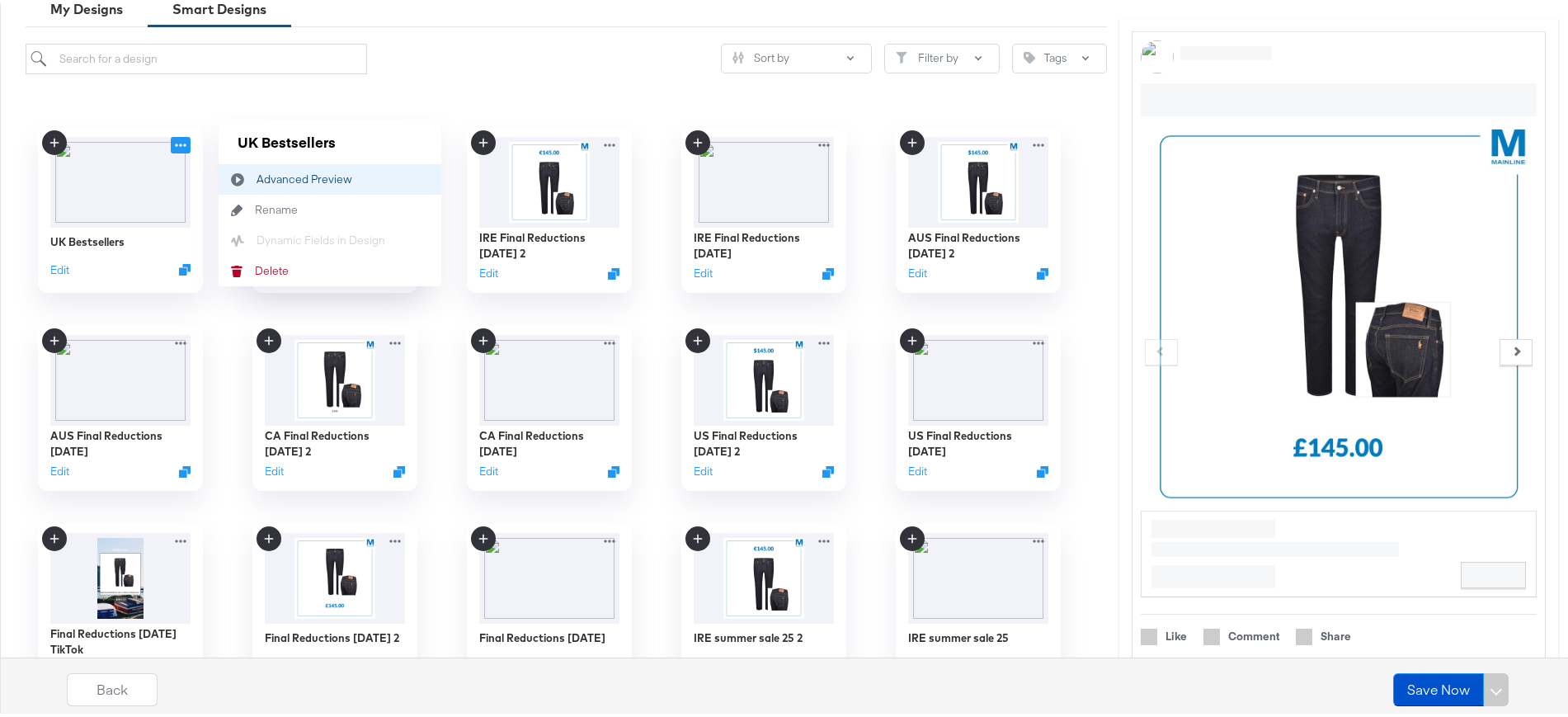 click on "Advanced Preview Advanced Preview" at bounding box center [257, 177] 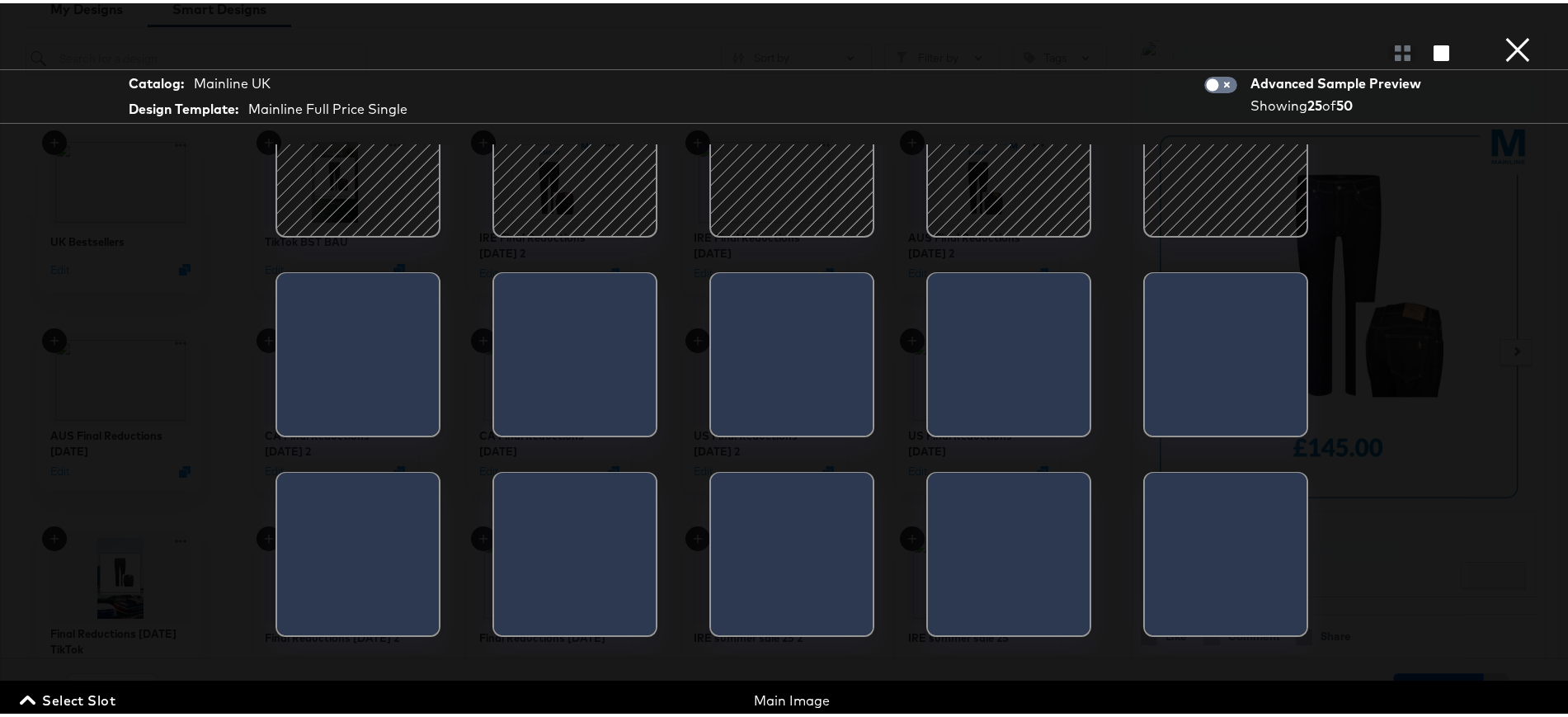 scroll, scrollTop: 536, scrollLeft: 0, axis: vertical 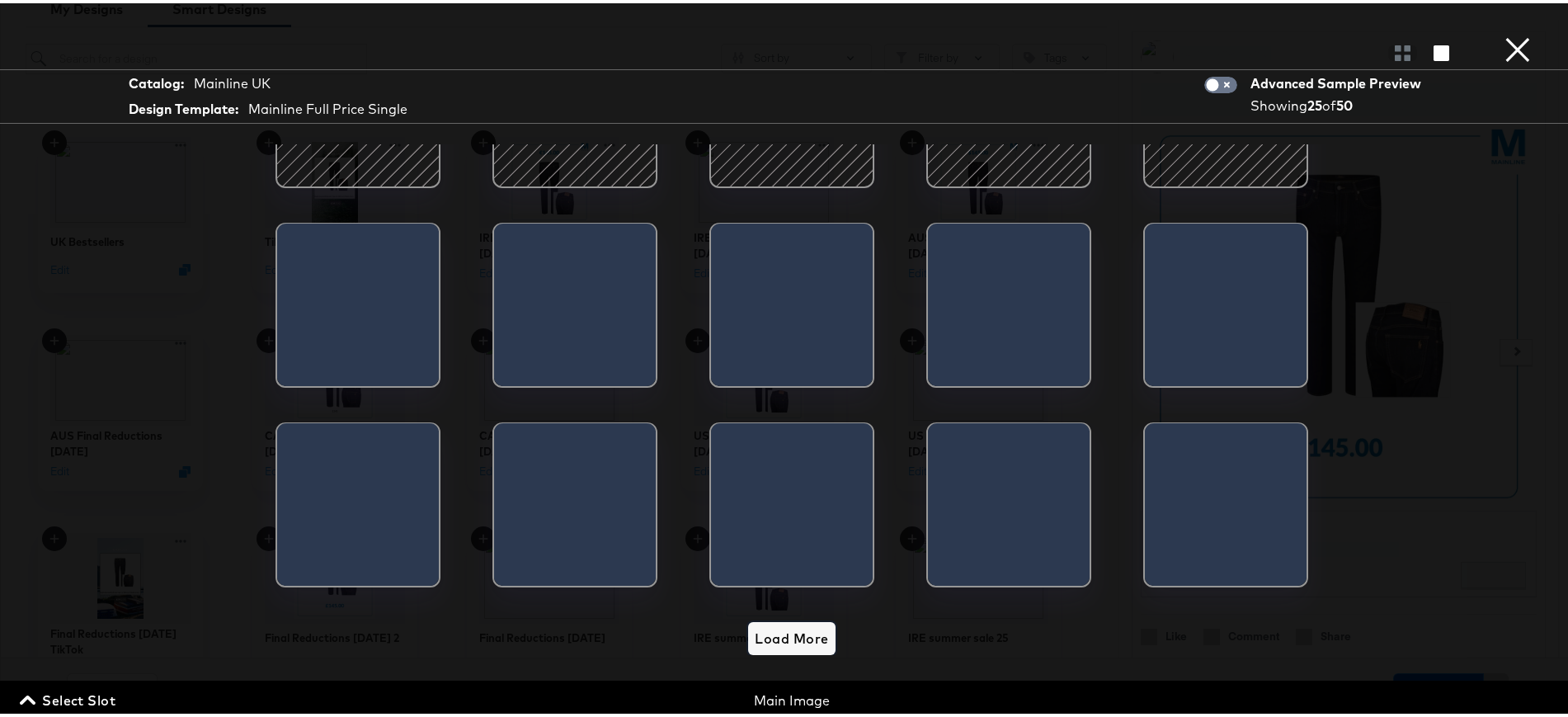 click on "Load More" at bounding box center [791, 635] 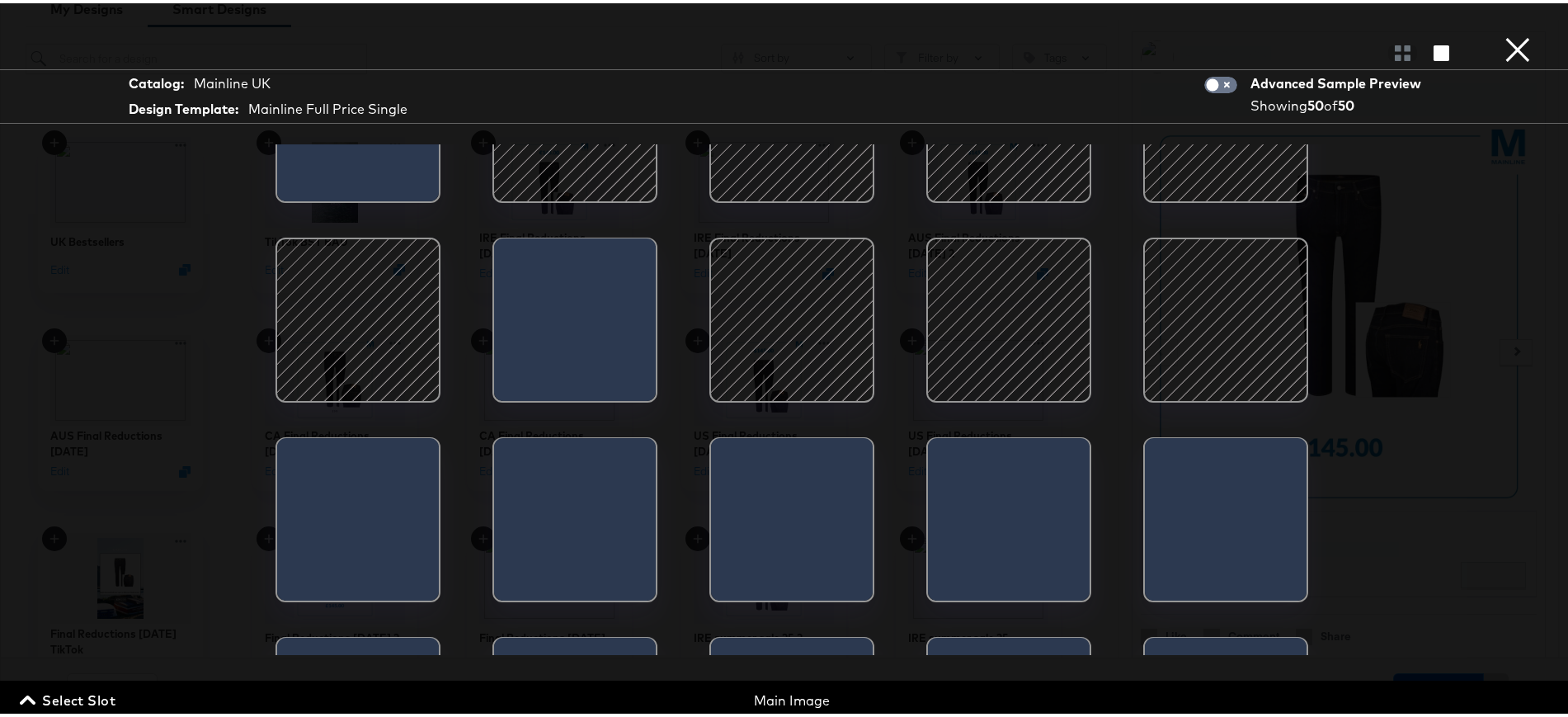 scroll, scrollTop: 1467, scrollLeft: 0, axis: vertical 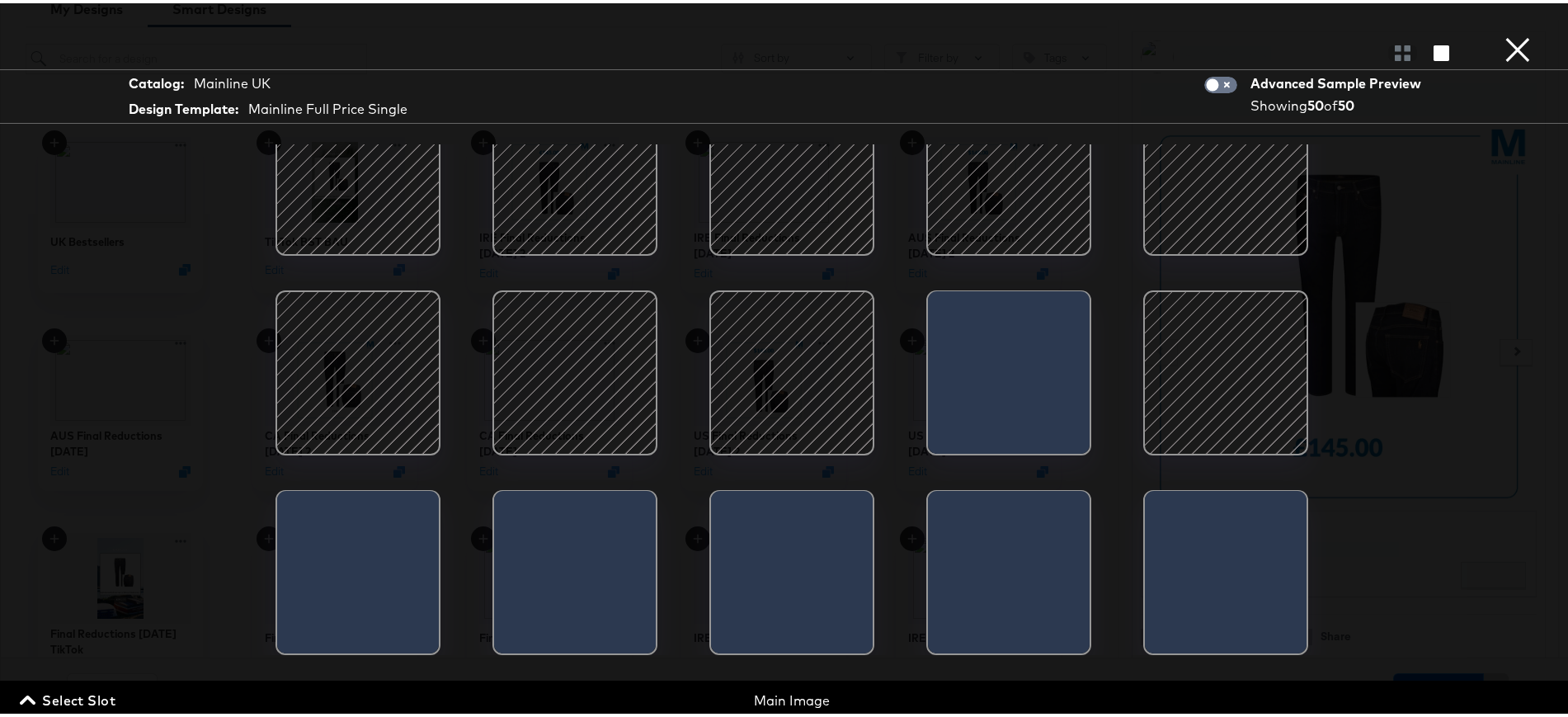 click on "×" at bounding box center (1518, 17) 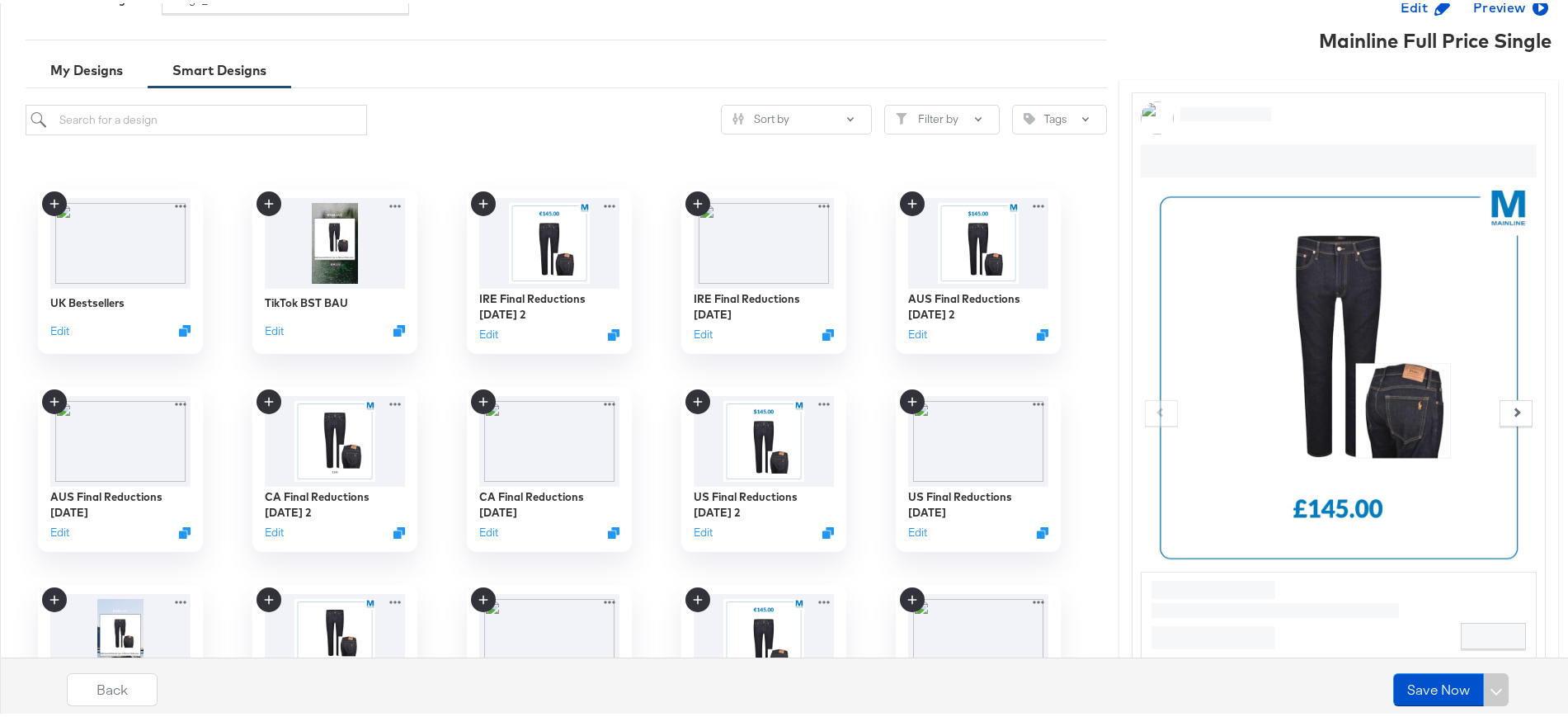 scroll, scrollTop: 446, scrollLeft: 0, axis: vertical 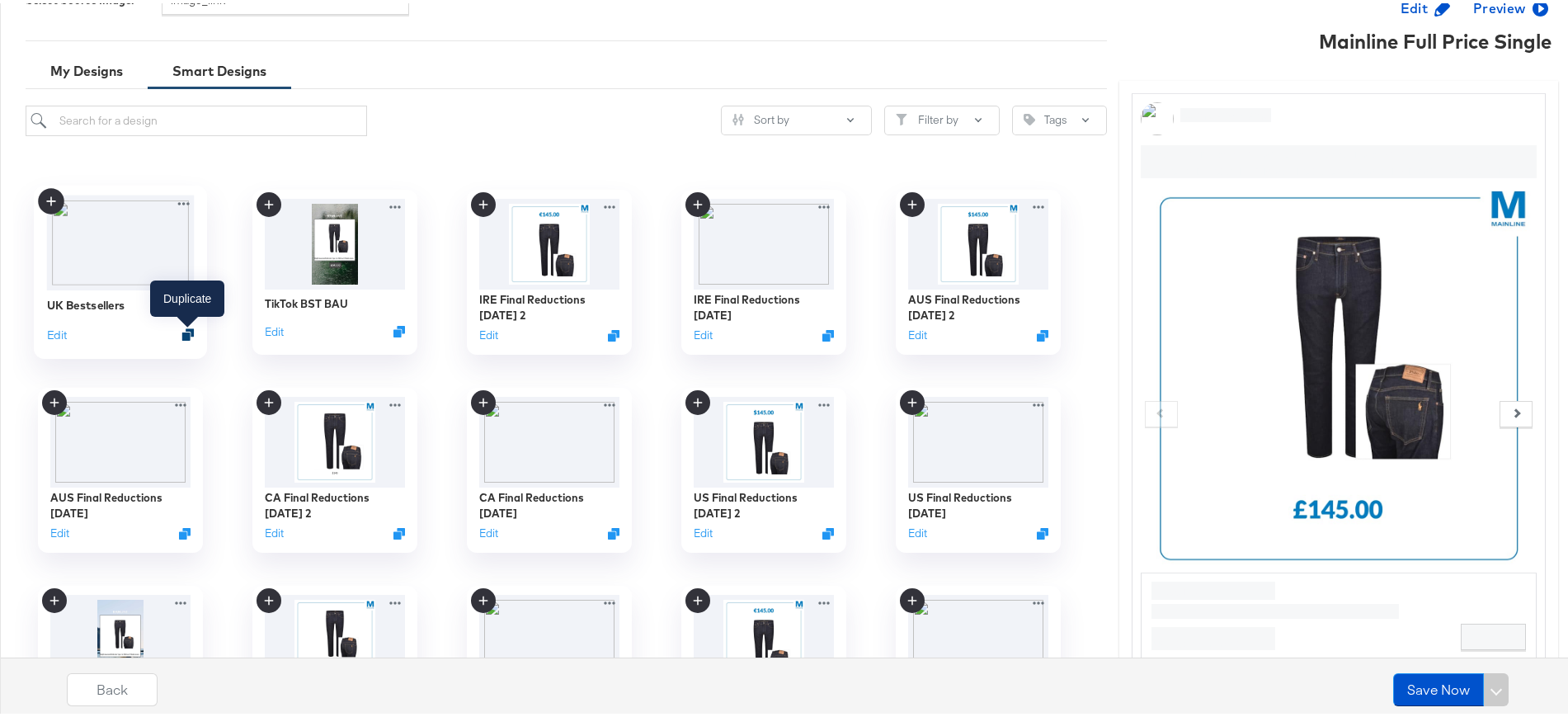 click 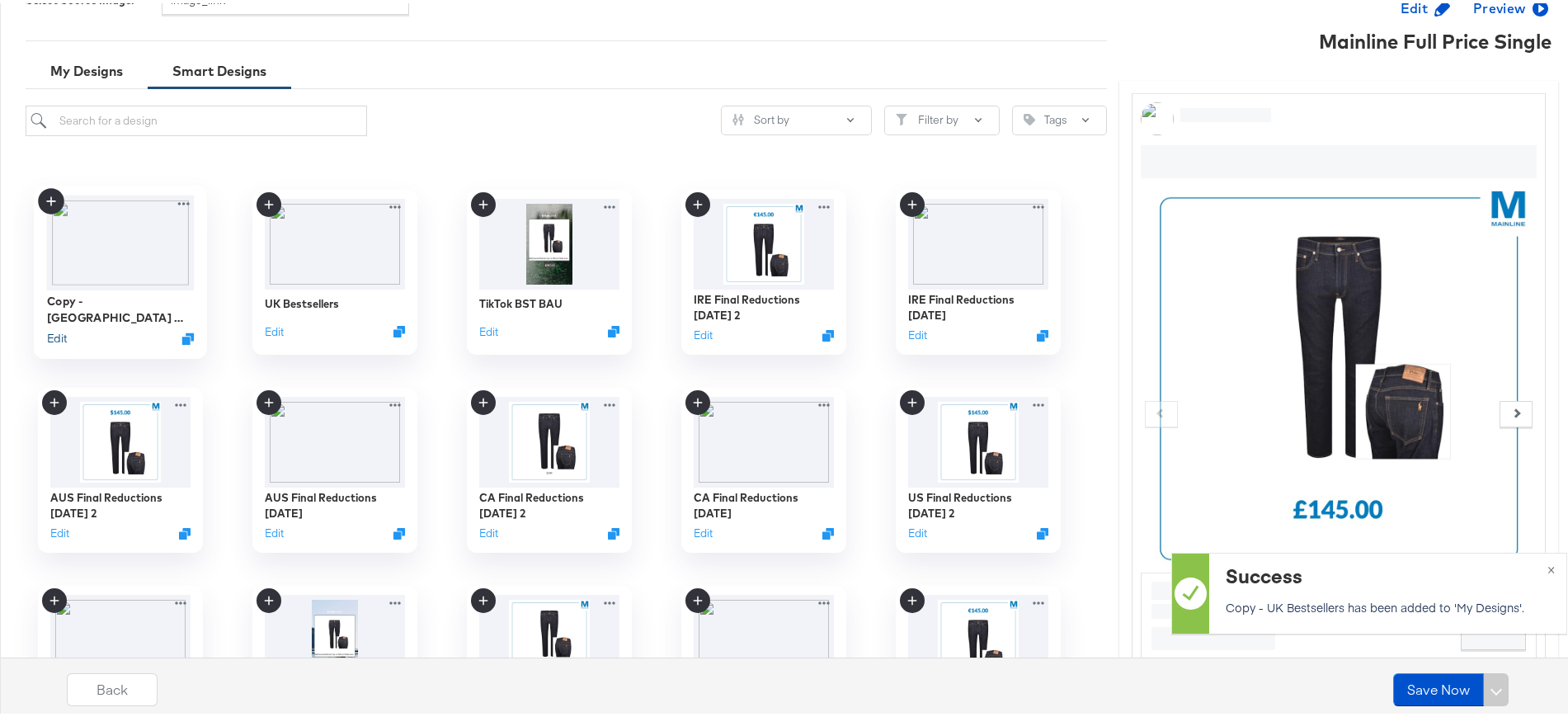click on "Edit" at bounding box center (57, 335) 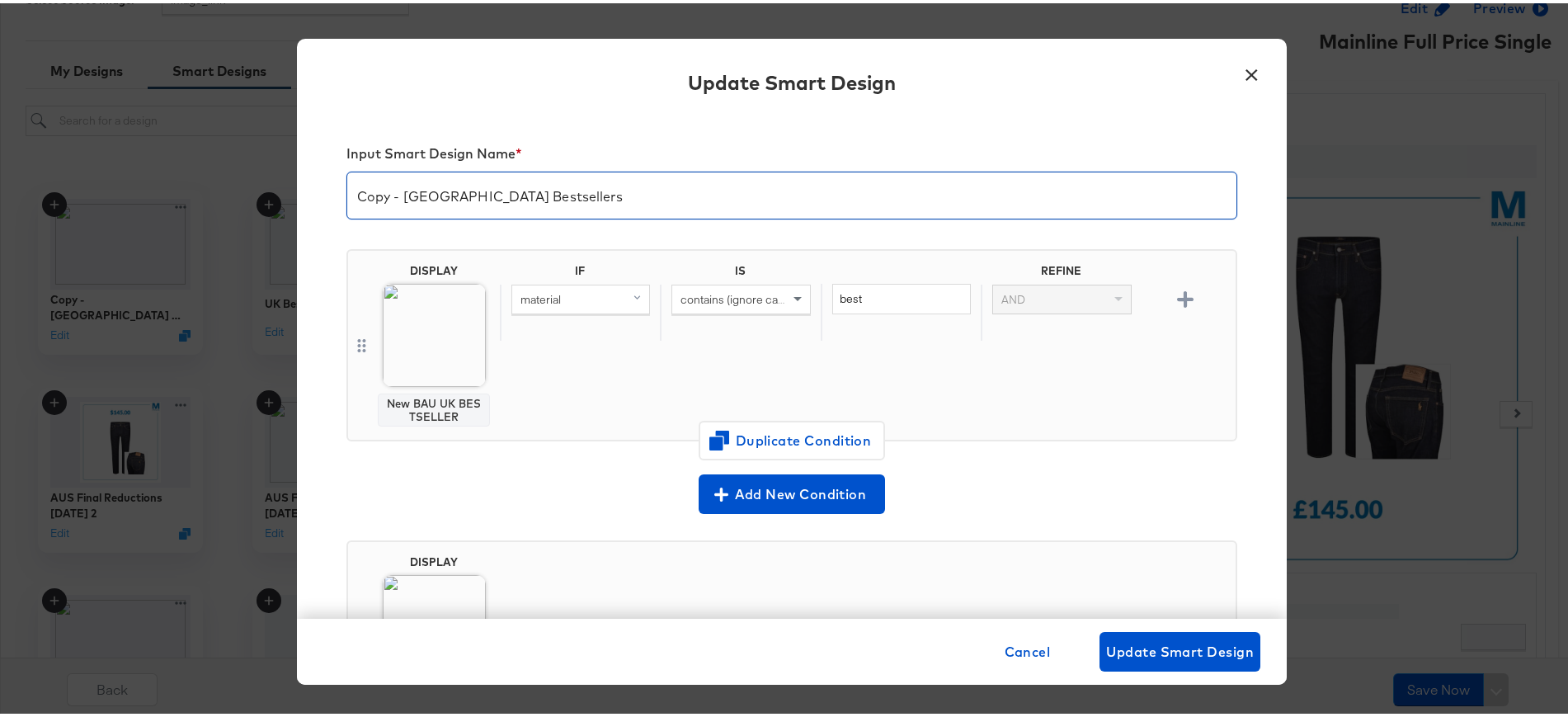 click on "Copy - UK Bestsellers" at bounding box center (792, 186) 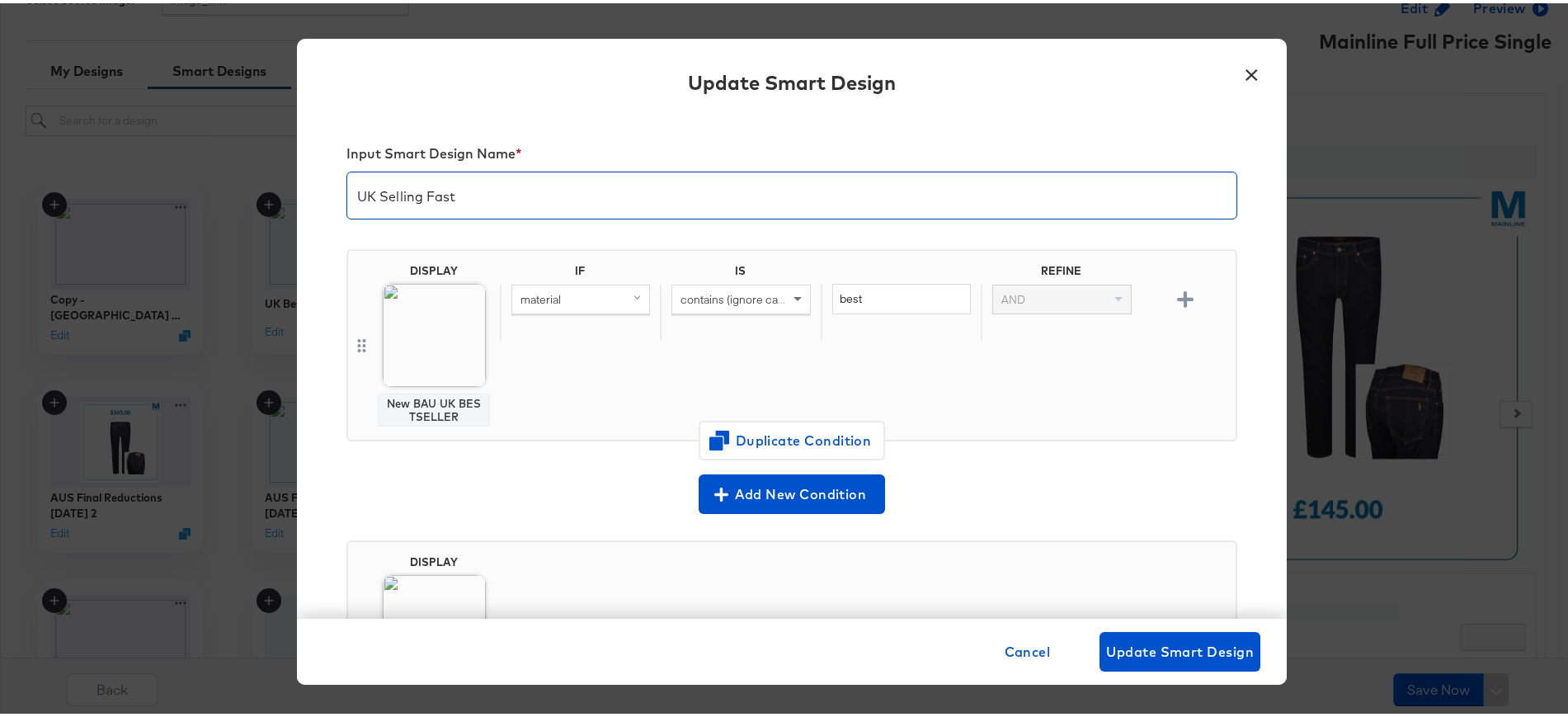 type on "UK Selling Fast" 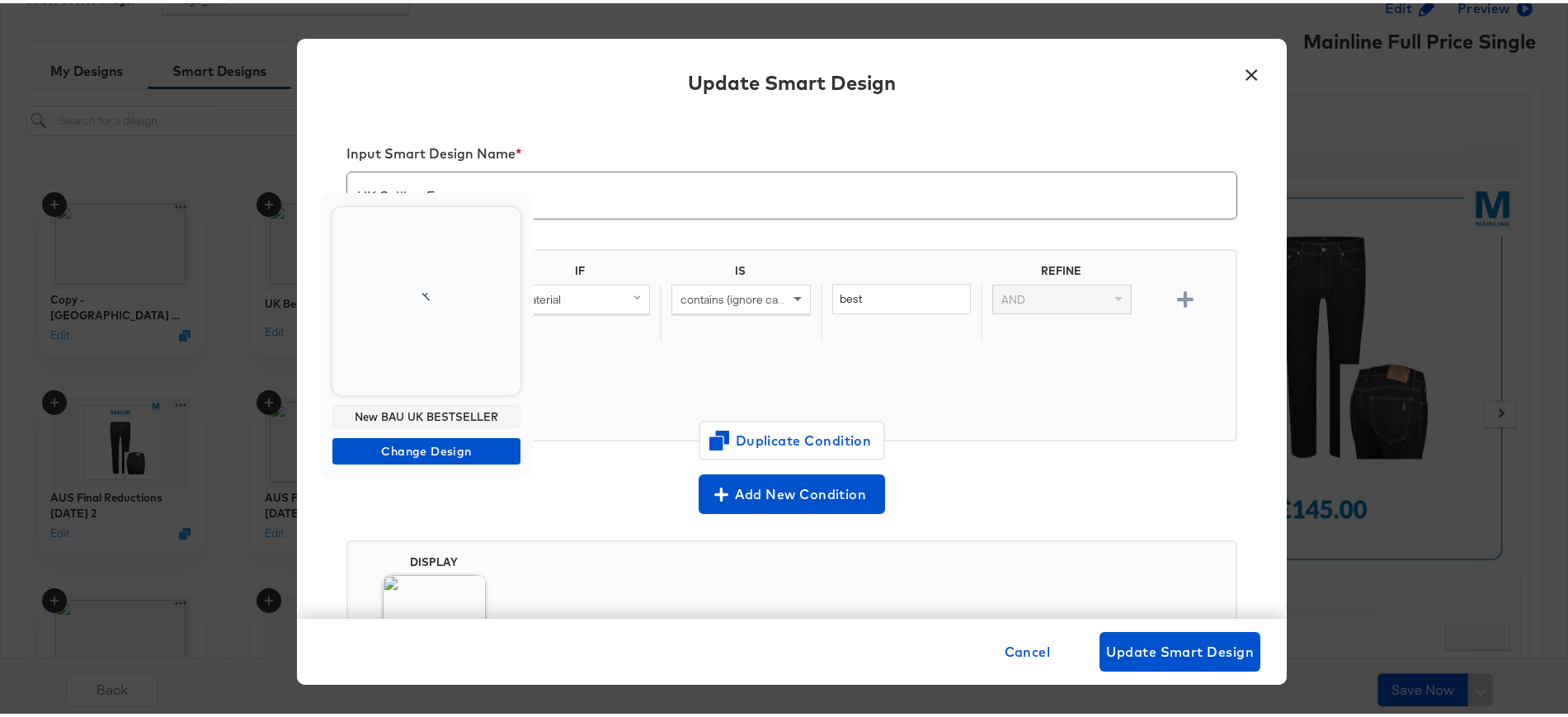 click on "Products Creative Reporting Feed Suite Accounts Mainline UK  RS Products / Product Catalogs Assets Setup & Map Catalog Catalogs Overview Step:  1   Setup Step:  2   Map Step:  3   Design Catalog Mainline UK Choose a Design Select a design and review your product sample. Build your catalog. Create New Design Smart Design Main 1 2 3 4 5 + Select Source Image: image_link My Designs Smart Designs Sort by Filter by Tags Copy - UK Bestsellers Edit UK Bestsellers Edit TikTok BST BAU Edit IRE Final Reductions June 25 2 Edit IRE Final Reductions June 25  Edit AUS Final Reductions June 25 2 Edit AUS Final Reductions June 25  Edit CA Final Reductions June 25 2 Edit CA Final Reductions June 25 Edit US Final Reductions June 25 2 Edit US Final Reductions June 25 Edit Final Reductions June 25 TikTok Edit Final Reductions June 25 2 Edit Final Reductions June 25 Edit IRE summer sale 25 2 Edit IRE summer sale 25  Edit AUS summer sale 25 2 Edit AUS summer sale 25 Edit CA summer sale 25 2 Edit" at bounding box center [792, 237] 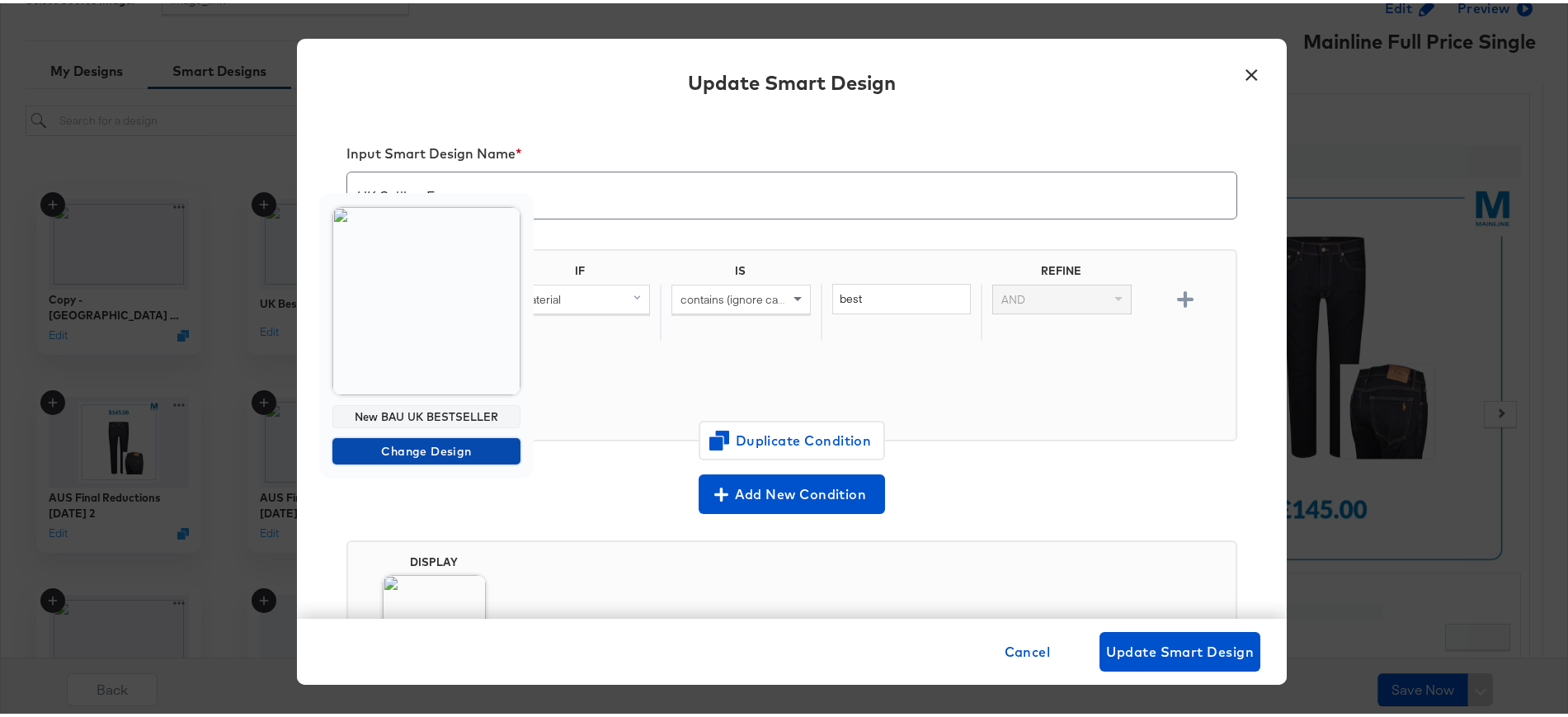 click on "Change Design" at bounding box center [426, 448] 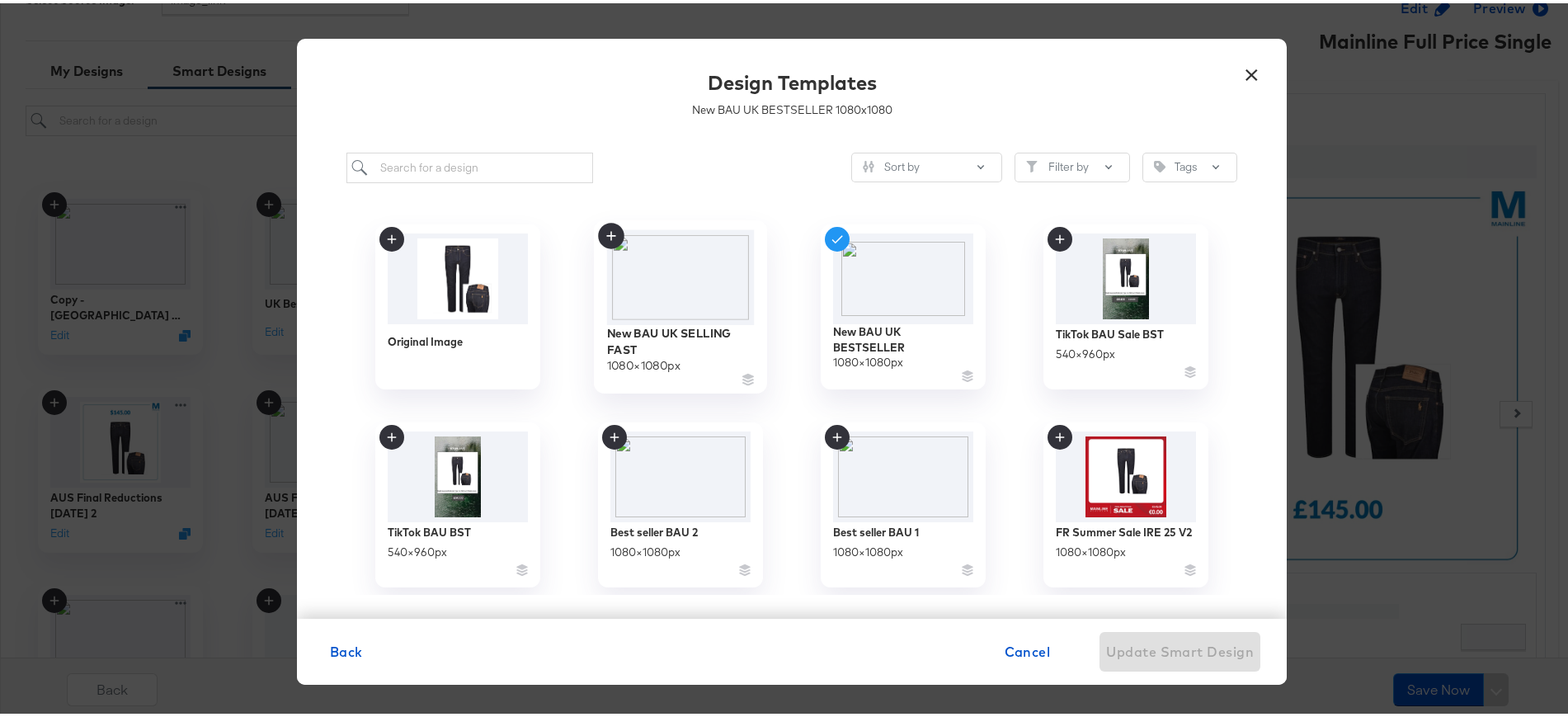 click 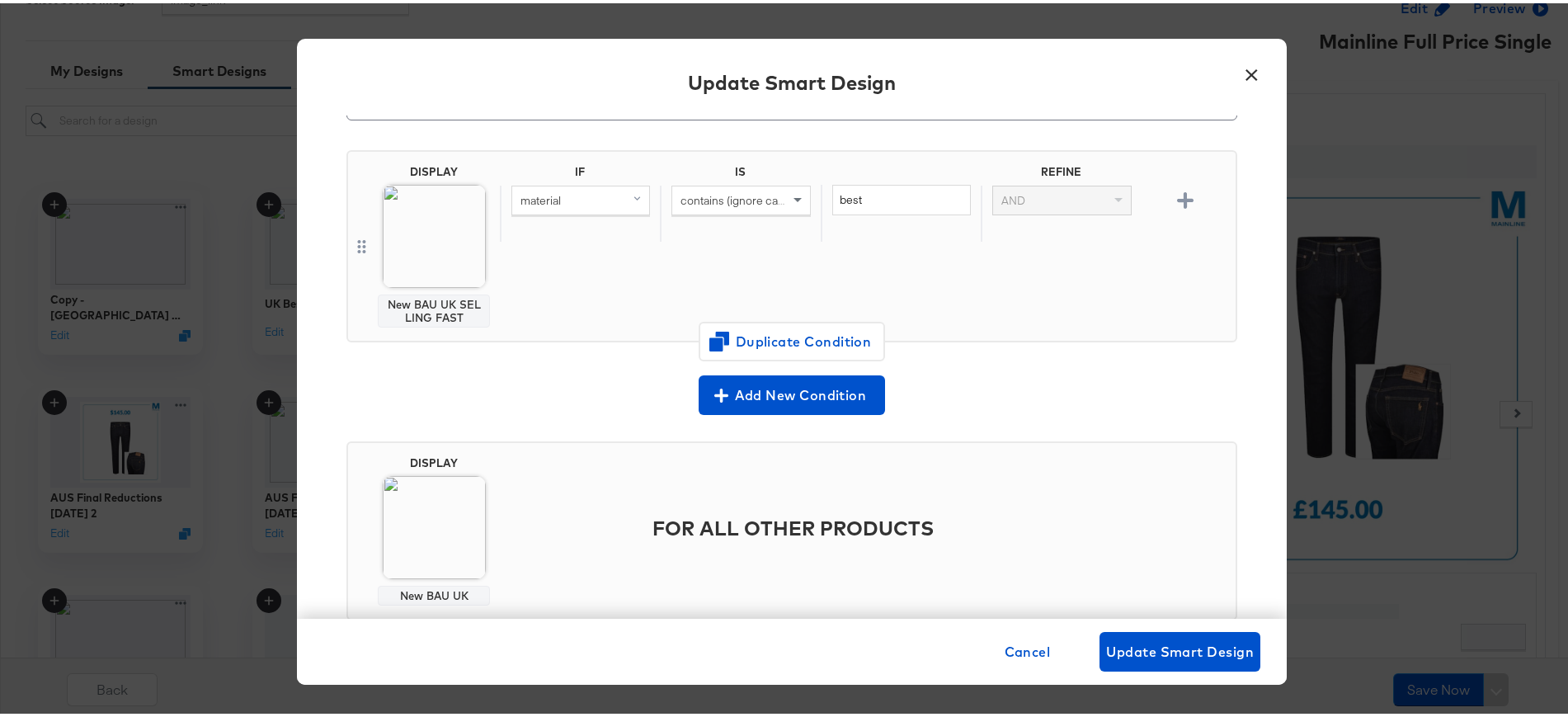 scroll, scrollTop: 204, scrollLeft: 0, axis: vertical 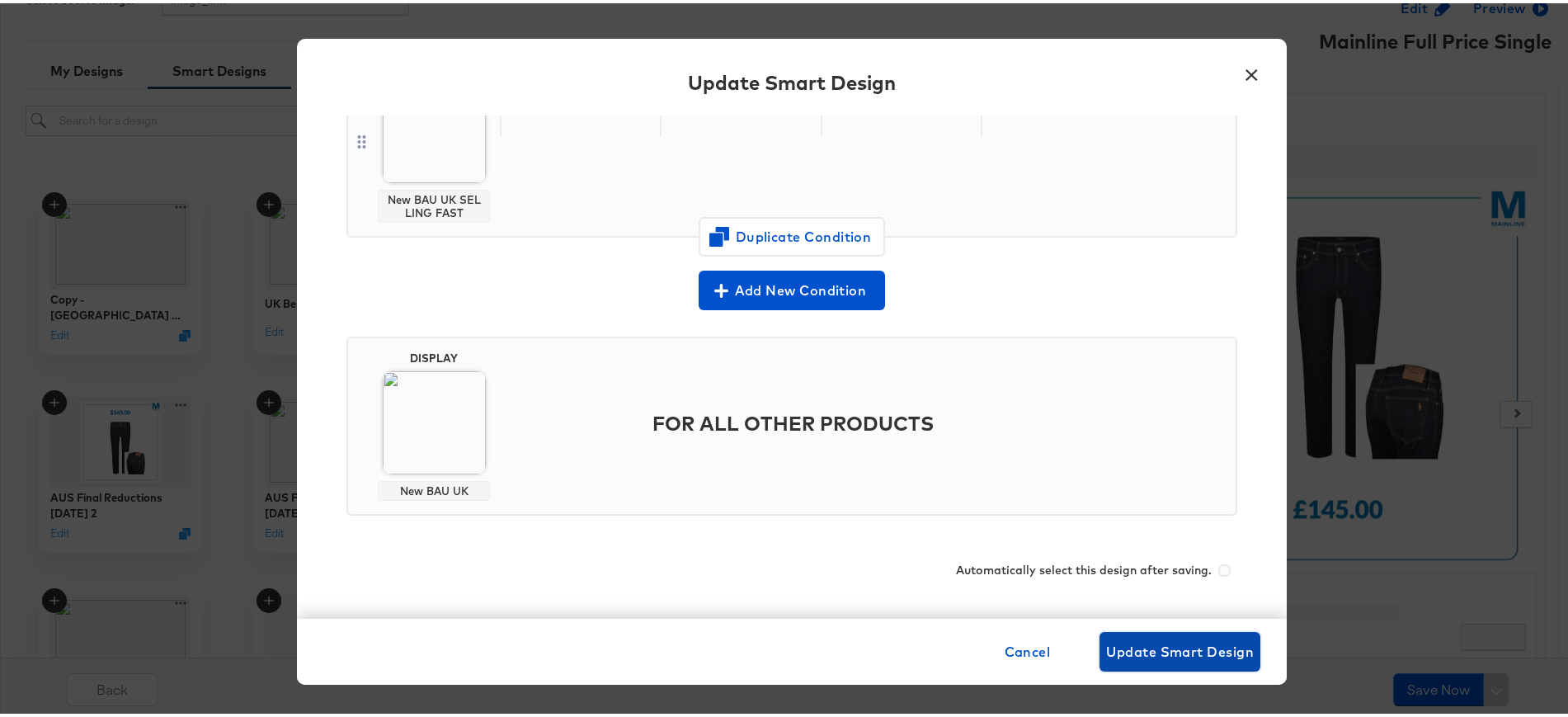 click on "Update Smart Design" at bounding box center (1180, 649) 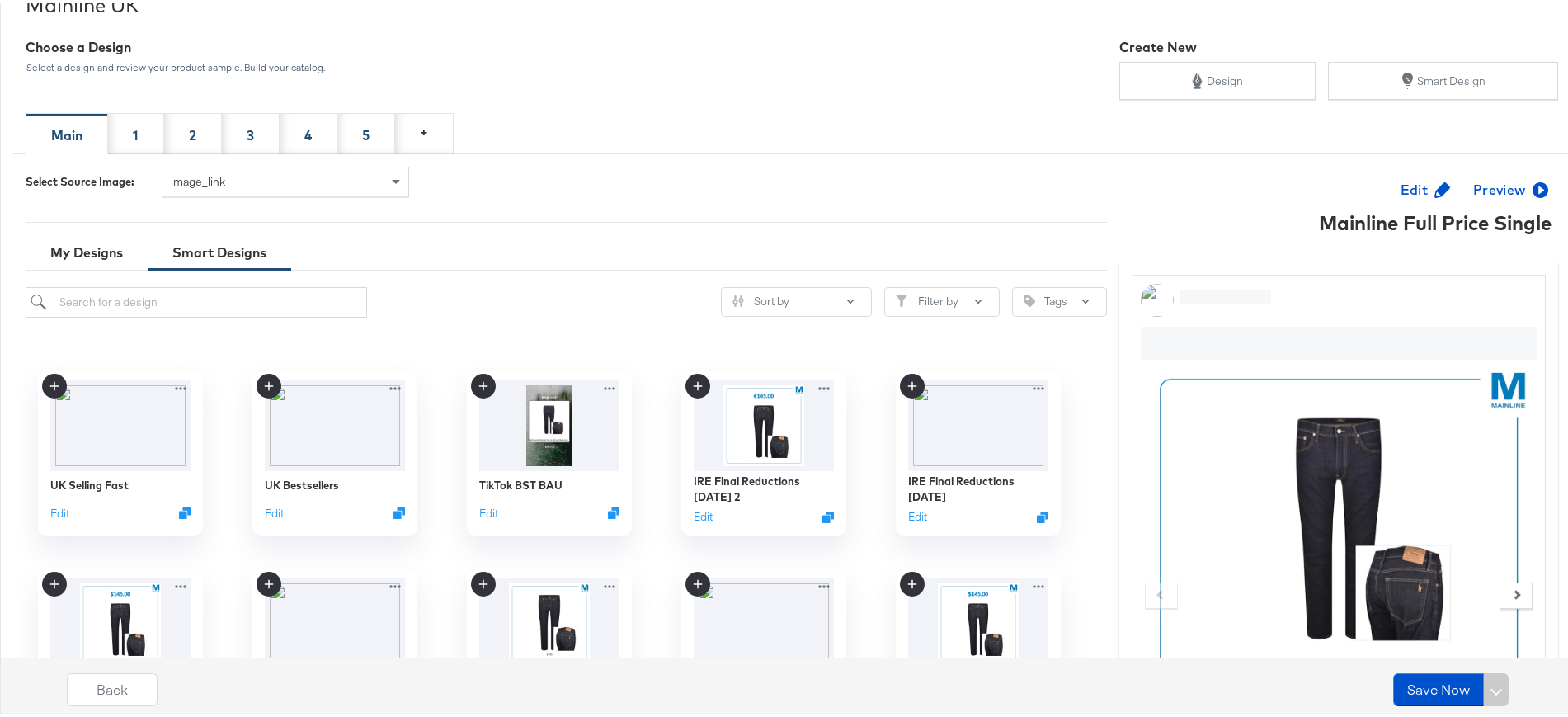 scroll, scrollTop: 0, scrollLeft: 0, axis: both 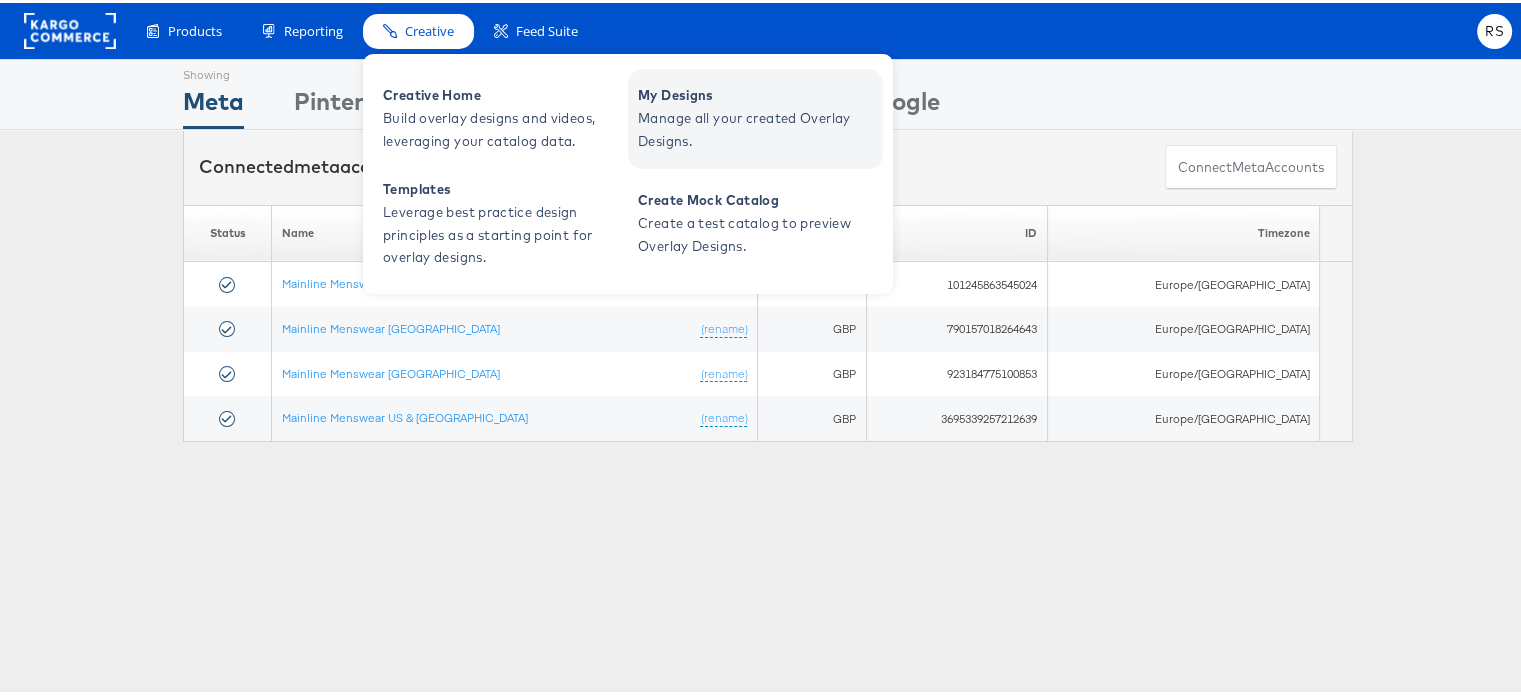 click on "Manage all your created Overlay Designs." at bounding box center (758, 127) 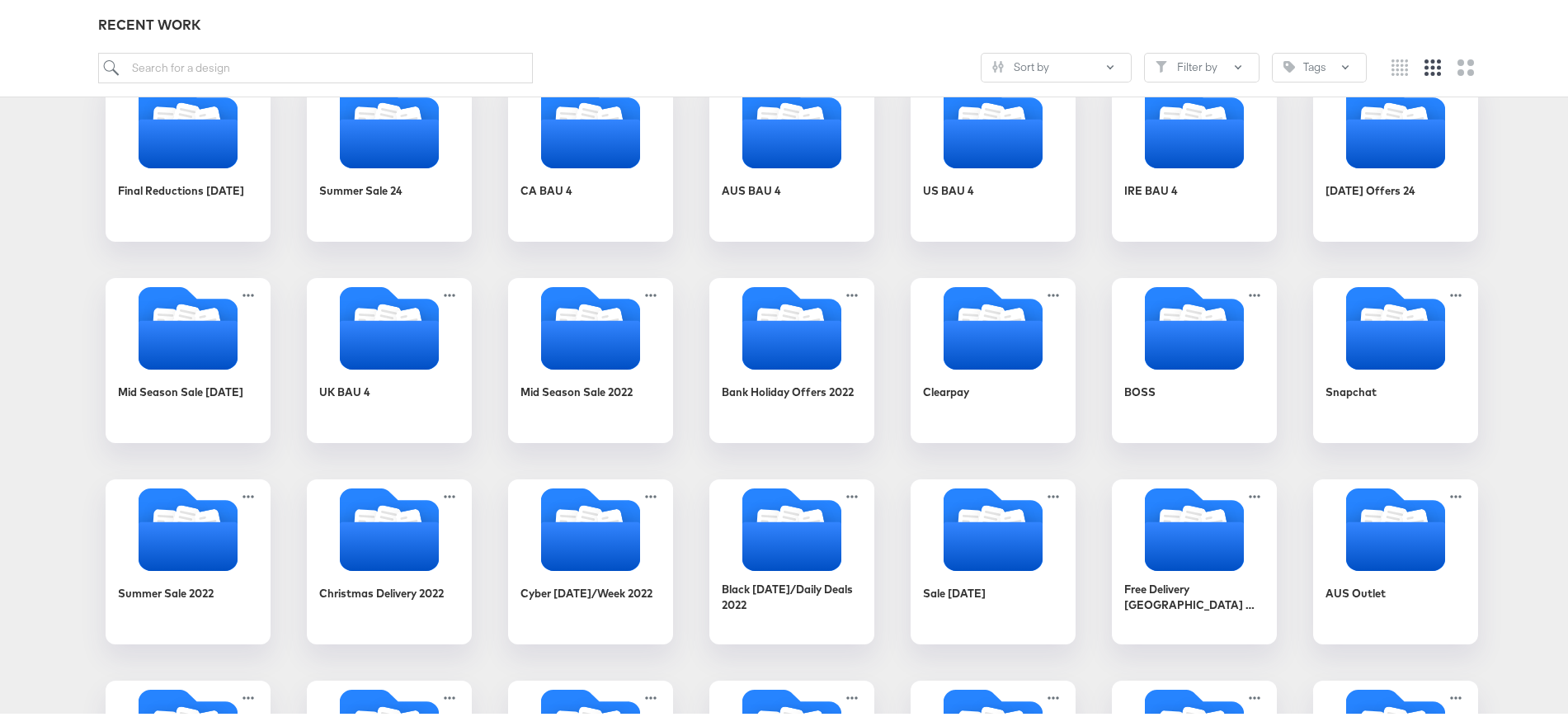 scroll, scrollTop: 896, scrollLeft: 0, axis: vertical 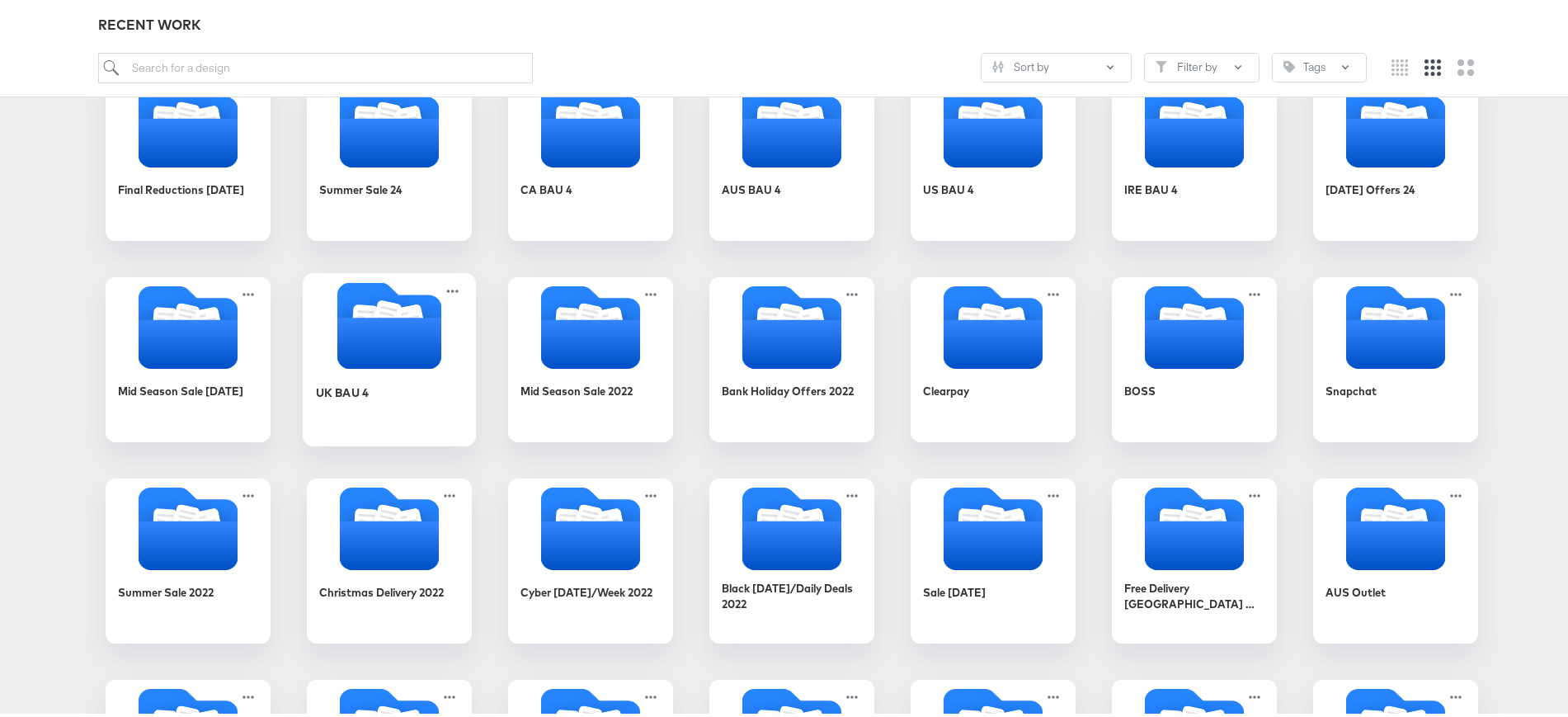 click 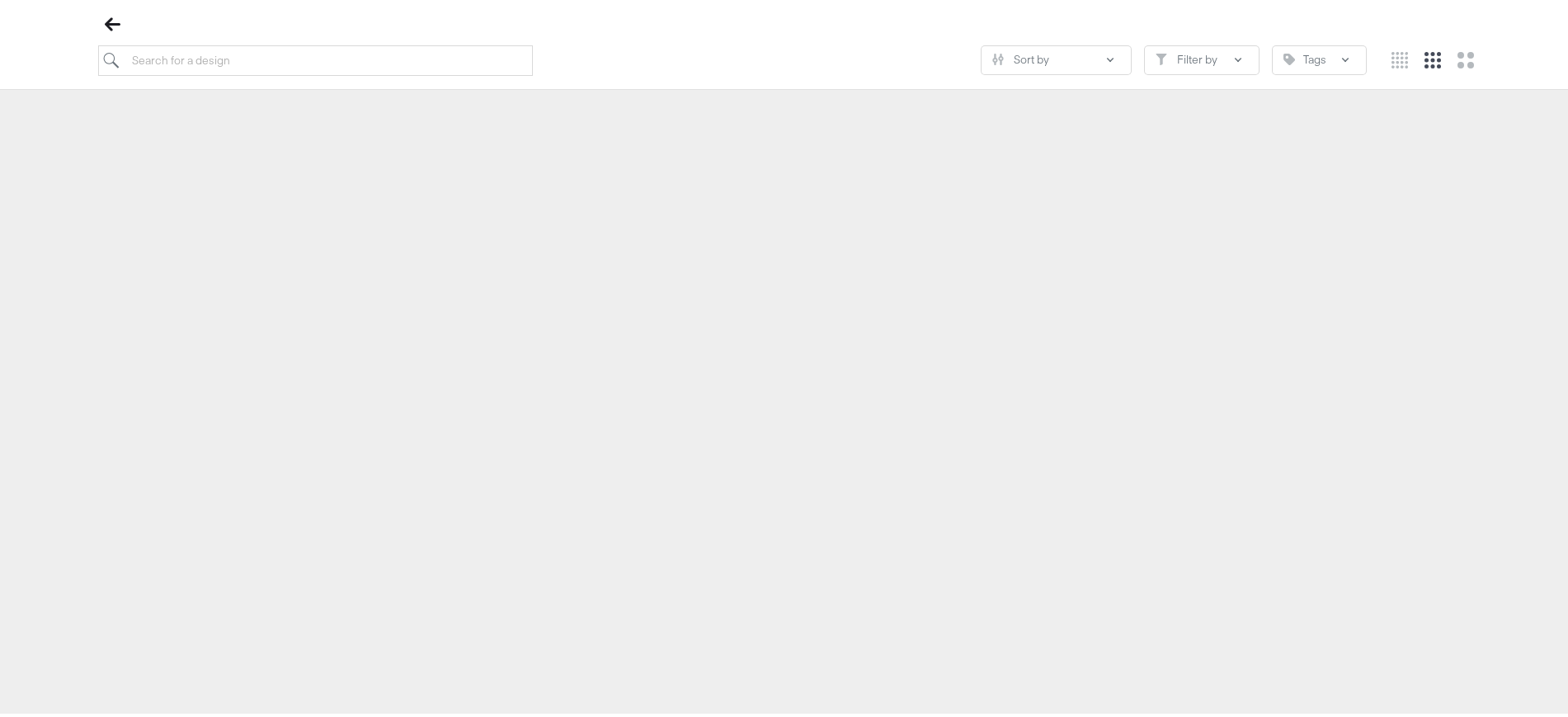 scroll, scrollTop: 189, scrollLeft: 0, axis: vertical 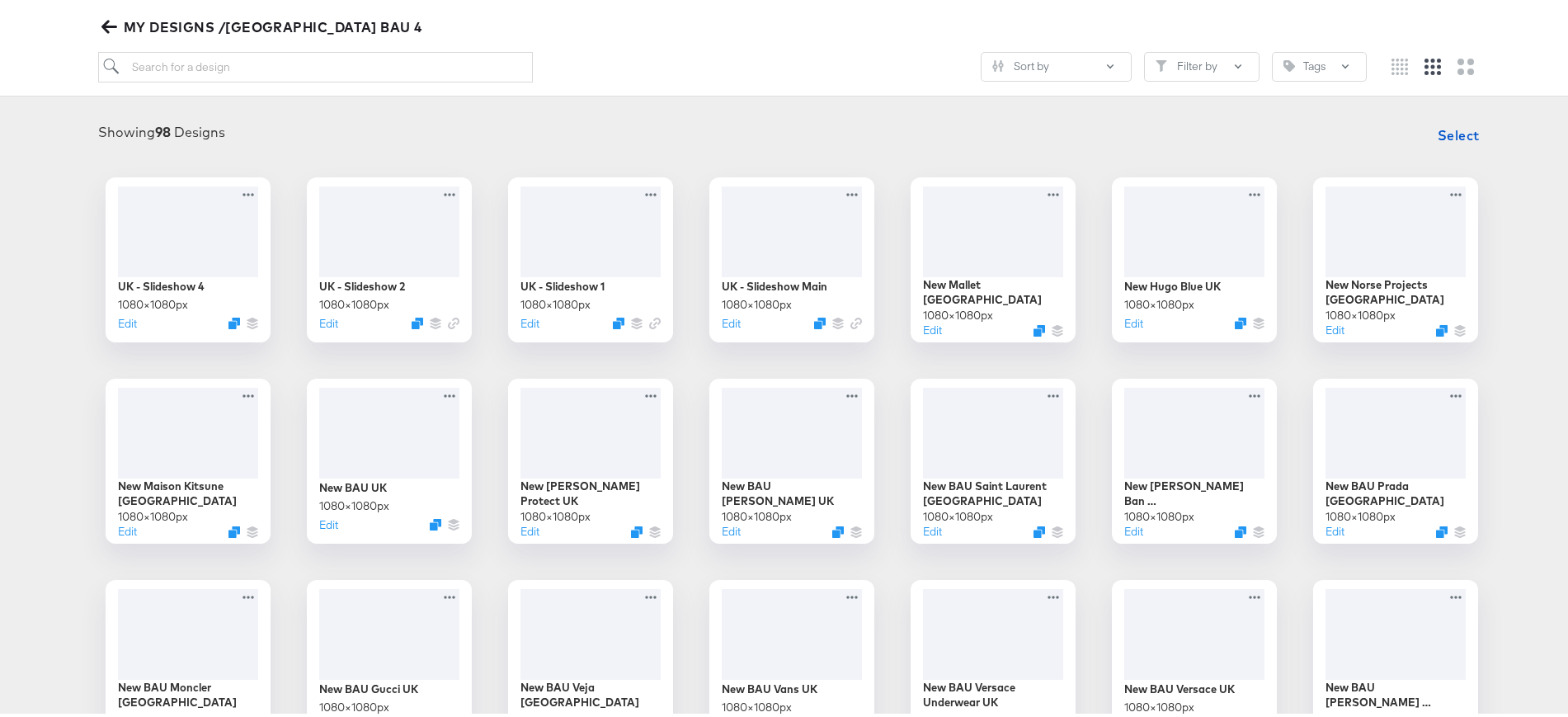 click 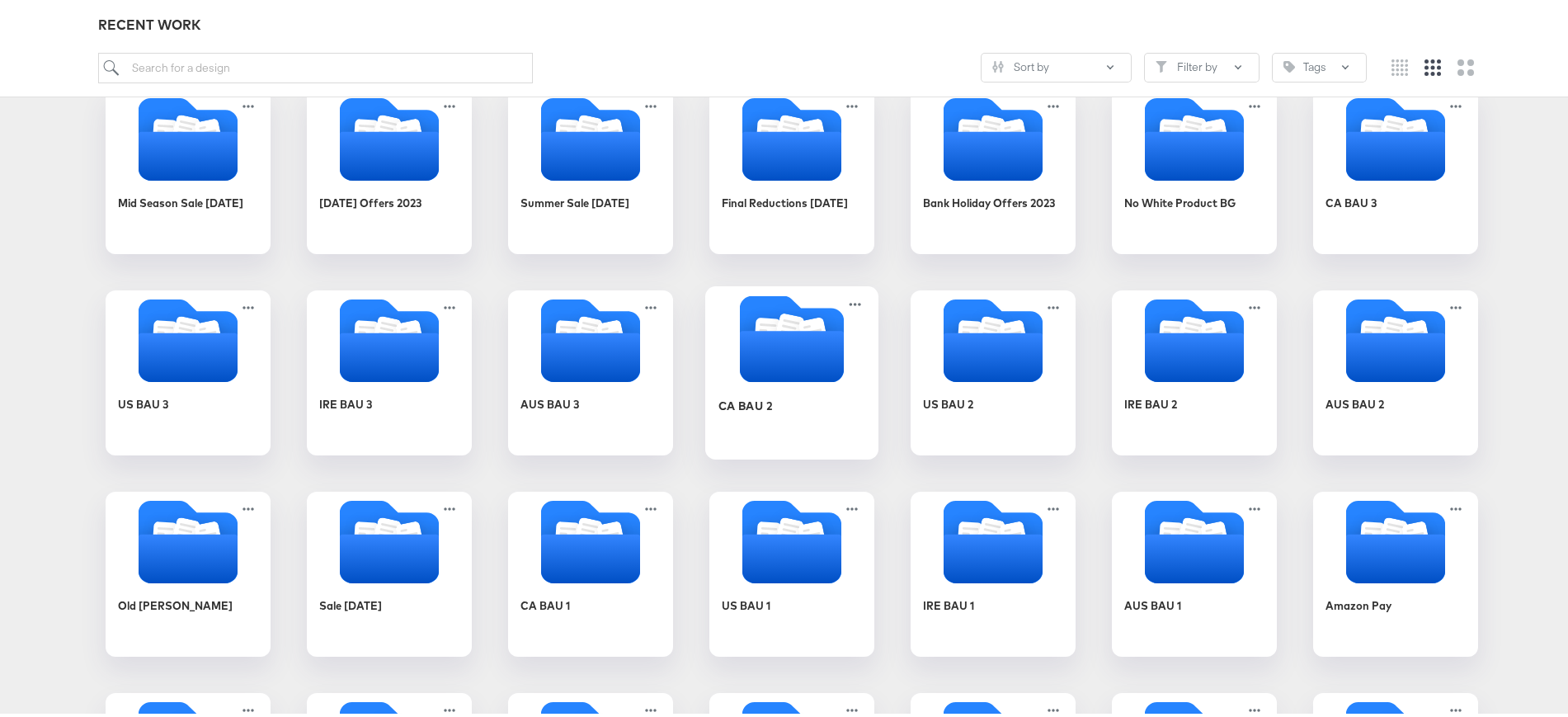 scroll, scrollTop: 1905, scrollLeft: 0, axis: vertical 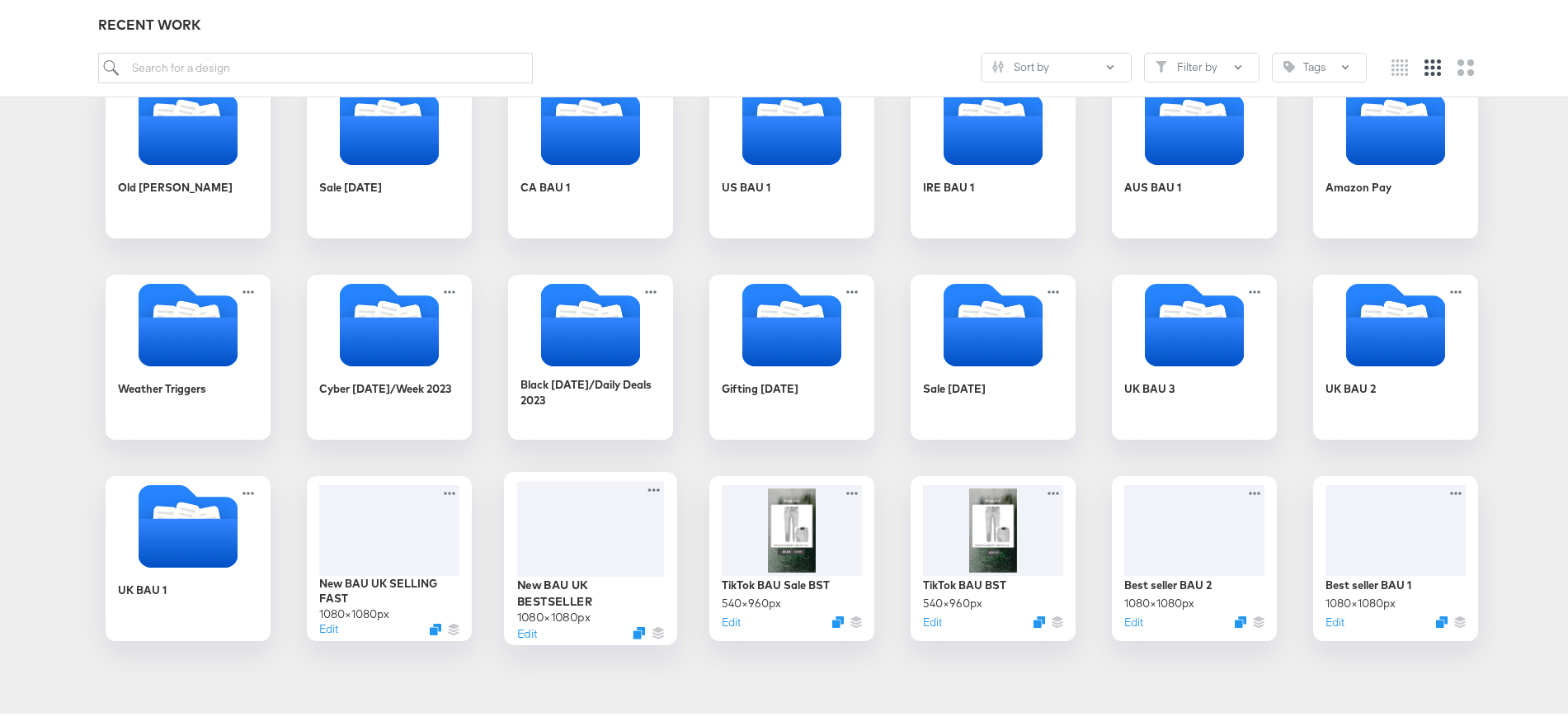 click at bounding box center [591, 526] 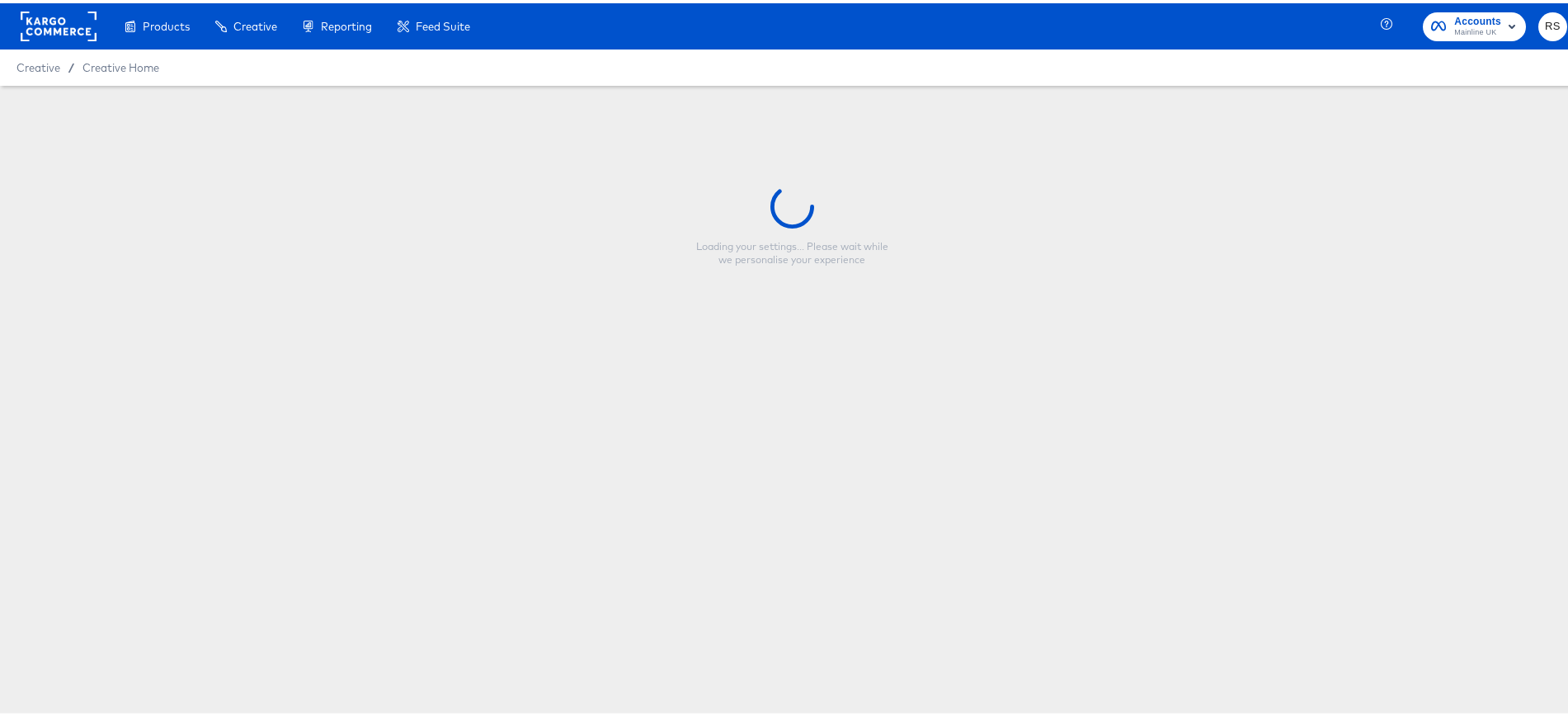 scroll, scrollTop: 0, scrollLeft: 0, axis: both 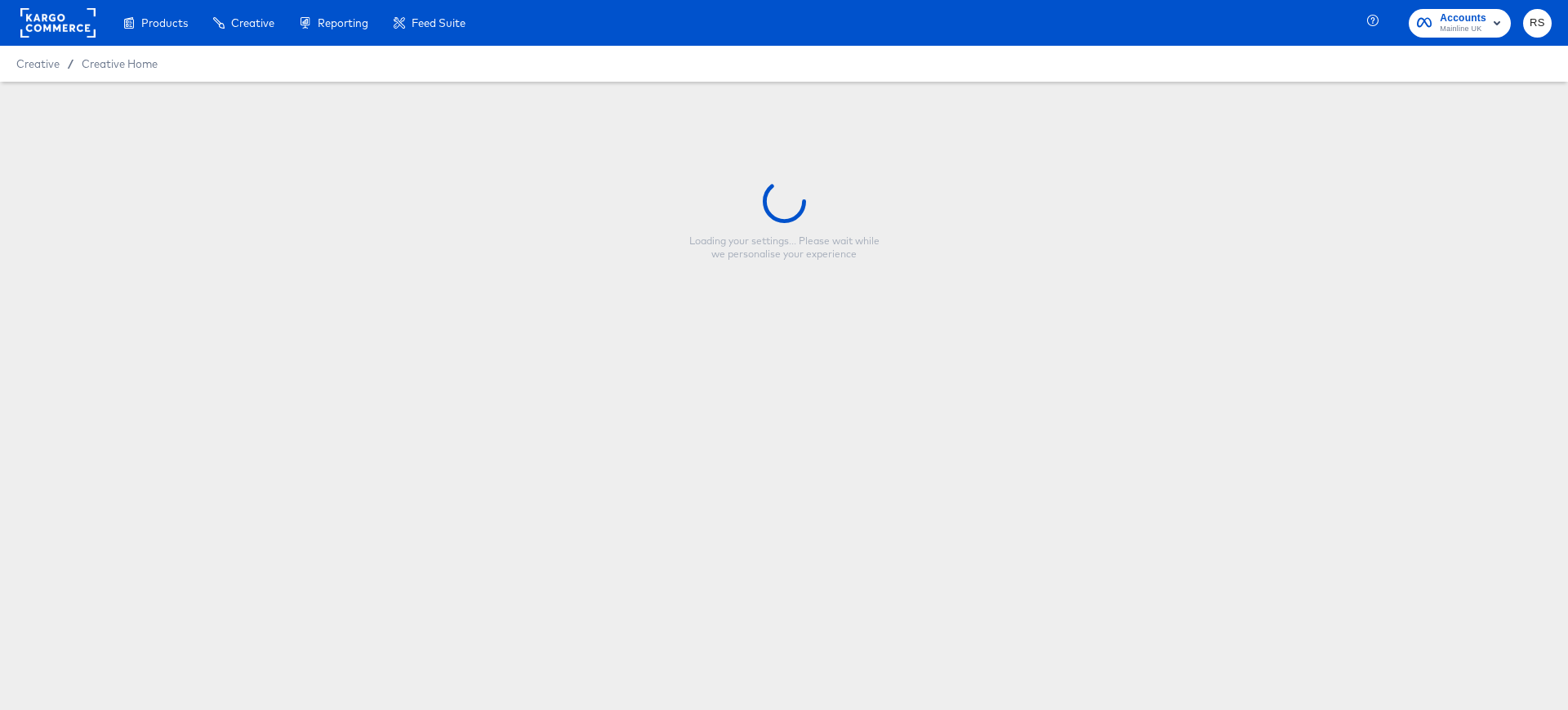 type on "New BAU UK BESTSELLER" 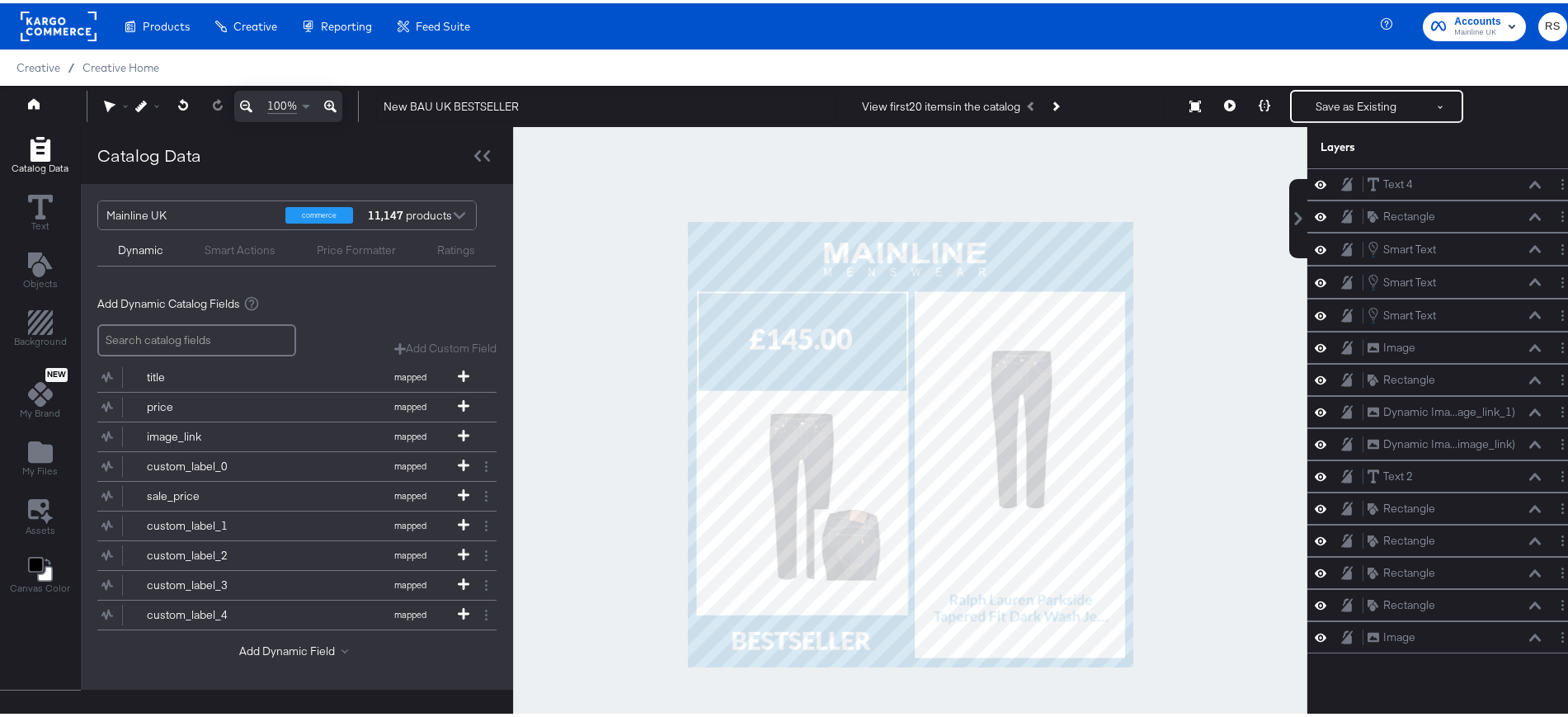 click at bounding box center [910, 441] 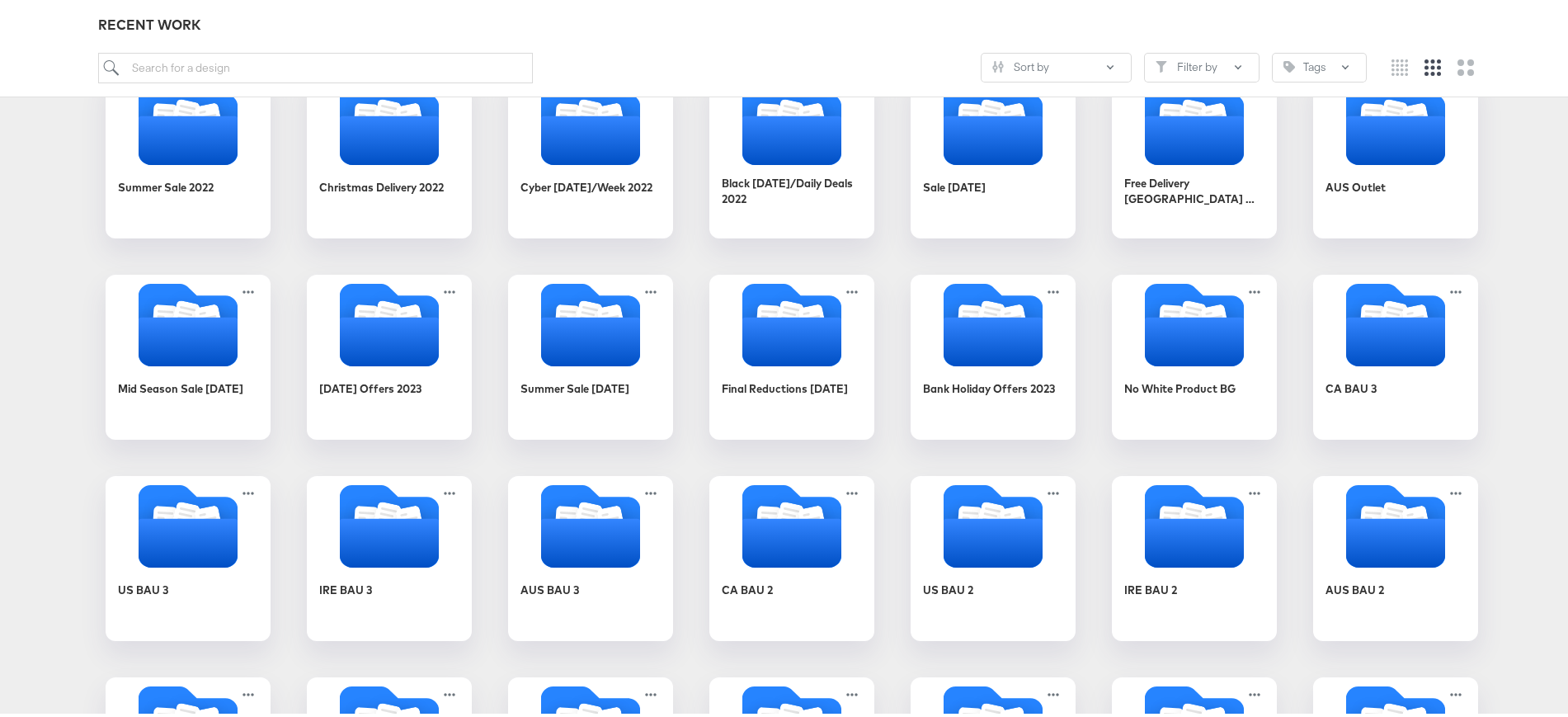 scroll, scrollTop: 1905, scrollLeft: 0, axis: vertical 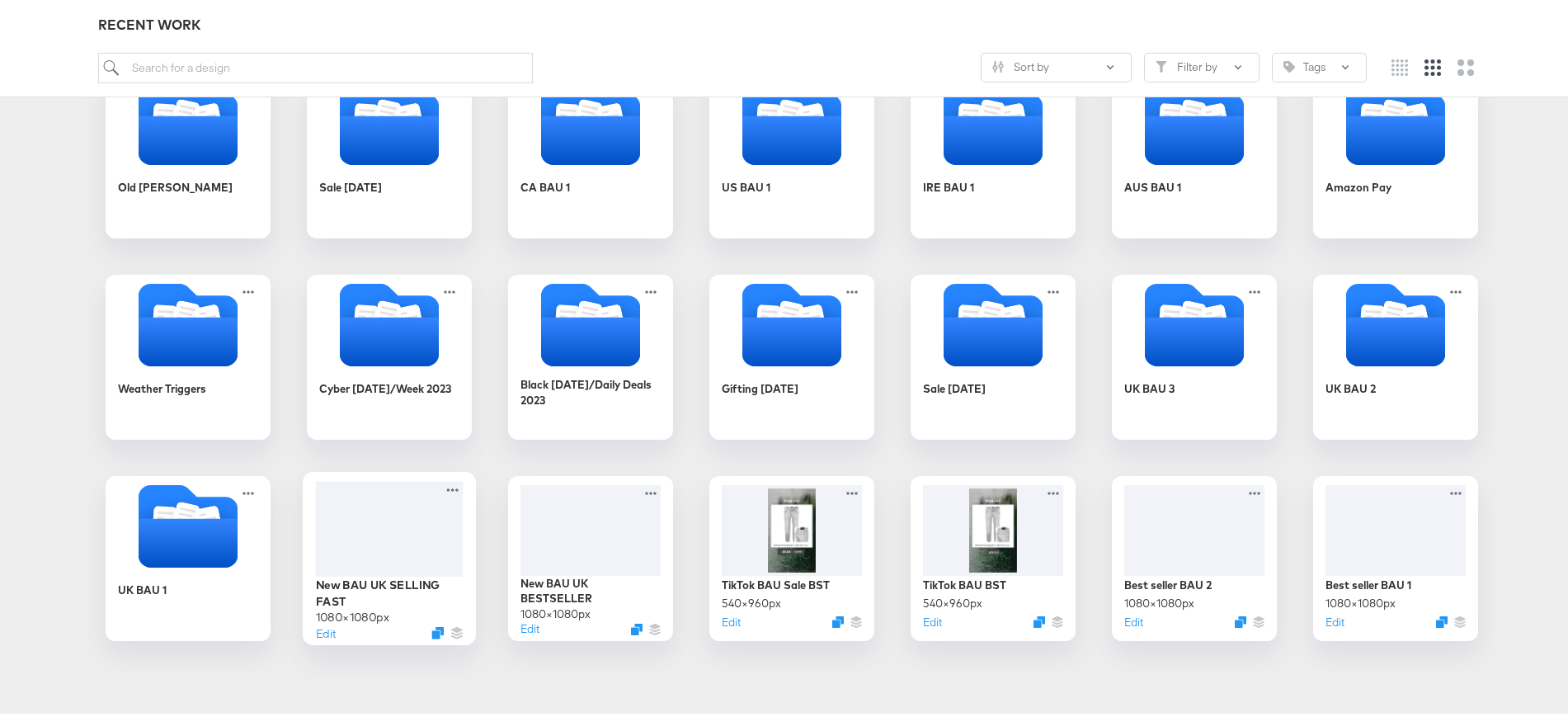 click at bounding box center [389, 526] 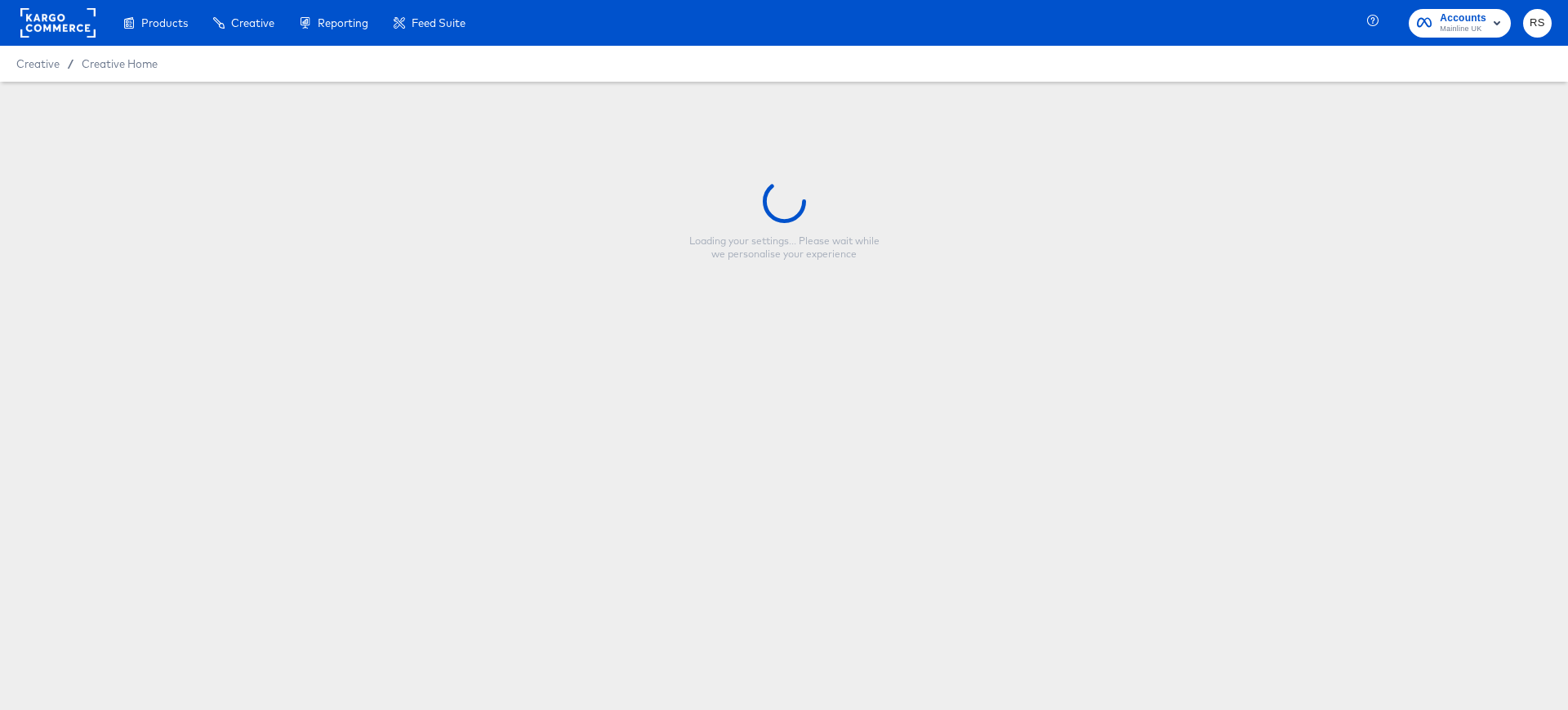 type on "New BAU UK SELLING FAST" 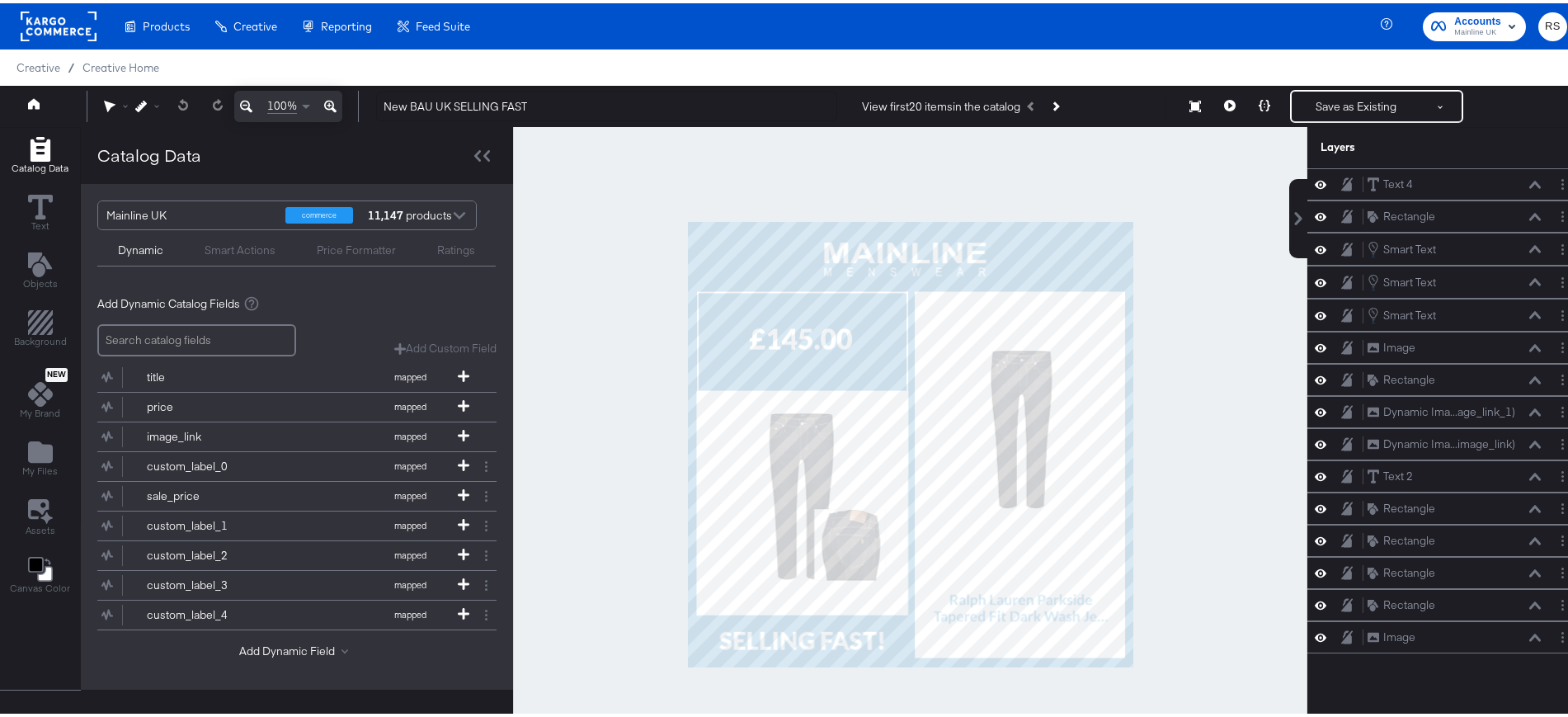 click at bounding box center (910, 441) 